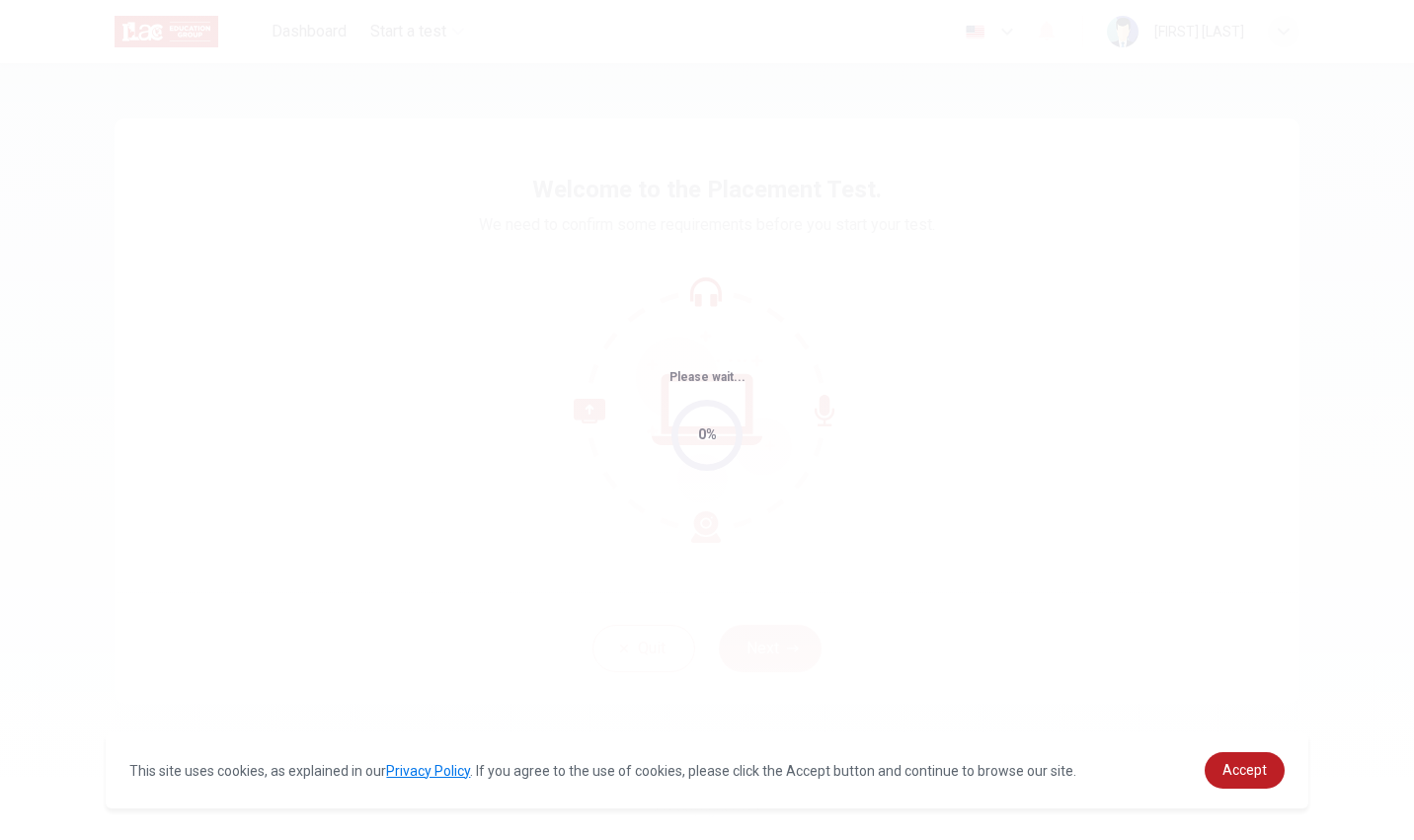 scroll, scrollTop: 0, scrollLeft: 0, axis: both 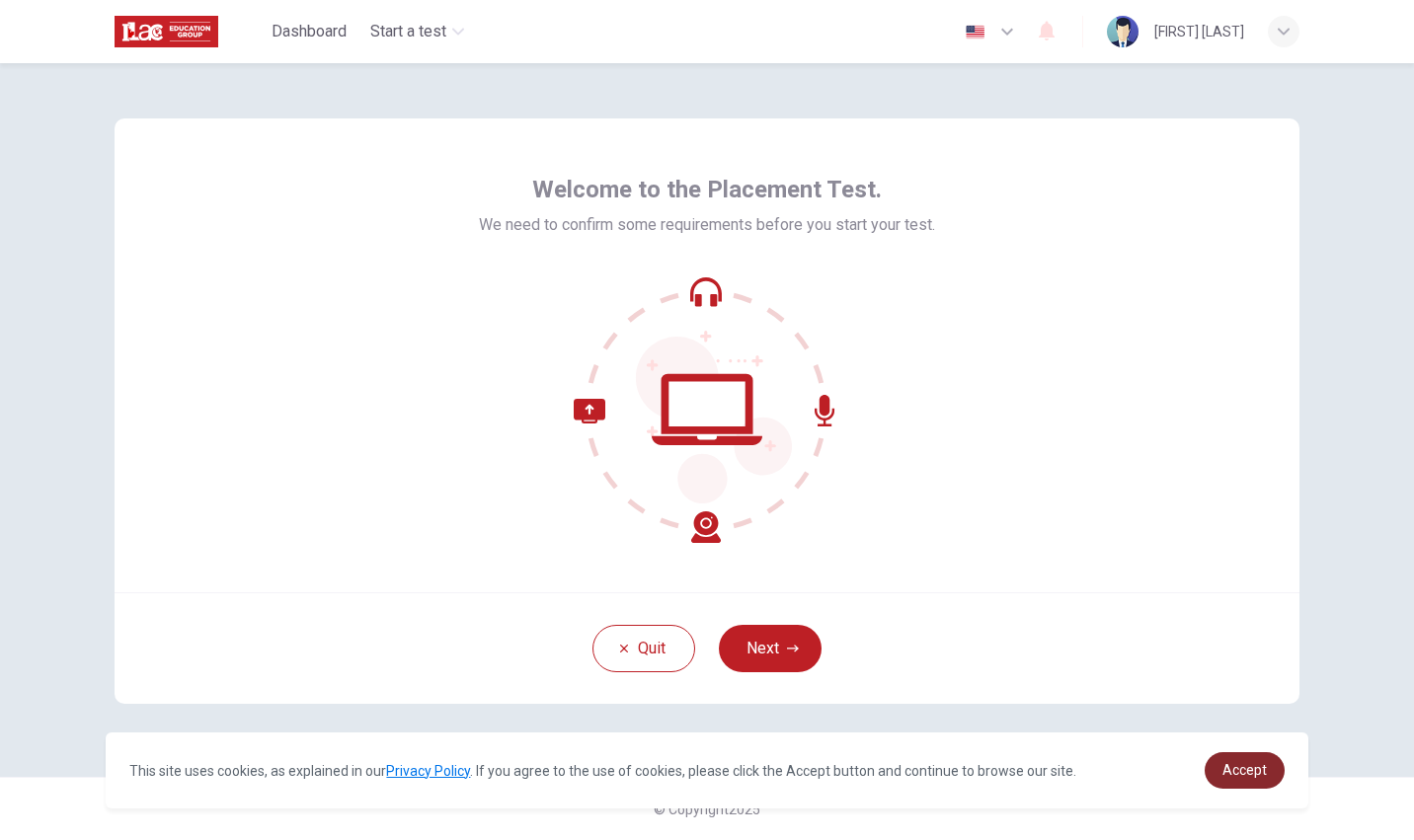 click on "Accept" at bounding box center (1244, 770) 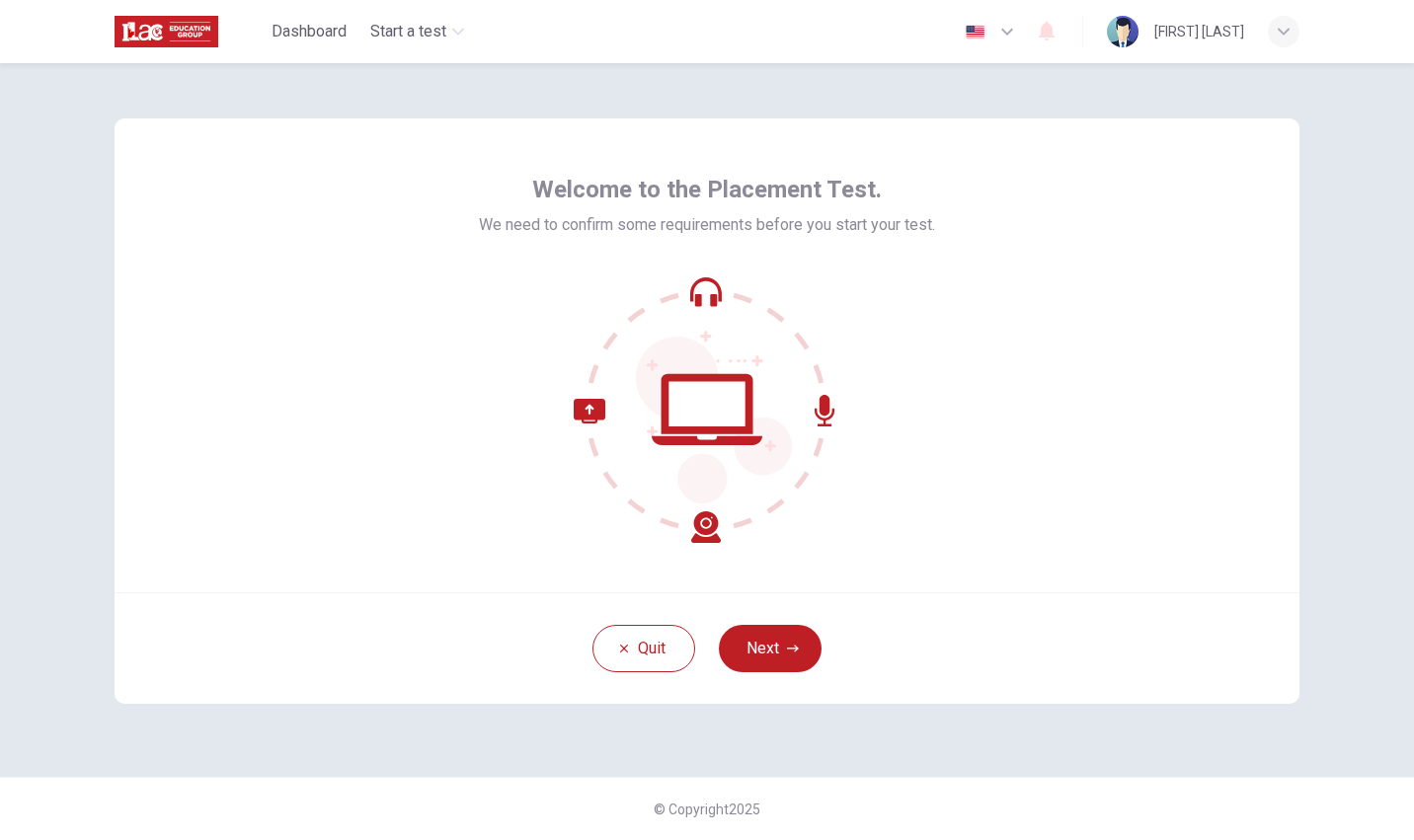 click on "Quit Next" at bounding box center (707, 648) 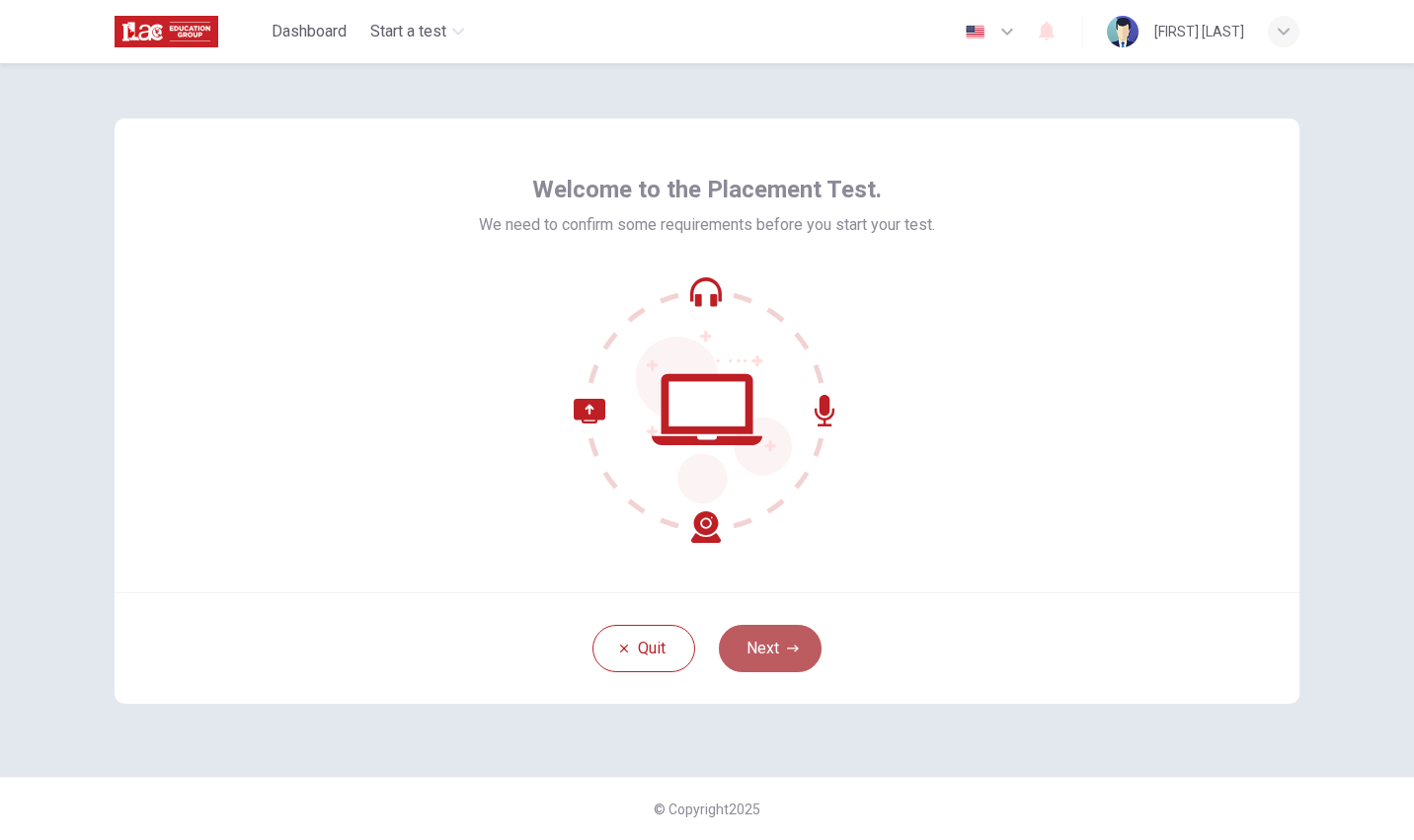 click on "Next" at bounding box center (770, 649) 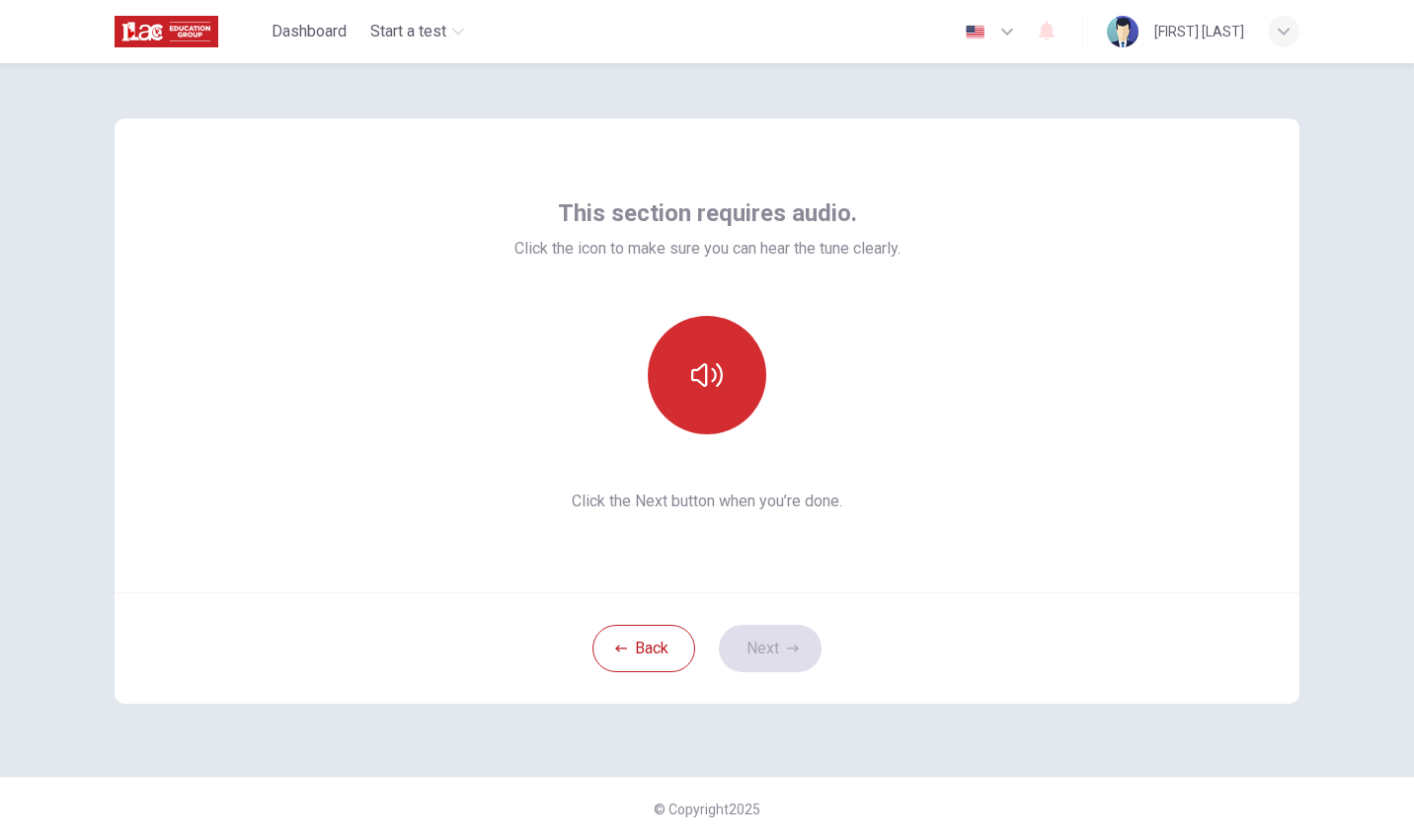 click at bounding box center (707, 375) 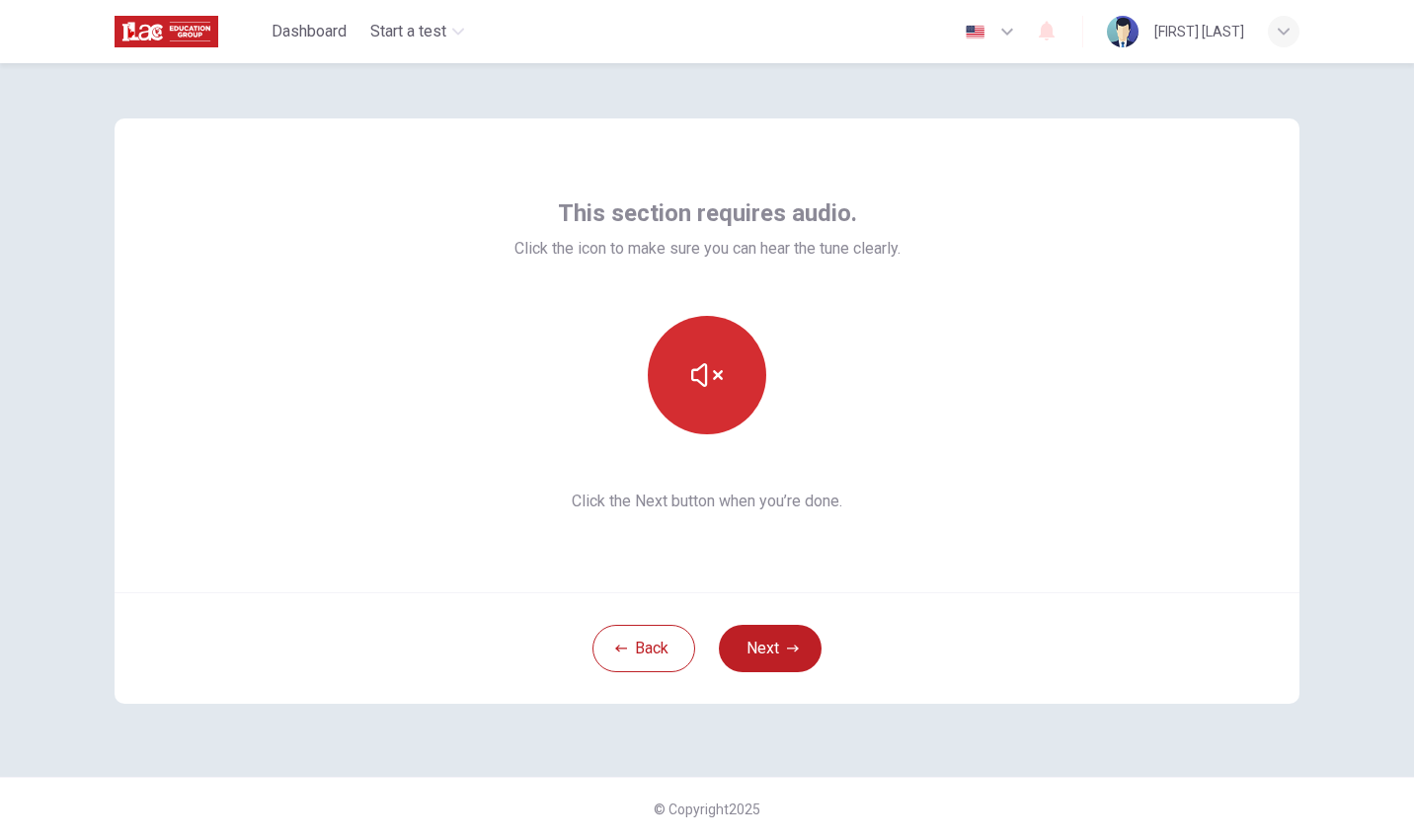 click at bounding box center [707, 375] 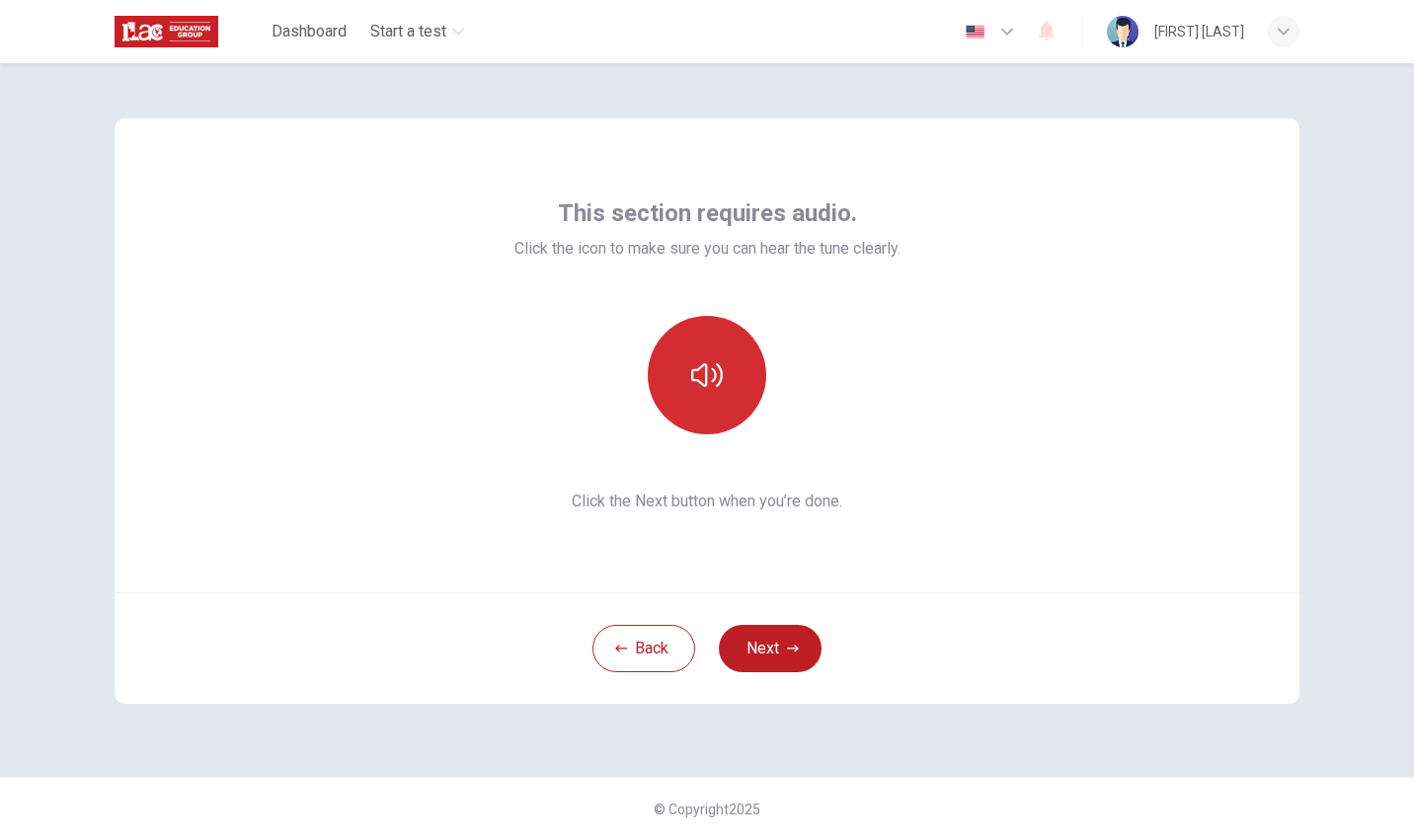 click at bounding box center (707, 375) 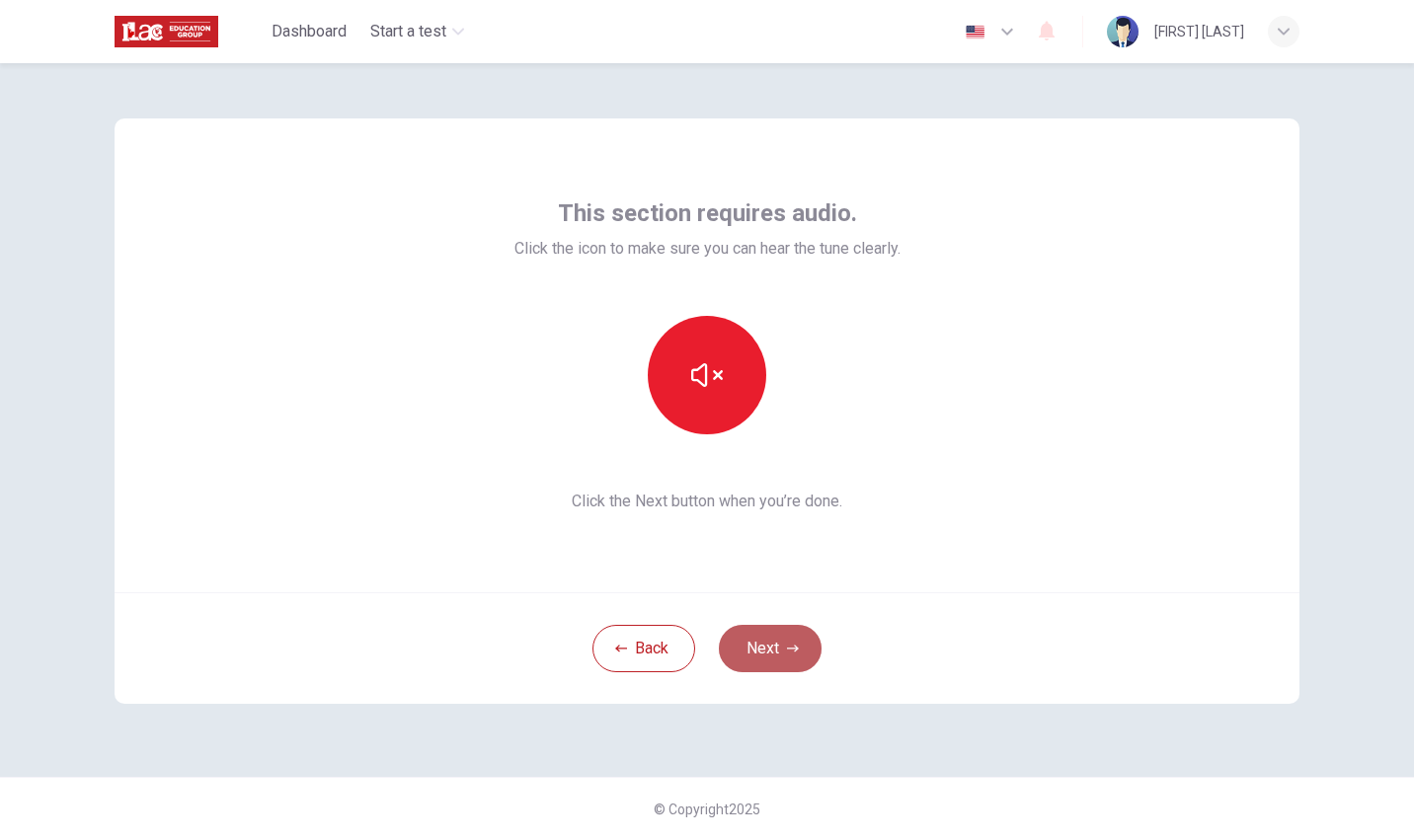 click on "Next" at bounding box center [770, 649] 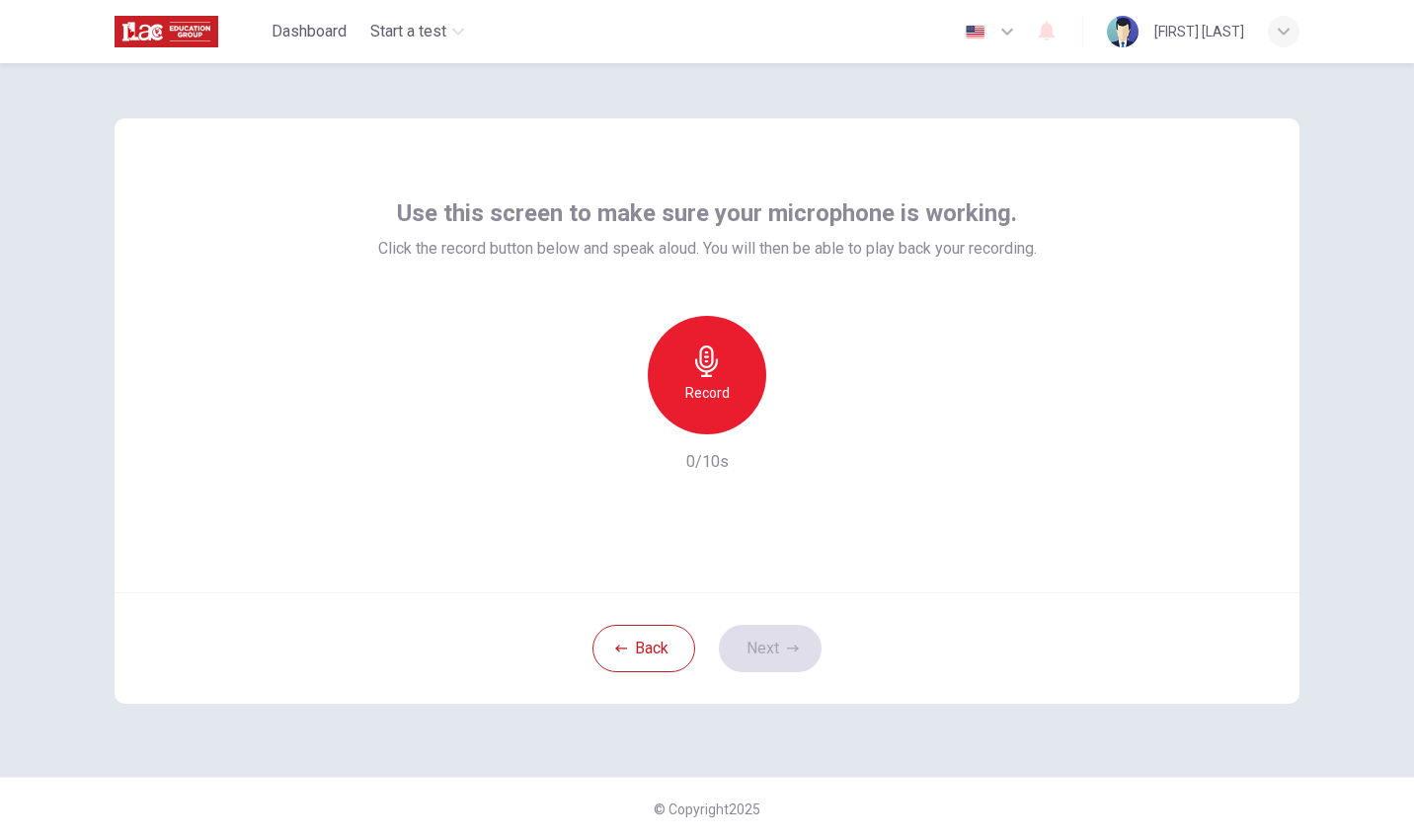 click on "Record" at bounding box center (707, 393) 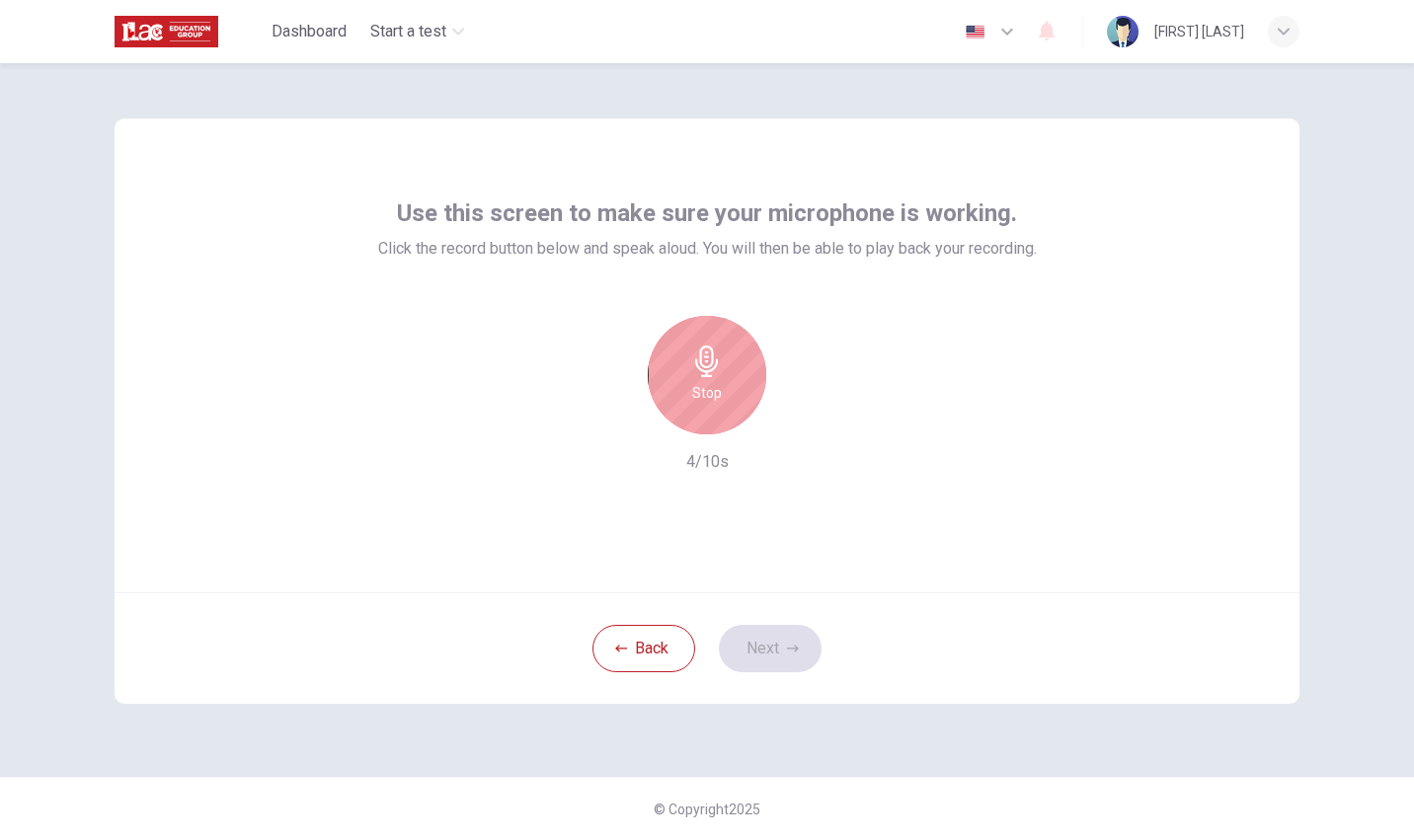 click on "Stop" at bounding box center (707, 393) 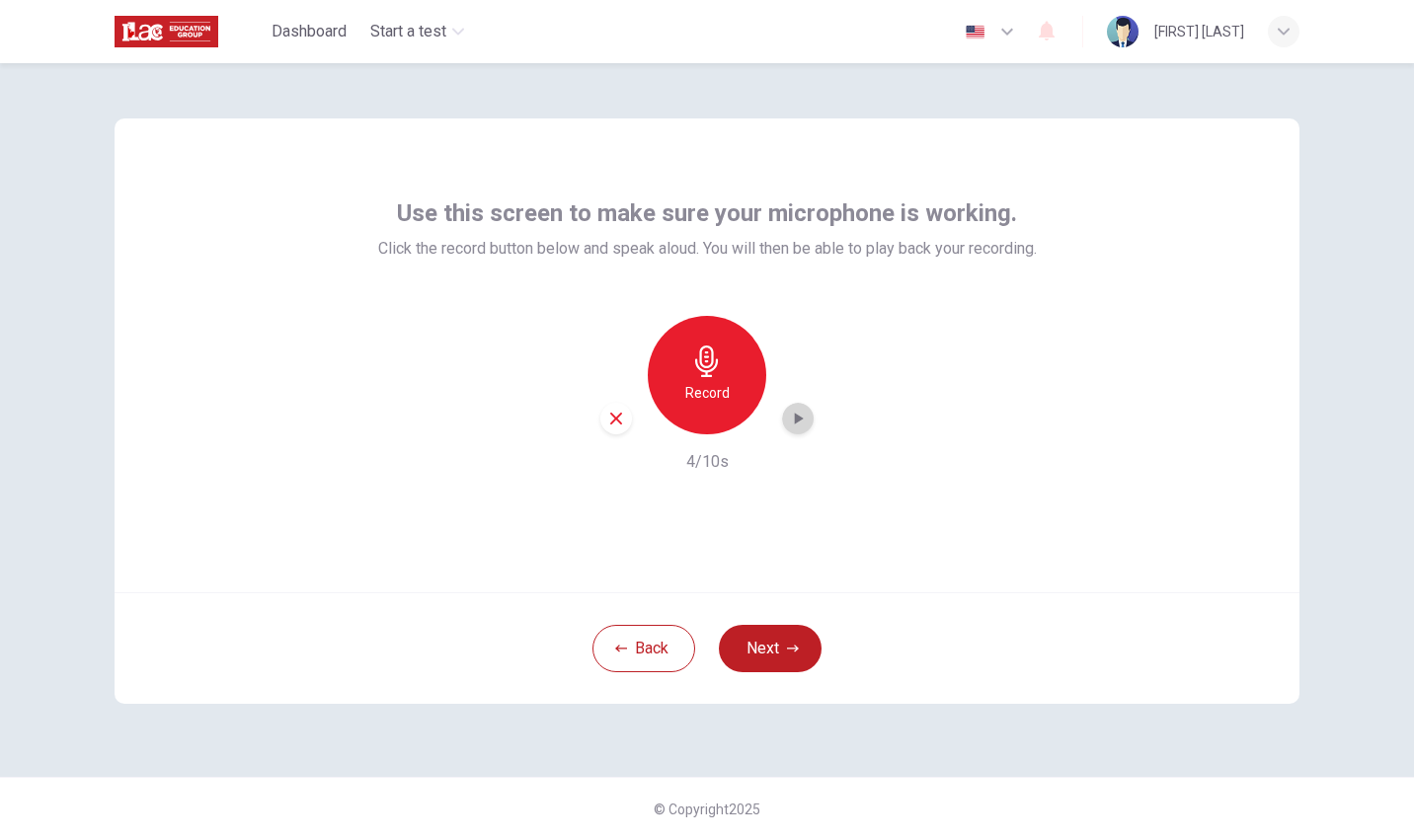 click 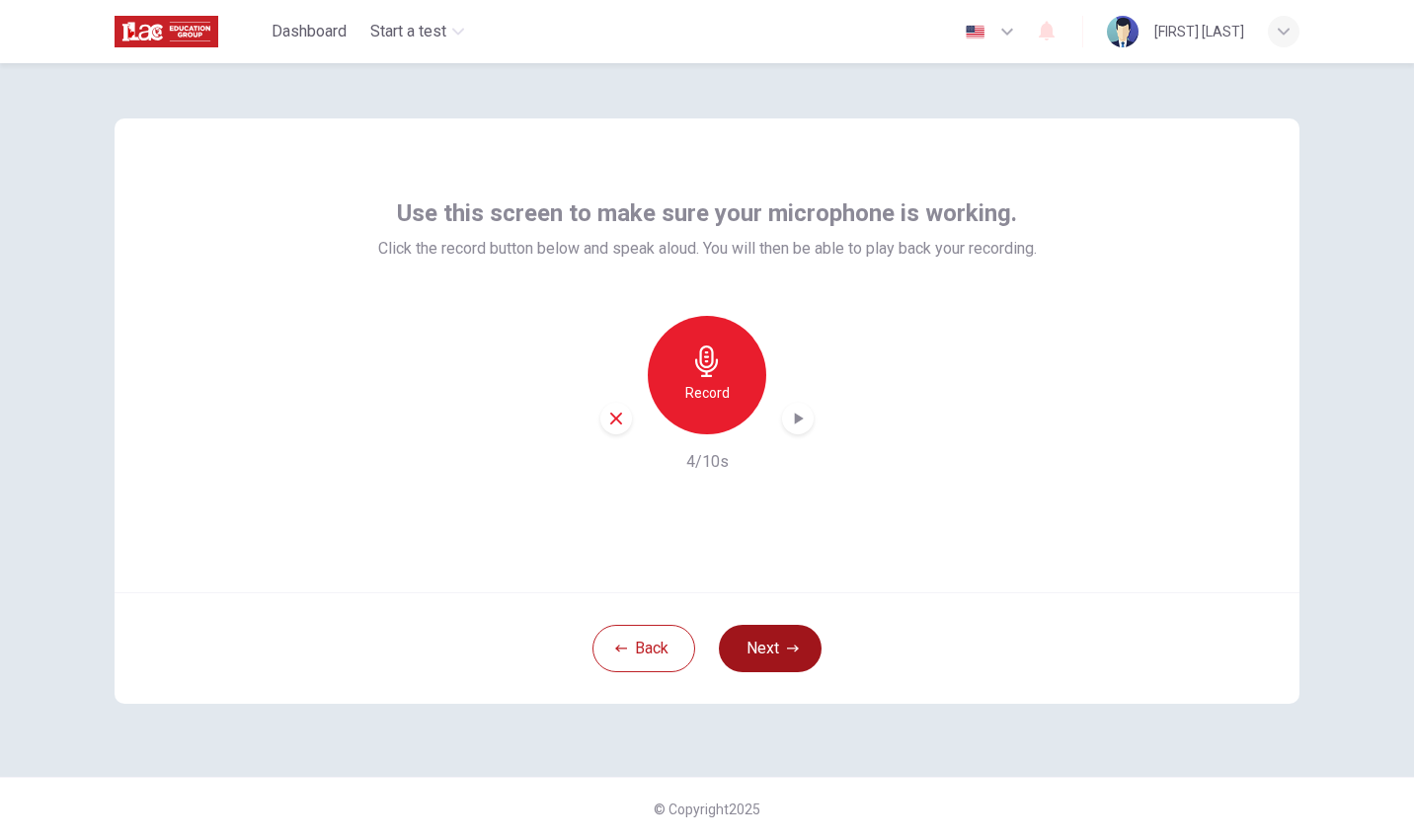 click on "Next" at bounding box center (770, 649) 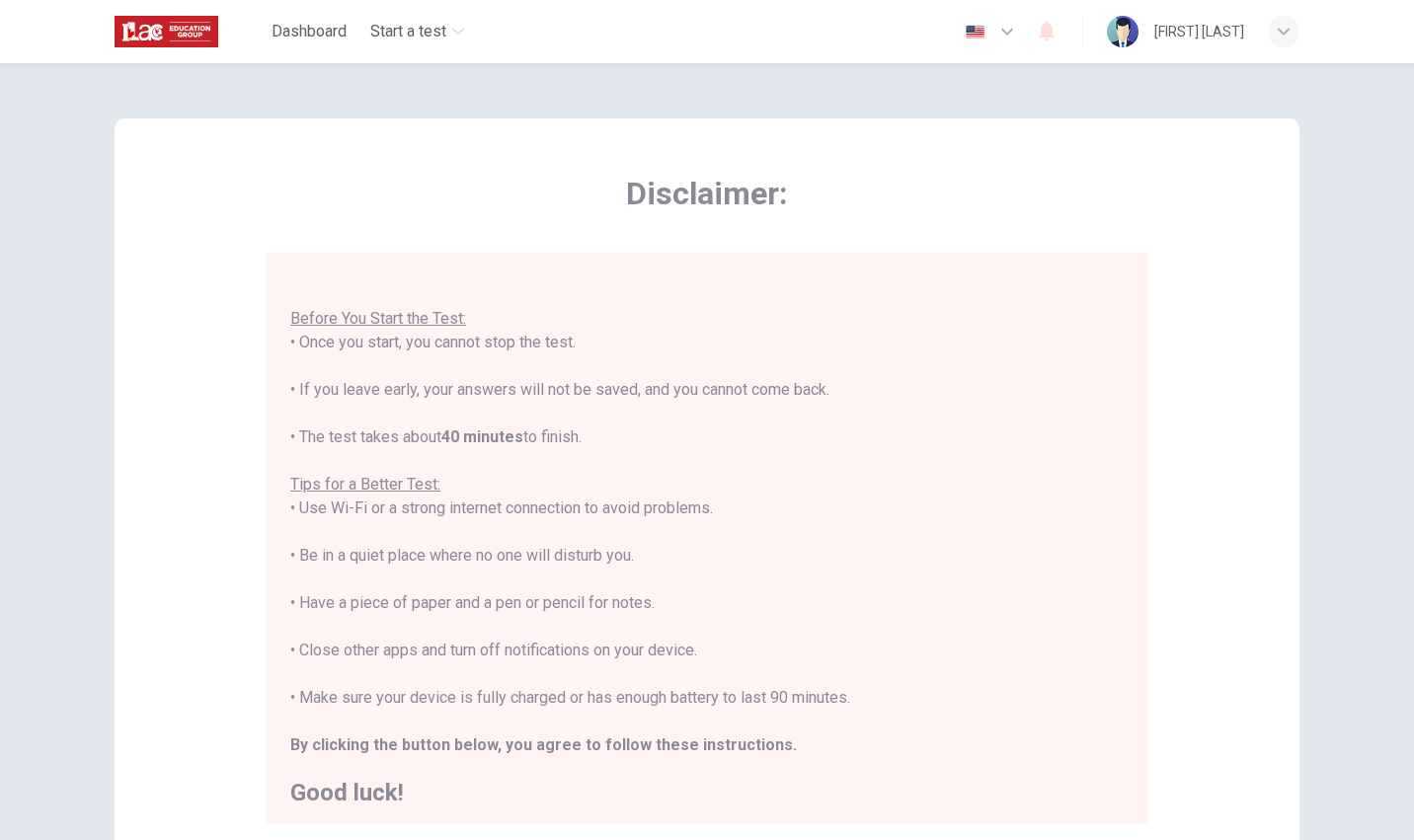 scroll, scrollTop: 23, scrollLeft: 0, axis: vertical 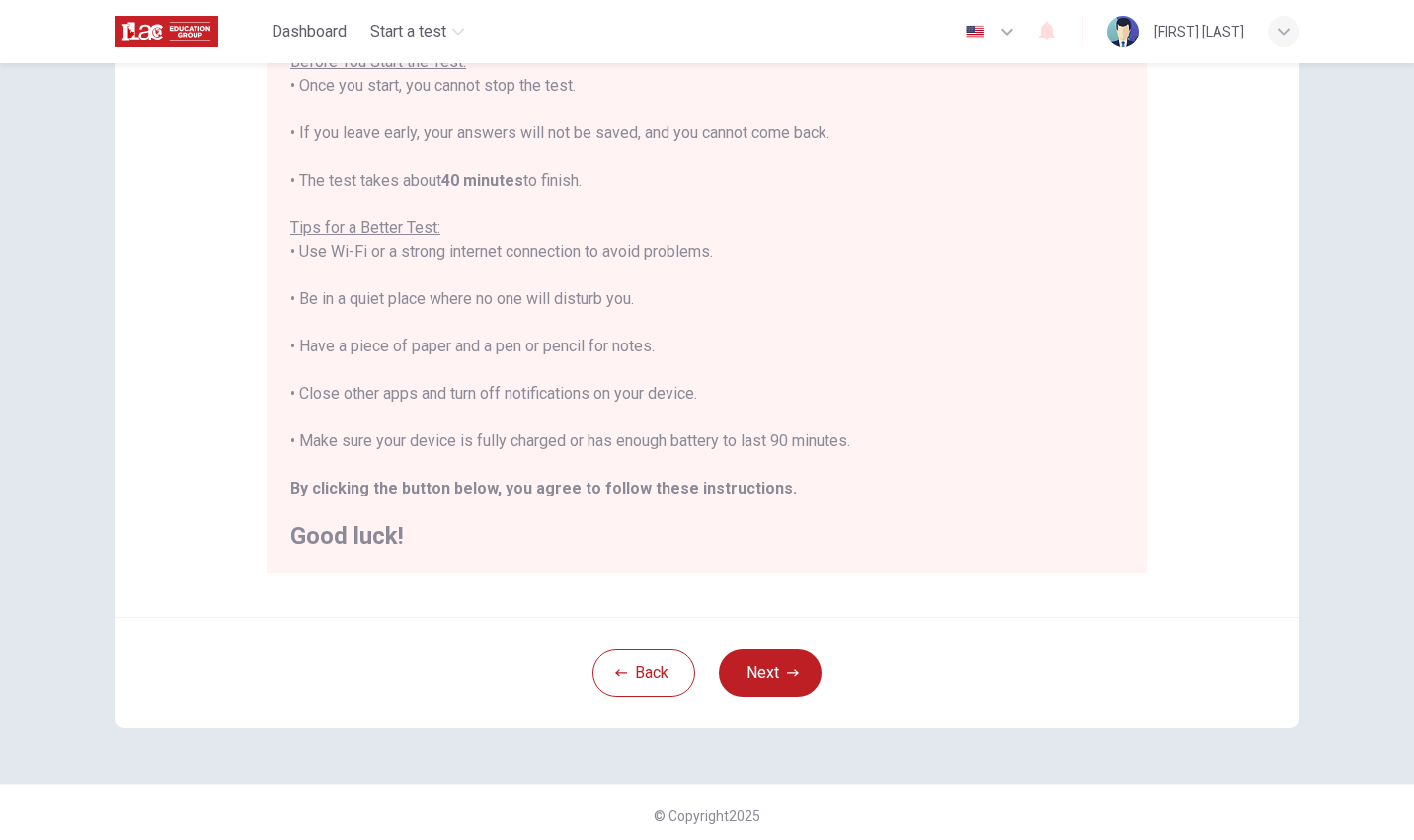 click on "You are about to start a  Placement Test .
Before You Start the Test:
• Once you start, you cannot stop the test.
• If you leave early, your answers will not be saved, and you cannot come back.
• The test takes about  40 minutes  to finish.
Tips for a Better Test:
• Use Wi-Fi or a strong internet connection to avoid problems.
• Be in a quiet place where no one will disturb you.
• Have a piece of paper and a pen or pencil for notes.
• Close other apps and turn off notifications on your device.
• Make sure your device is fully charged or has enough battery to last 90 minutes.
By clicking the button below, you agree to follow these instructions.
Good luck!" at bounding box center (707, 275) 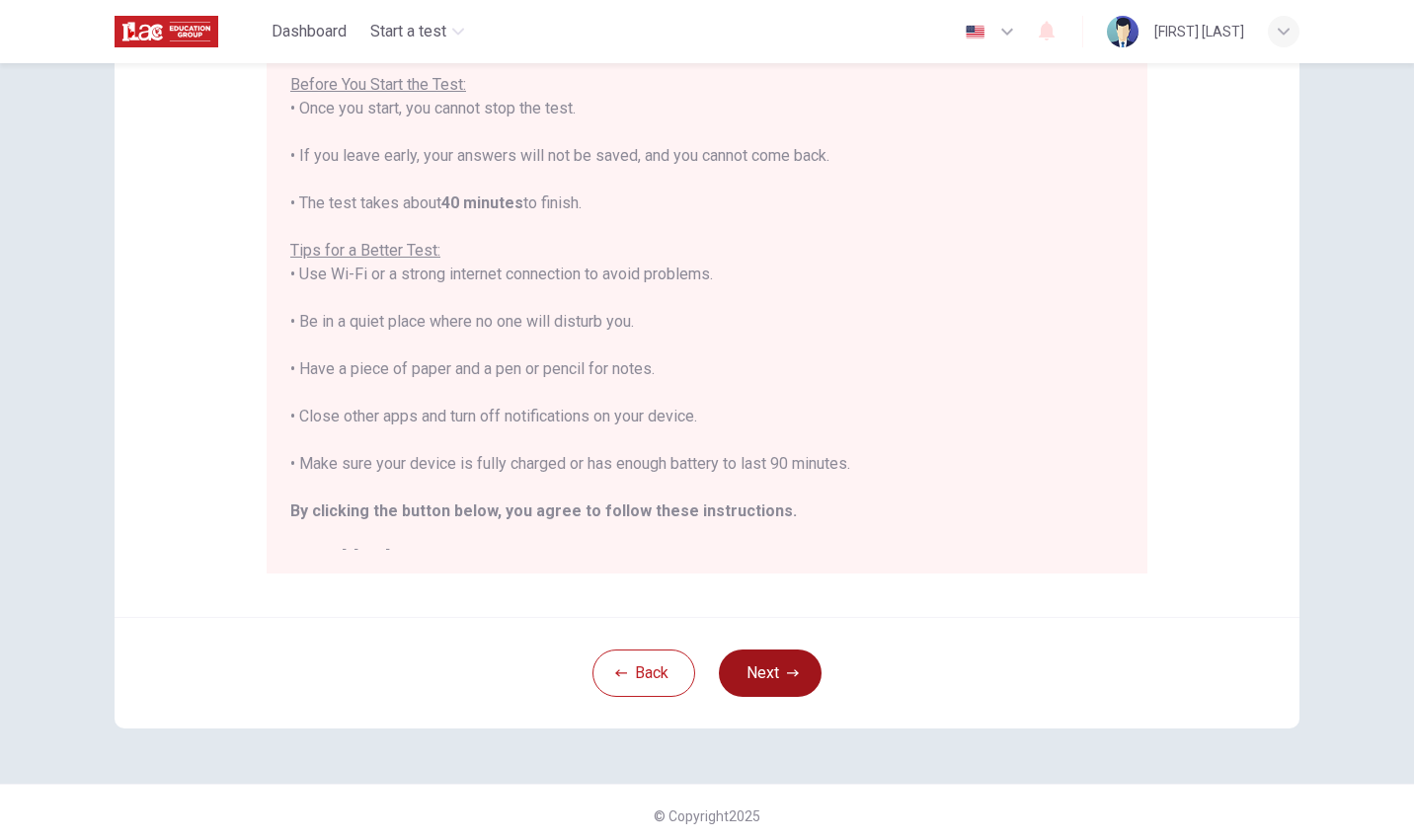 click on "Next" at bounding box center (770, 673) 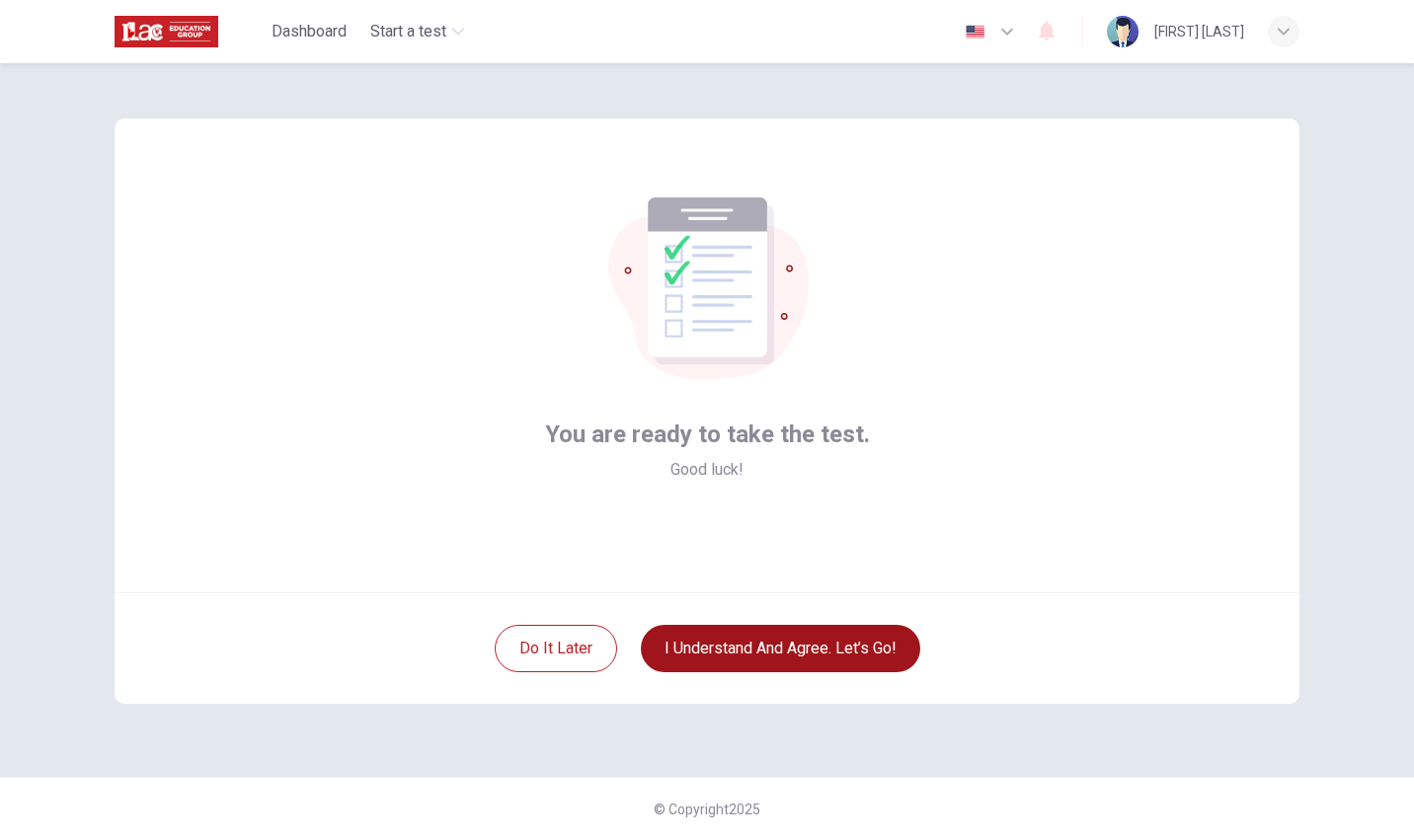 scroll, scrollTop: 0, scrollLeft: 0, axis: both 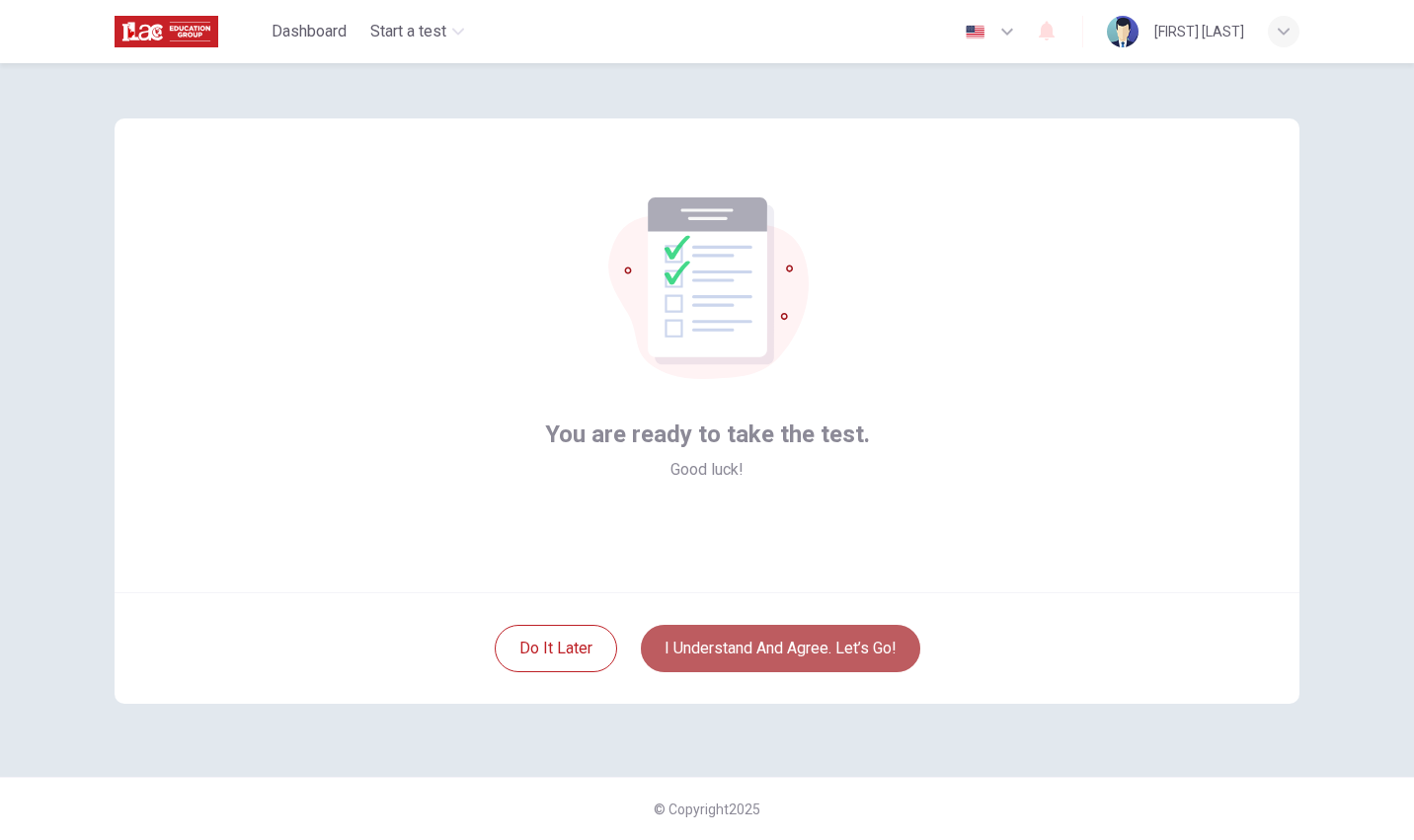 click on "I understand and agree. Let’s go!" at bounding box center [780, 649] 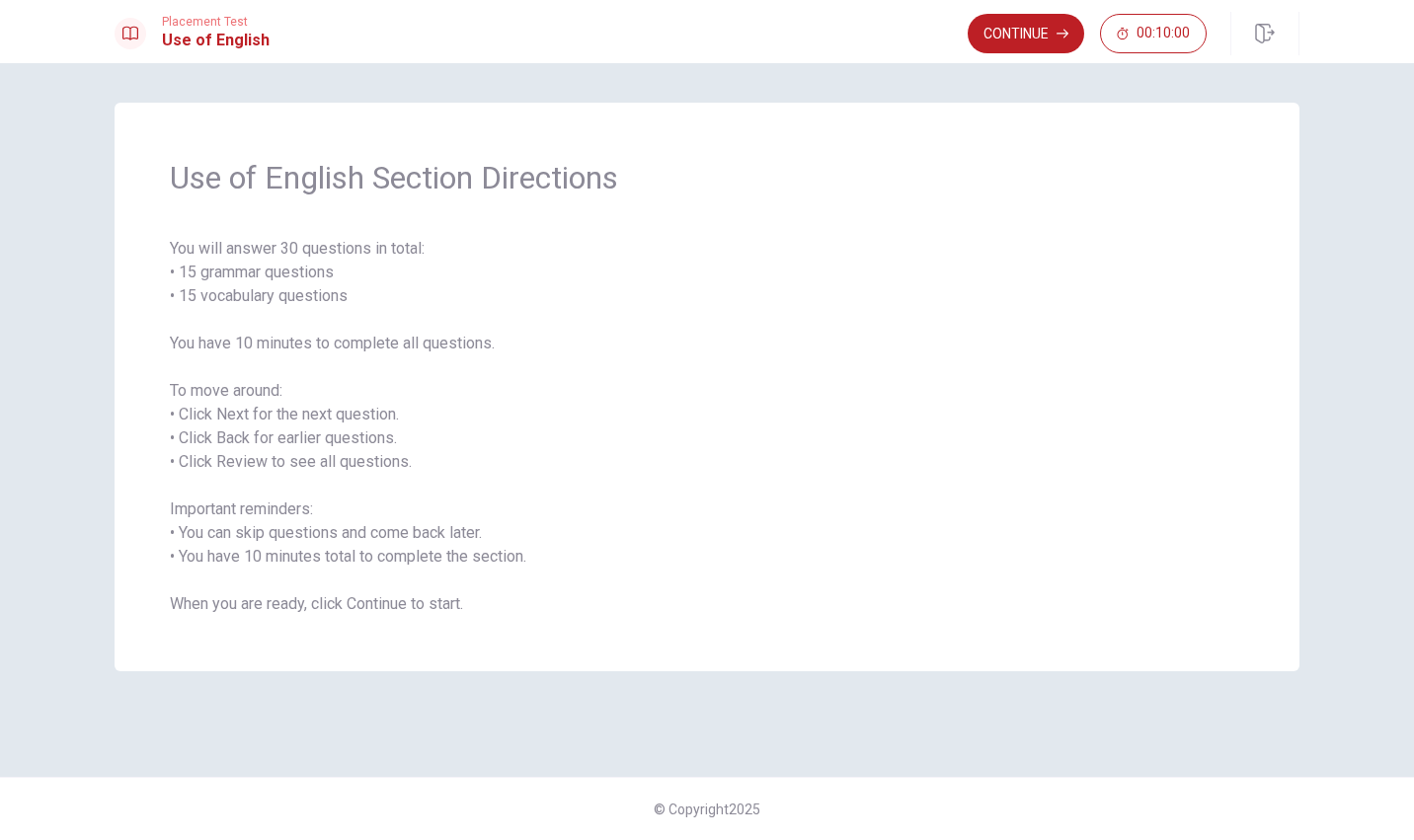 click on "You will answer 30 questions in total:
• 15 grammar questions
• 15 vocabulary questions
You have 10 minutes to complete all questions.
To move around:
• Click Next for the next question.
• Click Back for earlier questions.
• Click Review to see all questions.
Important reminders:
• You can skip questions and come back later.
• You have 10 minutes total to complete the section.
When you are ready, click Continue to start." at bounding box center [707, 426] 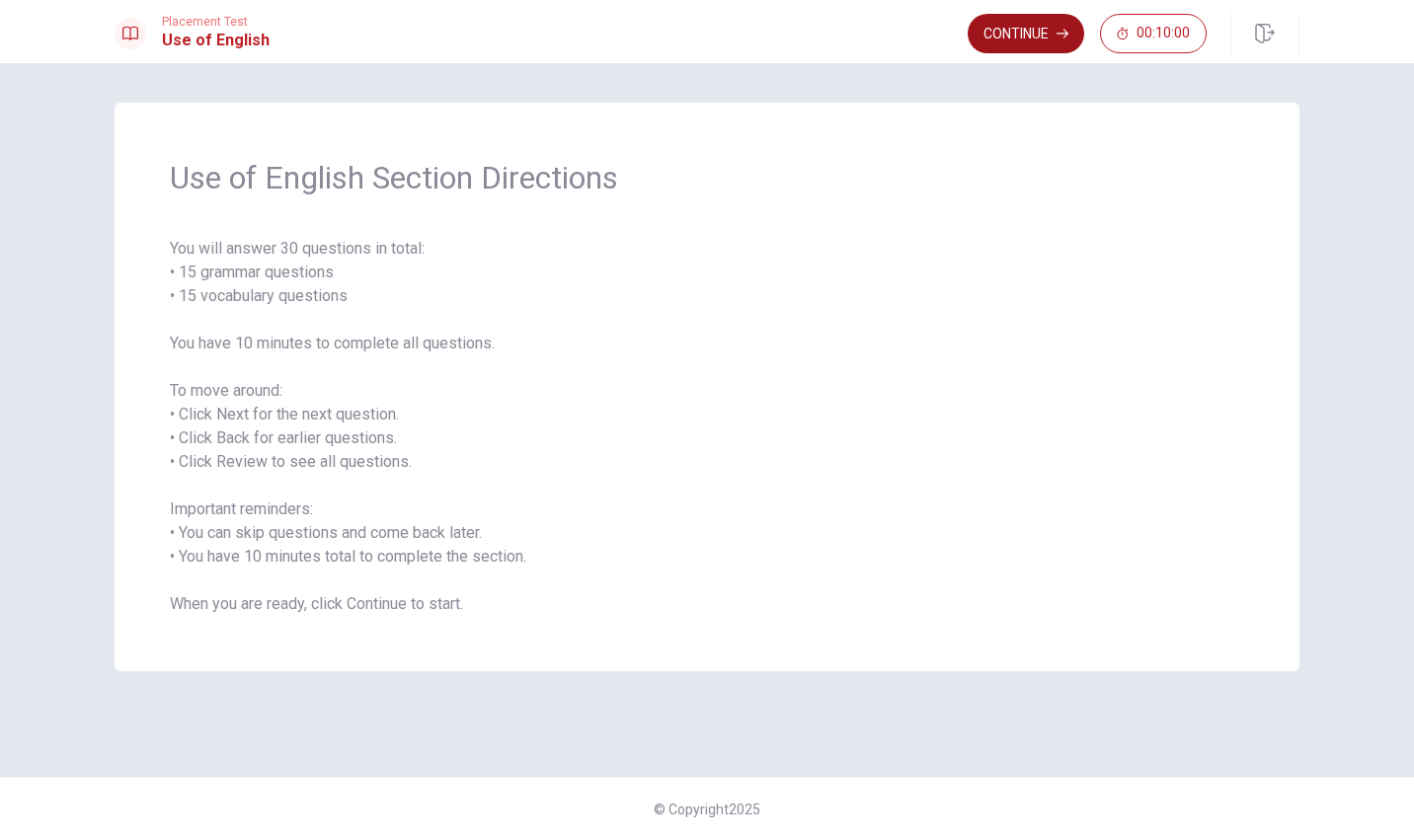 click on "Continue" at bounding box center (1026, 34) 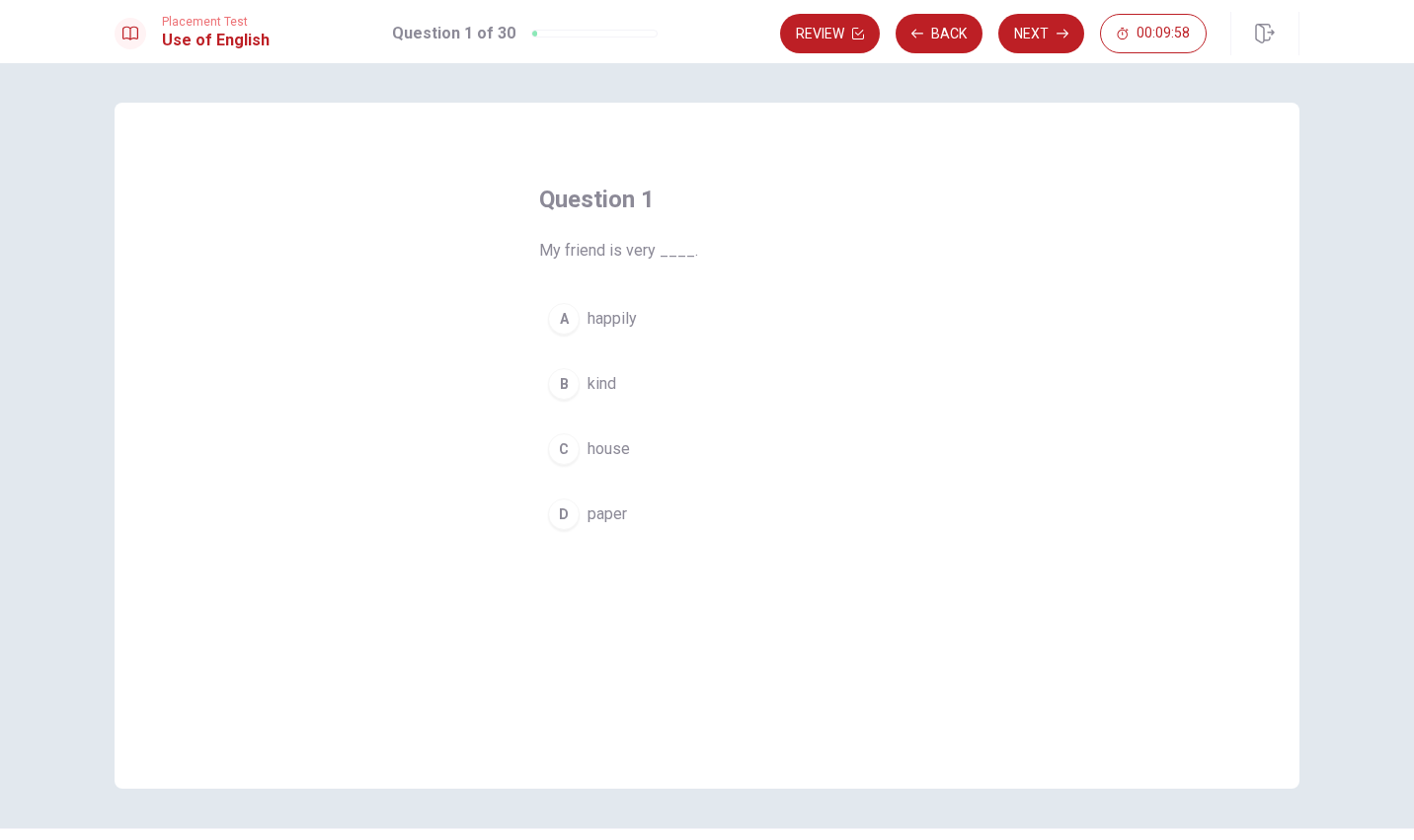 click on "B" at bounding box center [564, 384] 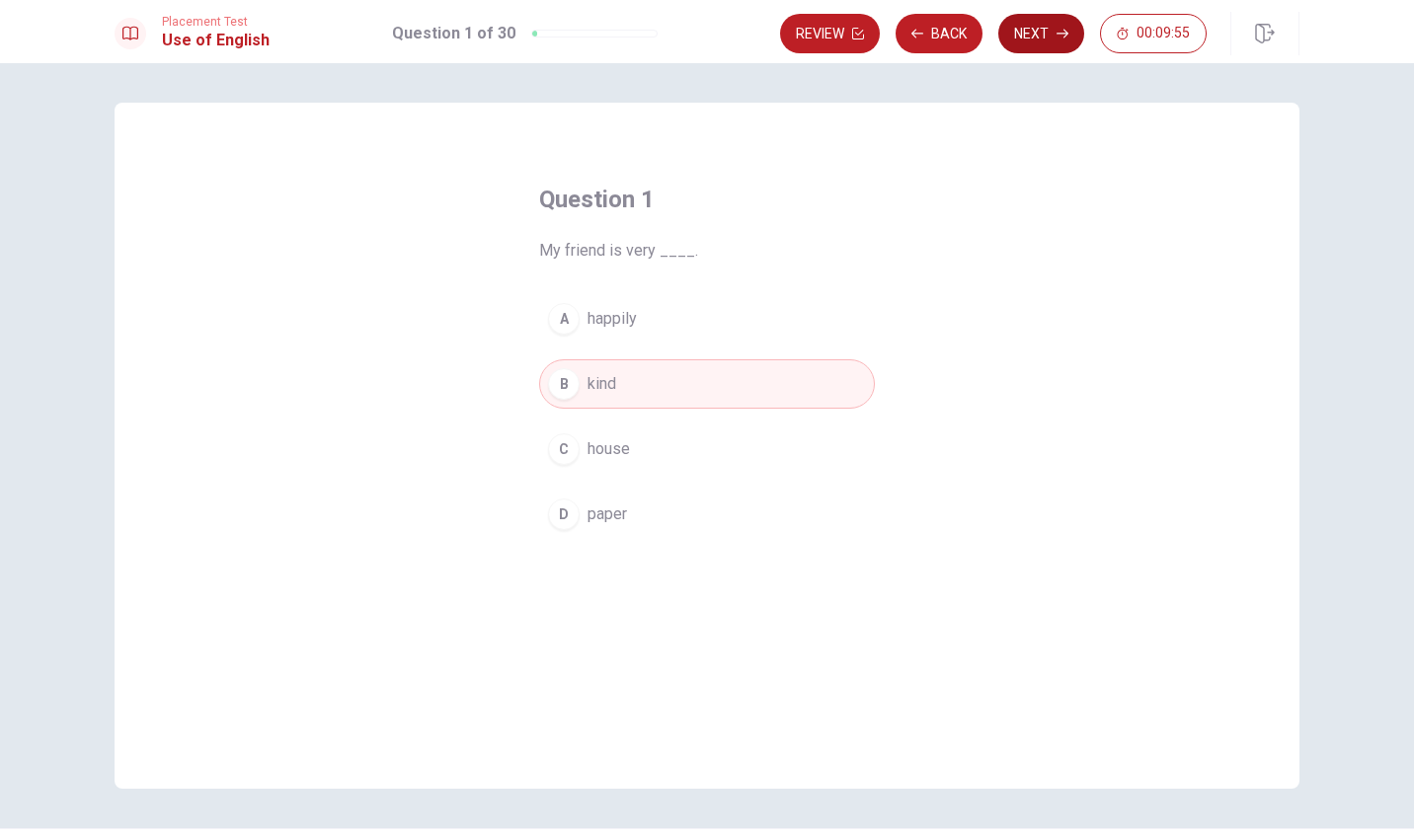 click on "Next" at bounding box center (1041, 34) 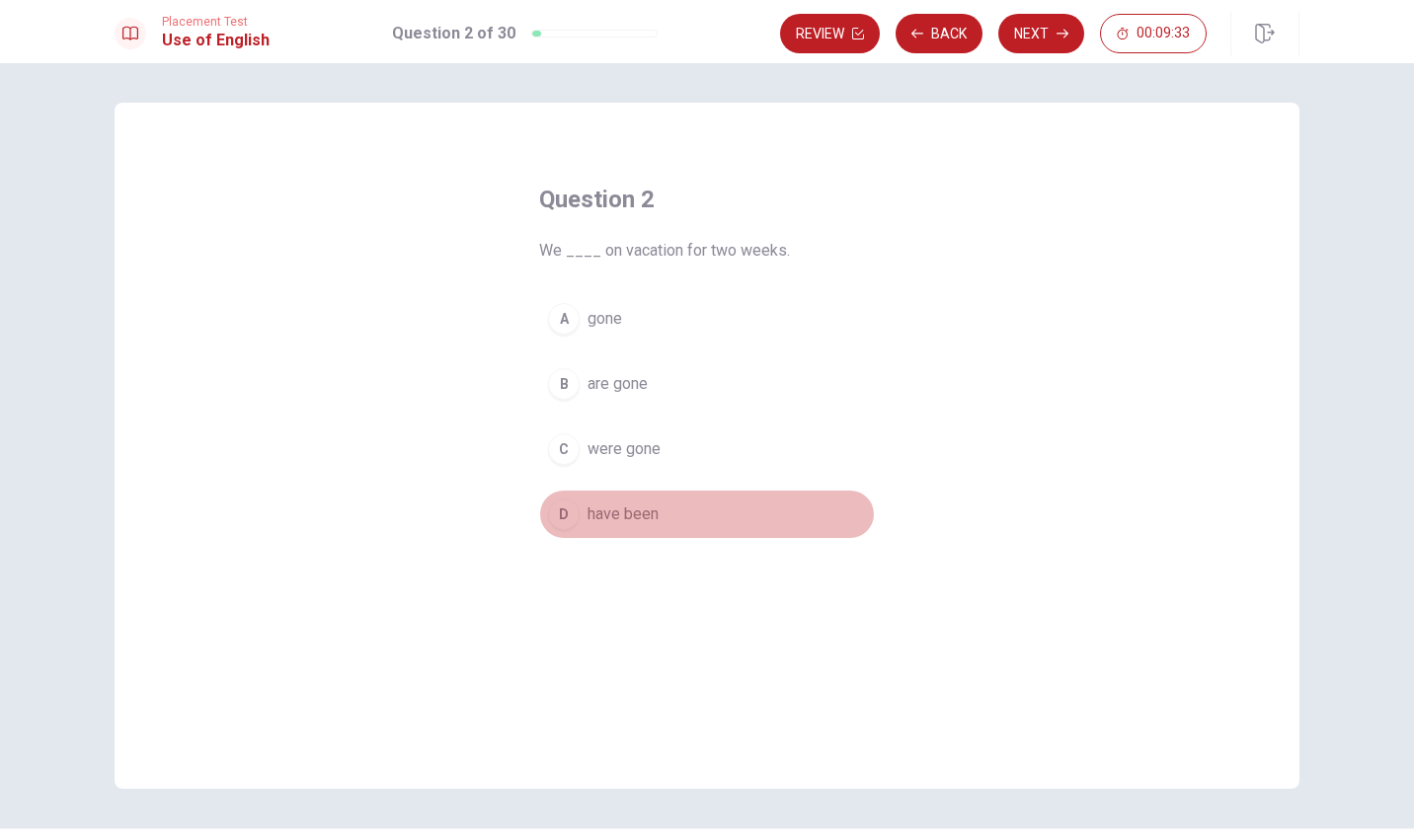 click on "D" at bounding box center [564, 514] 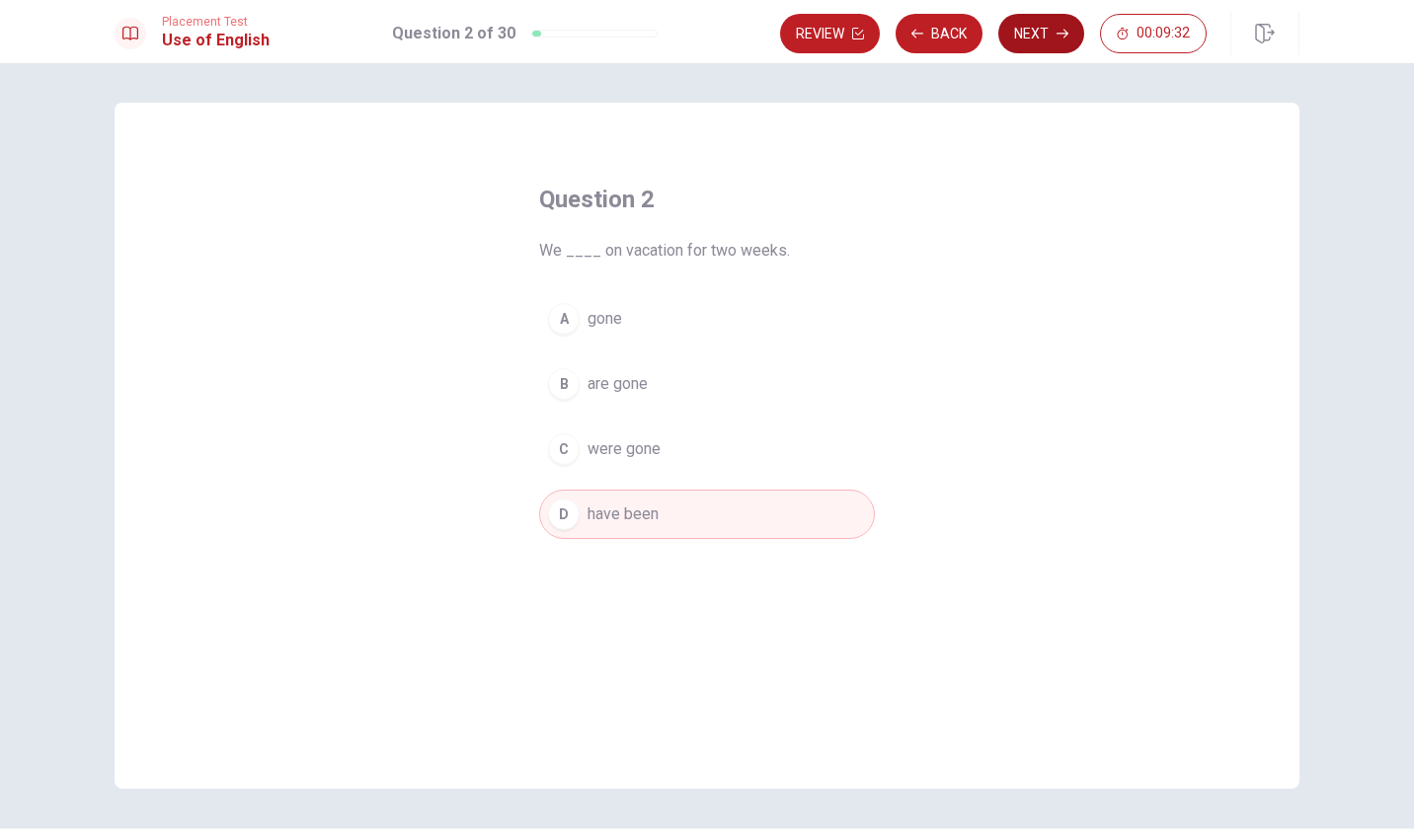 click 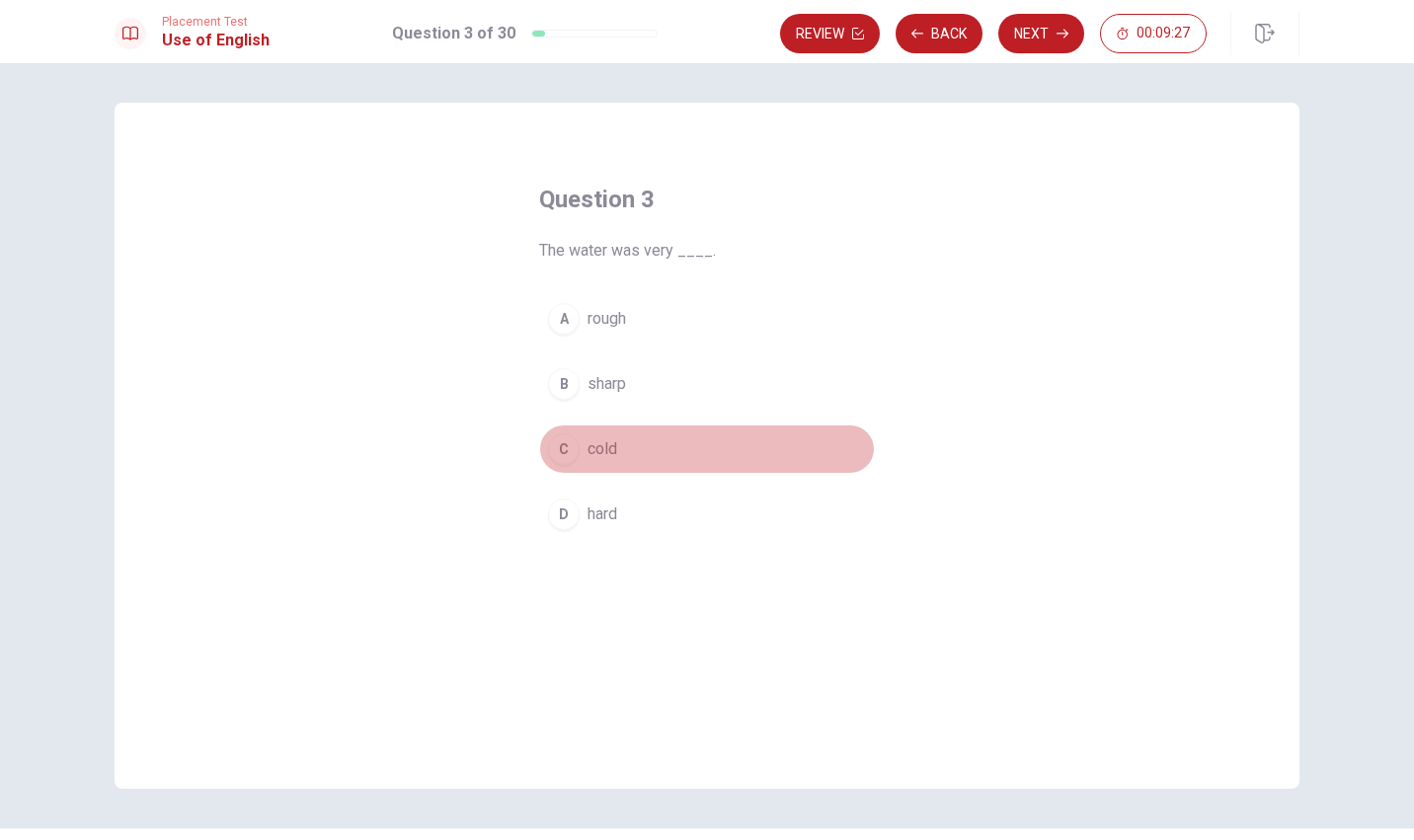 click on "cold" at bounding box center (602, 449) 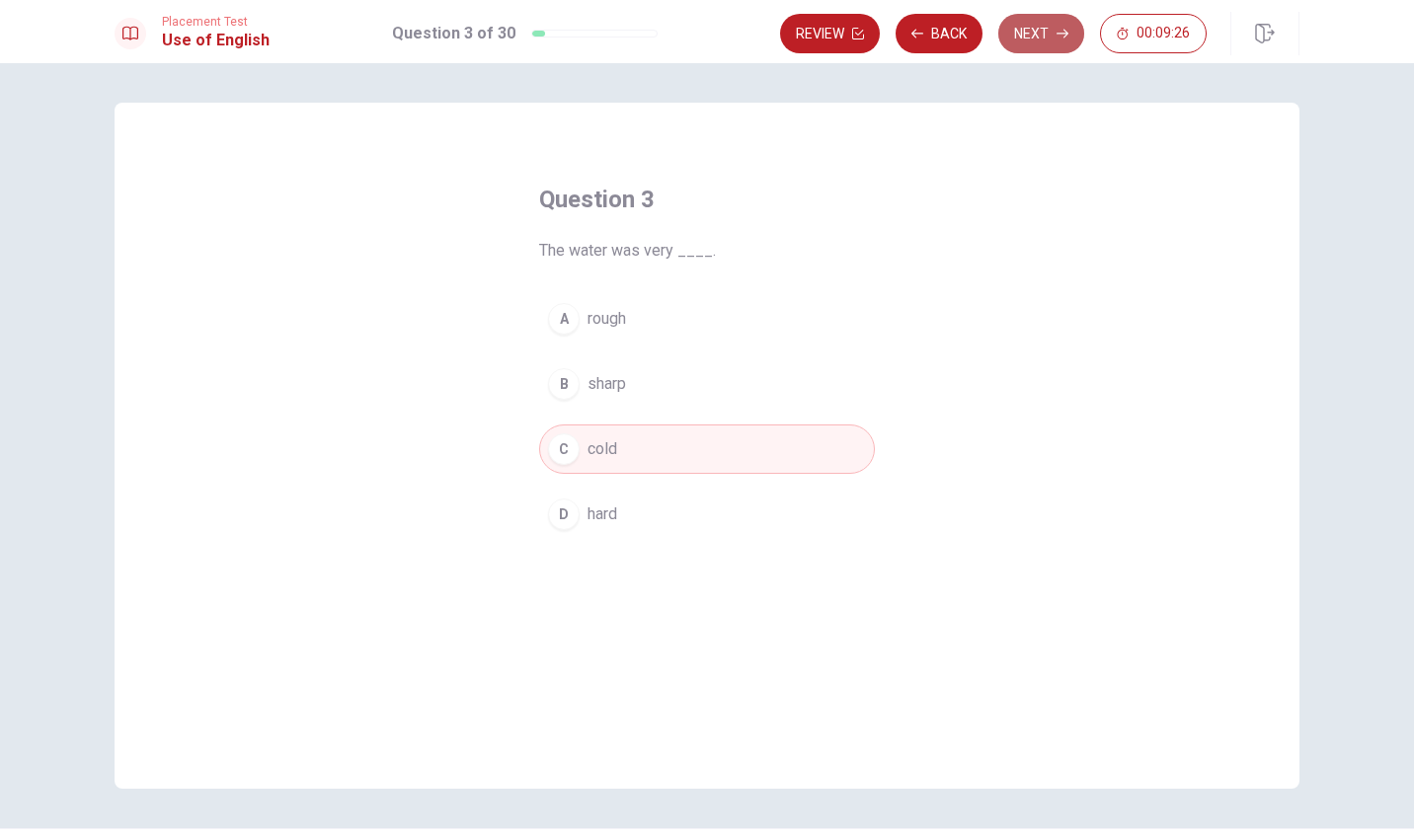 click on "Next" at bounding box center [1041, 34] 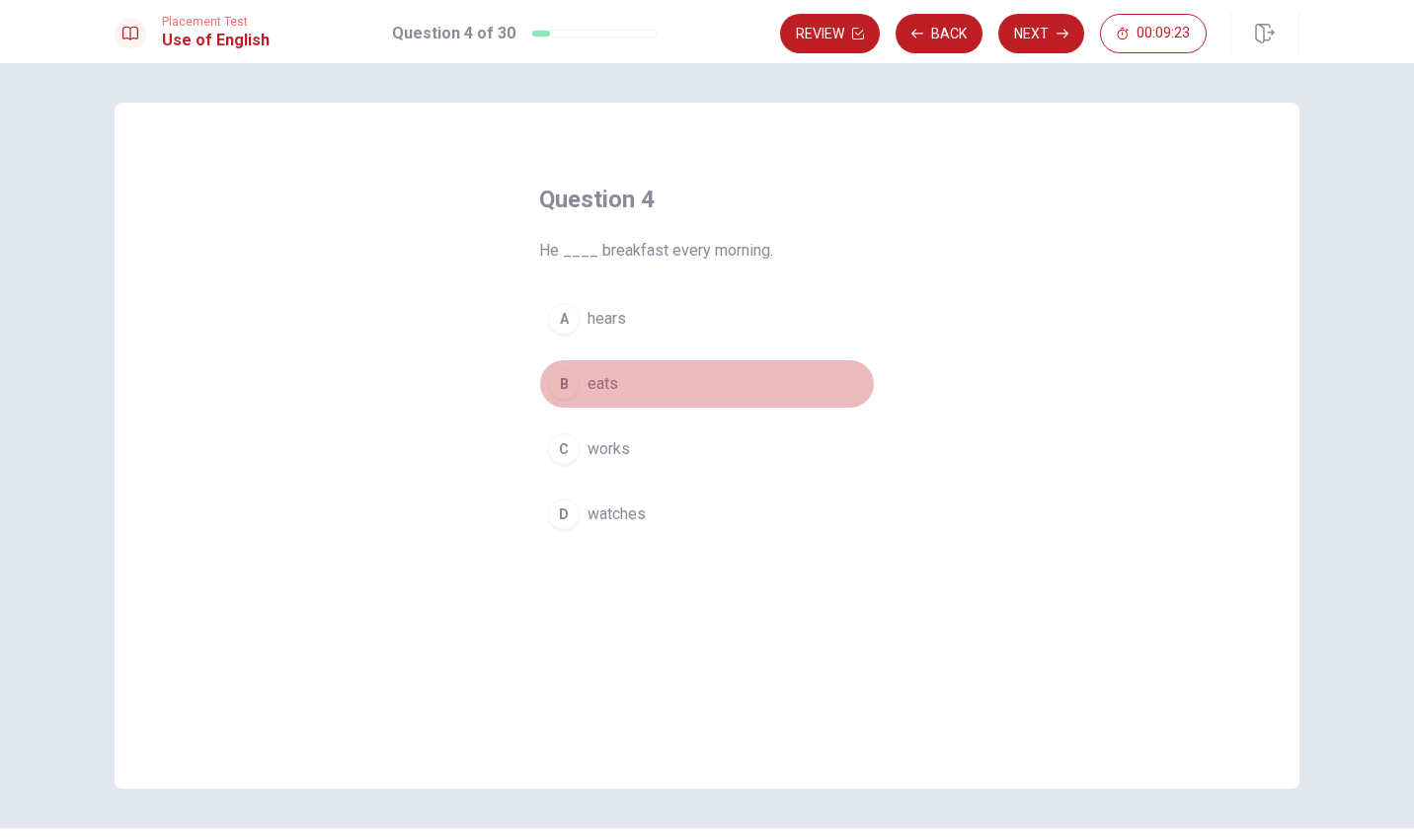click on "eats" at bounding box center (602, 384) 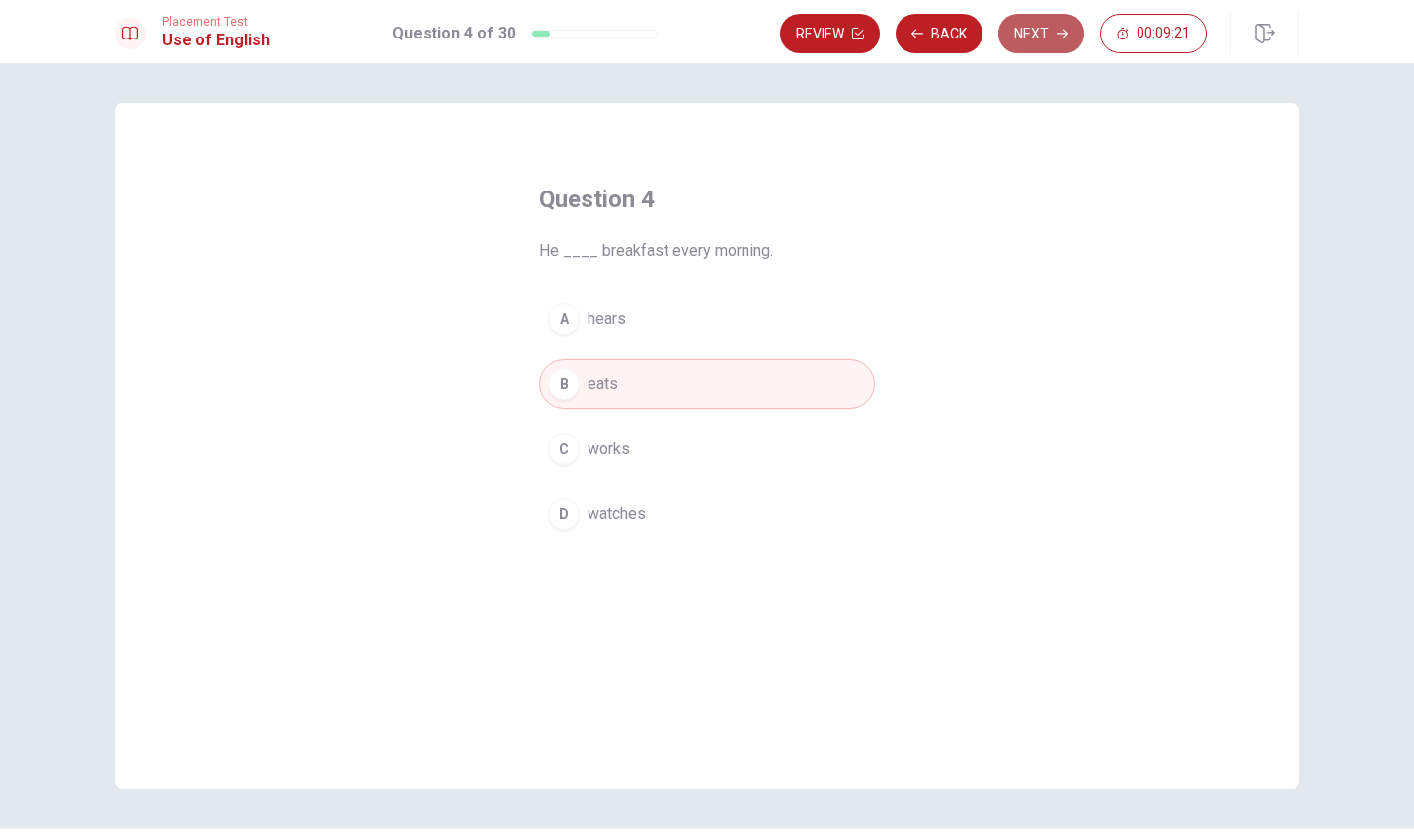 click on "Next" at bounding box center (1041, 34) 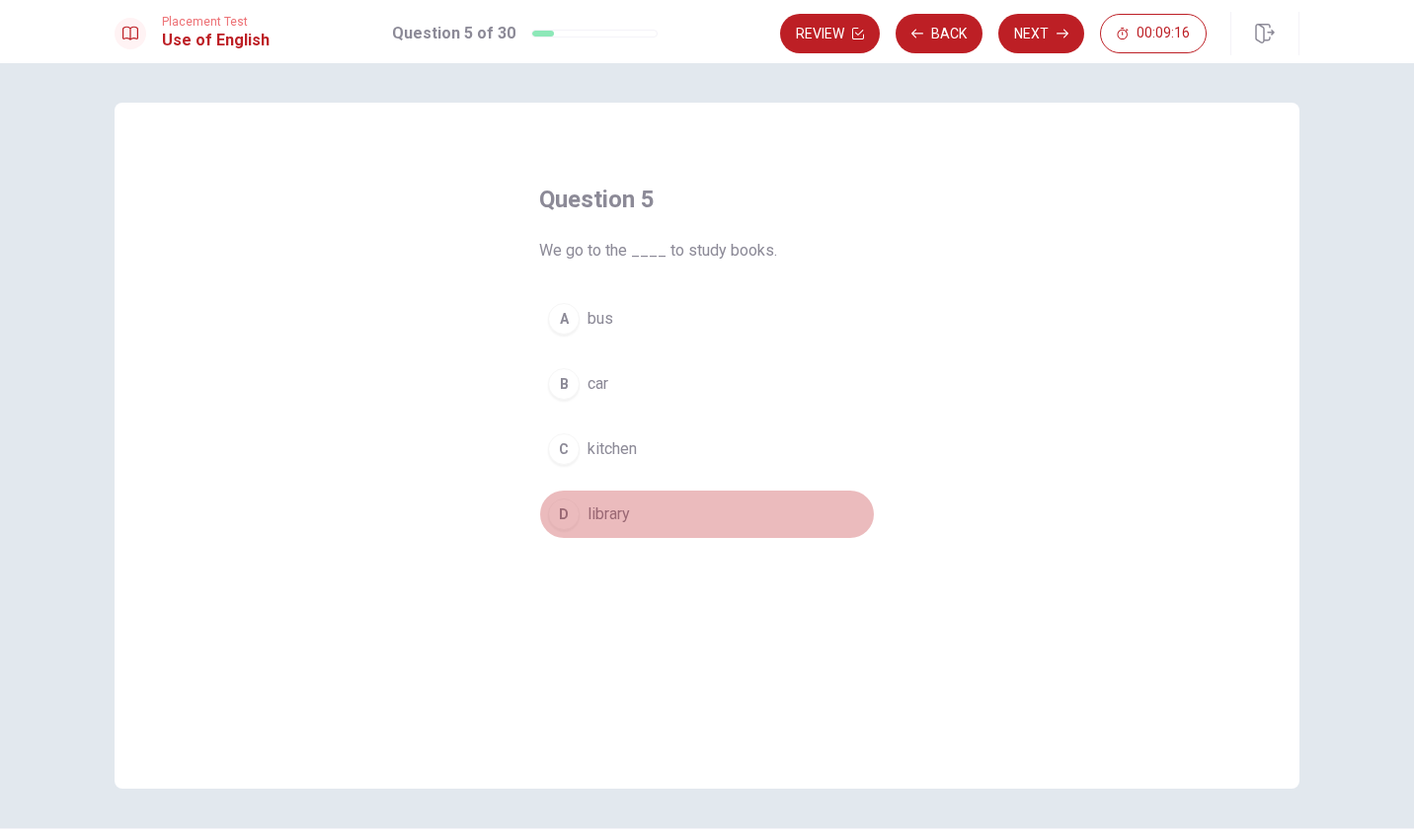drag, startPoint x: 571, startPoint y: 517, endPoint x: 581, endPoint y: 512, distance: 11.18034 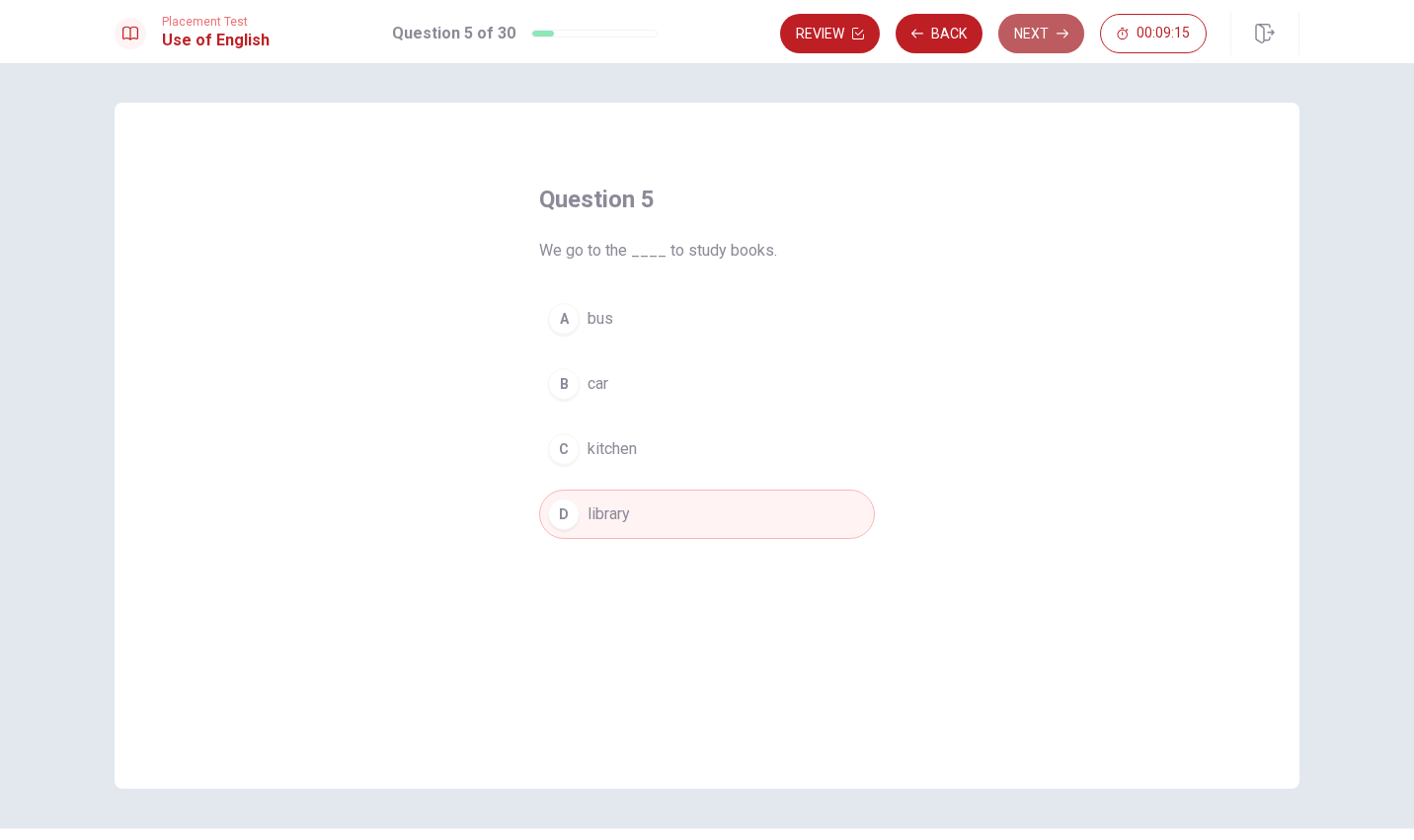 click on "Next" at bounding box center (1041, 34) 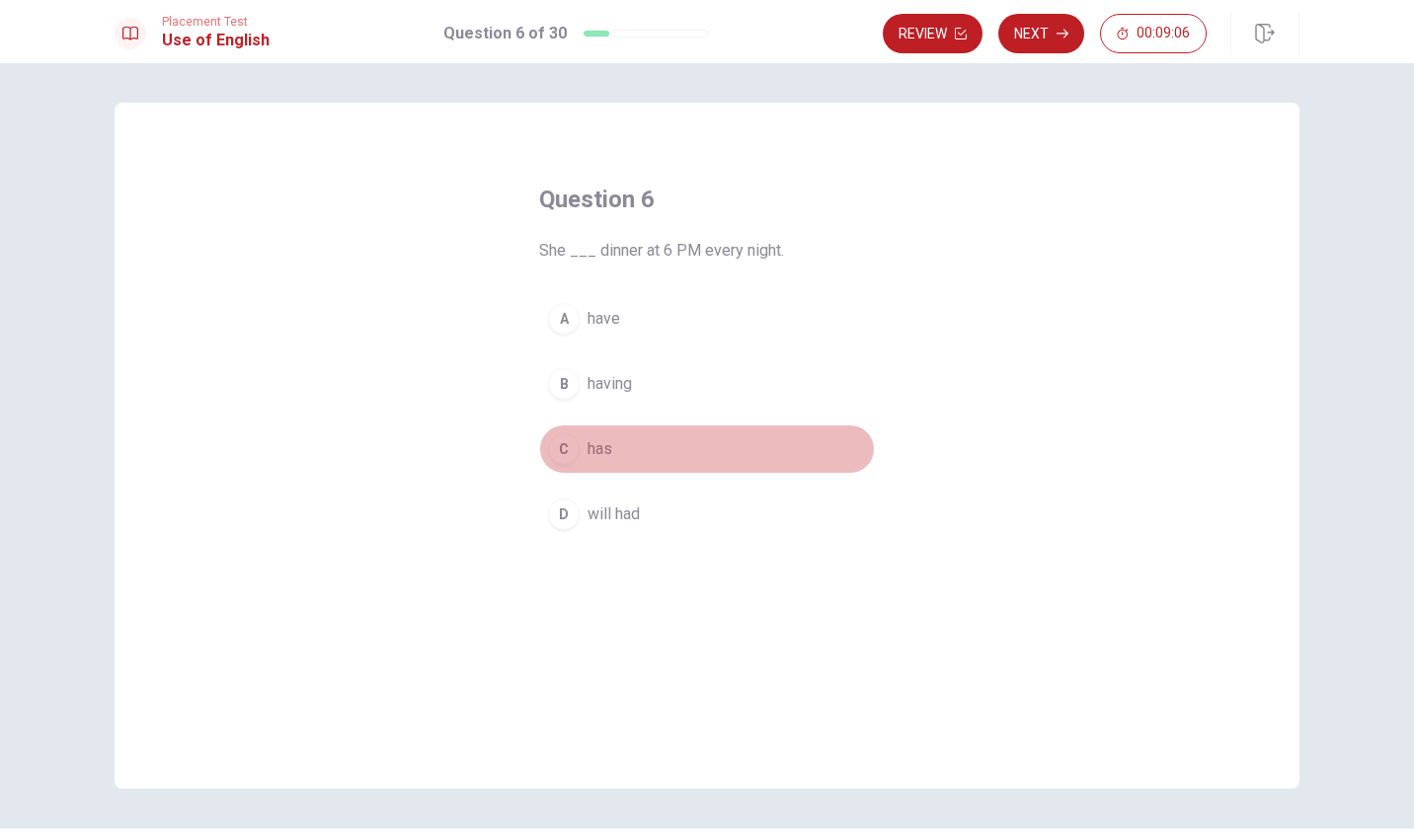 click on "C has" at bounding box center (707, 449) 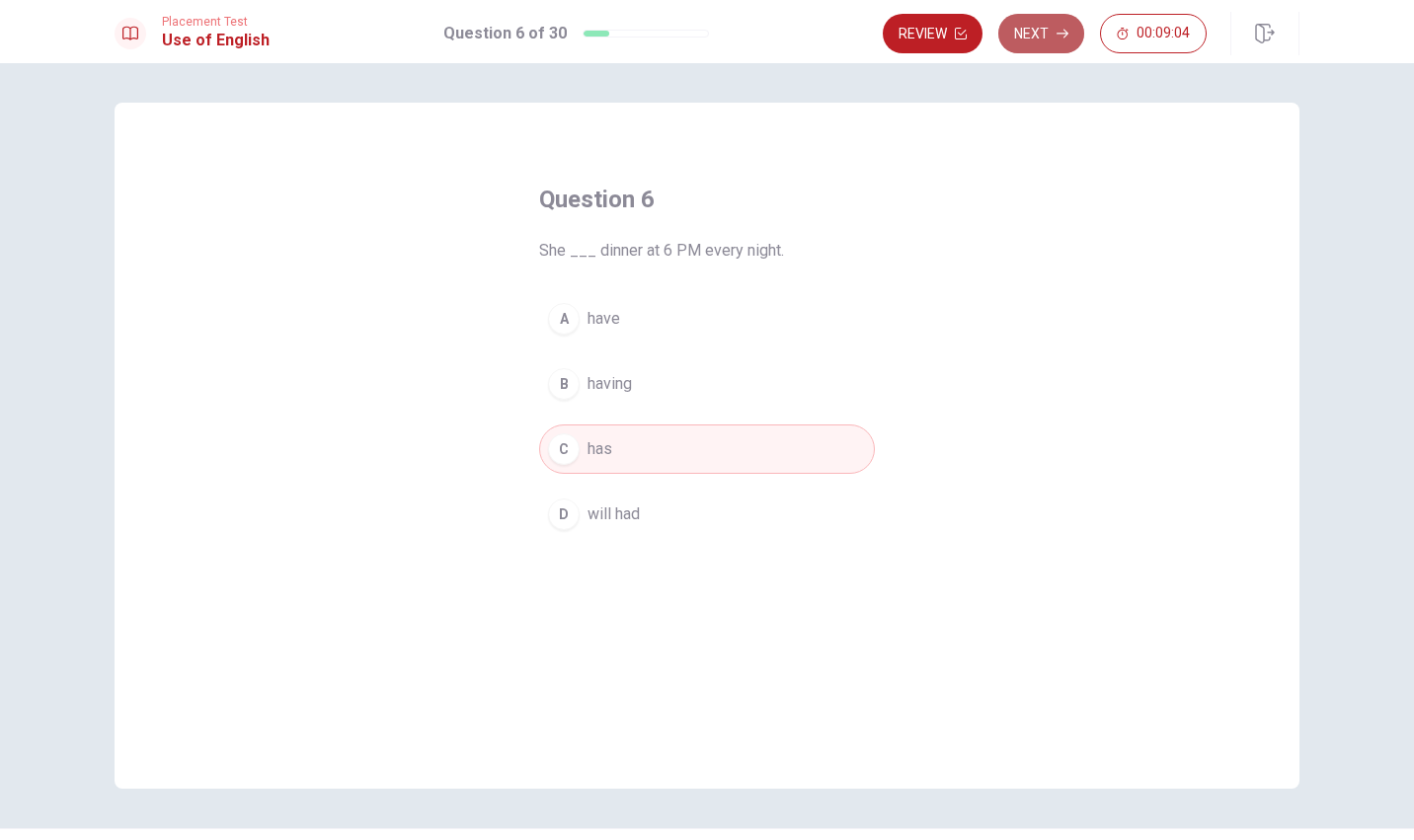 click on "Next" at bounding box center (1041, 34) 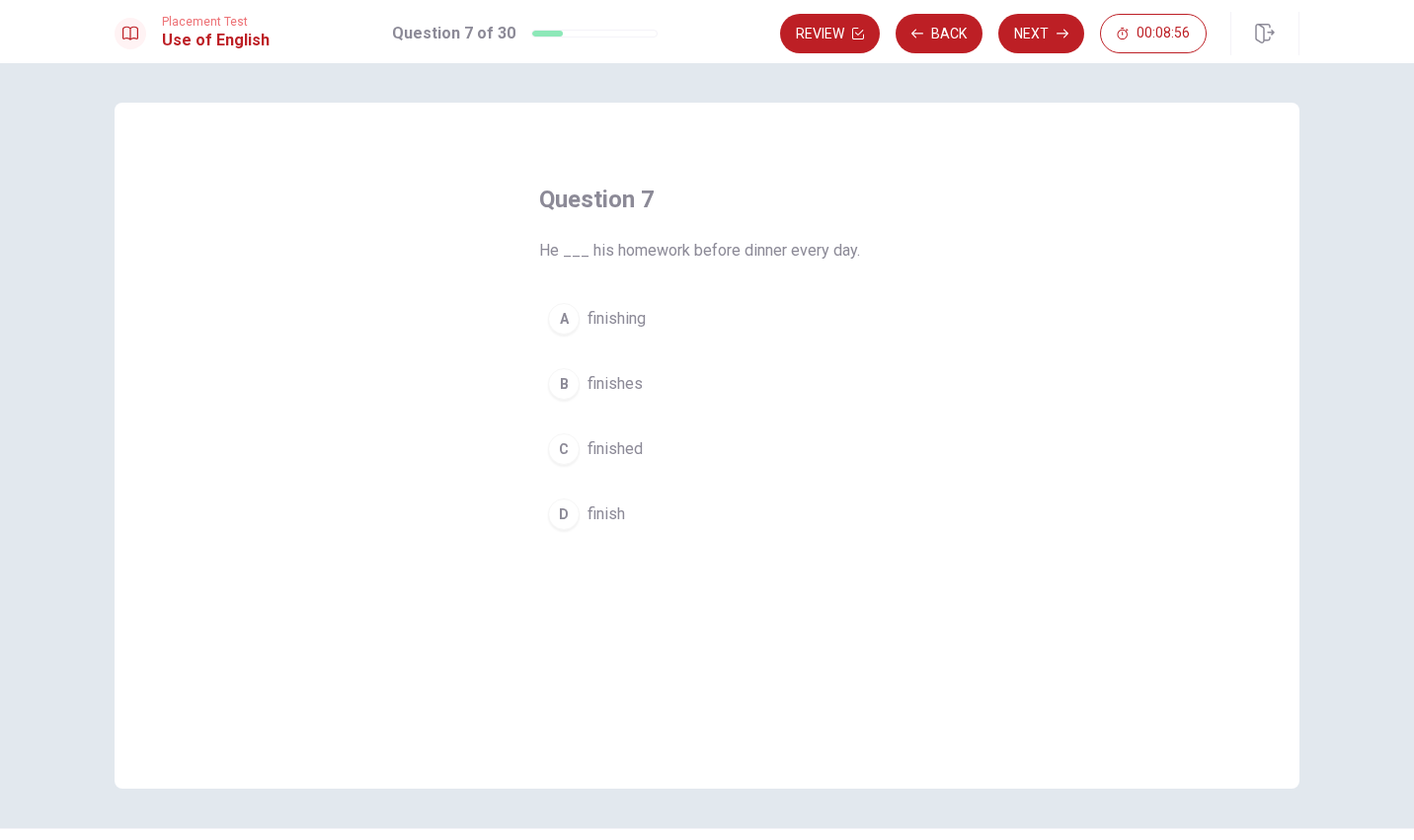 click on "finishes" at bounding box center [615, 384] 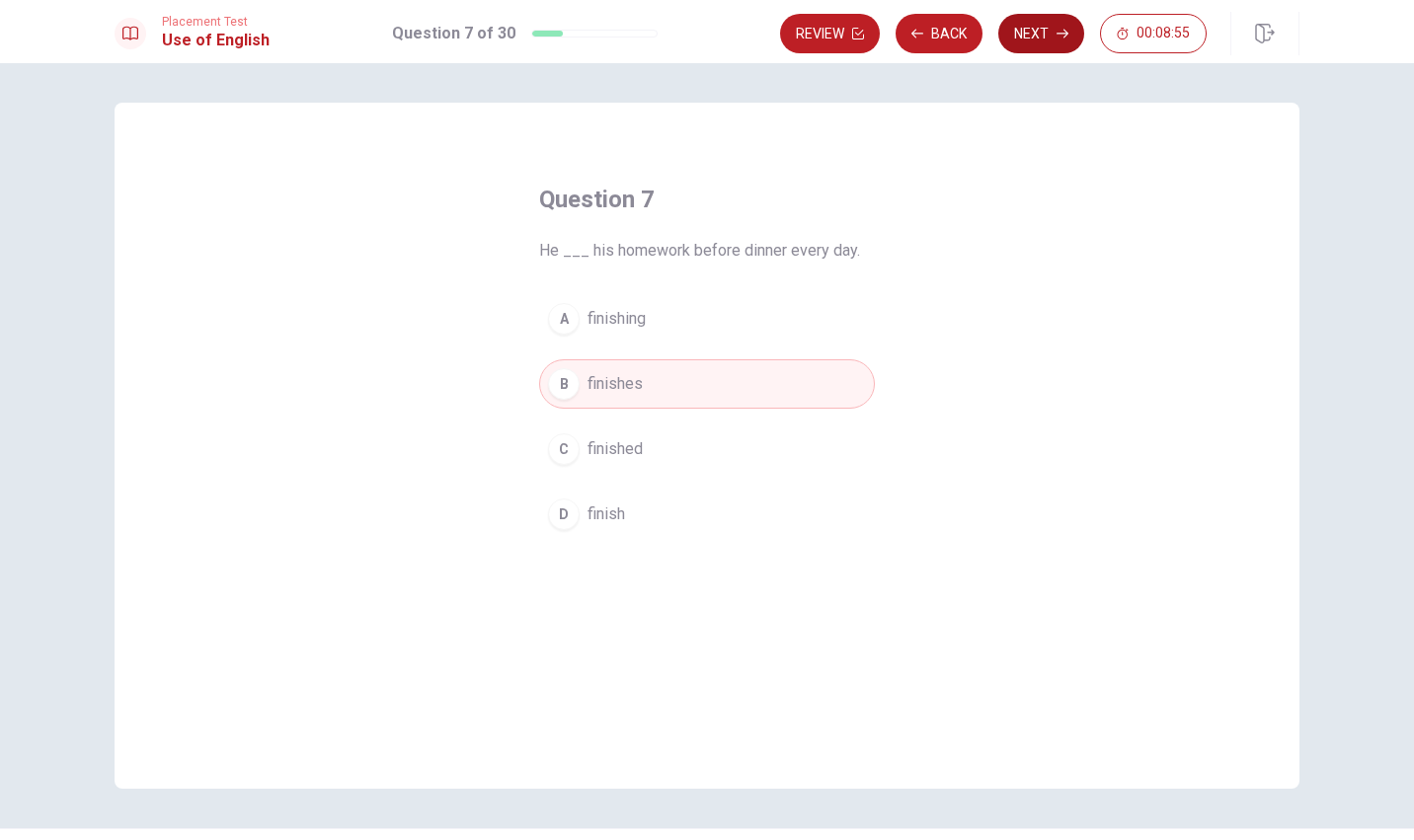 click on "Next" at bounding box center [1041, 34] 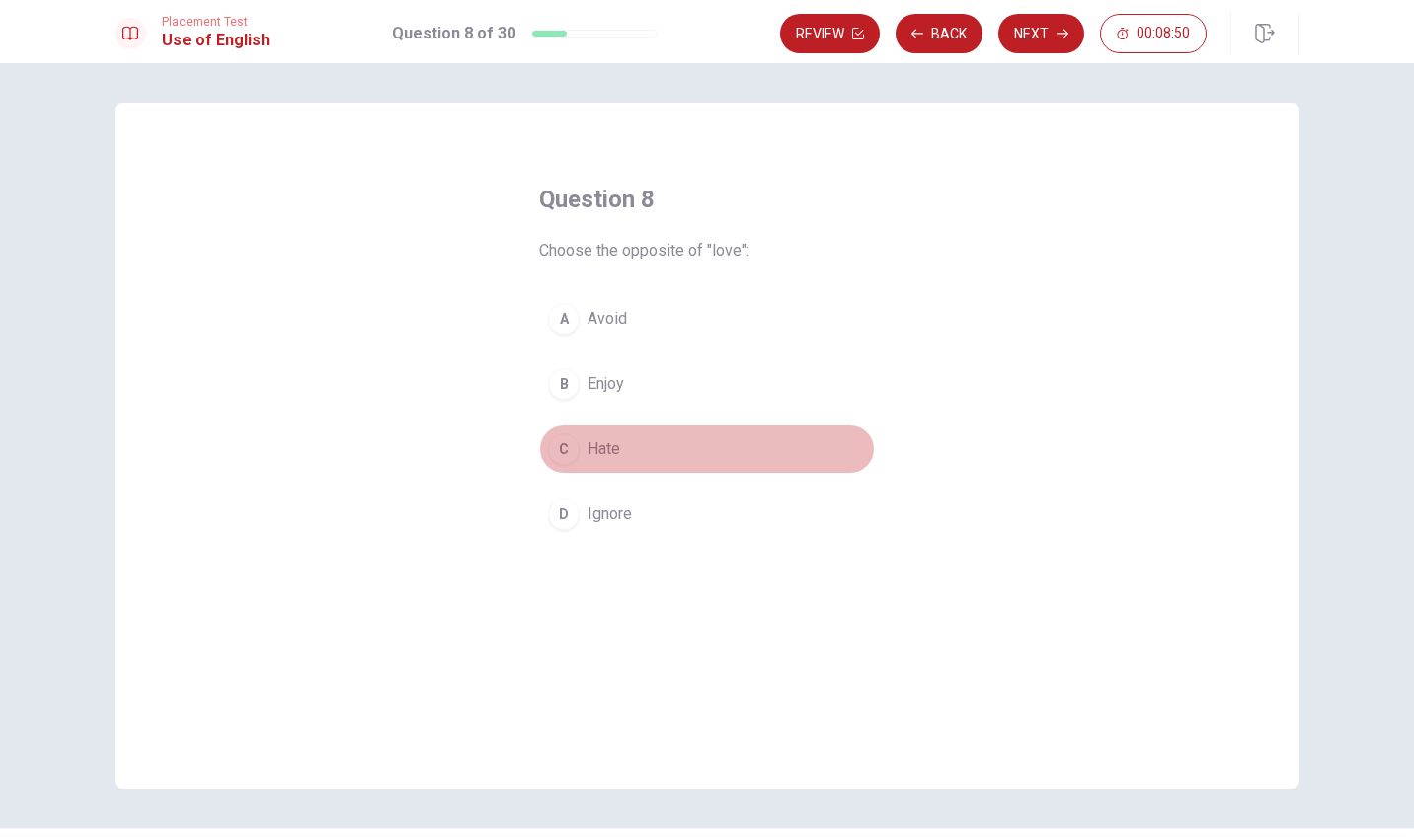 click on "C" at bounding box center (564, 449) 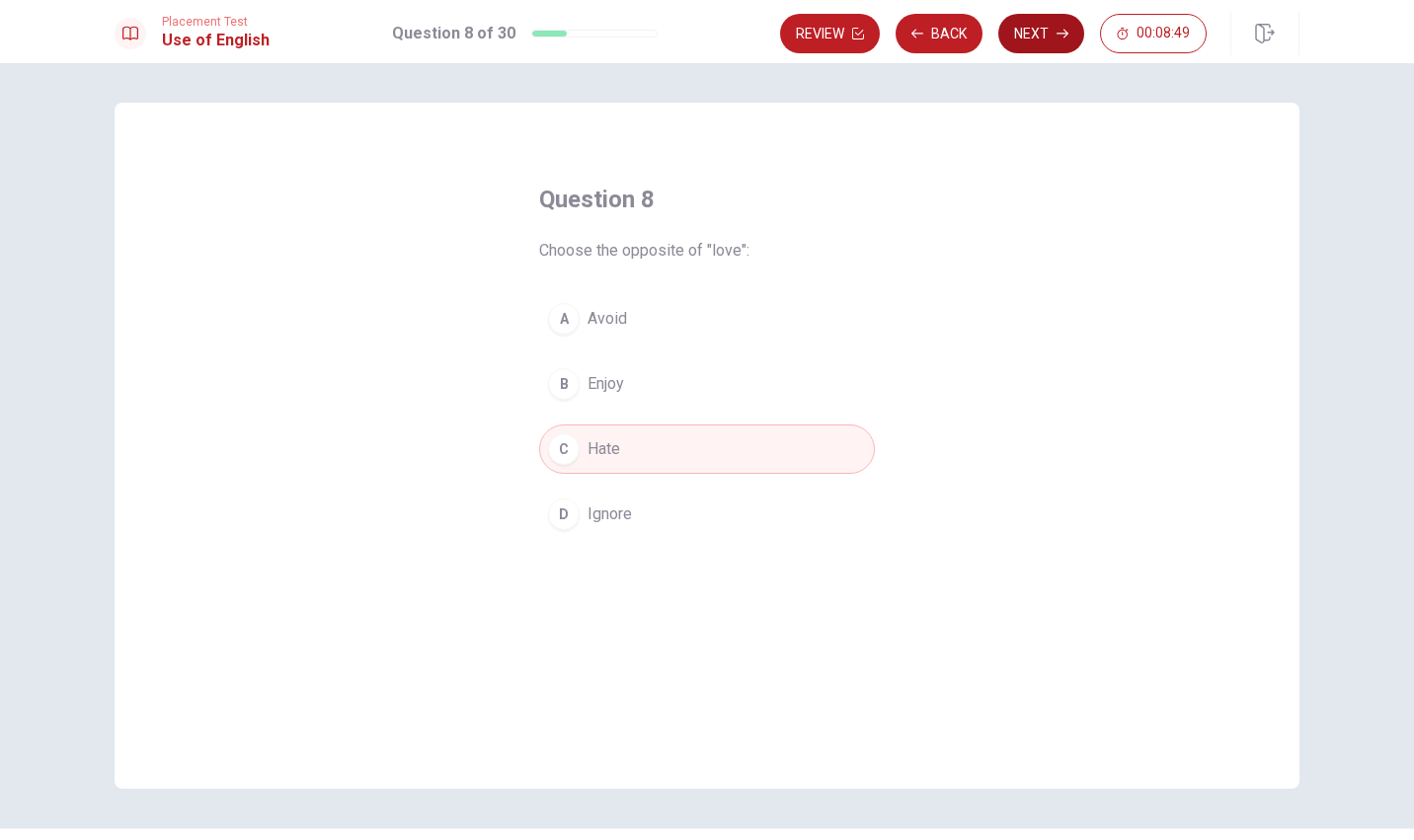 click on "Next" at bounding box center [1041, 34] 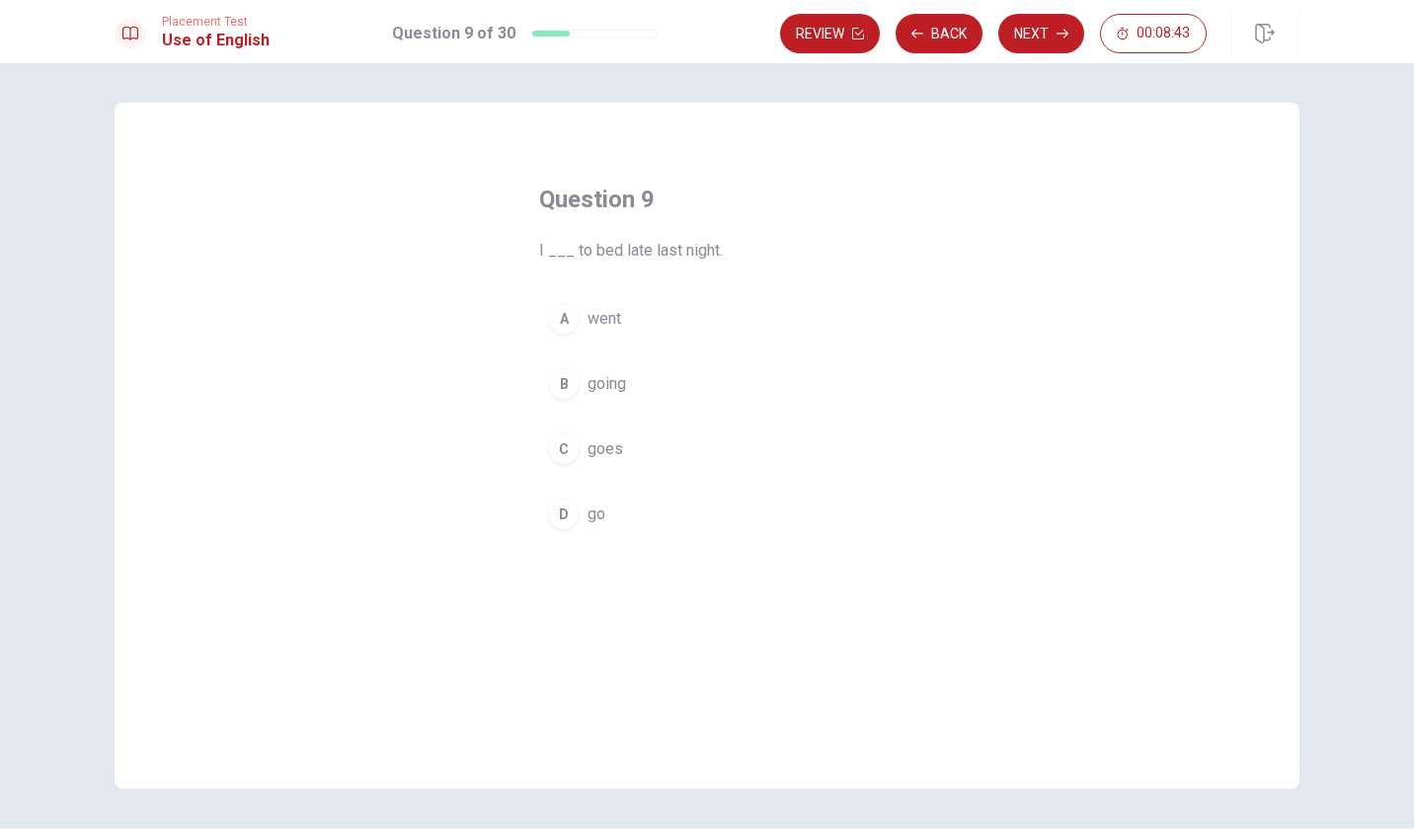 click on "went" at bounding box center (604, 319) 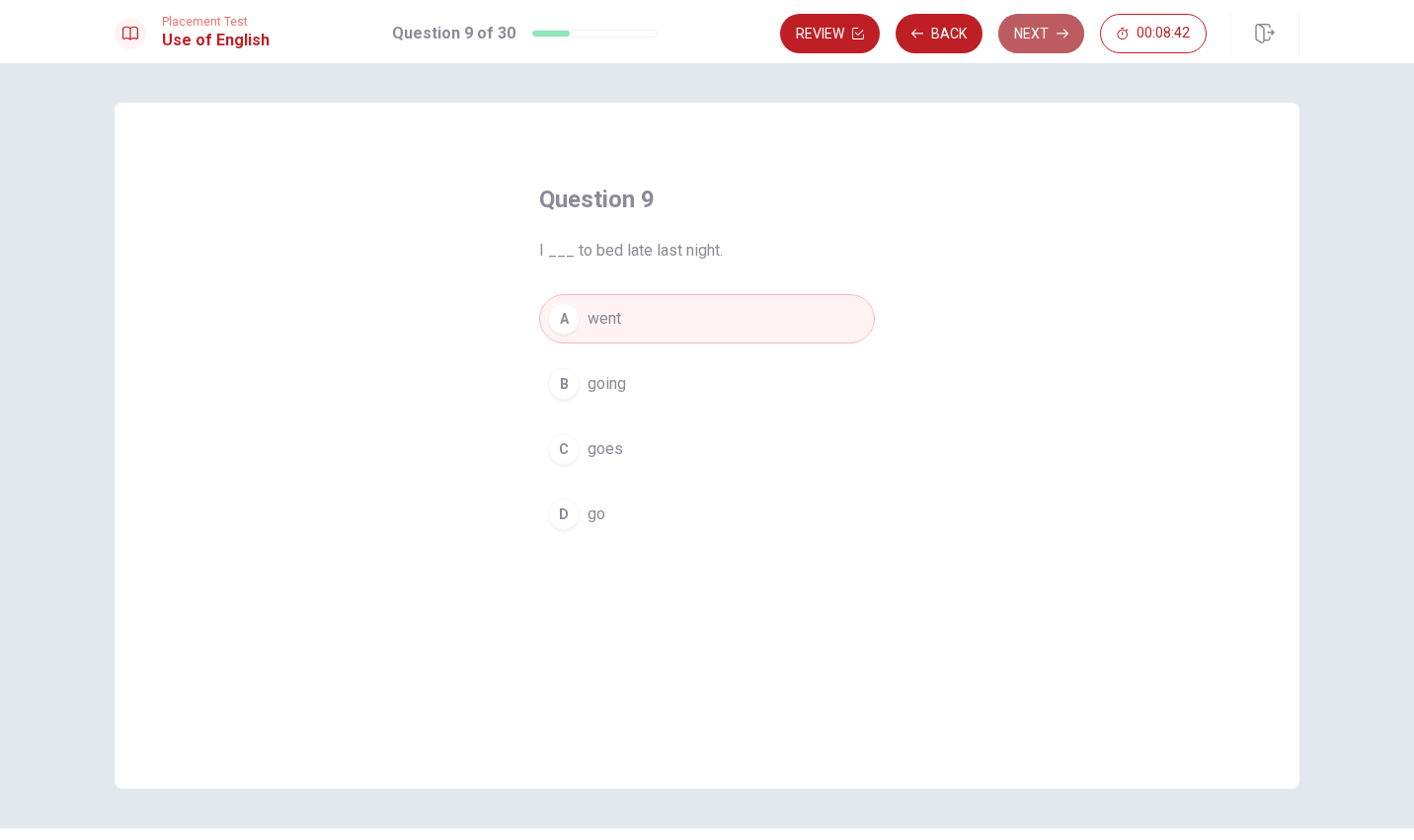 click on "Next" at bounding box center [1041, 34] 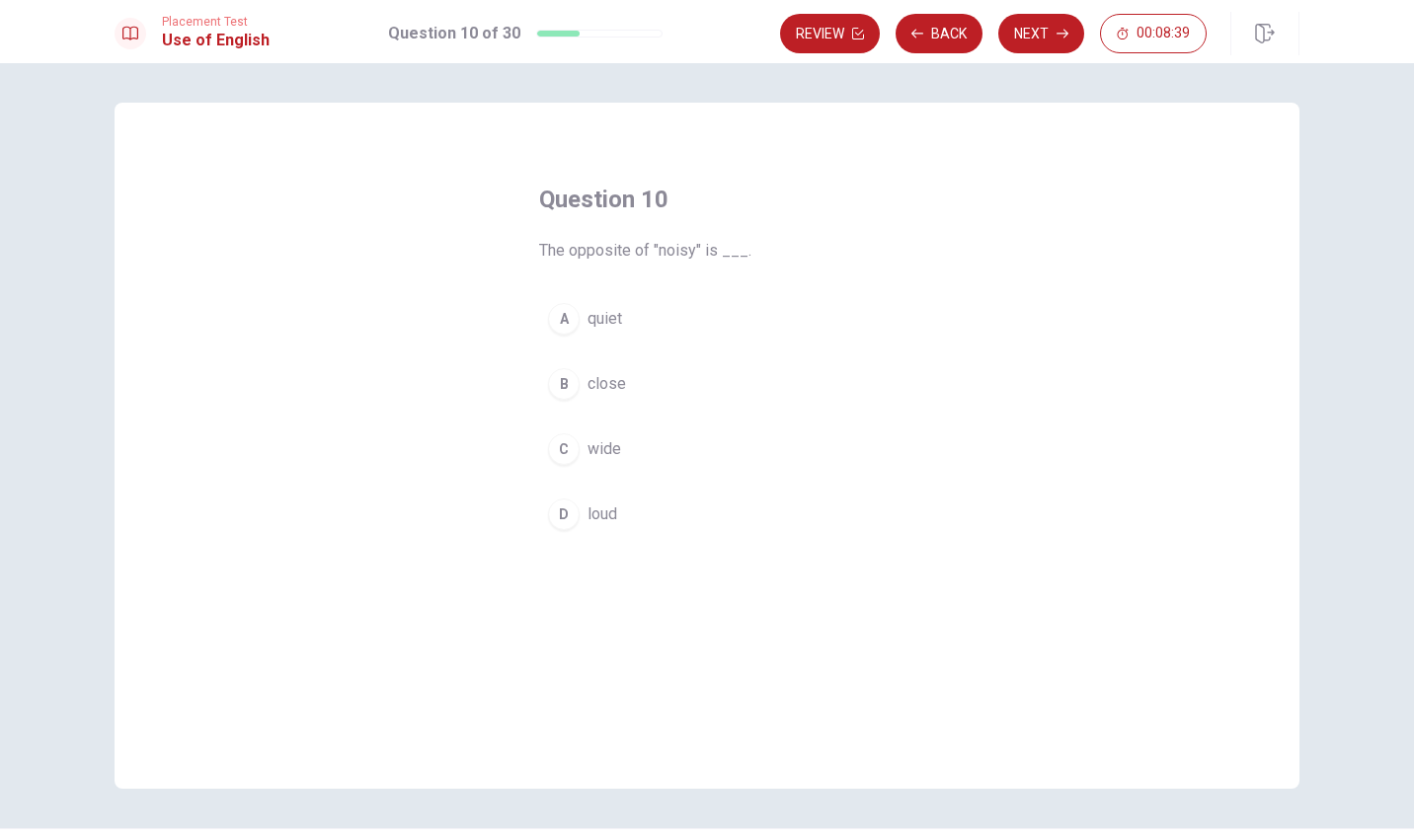 click on "quiet" at bounding box center [604, 319] 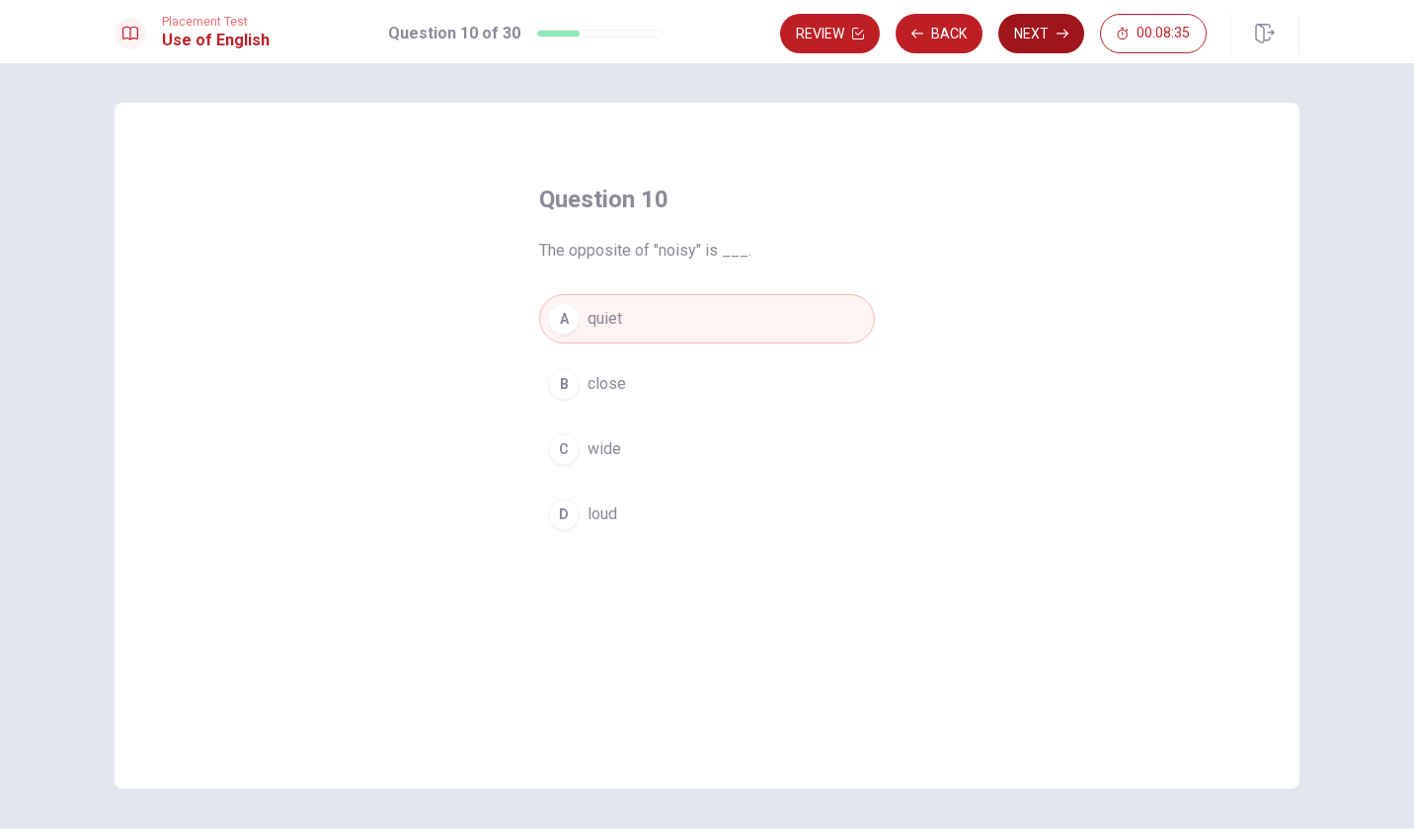 click on "Next" at bounding box center [1041, 34] 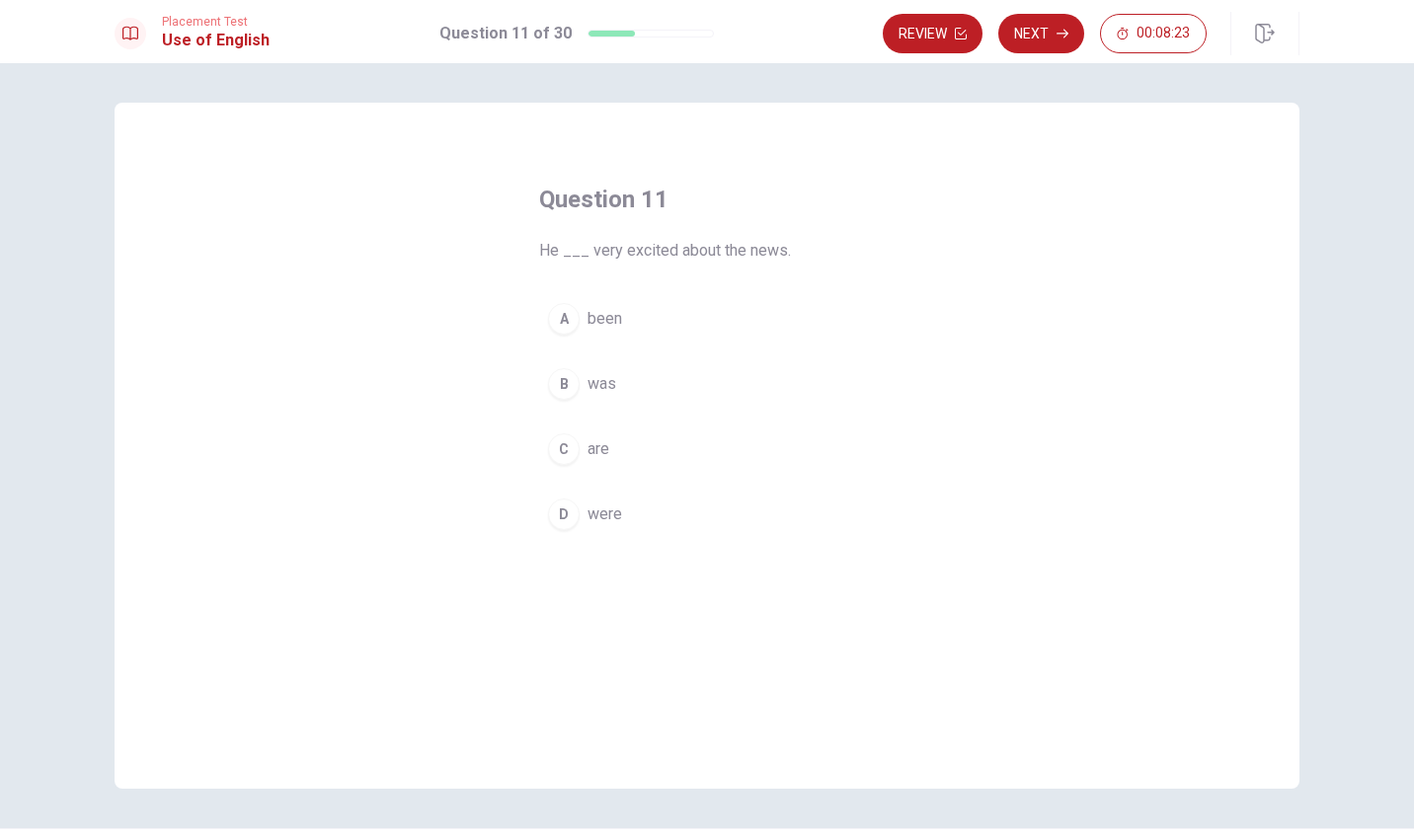 click on "B was" at bounding box center [707, 384] 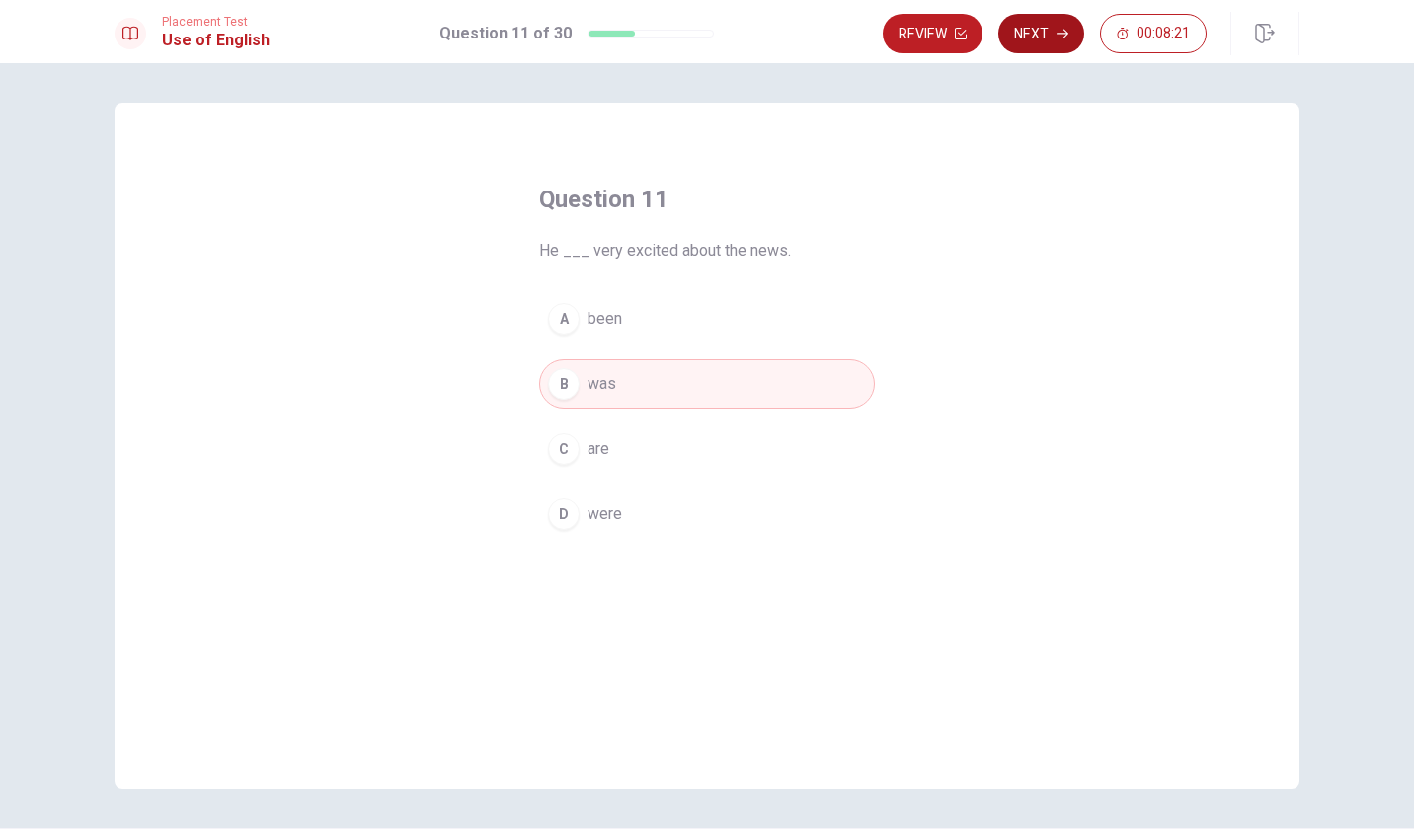 click on "Next" at bounding box center (1041, 34) 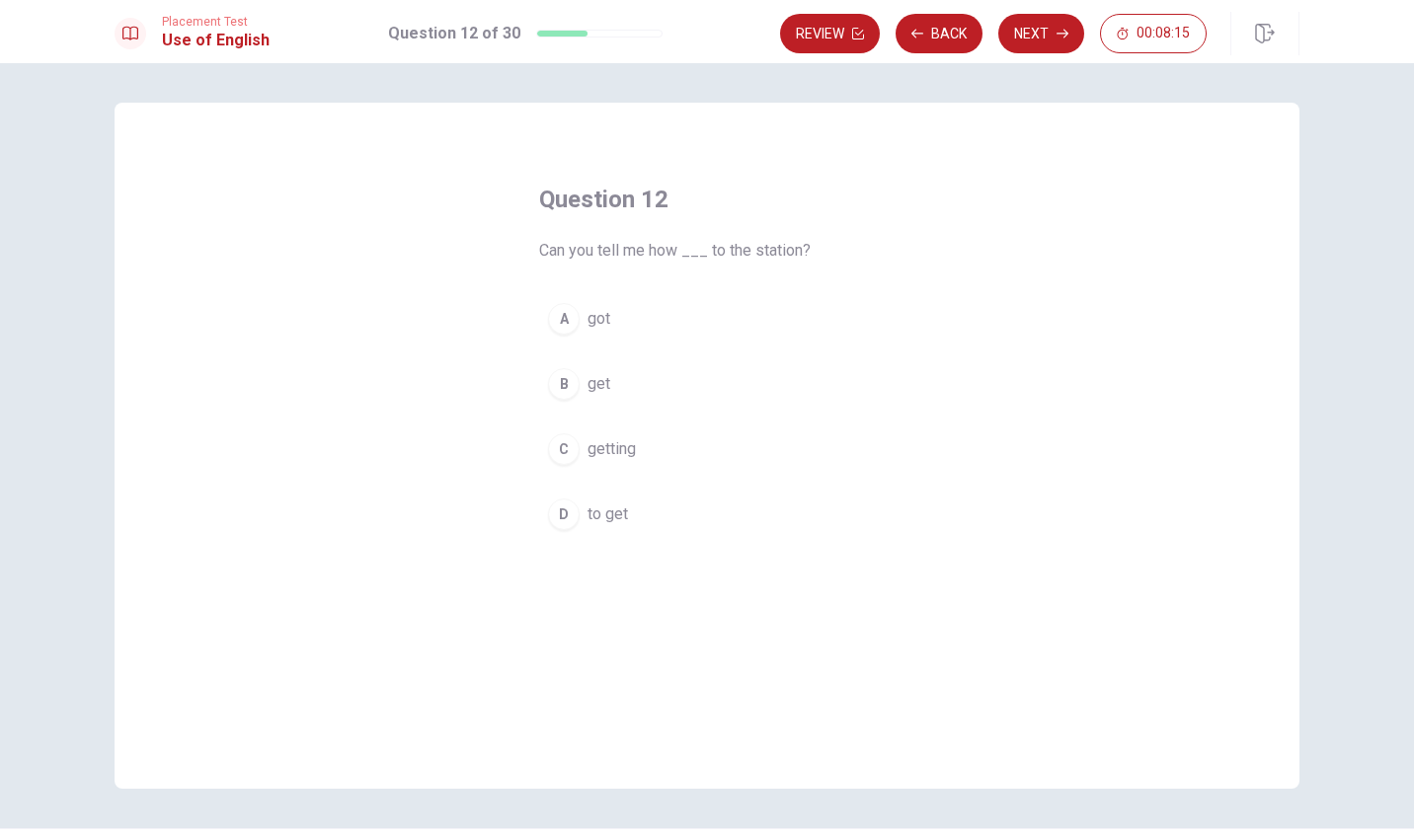 click on "D" at bounding box center (564, 514) 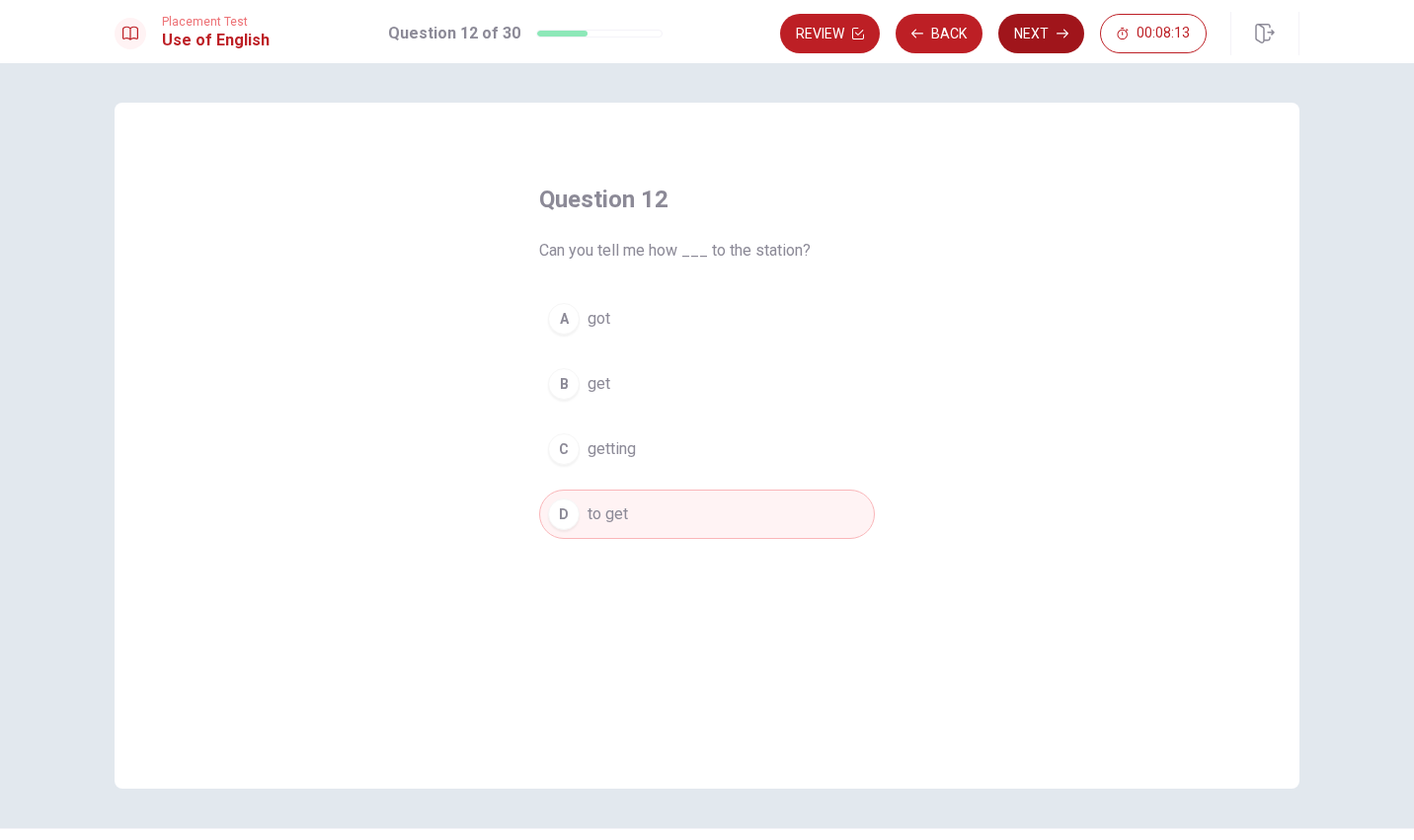 click on "Next" at bounding box center (1041, 34) 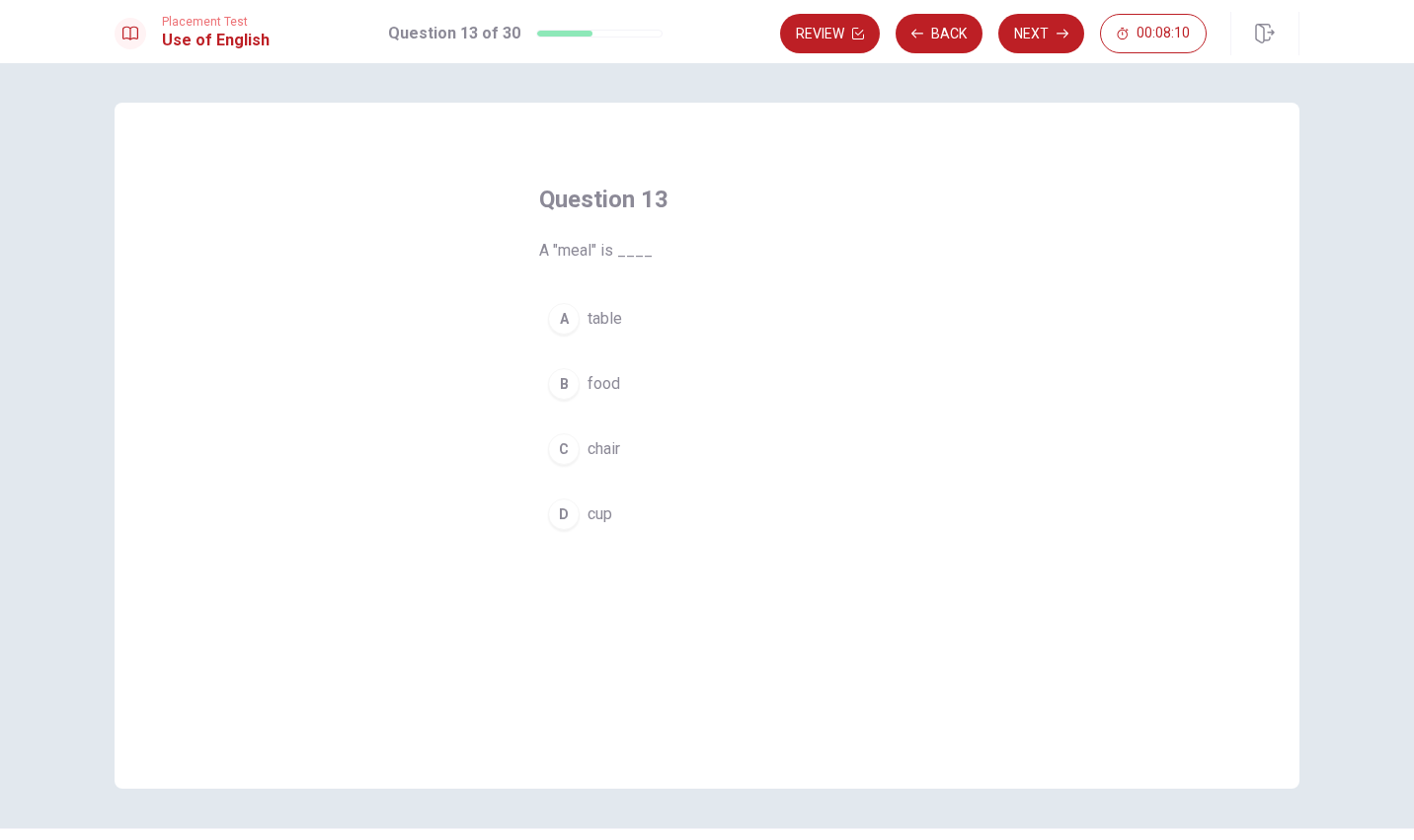 click on "B" at bounding box center (564, 384) 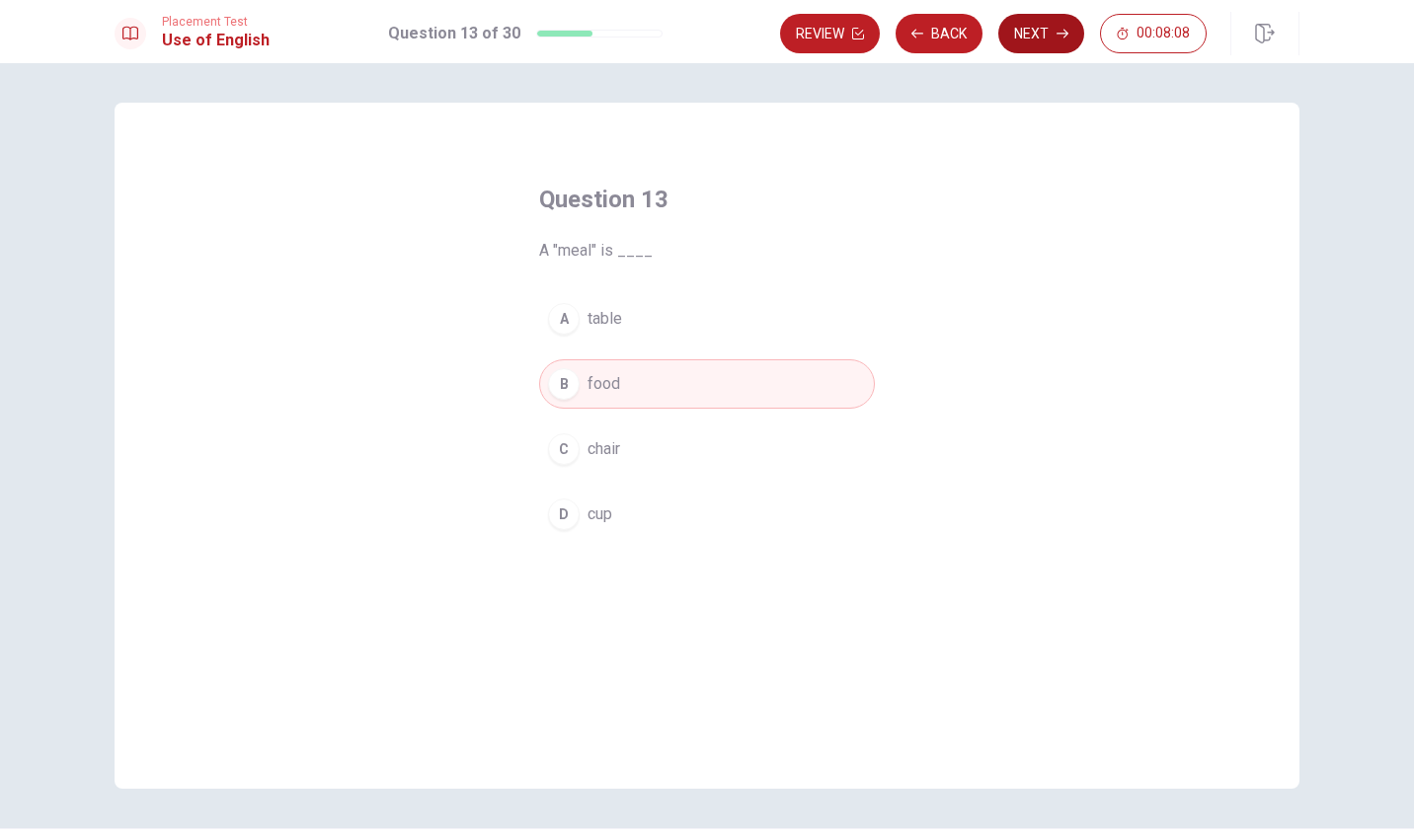 click on "Next" at bounding box center [1041, 34] 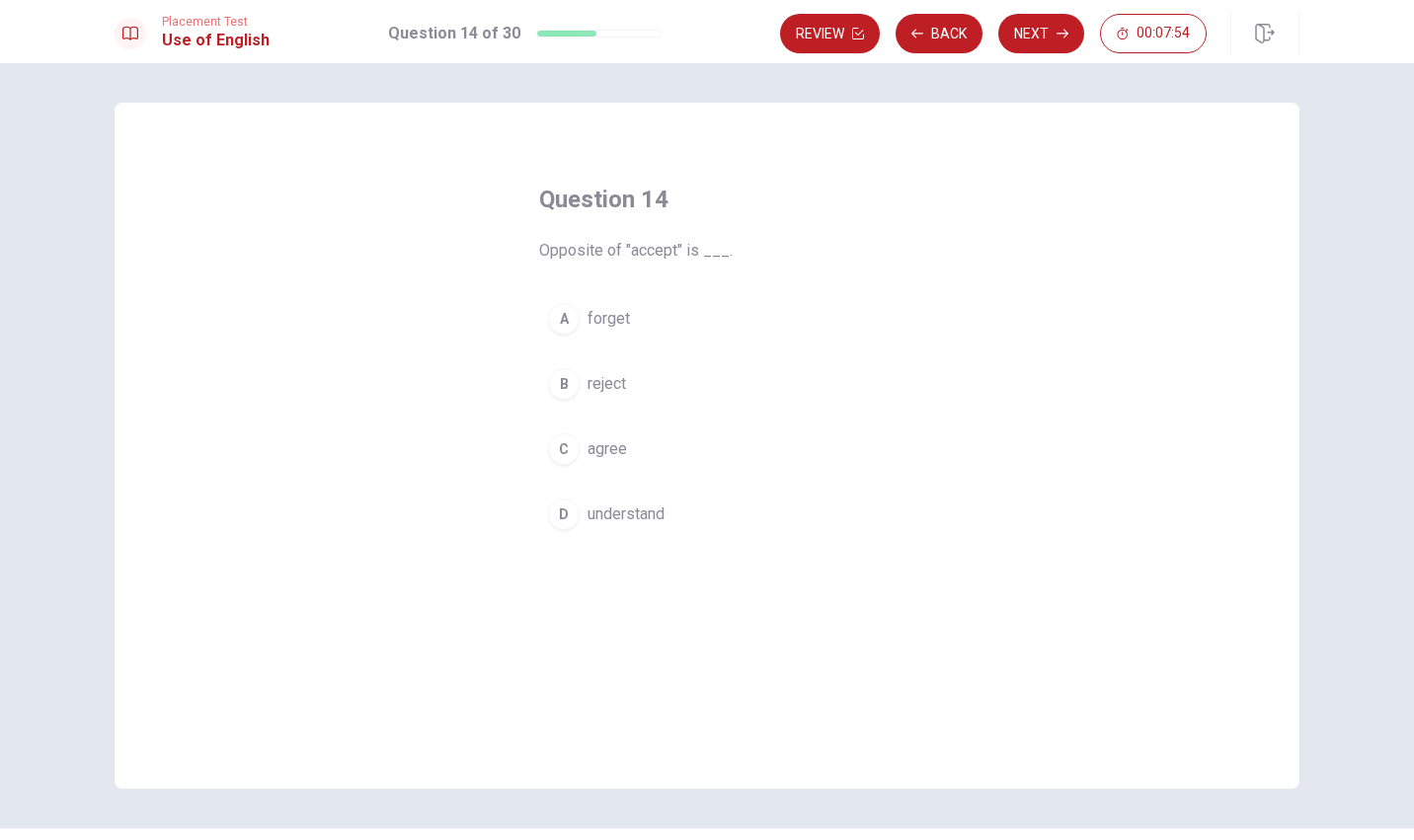 click on "reject" at bounding box center [606, 384] 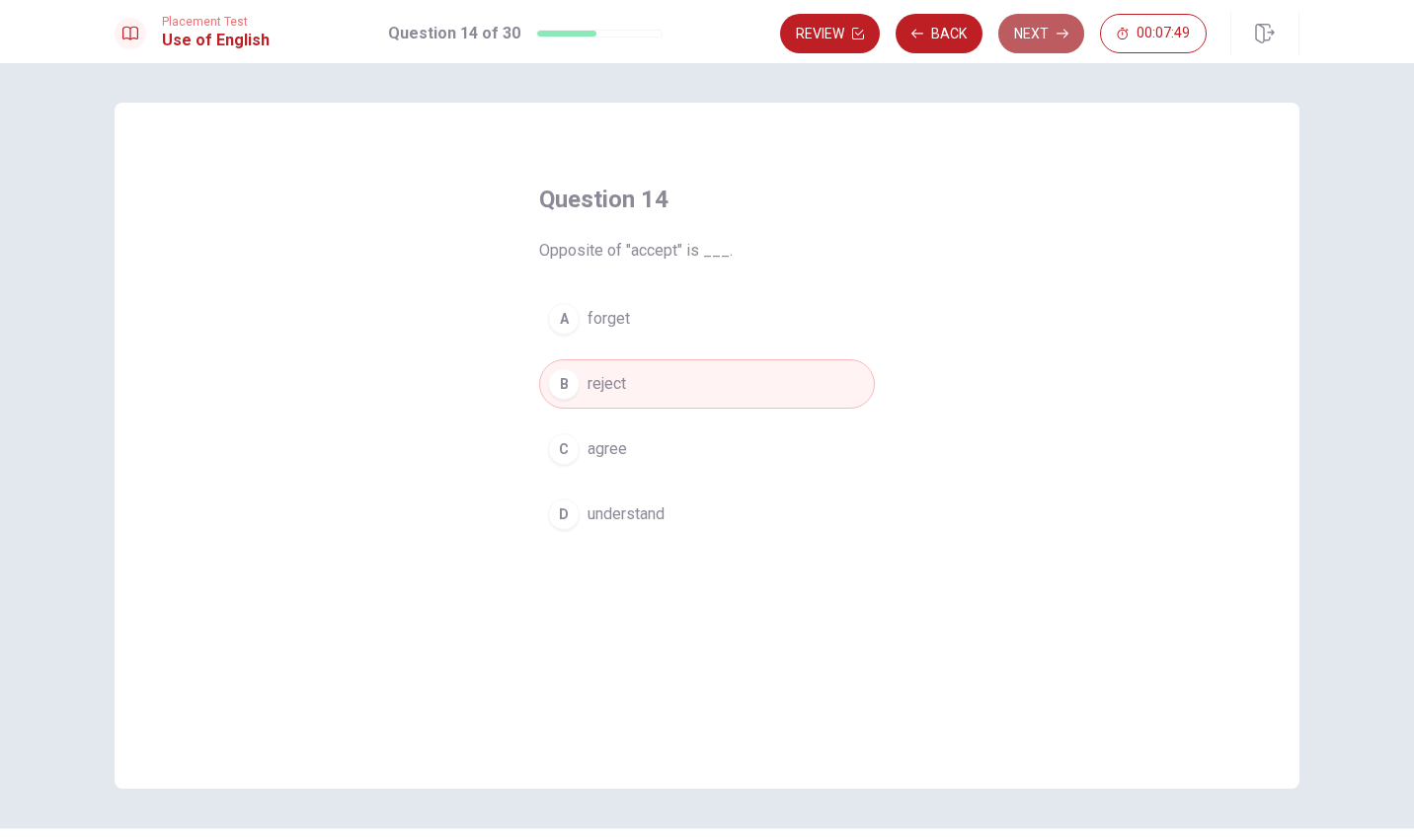click on "Next" at bounding box center [1041, 34] 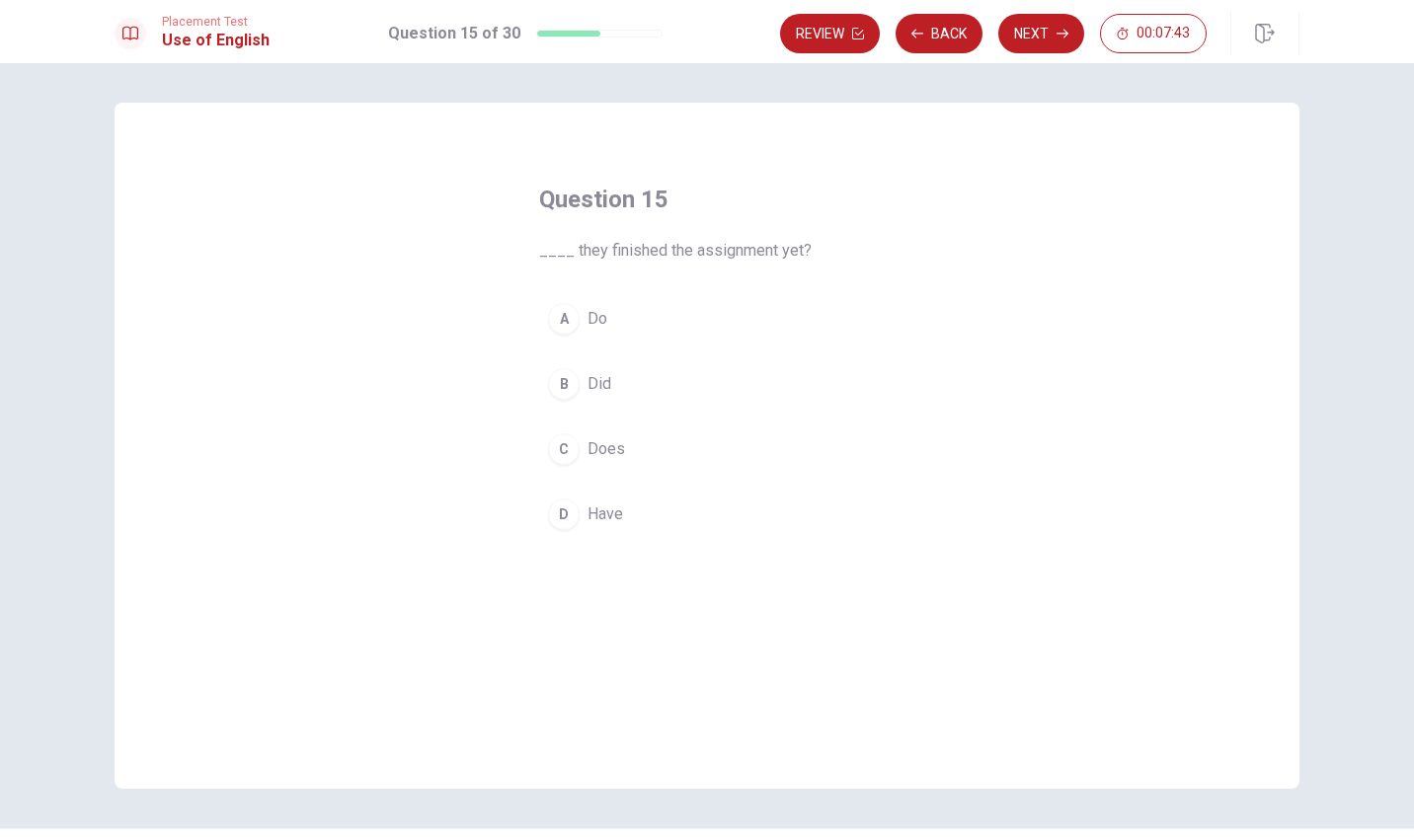 click on "D" at bounding box center [564, 514] 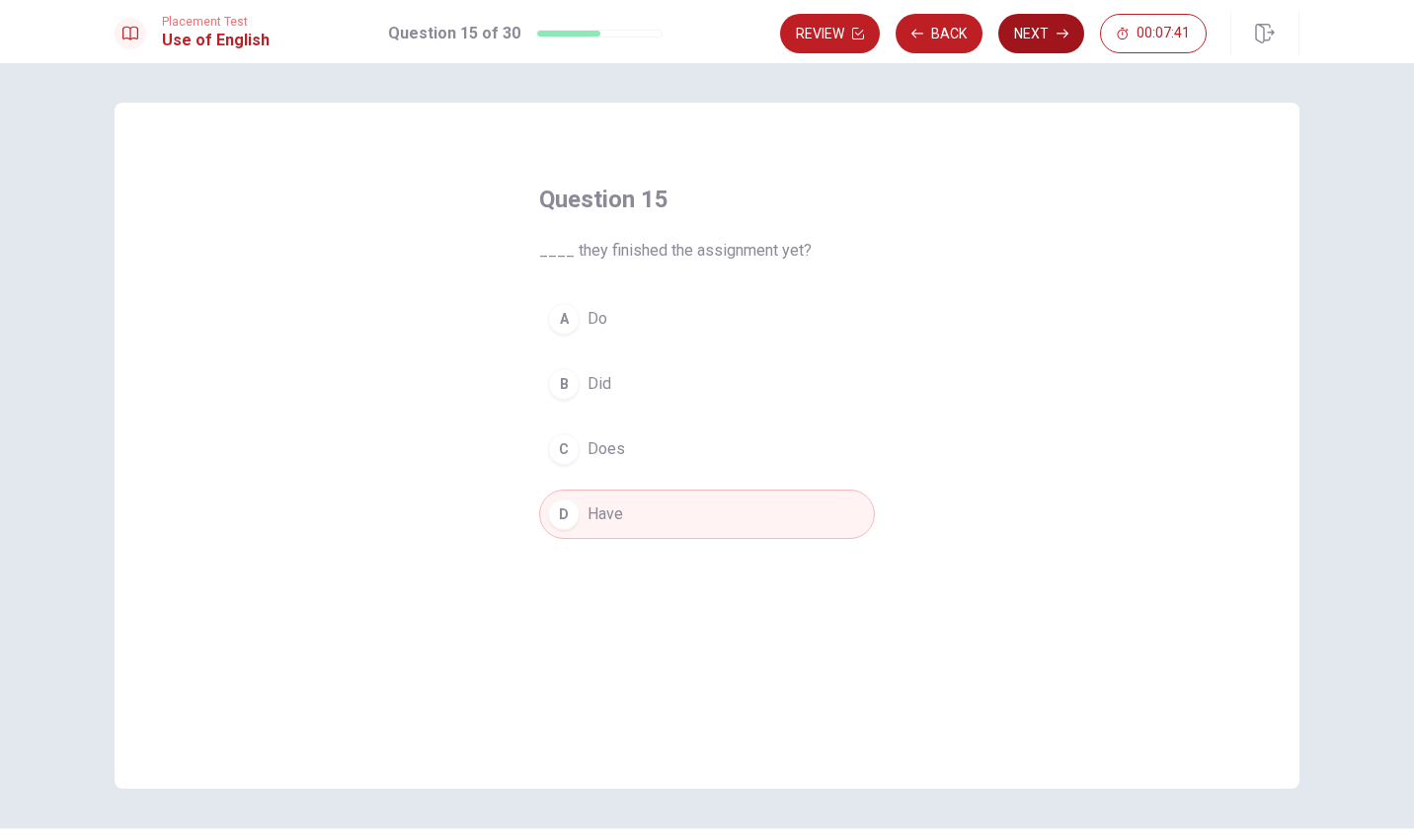 click on "Next" at bounding box center [1041, 34] 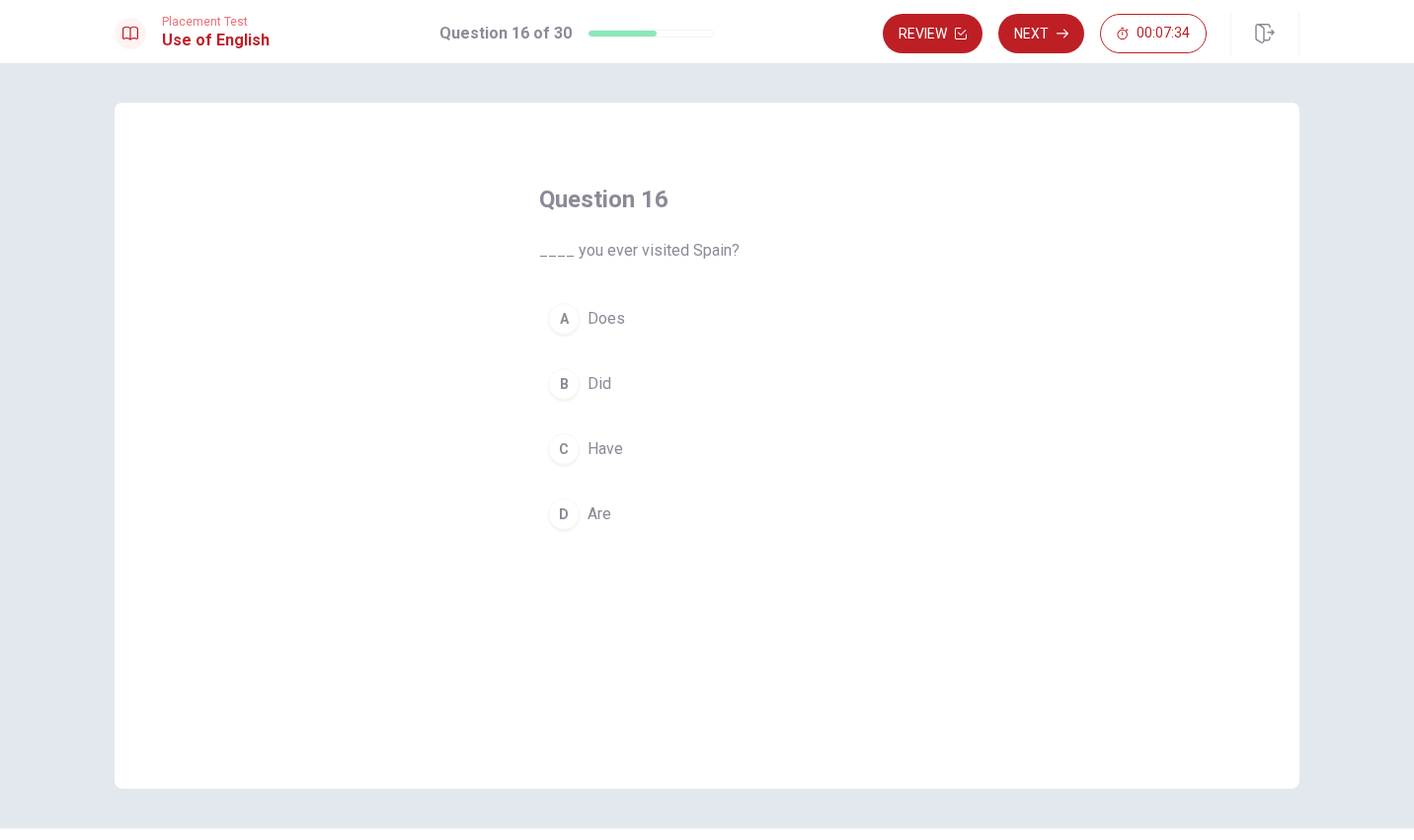 click on "C" at bounding box center [564, 449] 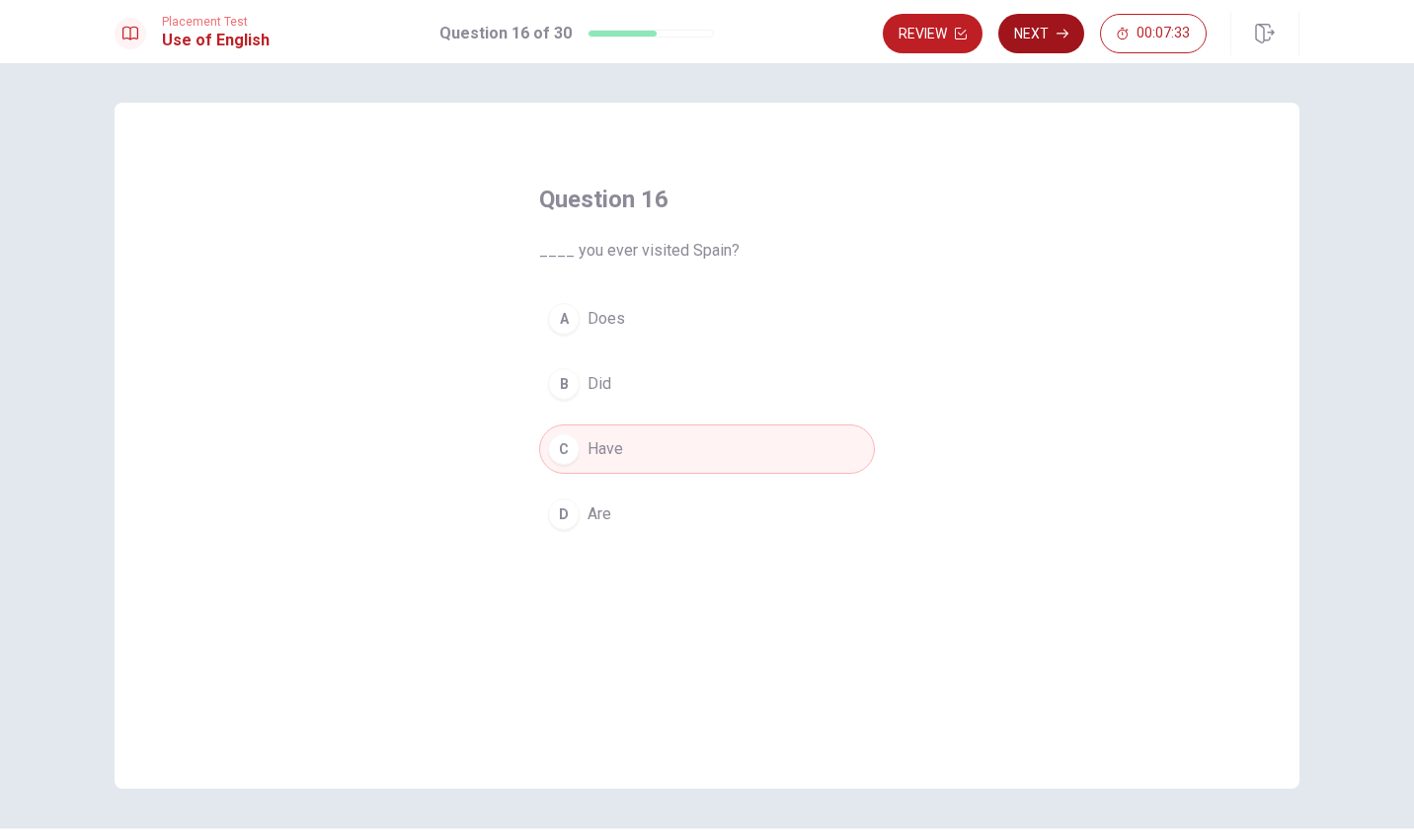 click on "Next" at bounding box center (1041, 34) 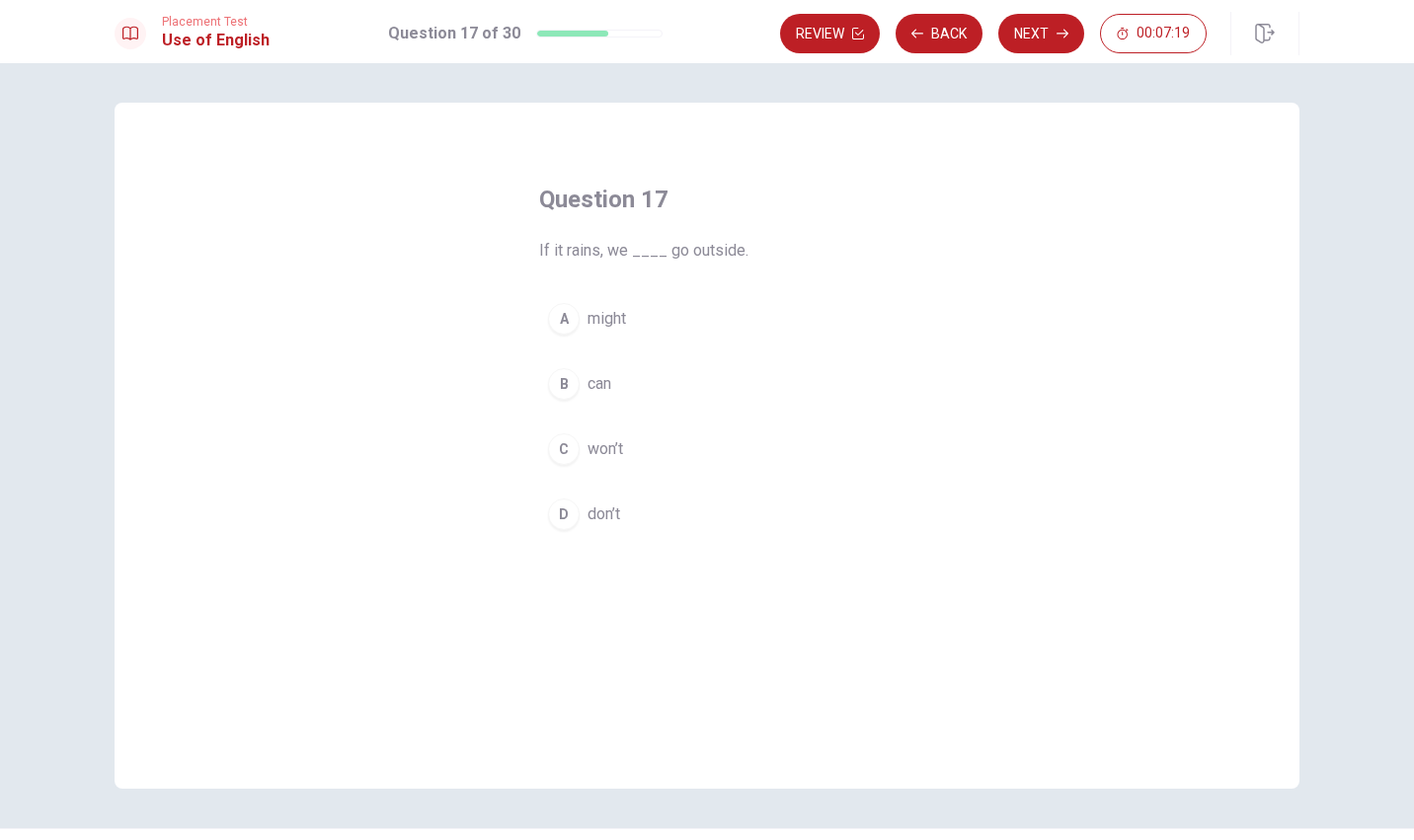 click on "C" at bounding box center [564, 449] 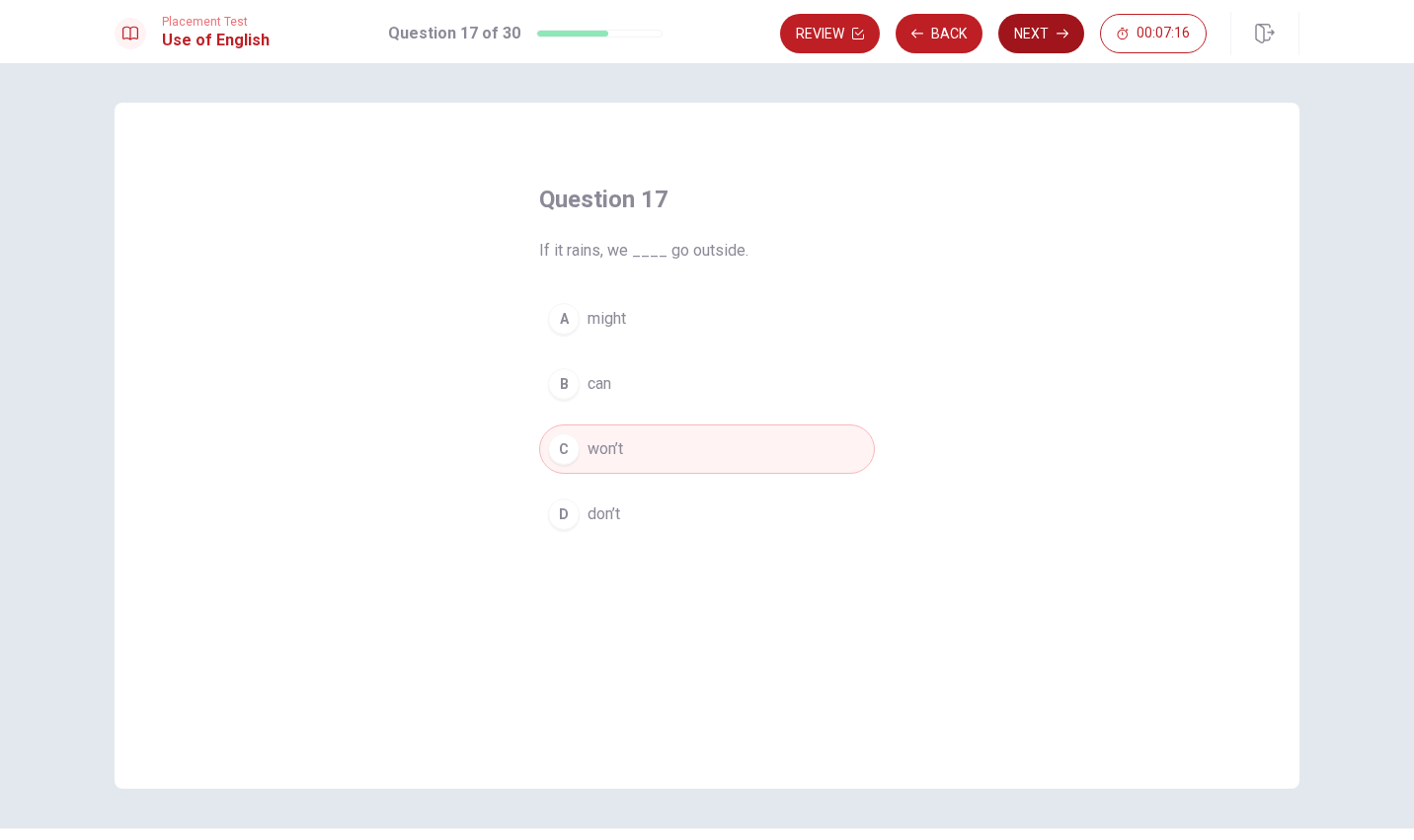 click on "Next" at bounding box center (1041, 34) 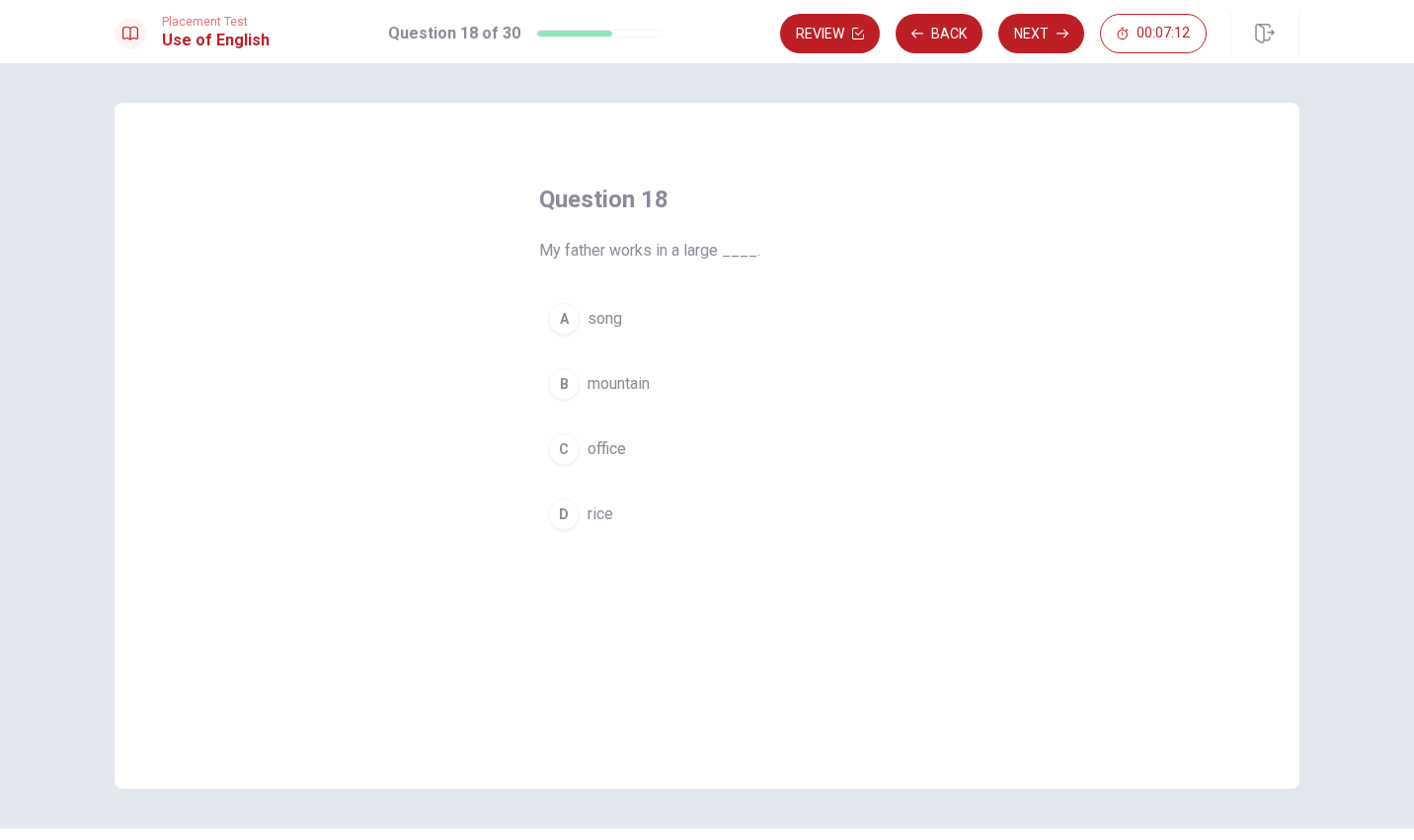 click on "office" at bounding box center [606, 449] 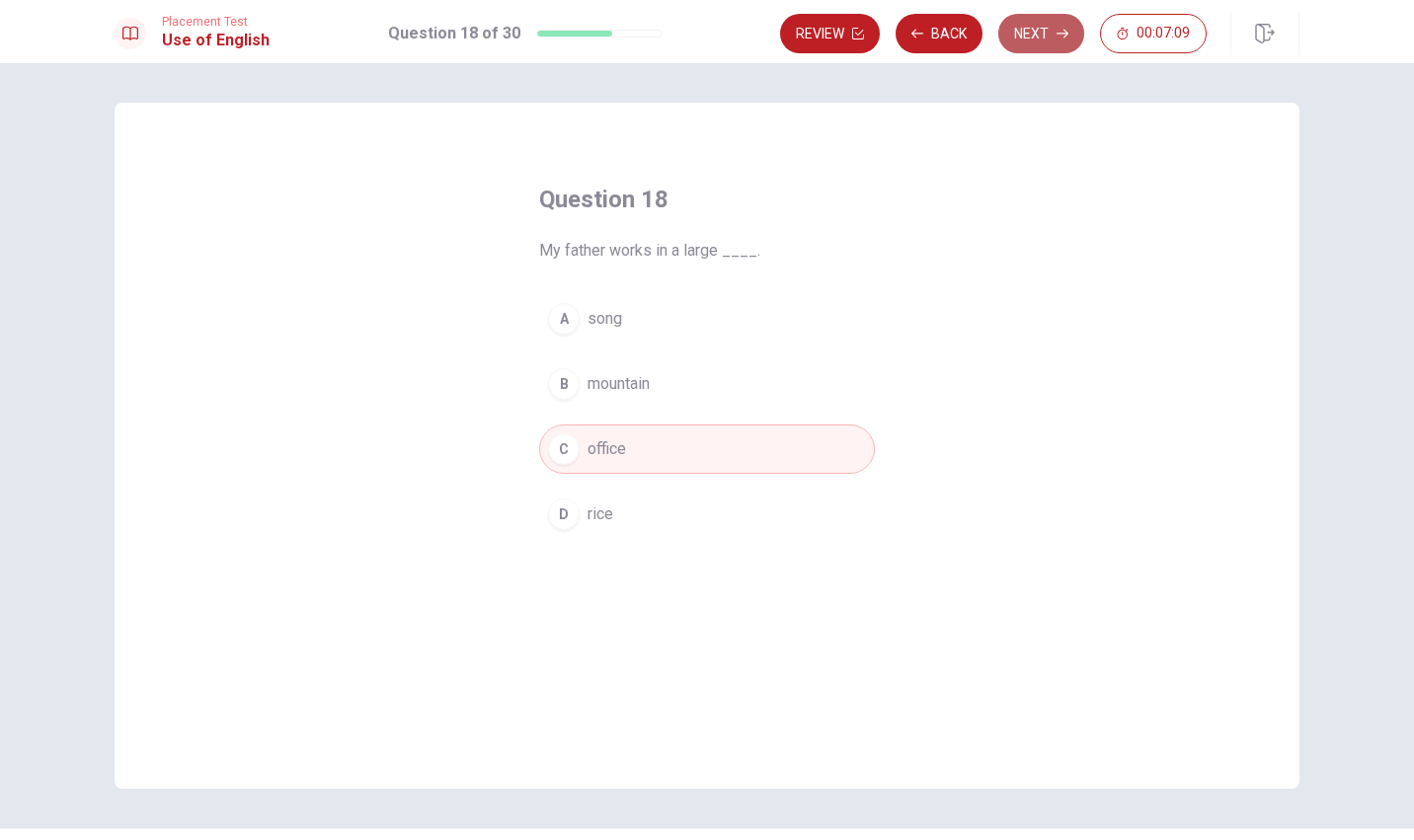 click on "Next" at bounding box center (1041, 34) 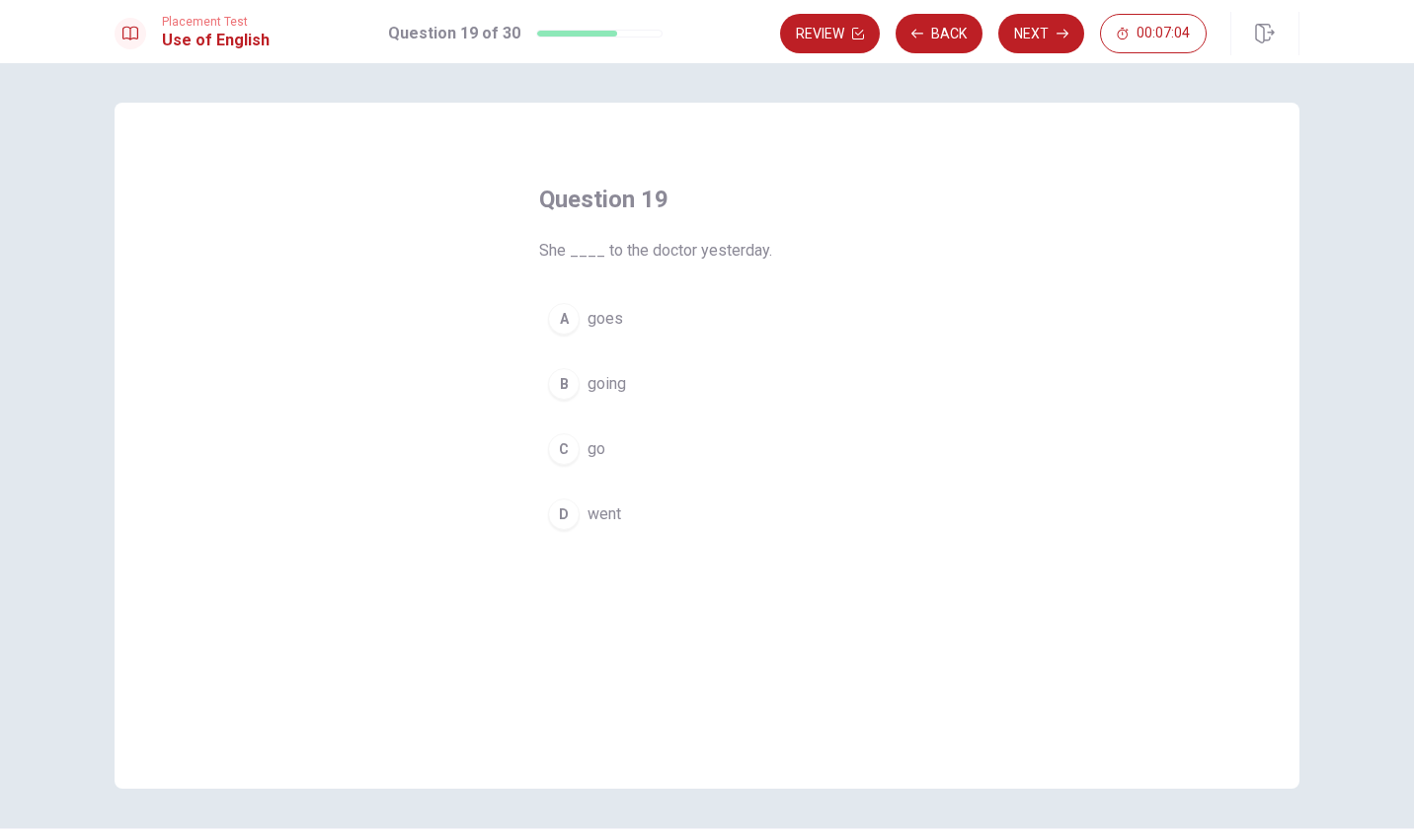 click on "went" at bounding box center (604, 514) 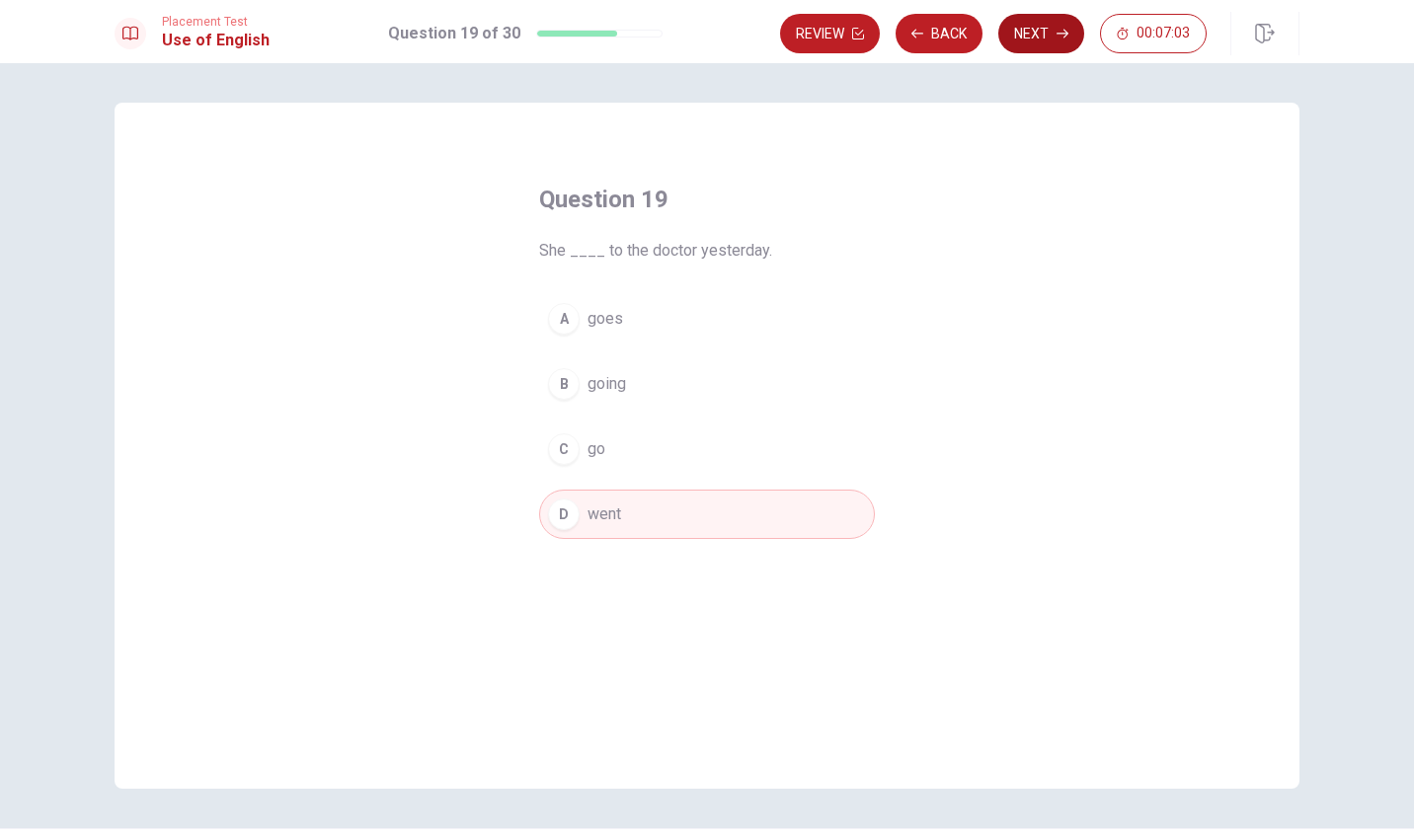 click on "Next" at bounding box center [1041, 34] 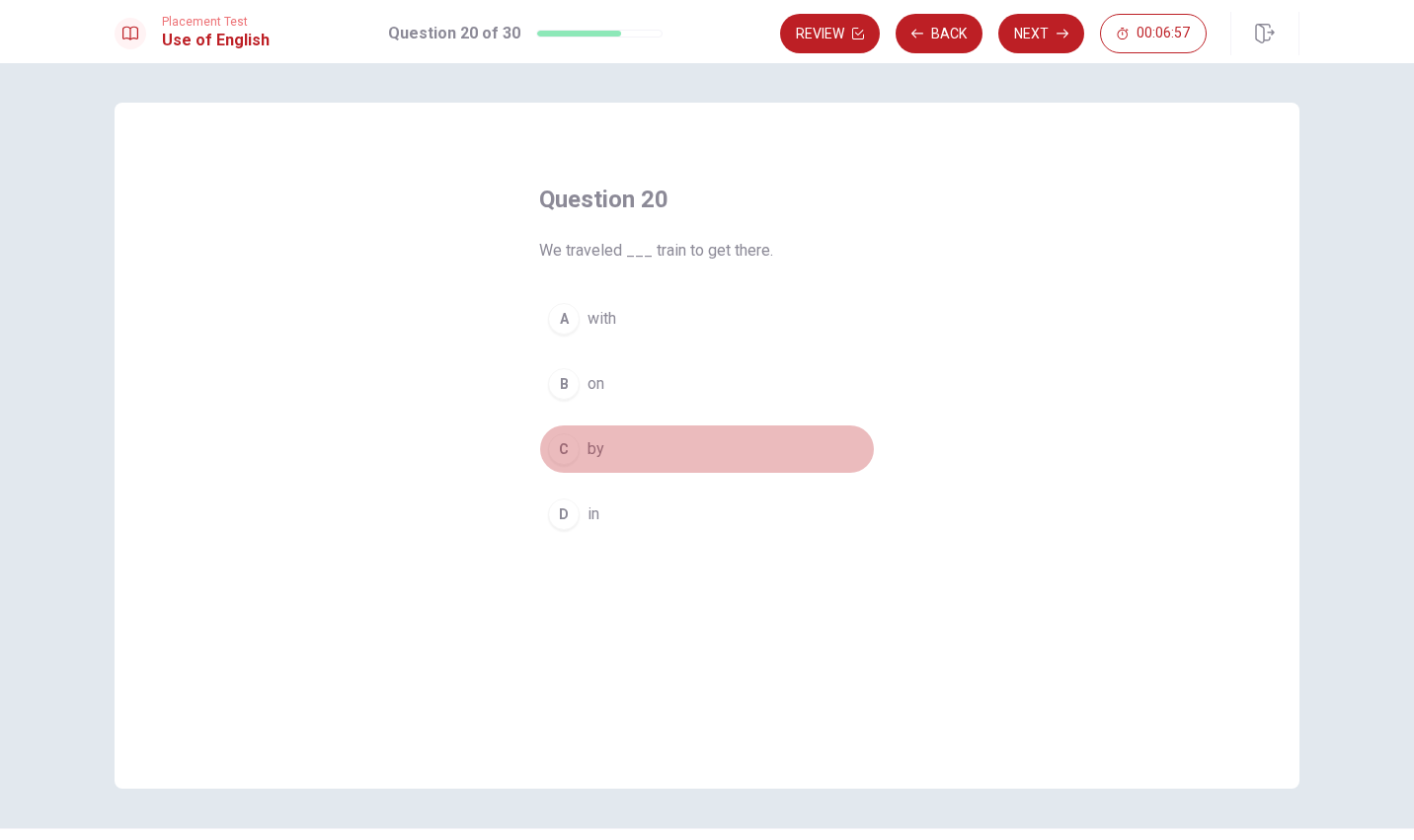 click on "C" at bounding box center (564, 449) 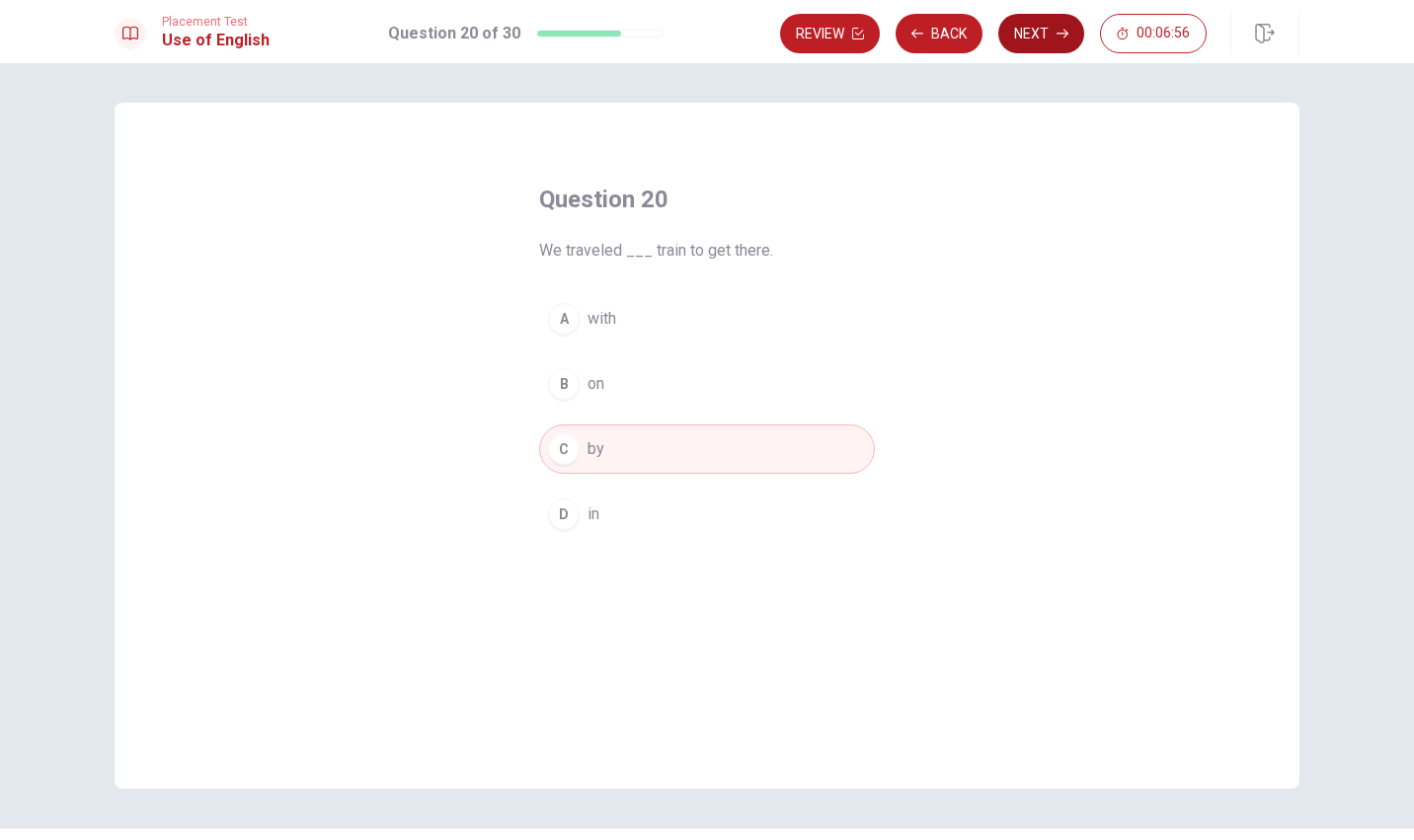 click on "Next" at bounding box center [1041, 34] 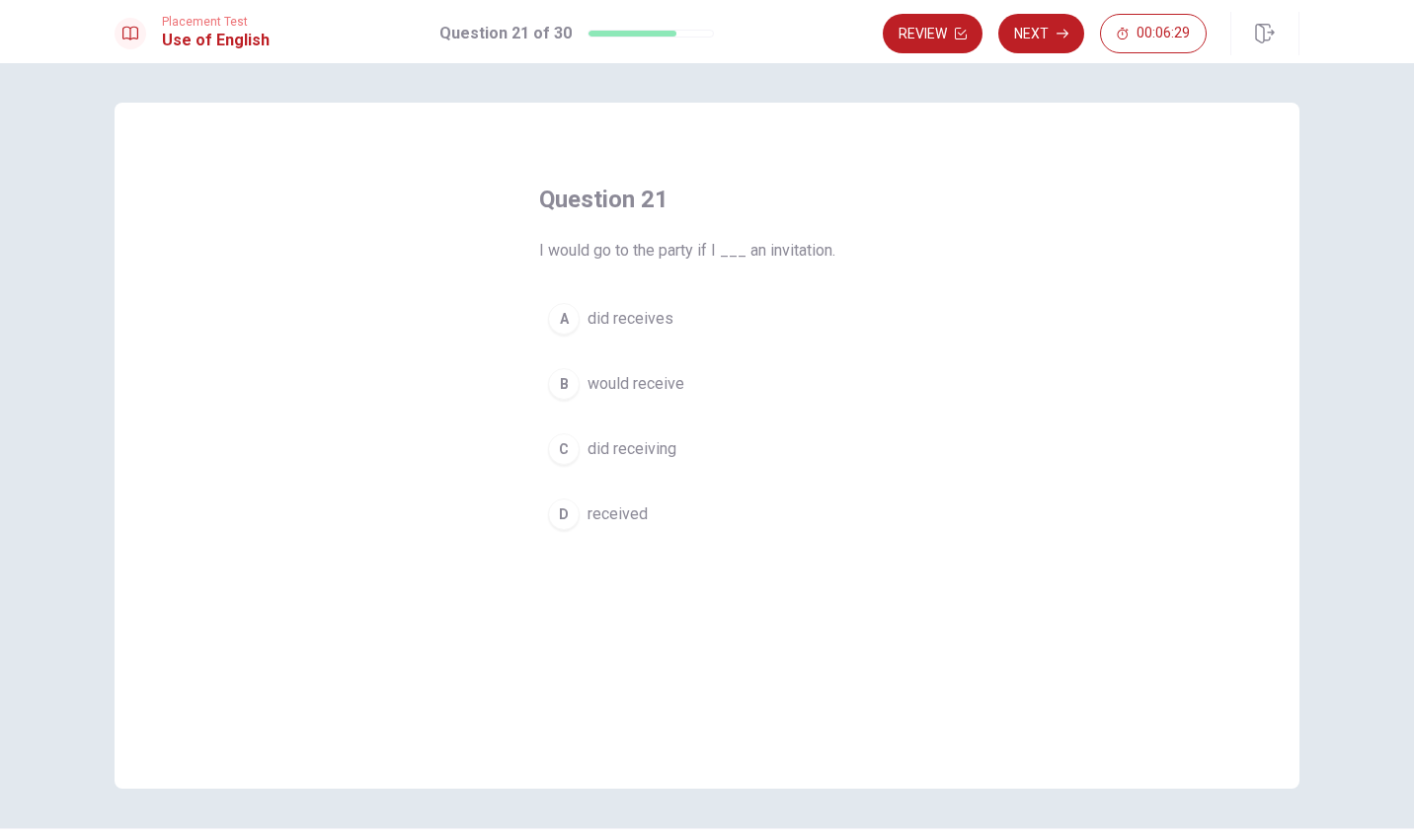 click on "received" at bounding box center (617, 514) 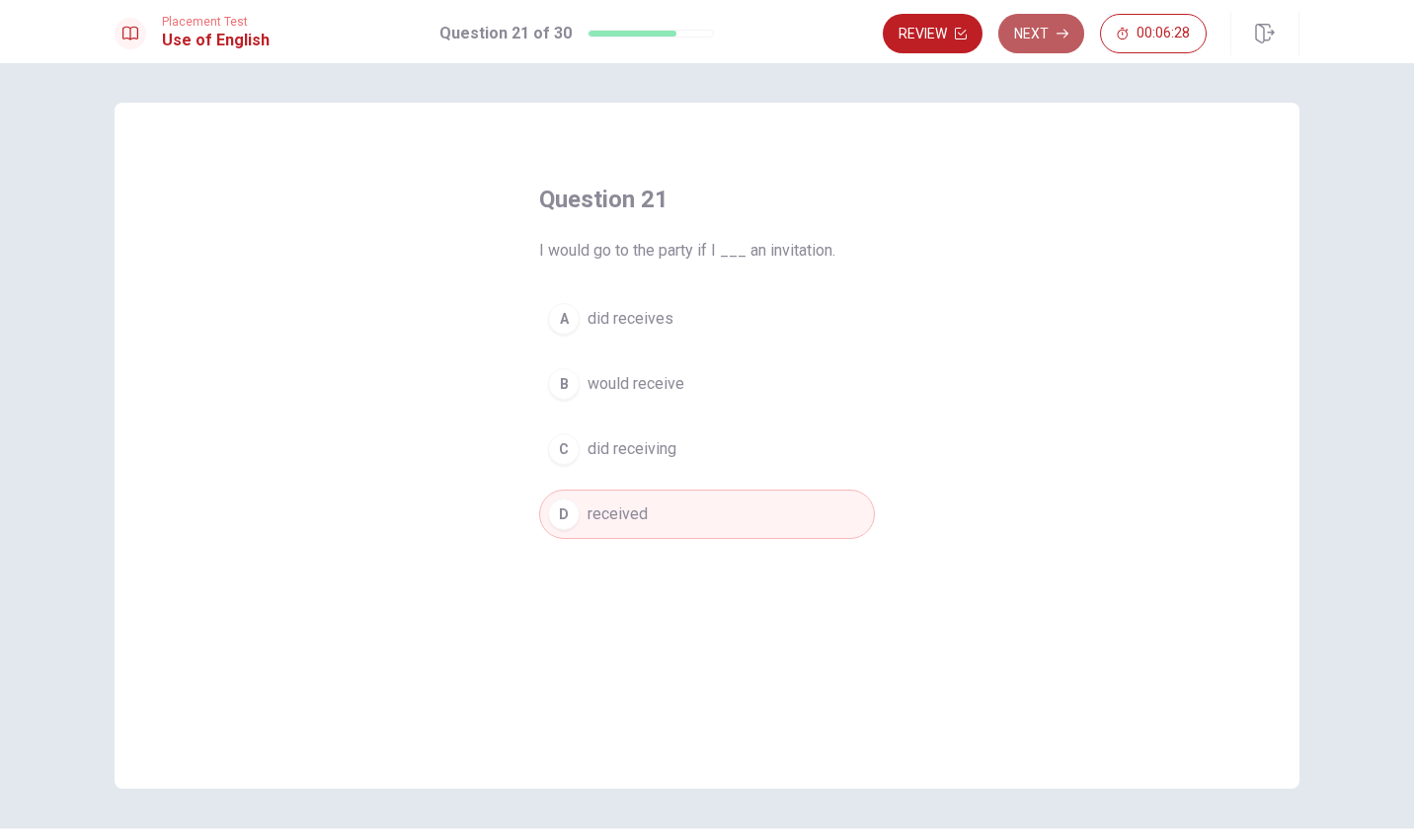click 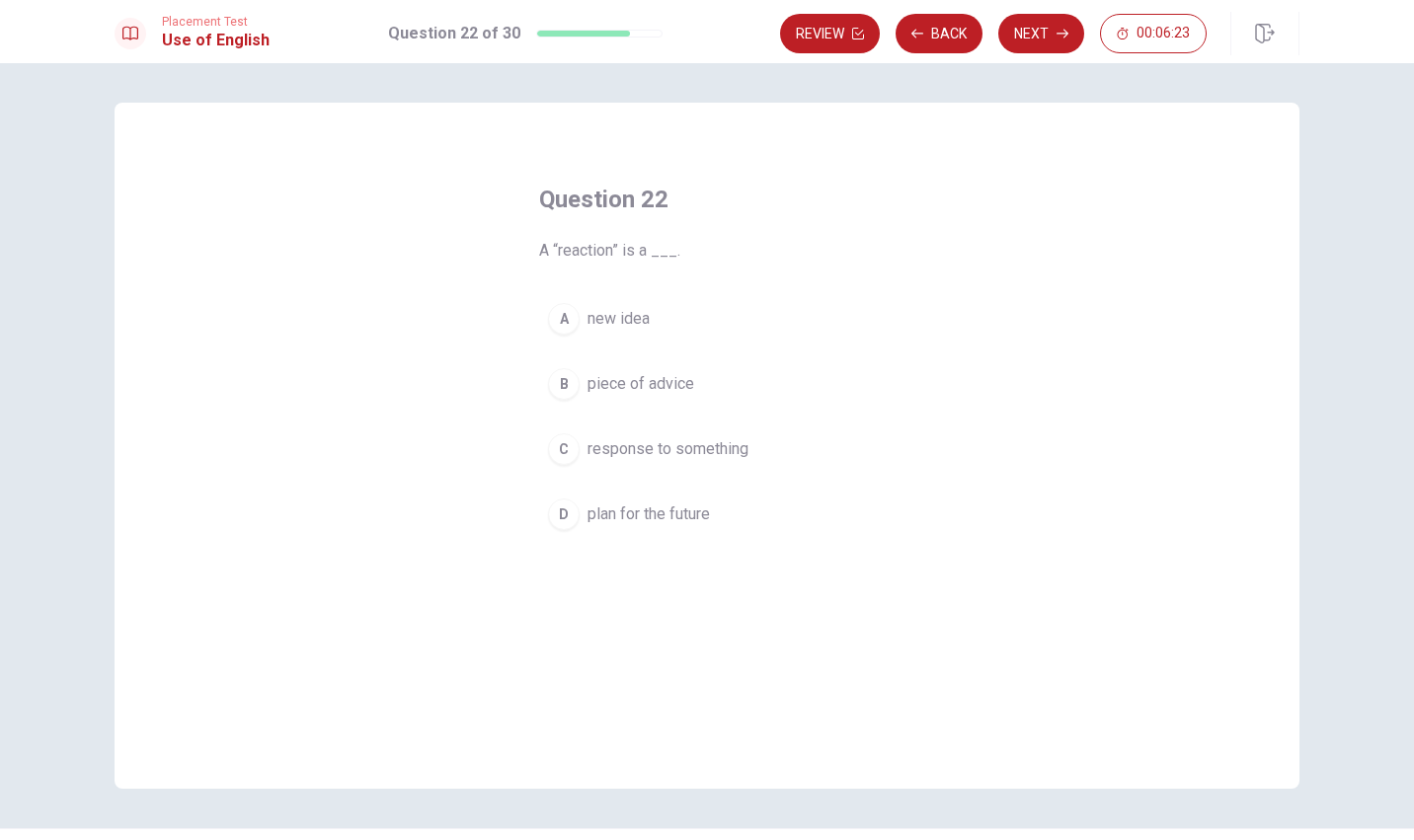 click on "response to something" at bounding box center [668, 449] 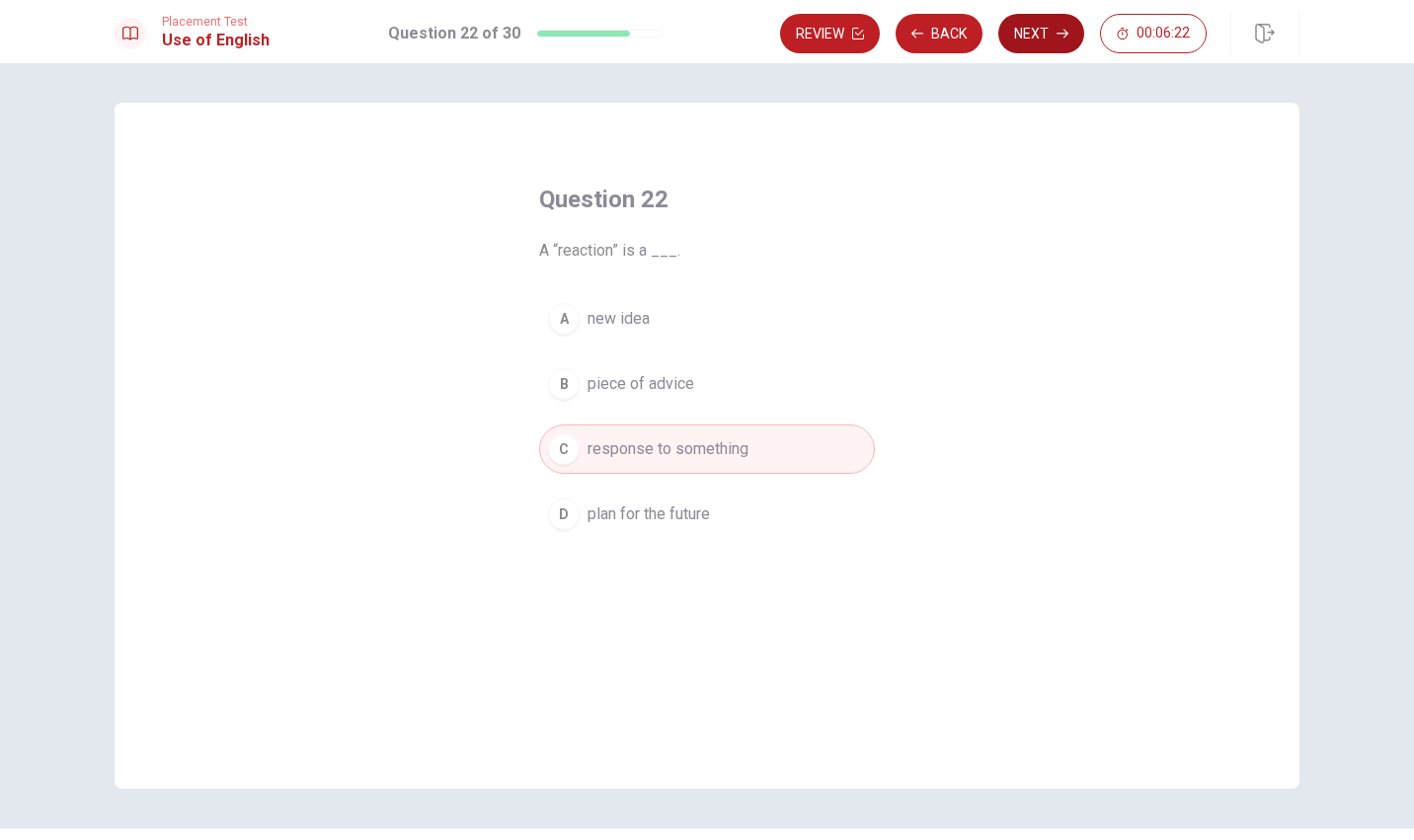 click on "Next" at bounding box center [1041, 34] 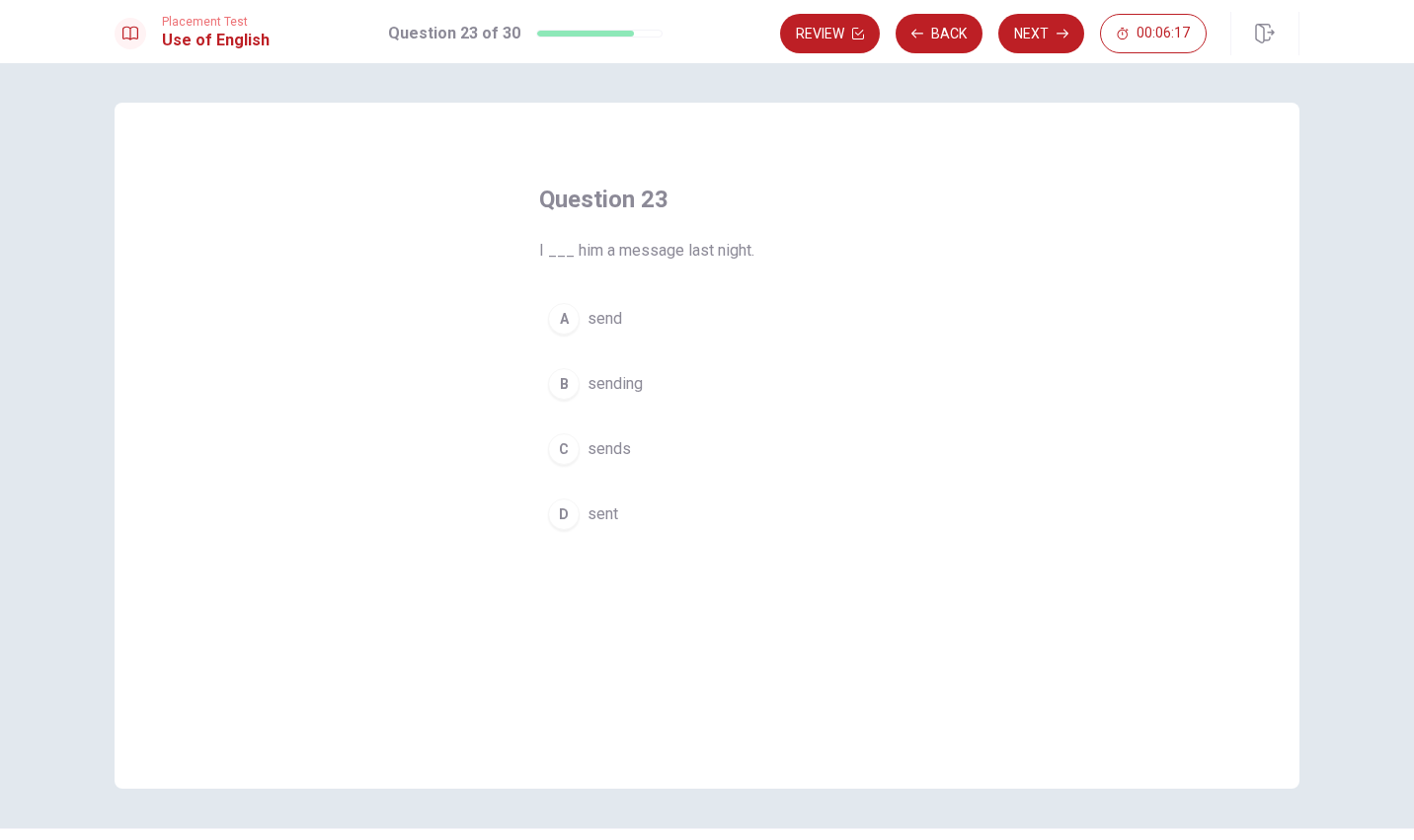 click on "D" at bounding box center (564, 514) 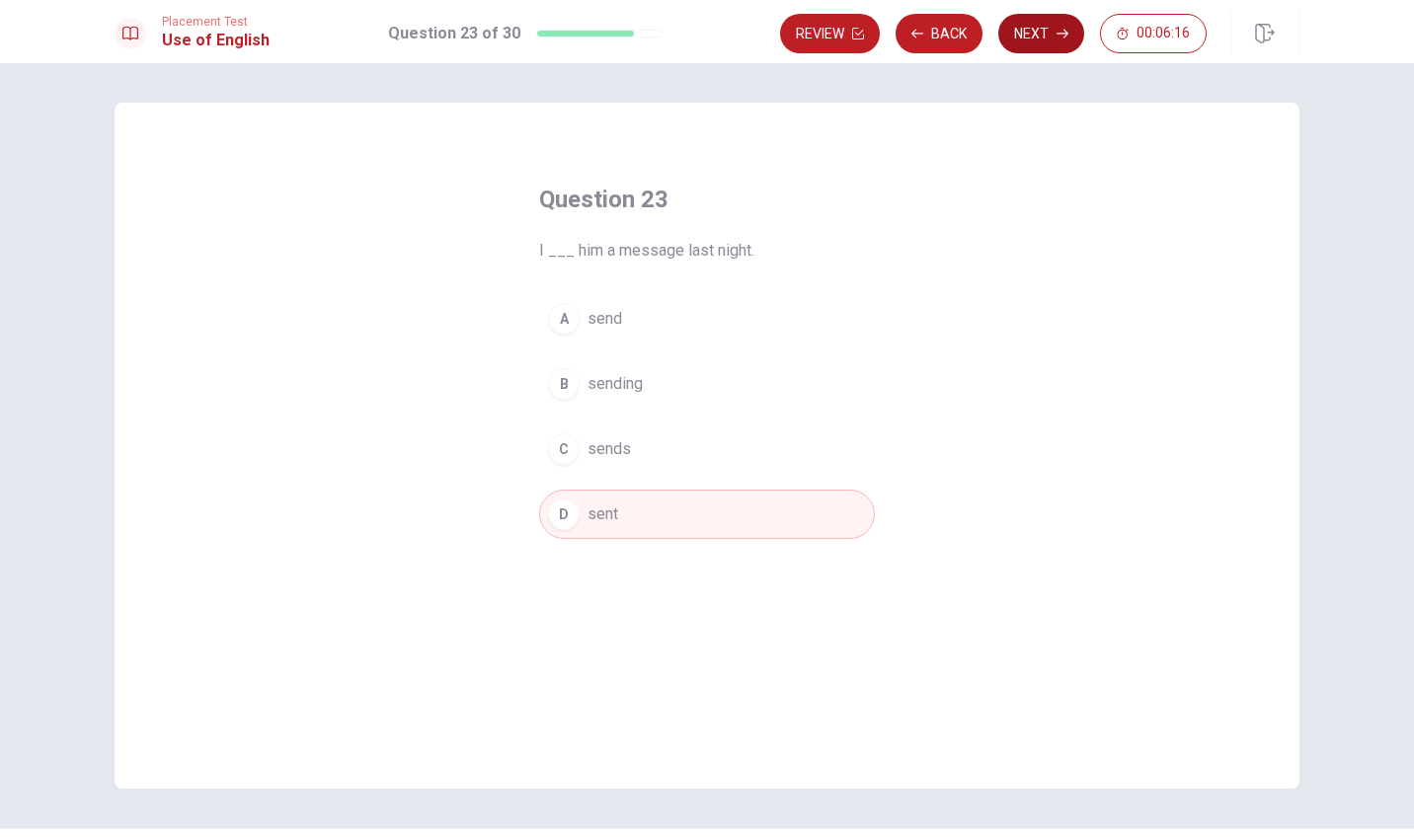 click on "Next" at bounding box center [1041, 34] 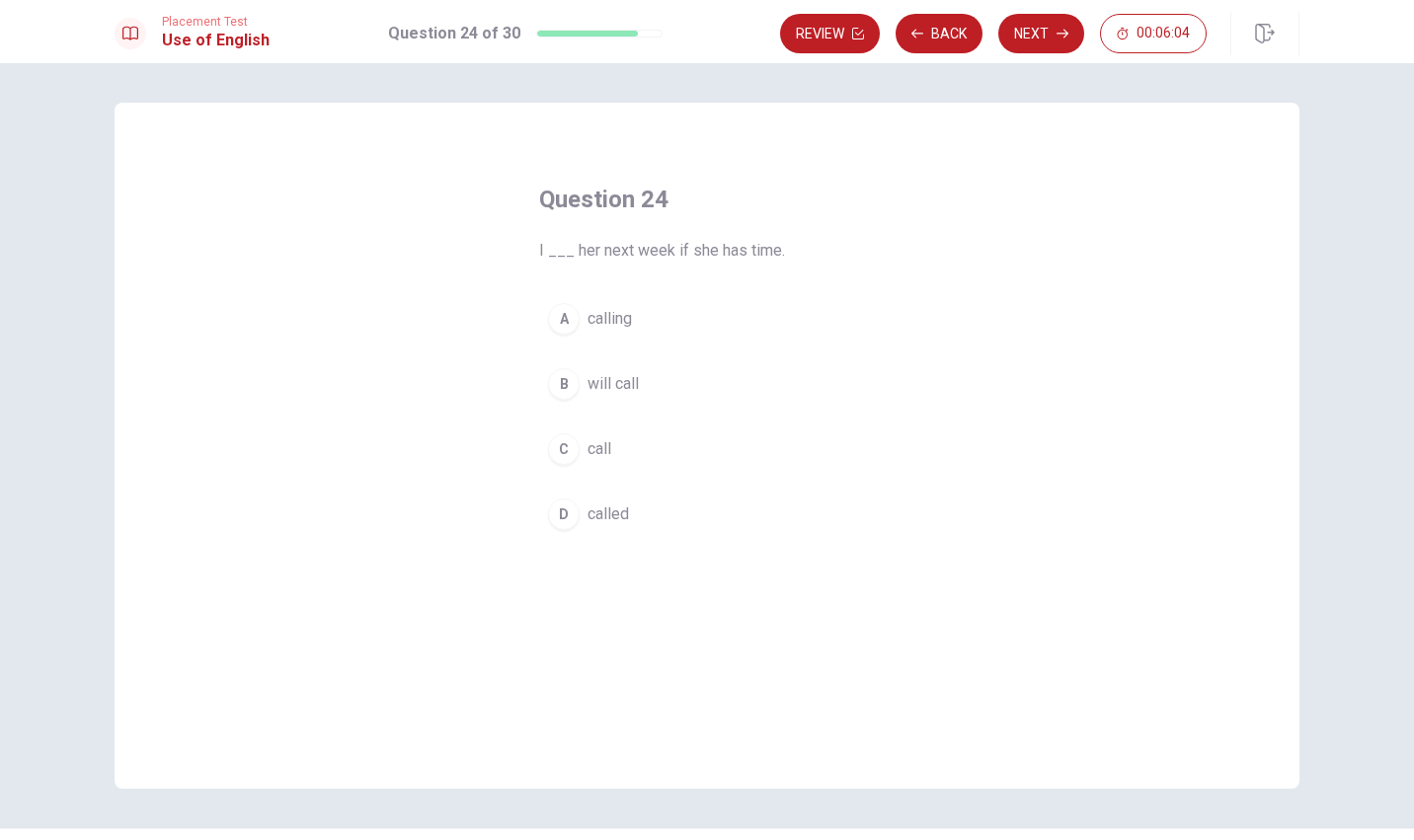 click on "B" at bounding box center [564, 384] 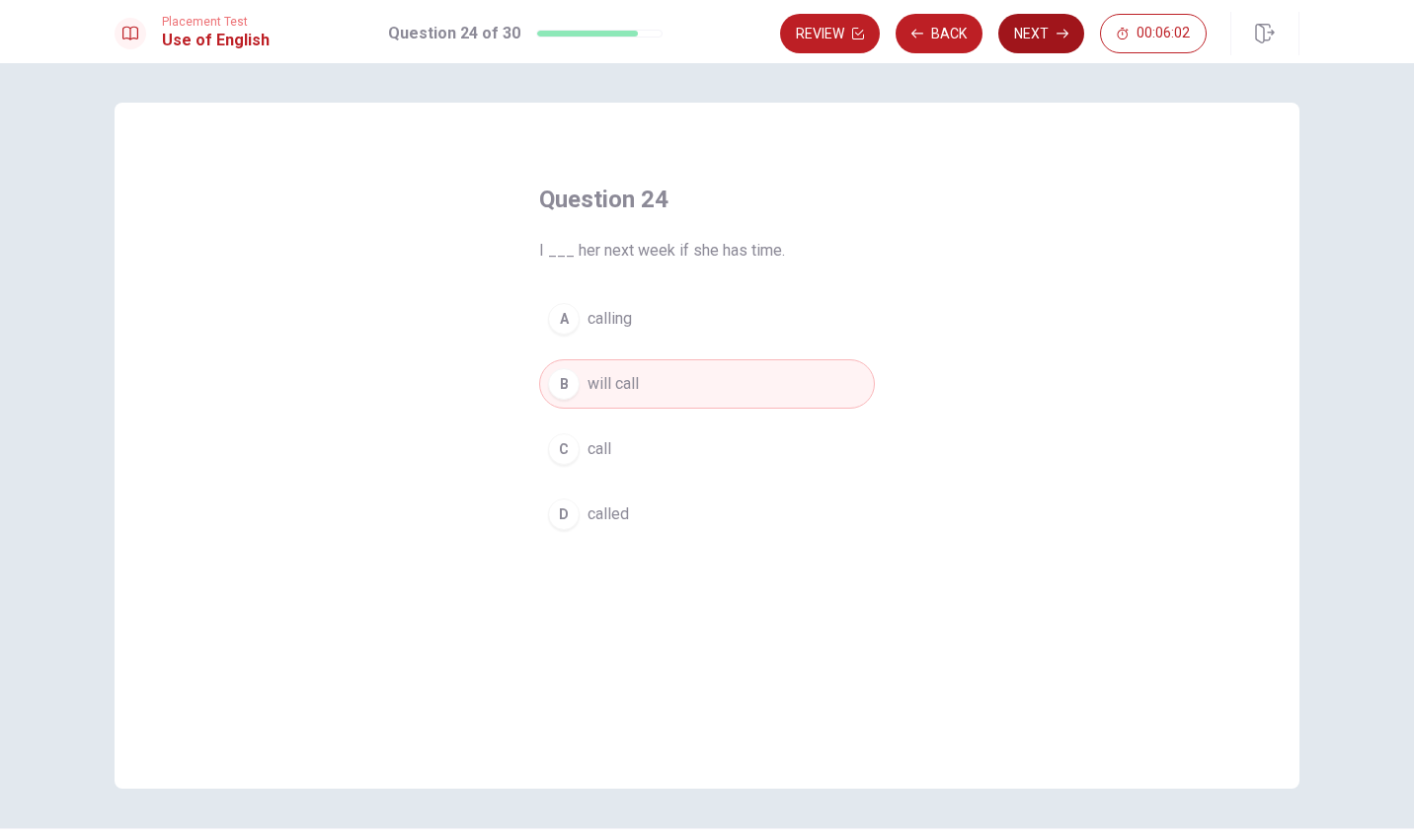 click on "Next" at bounding box center (1041, 34) 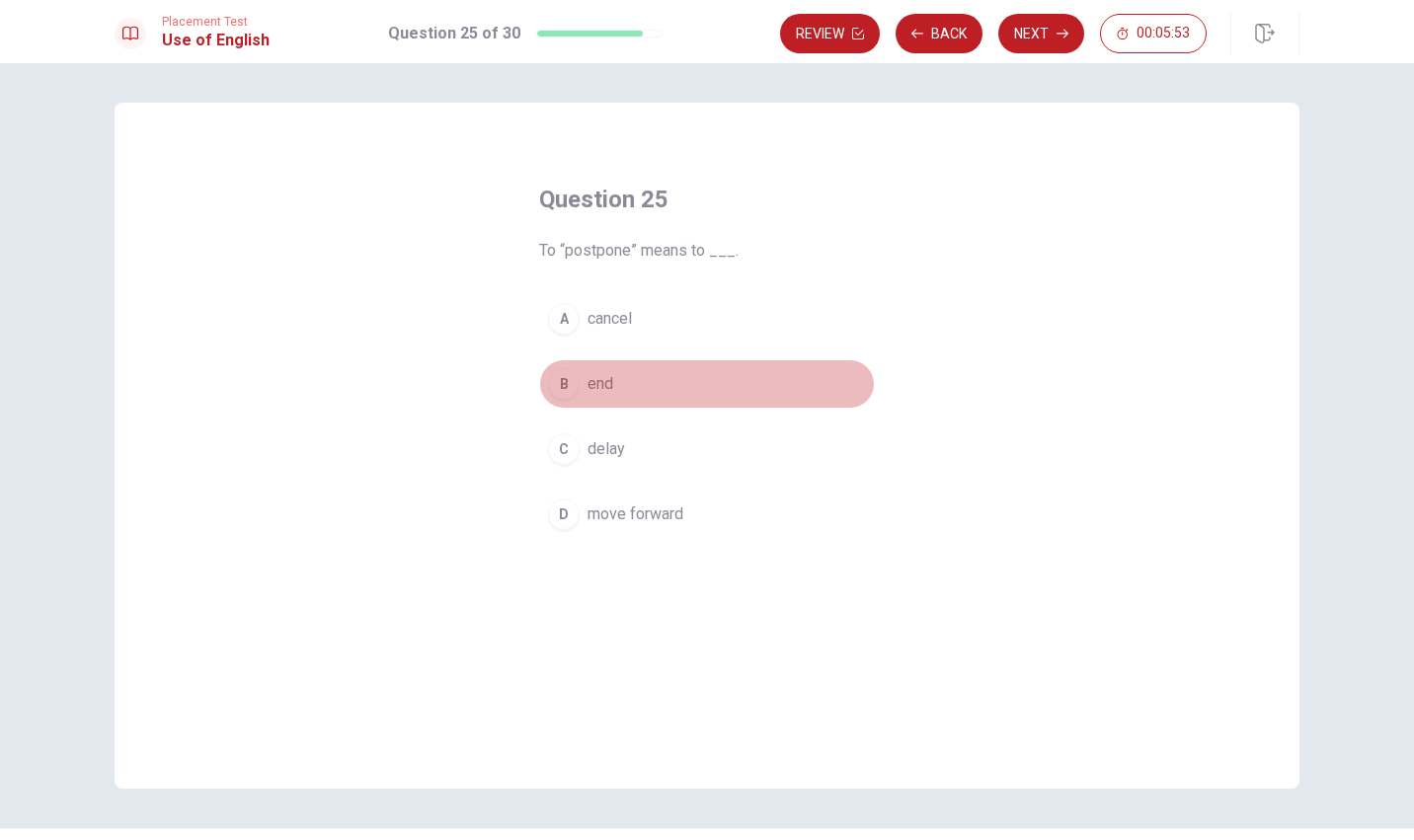 click on "end" at bounding box center [600, 384] 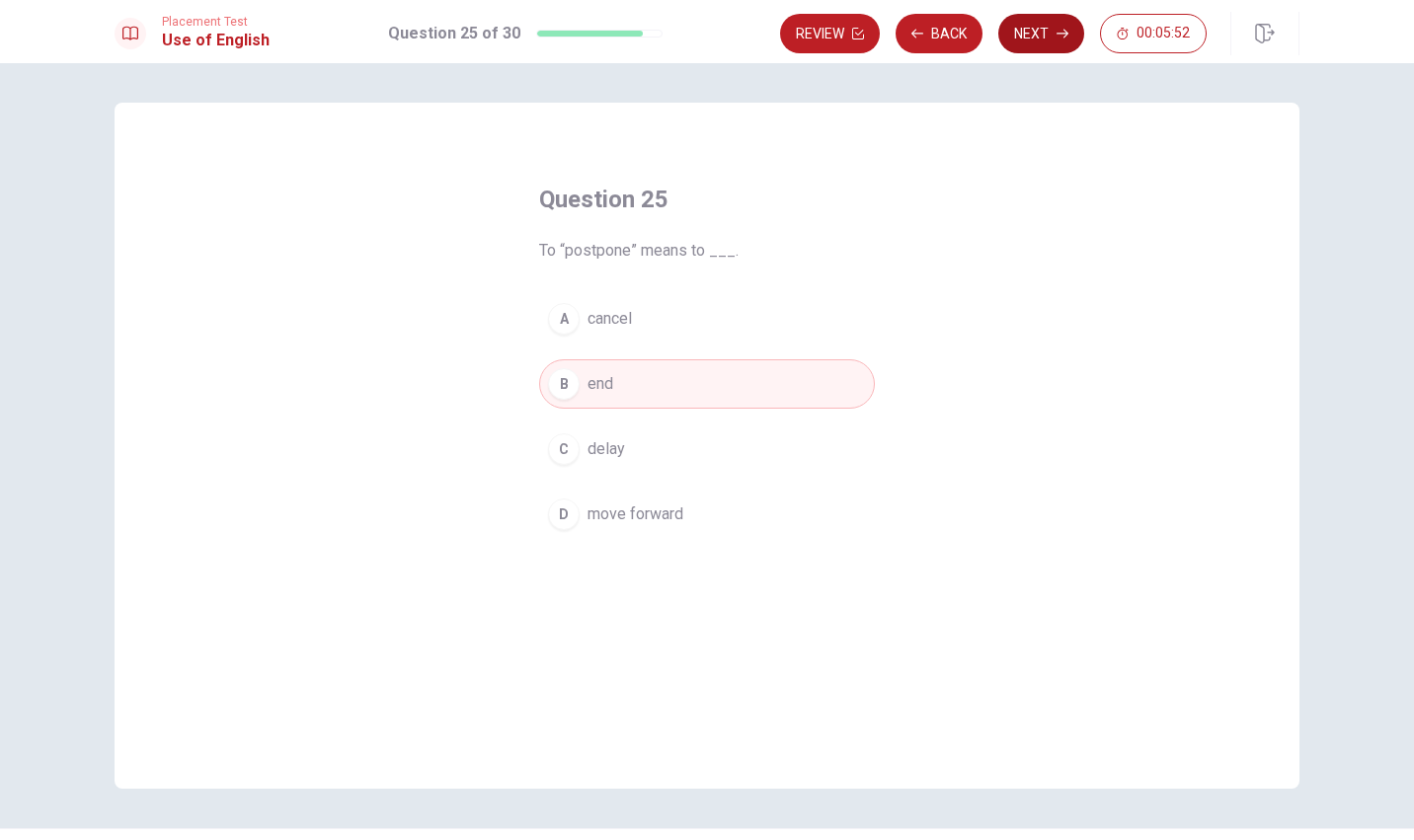click on "Next" at bounding box center [1041, 34] 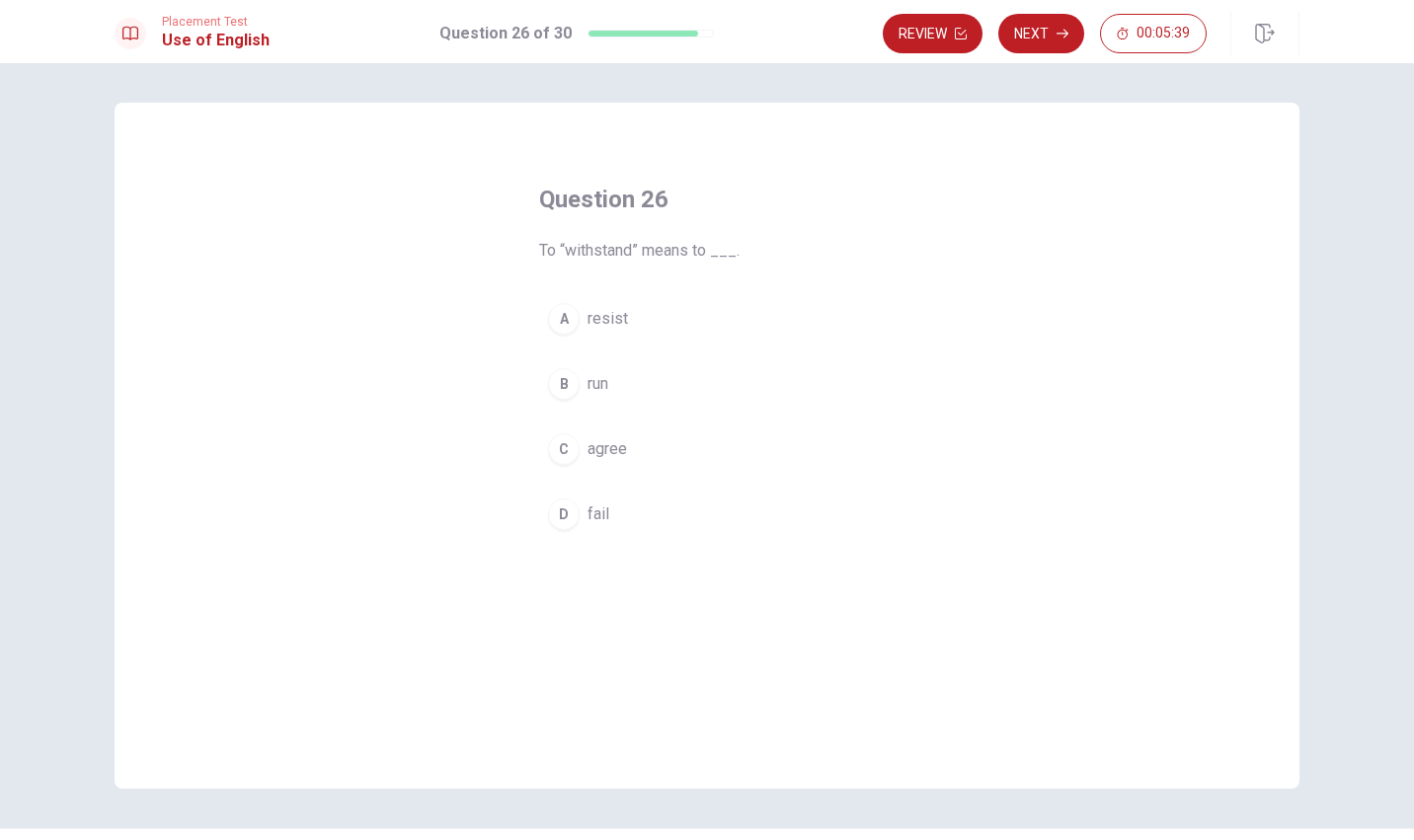 click on "agree" at bounding box center [607, 449] 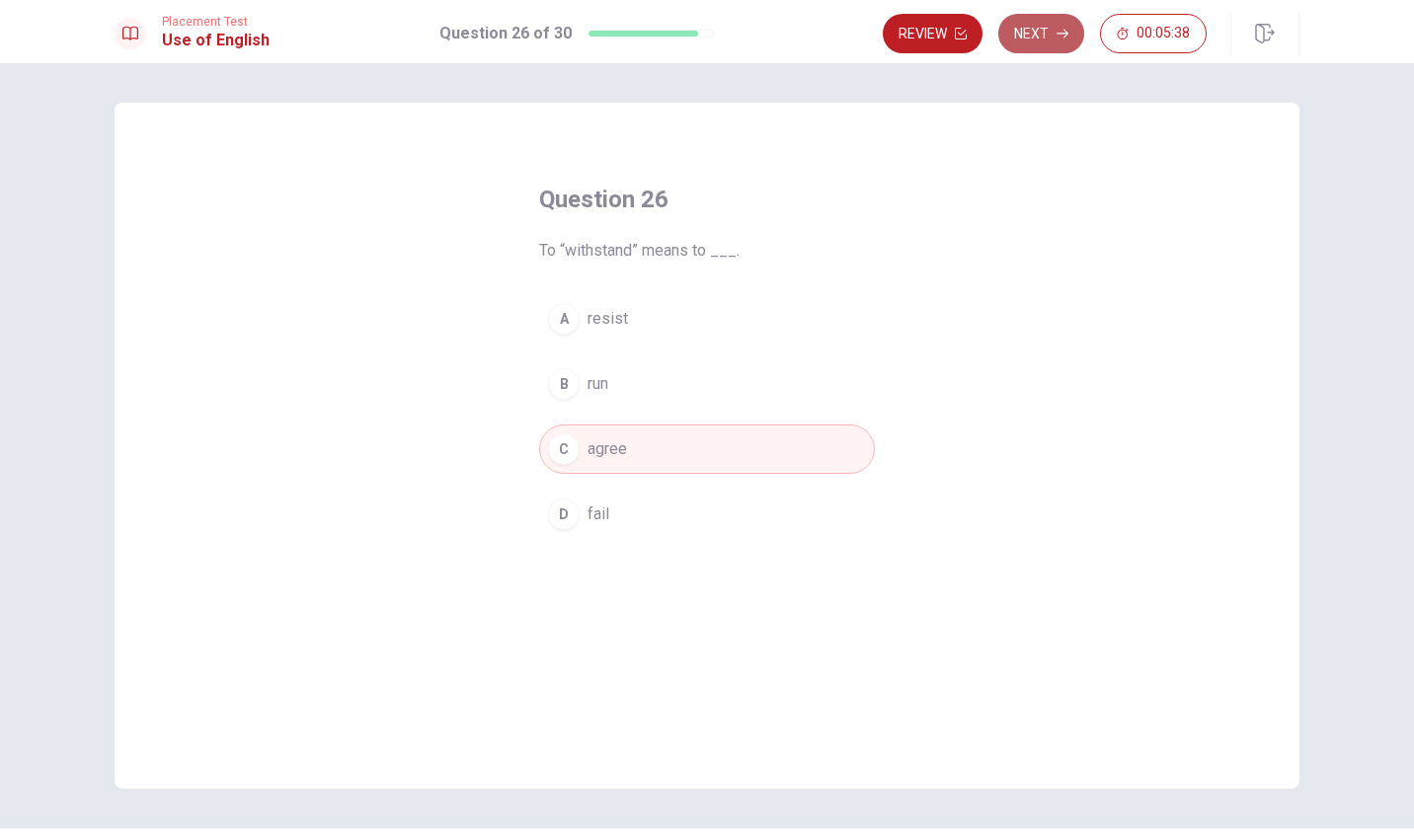 click on "Next" at bounding box center (1041, 34) 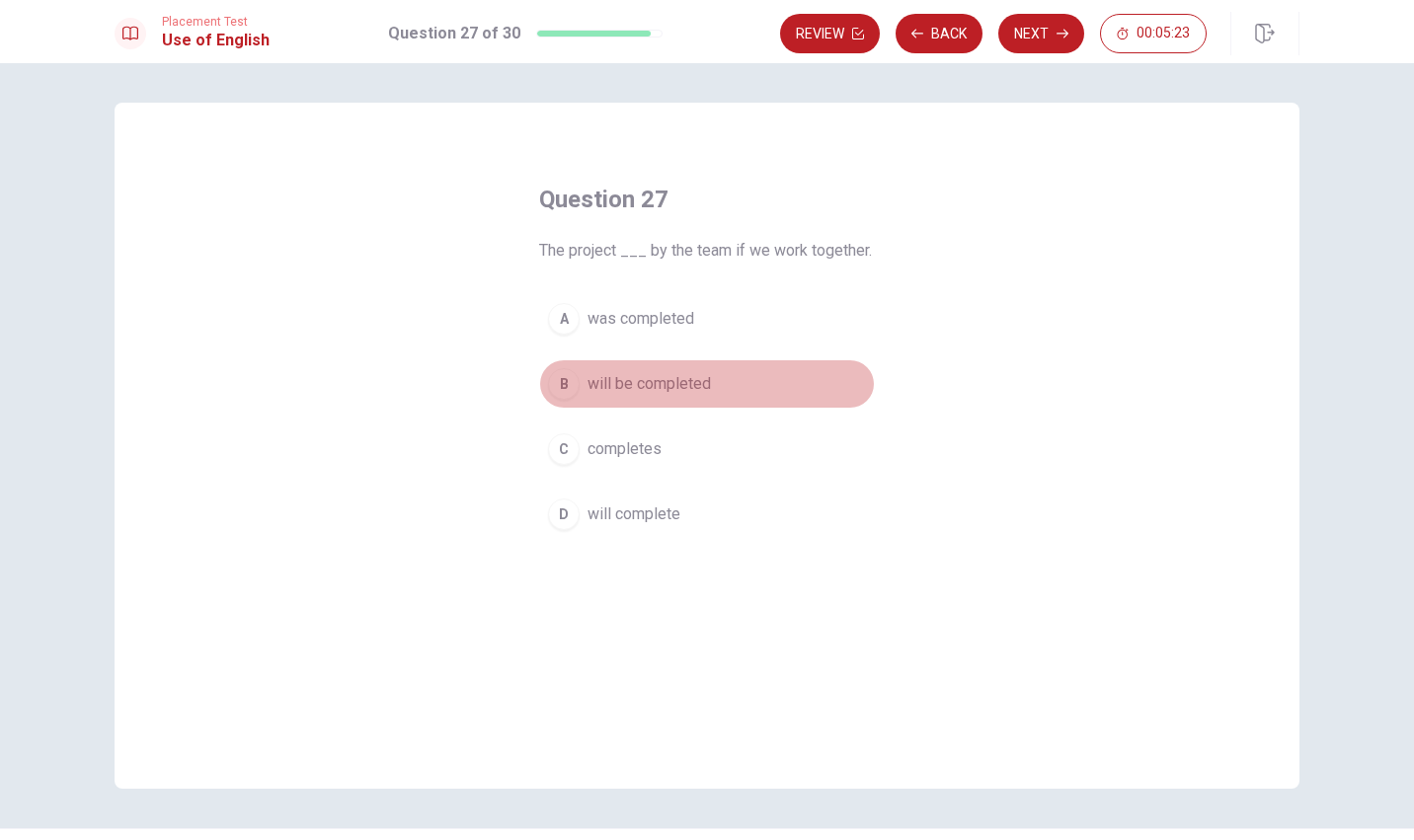 click on "will be completed" at bounding box center [649, 384] 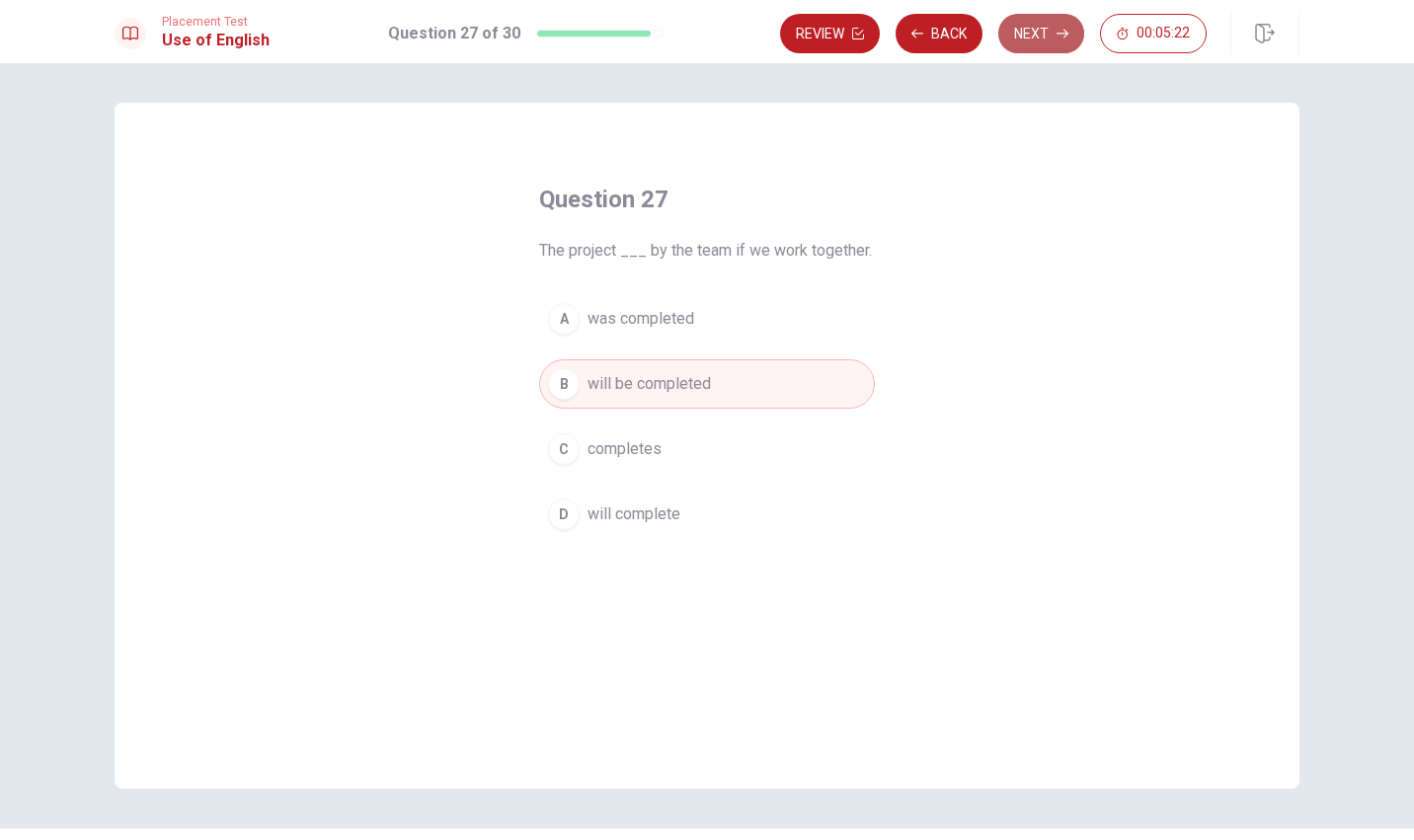 click on "Next" at bounding box center (1041, 34) 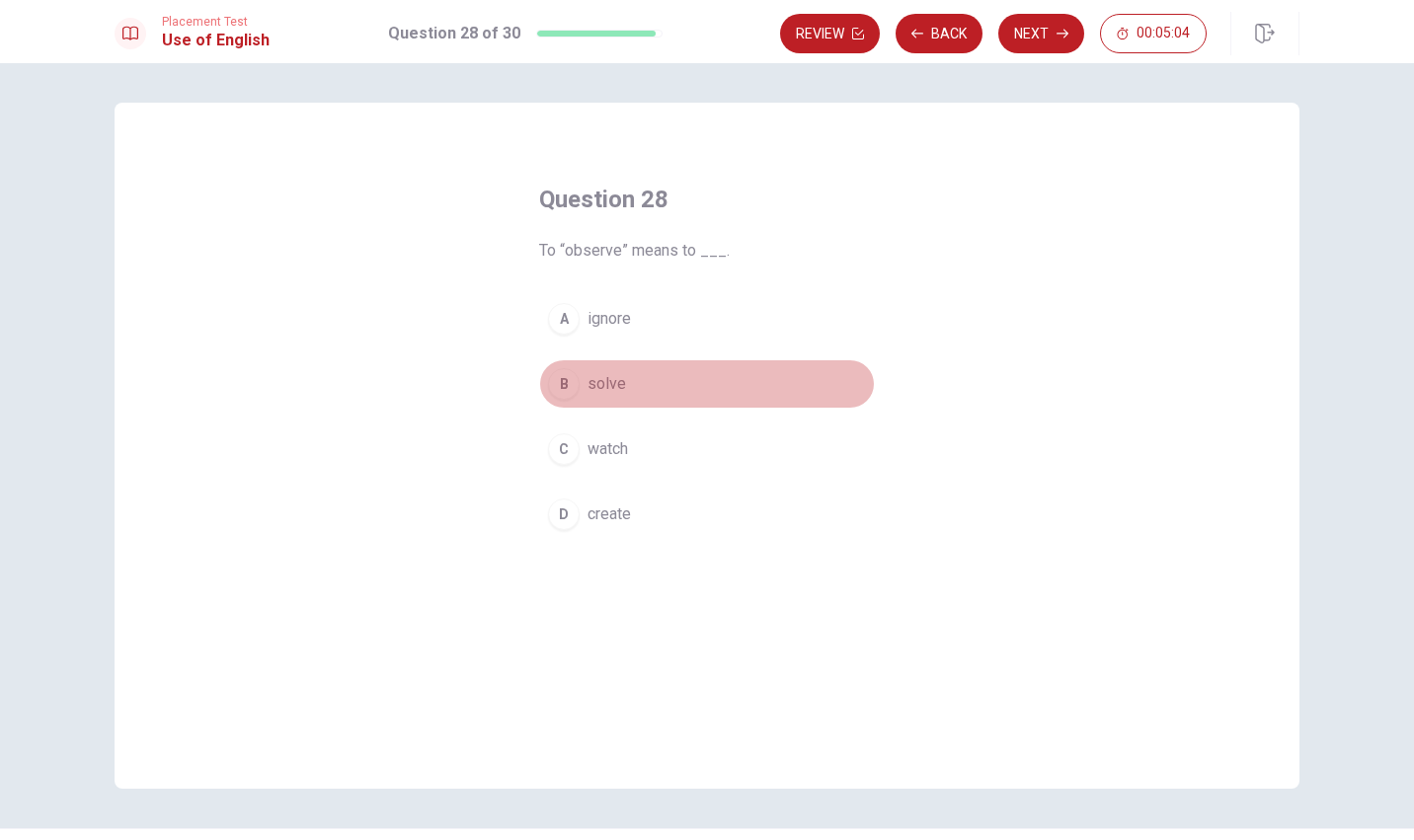 click on "B solve" at bounding box center (707, 384) 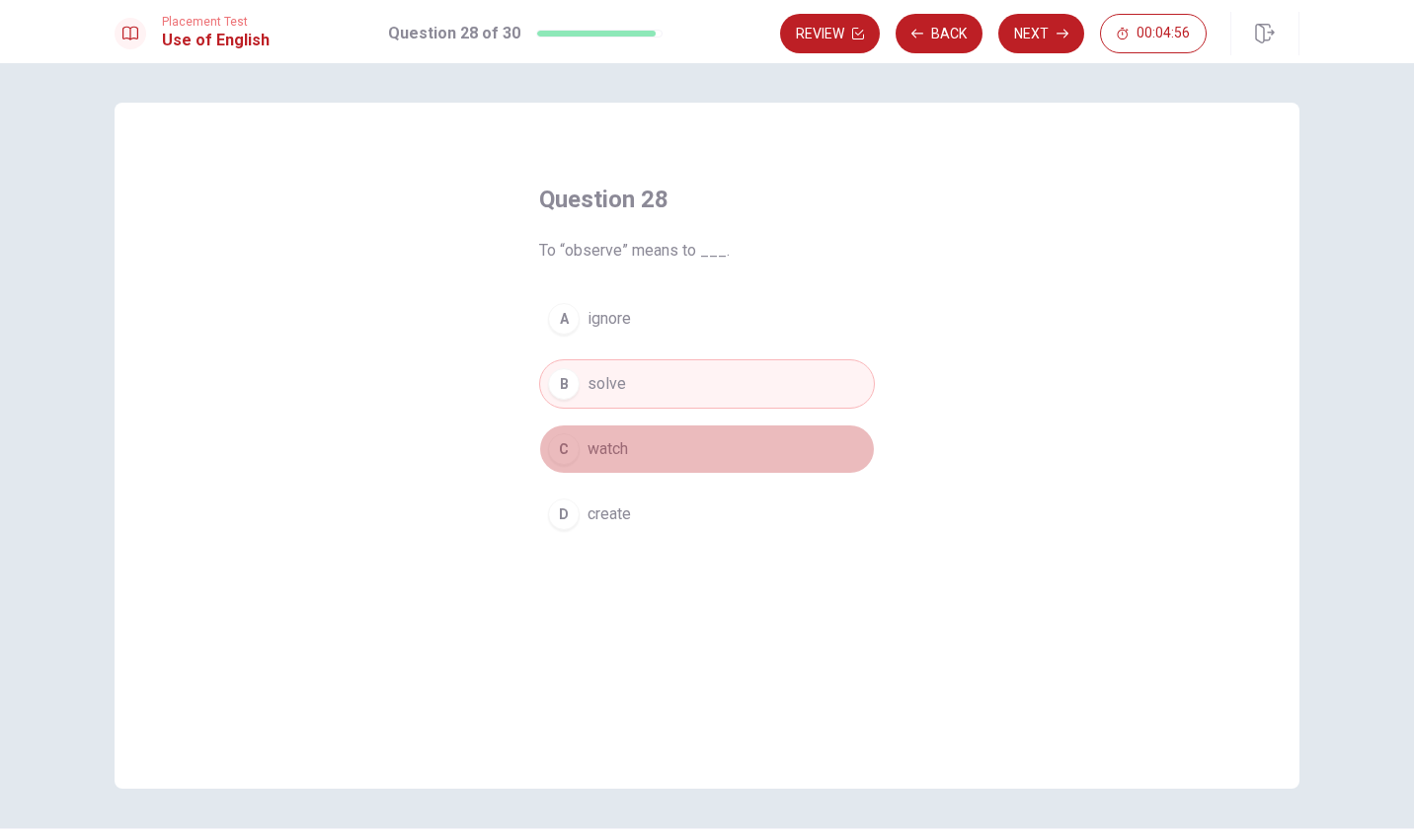 click on "C watch" at bounding box center [707, 449] 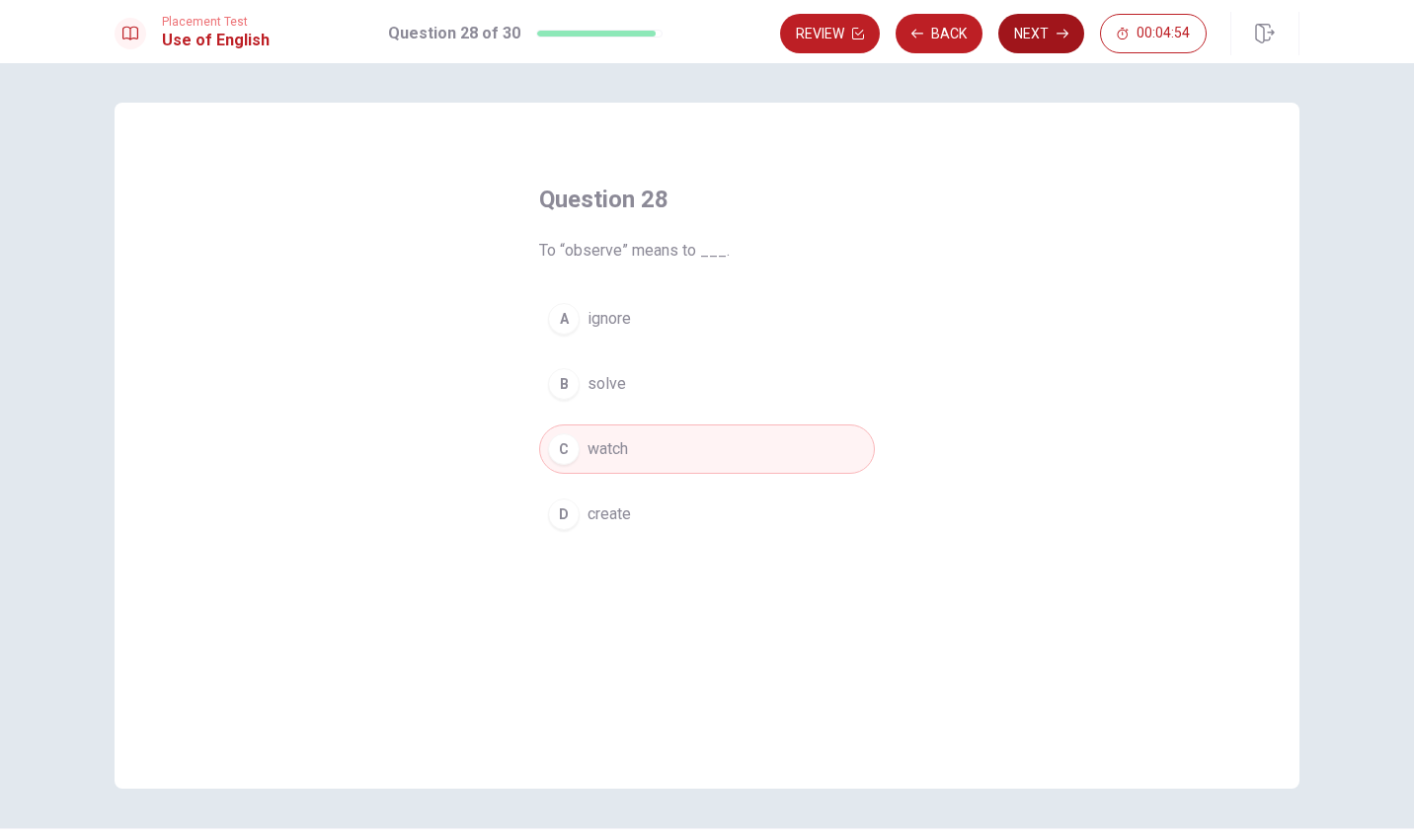 click on "Next" at bounding box center (1041, 34) 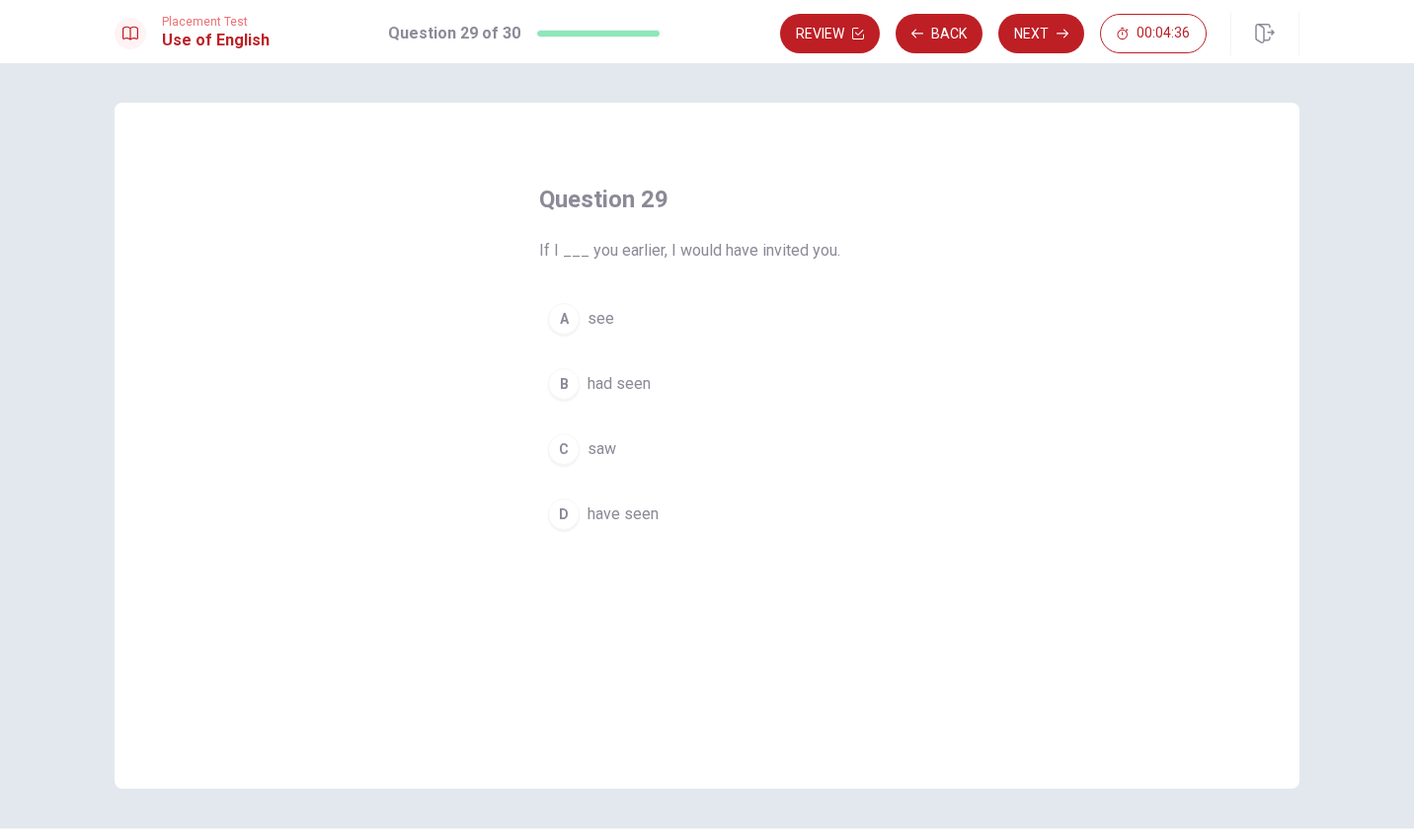 click on "B had seen" at bounding box center (707, 384) 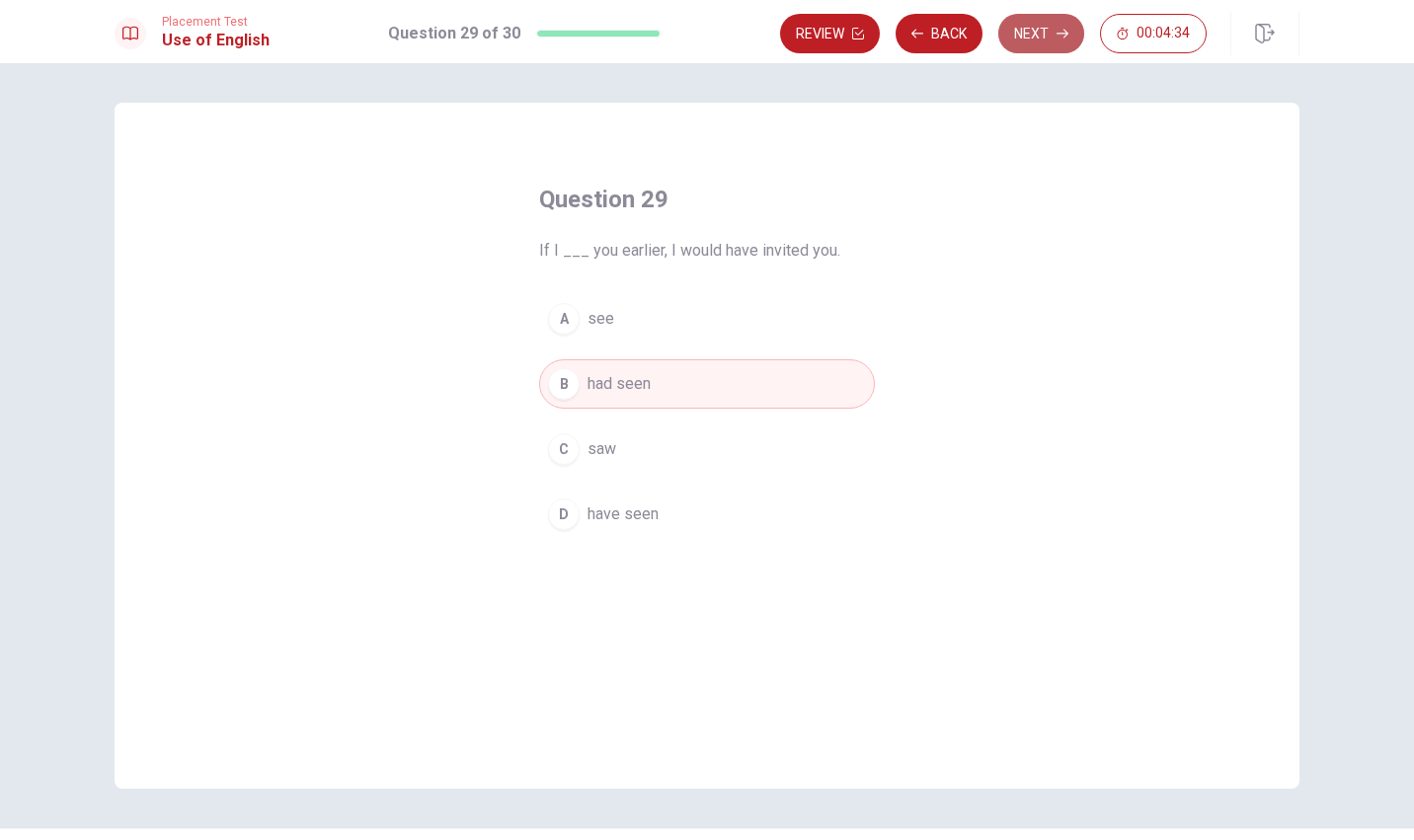 click on "Next" at bounding box center (1041, 34) 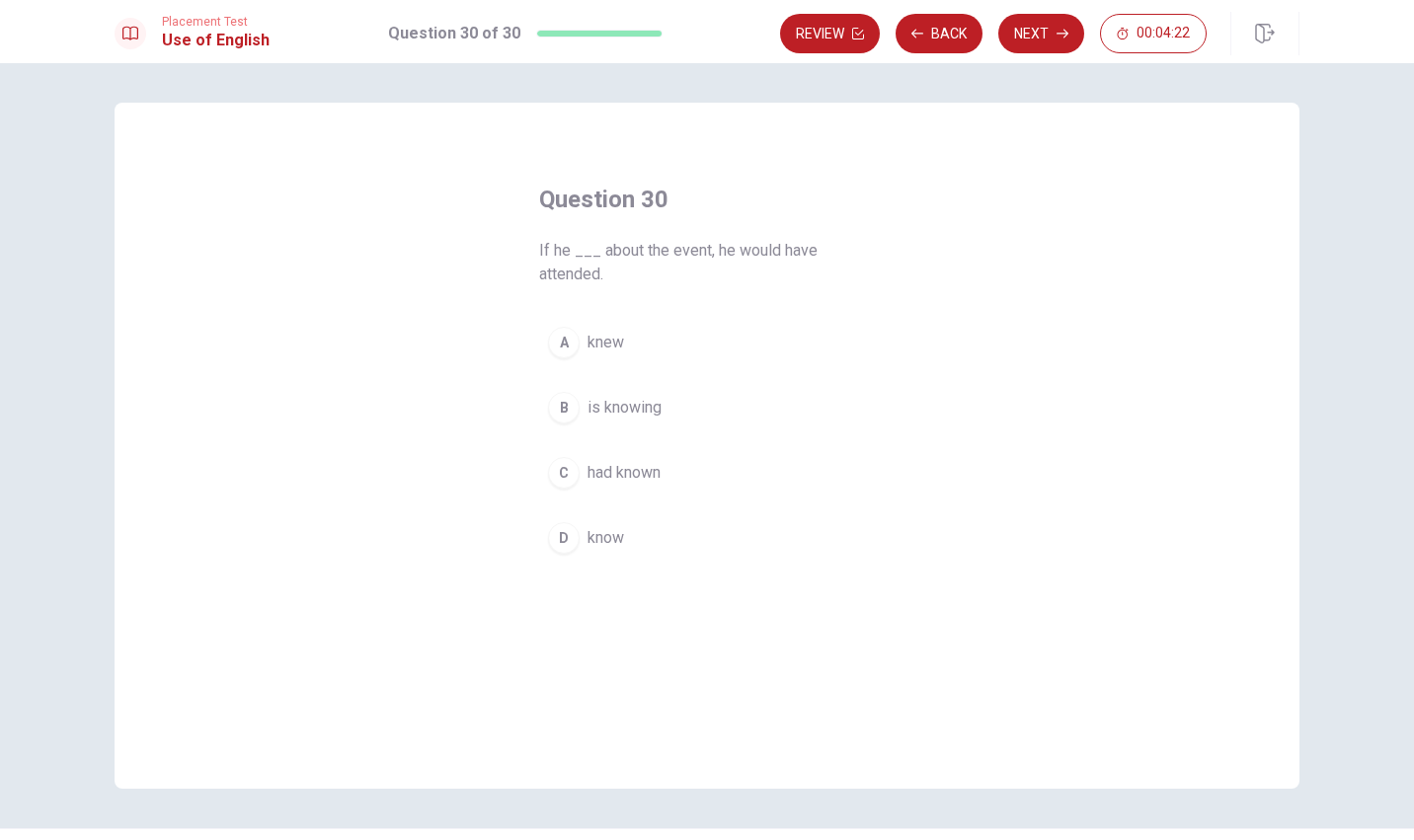 click on "had known" at bounding box center (624, 473) 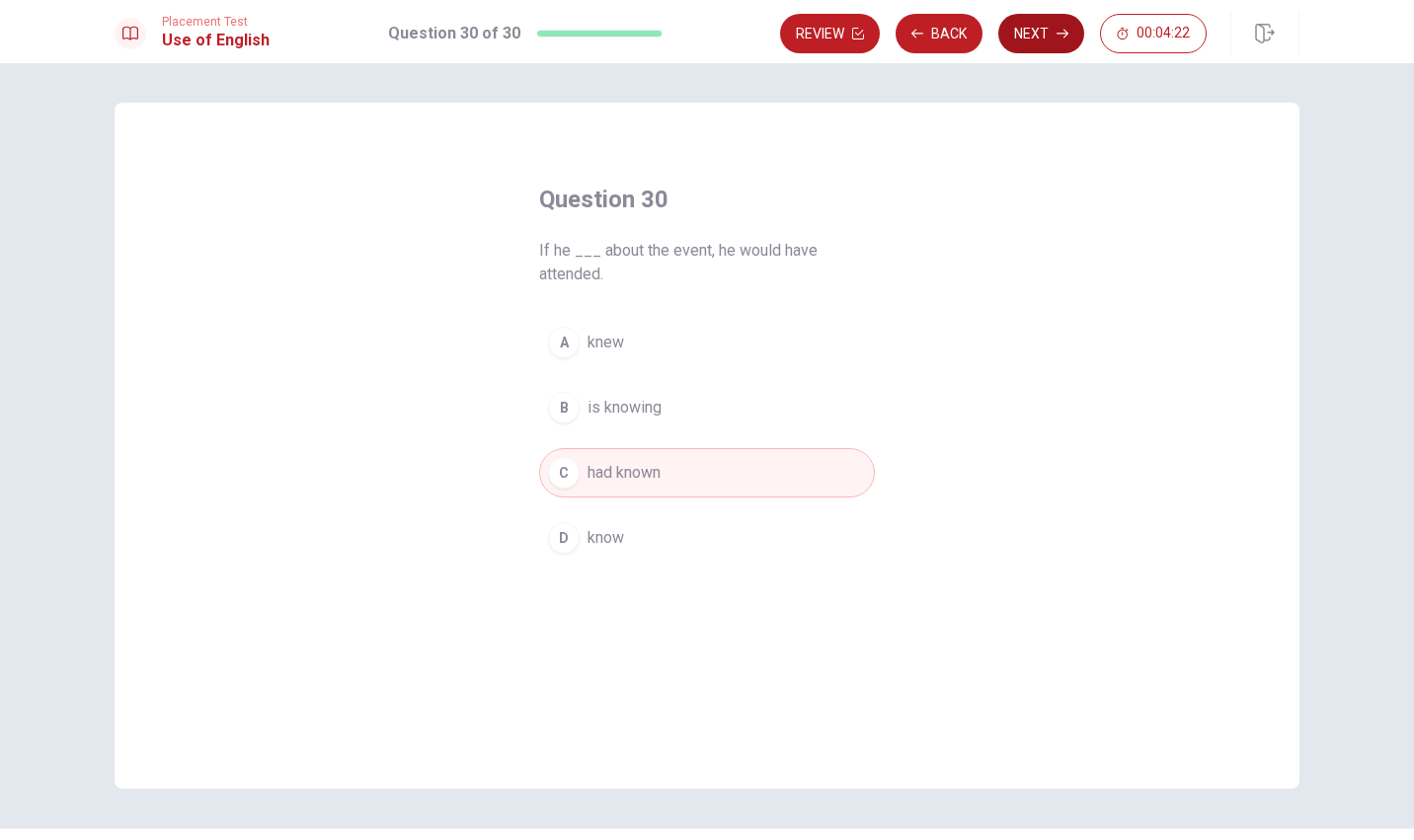 click on "Next" at bounding box center (1041, 34) 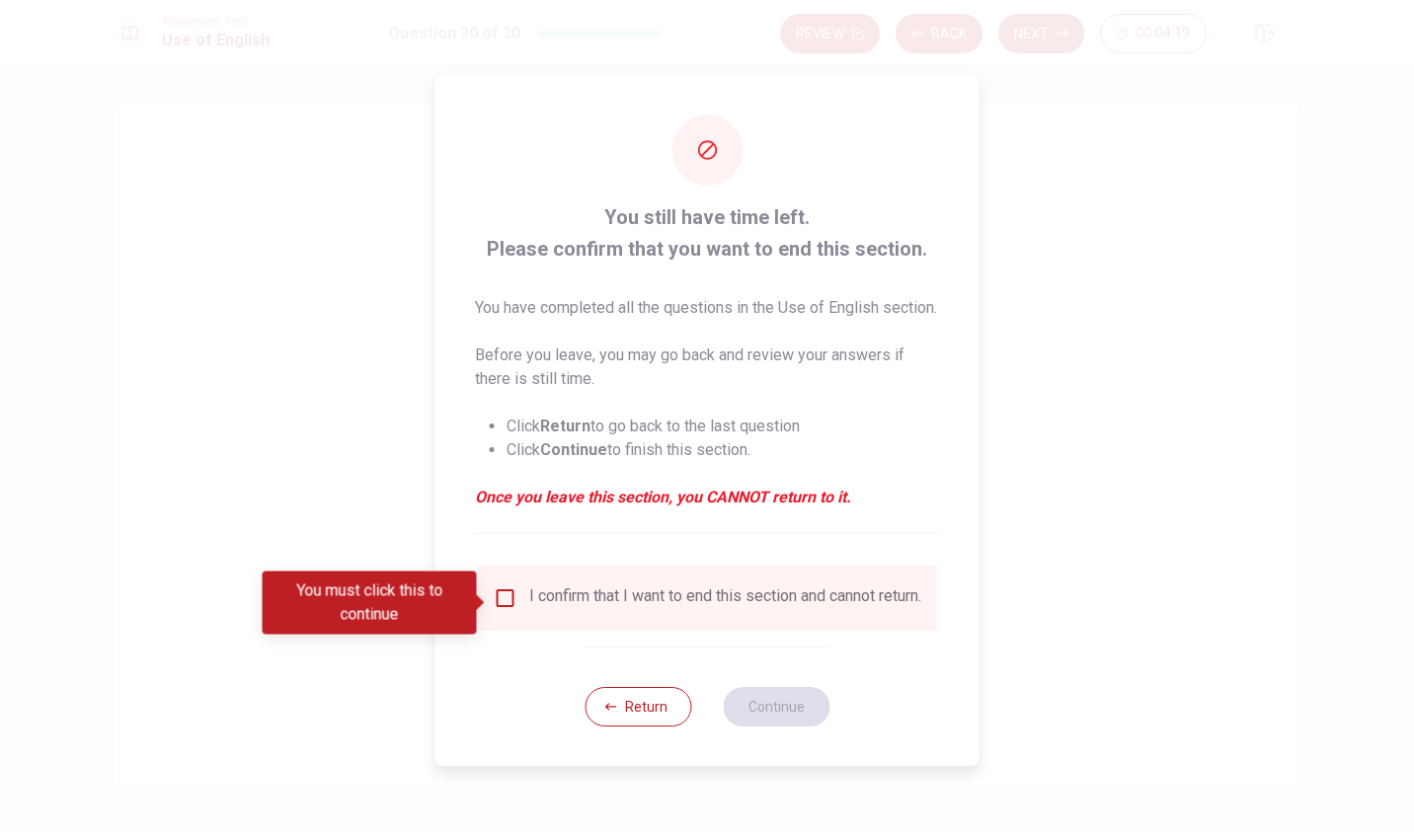 click at bounding box center [506, 598] 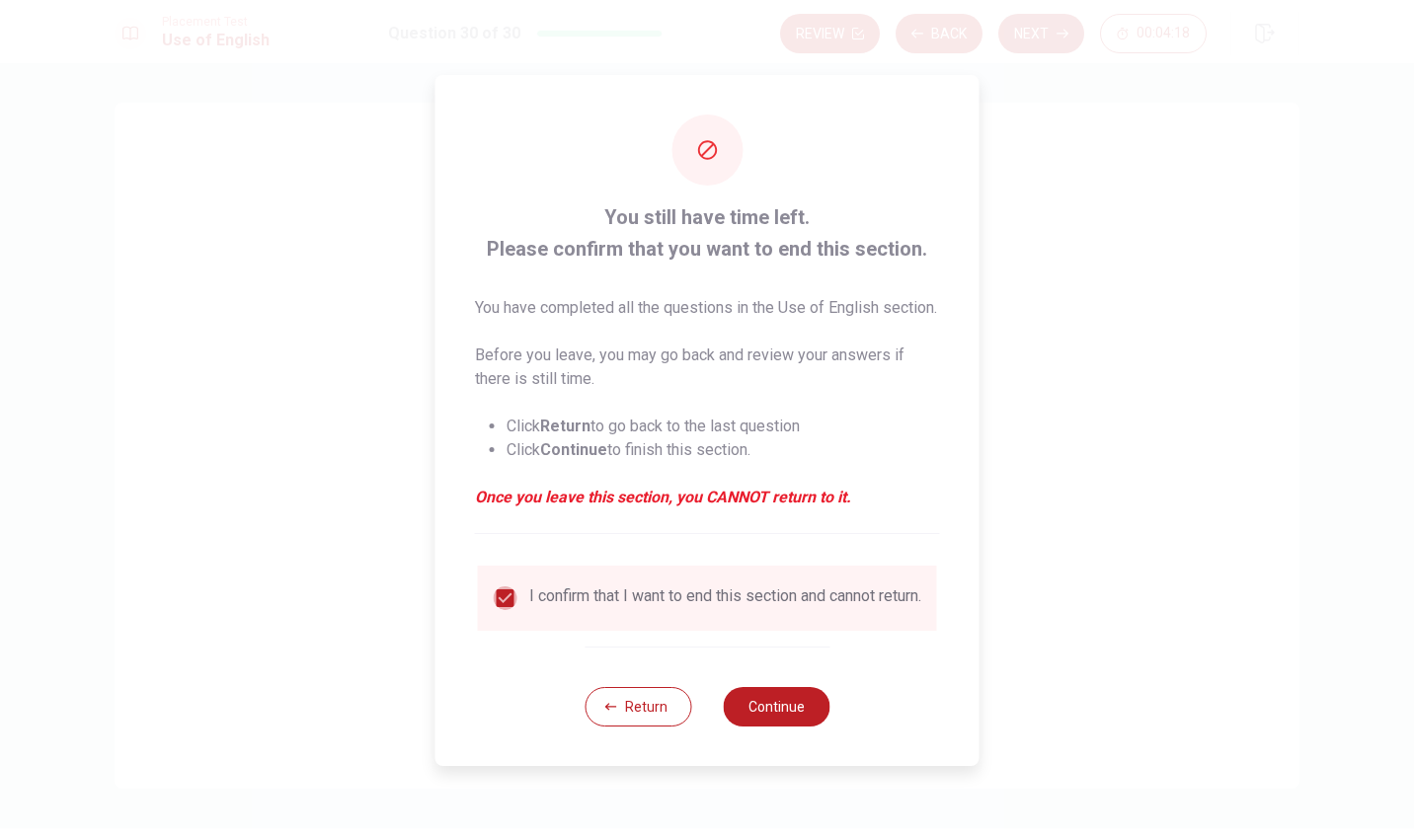 click at bounding box center [506, 598] 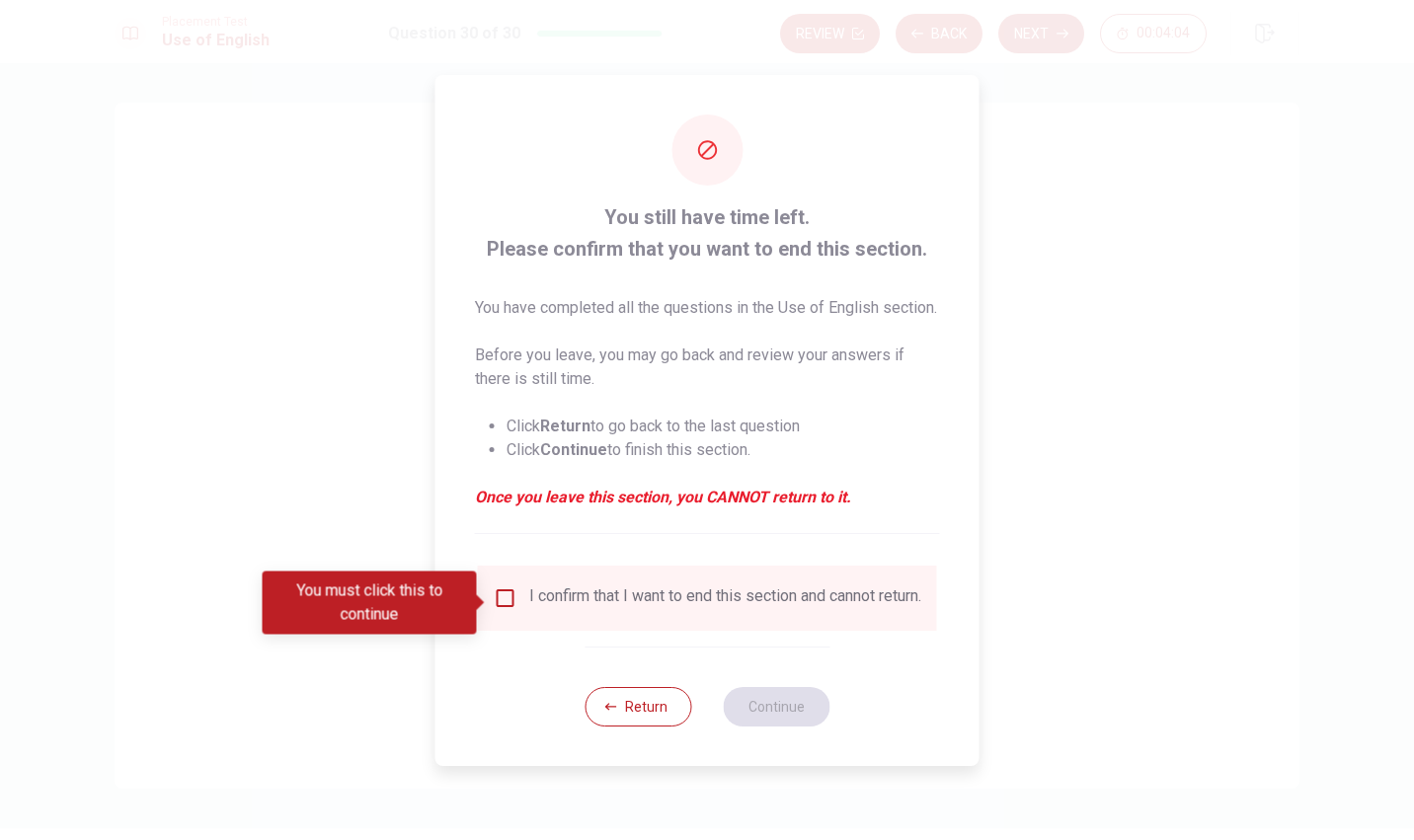 click at bounding box center [506, 598] 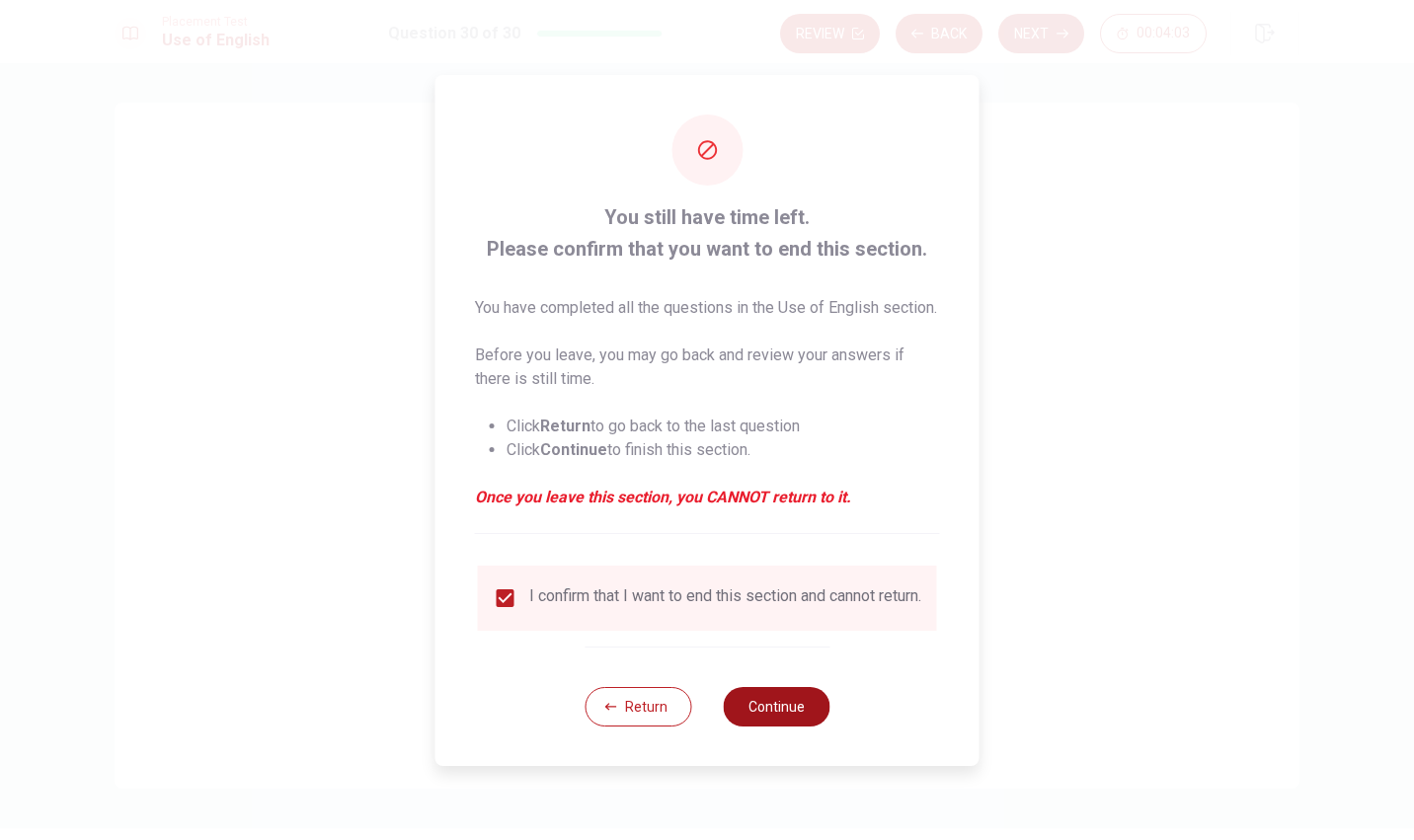 click on "Continue" at bounding box center (776, 707) 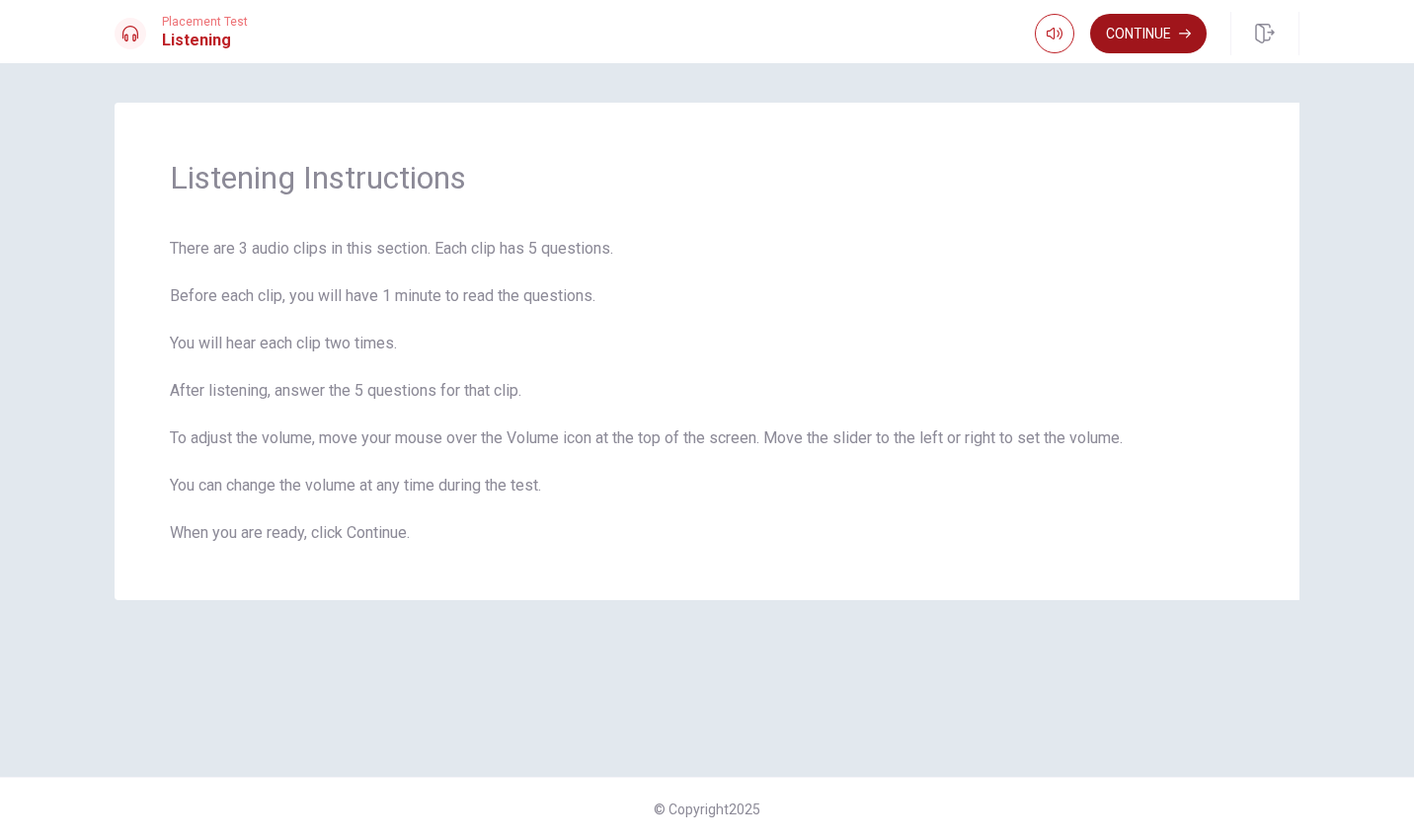 click on "Continue" at bounding box center [1148, 34] 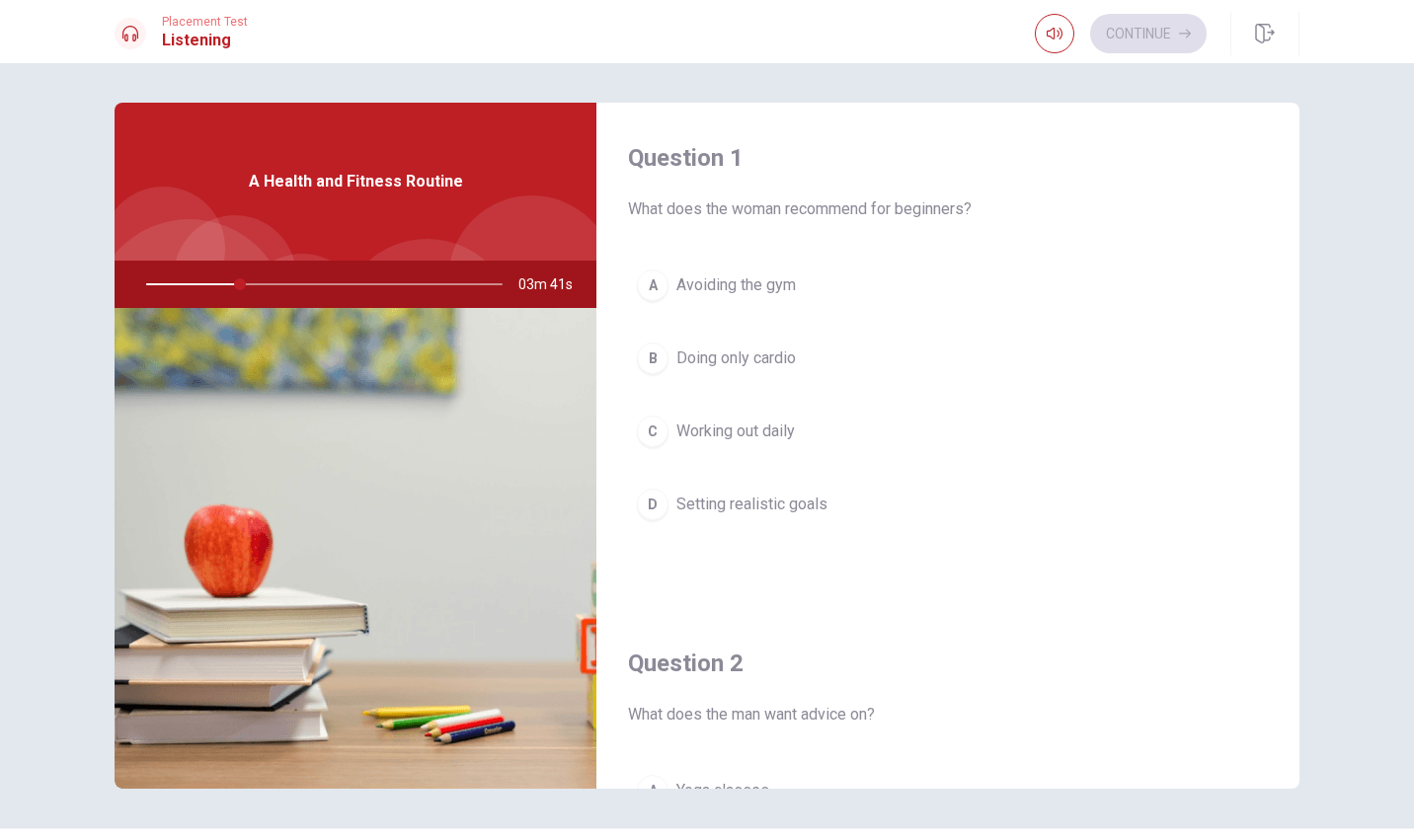 scroll, scrollTop: 0, scrollLeft: 0, axis: both 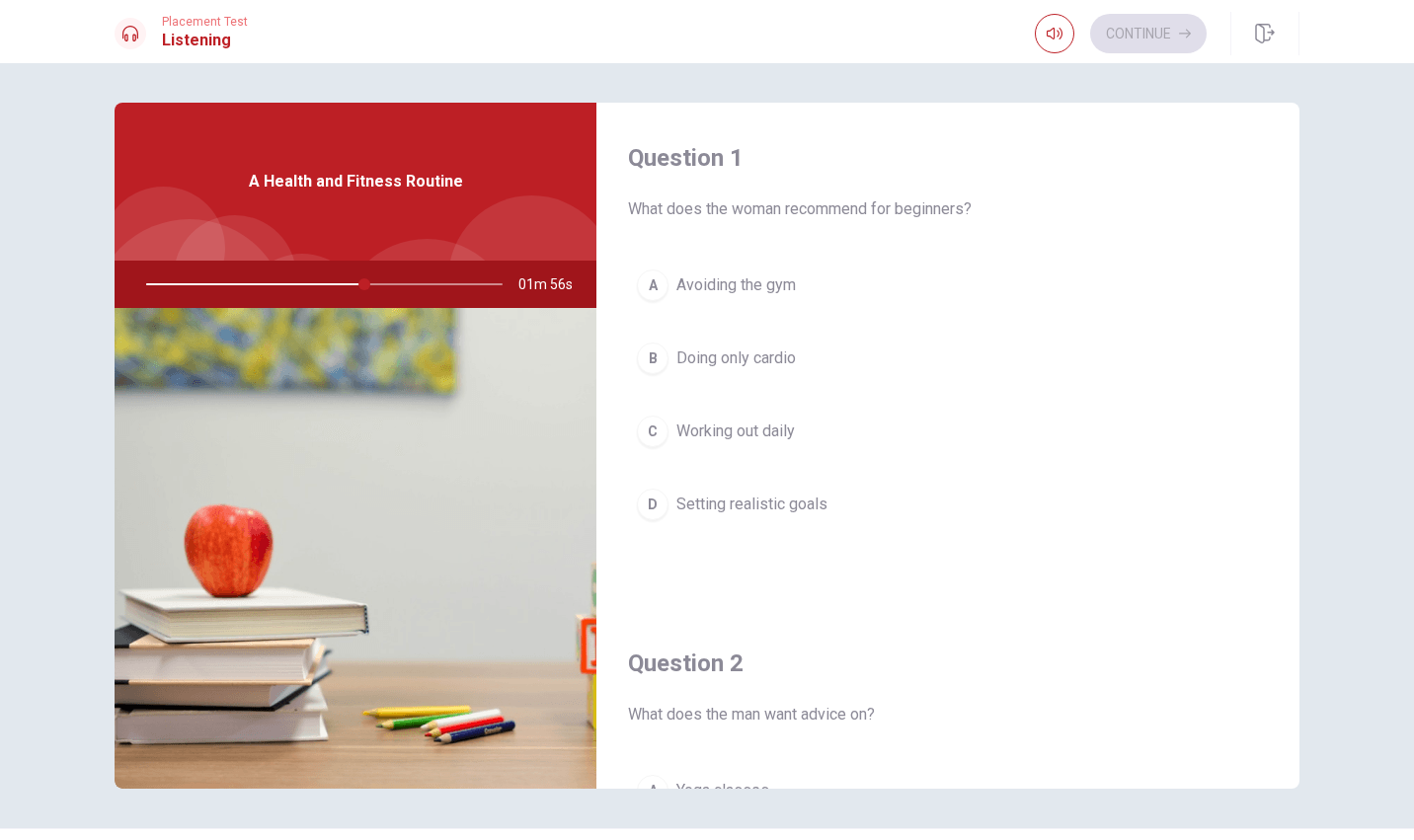 click on "B Doing only cardio" at bounding box center (948, 358) 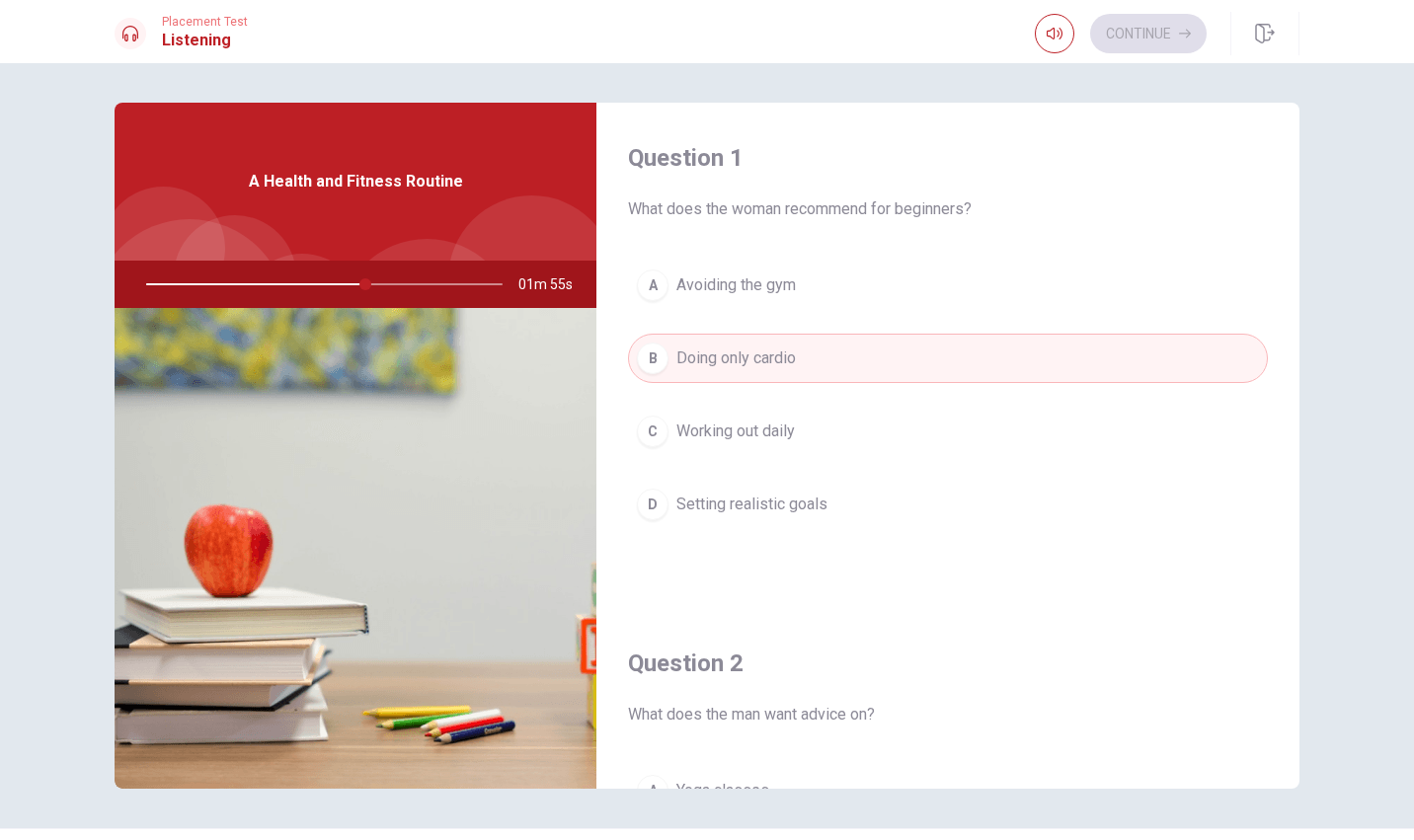 click on "B" at bounding box center (653, 358) 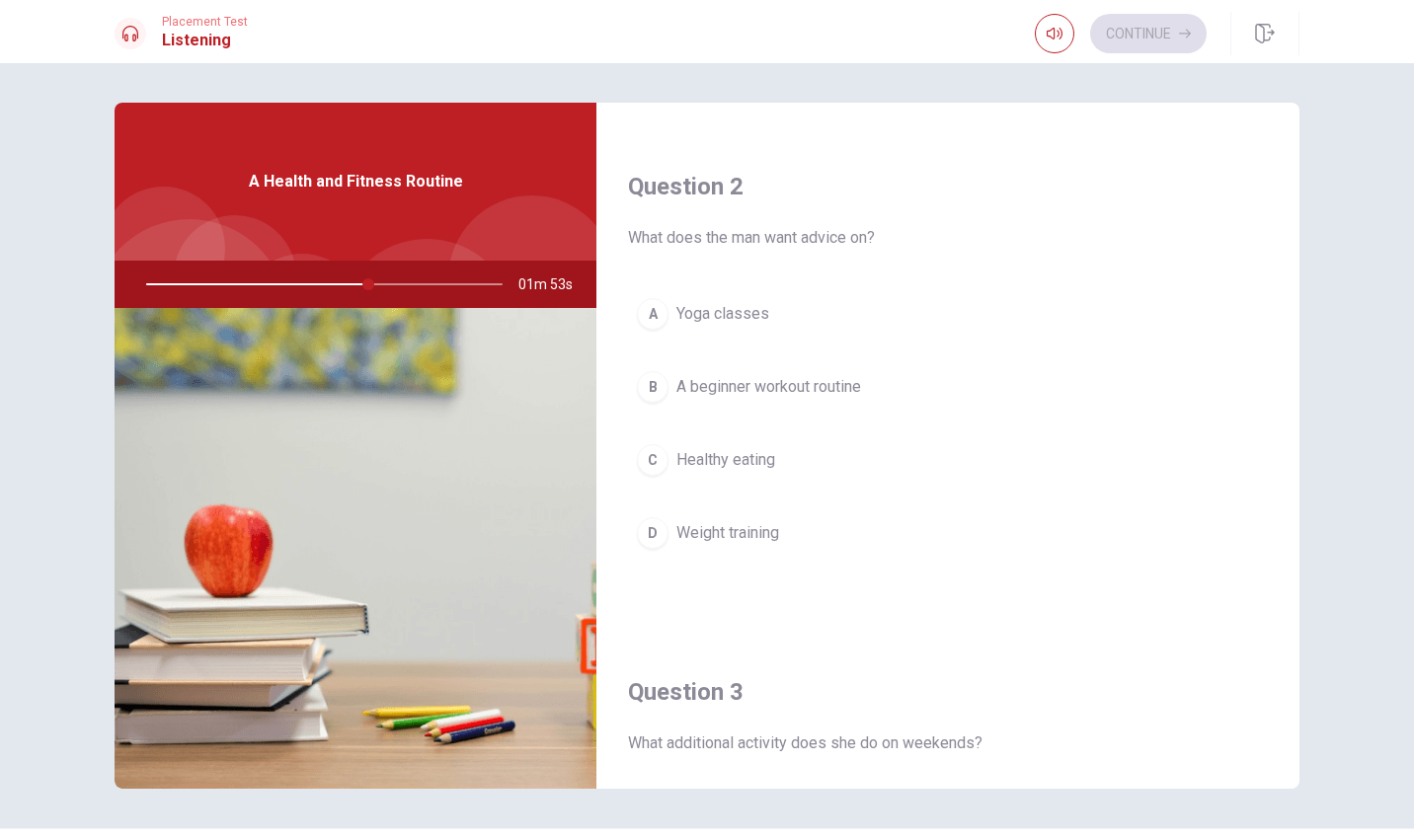 scroll, scrollTop: 494, scrollLeft: 0, axis: vertical 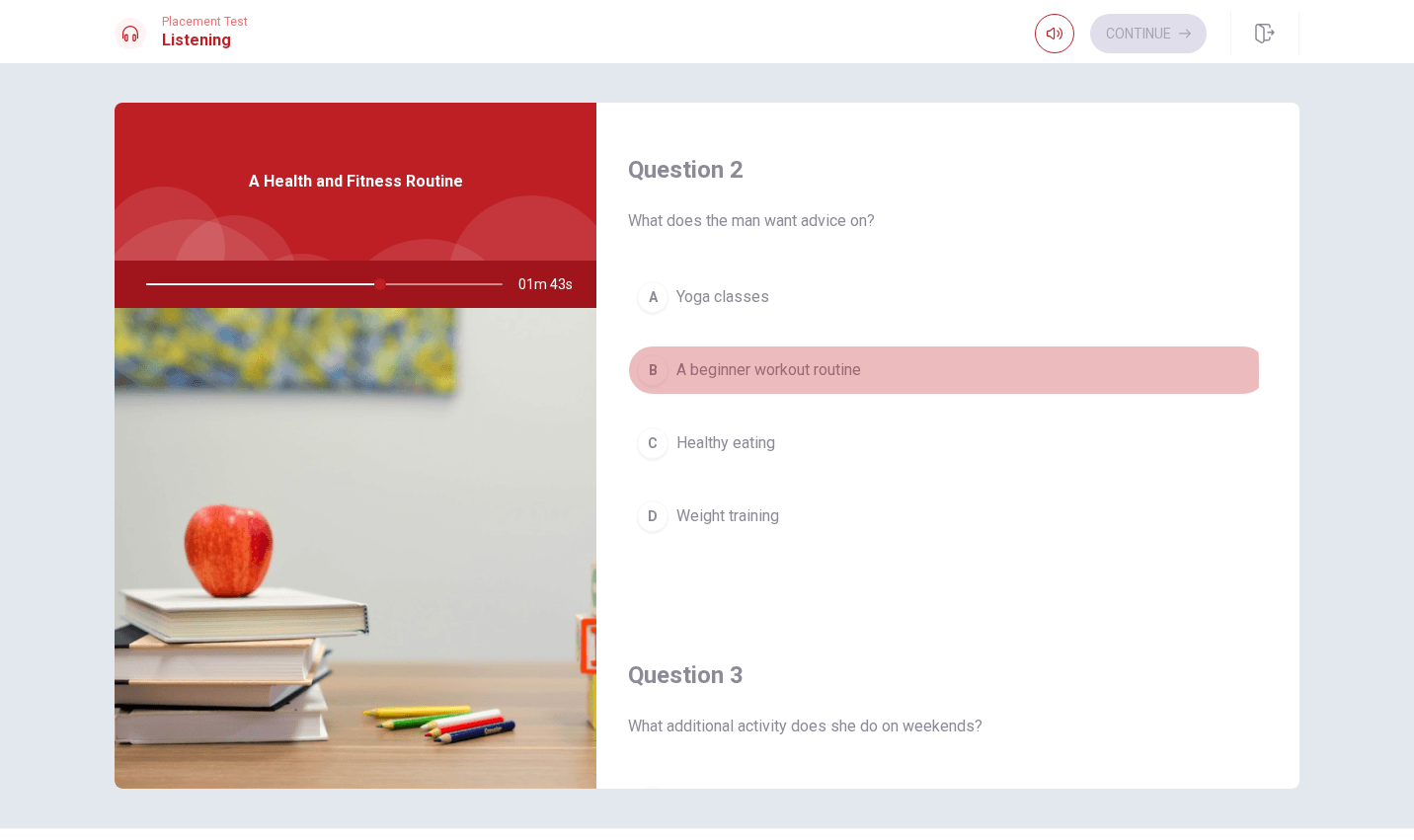 click on "B" at bounding box center [653, 370] 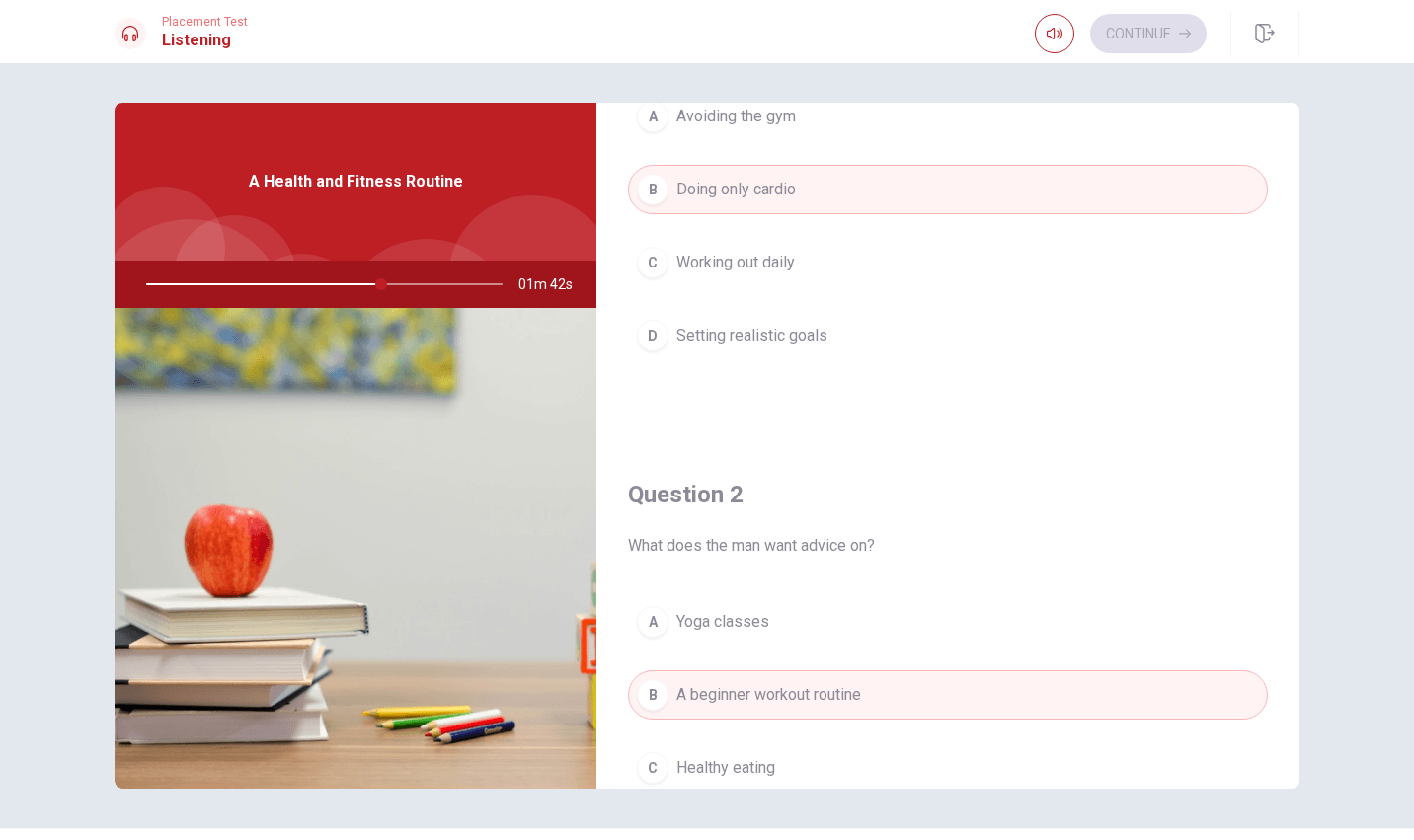 scroll, scrollTop: 0, scrollLeft: 0, axis: both 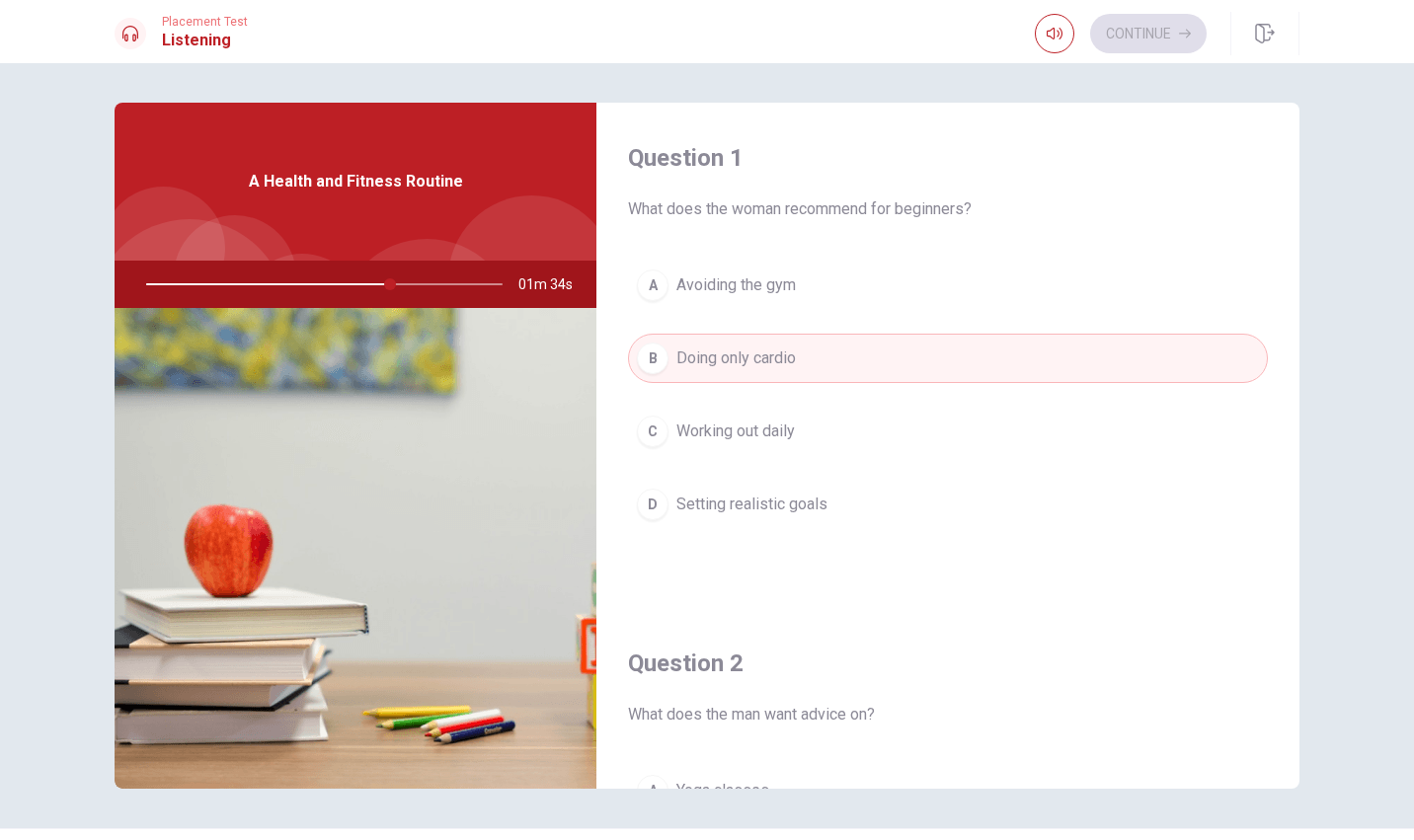 click on "Setting realistic goals" at bounding box center (751, 504) 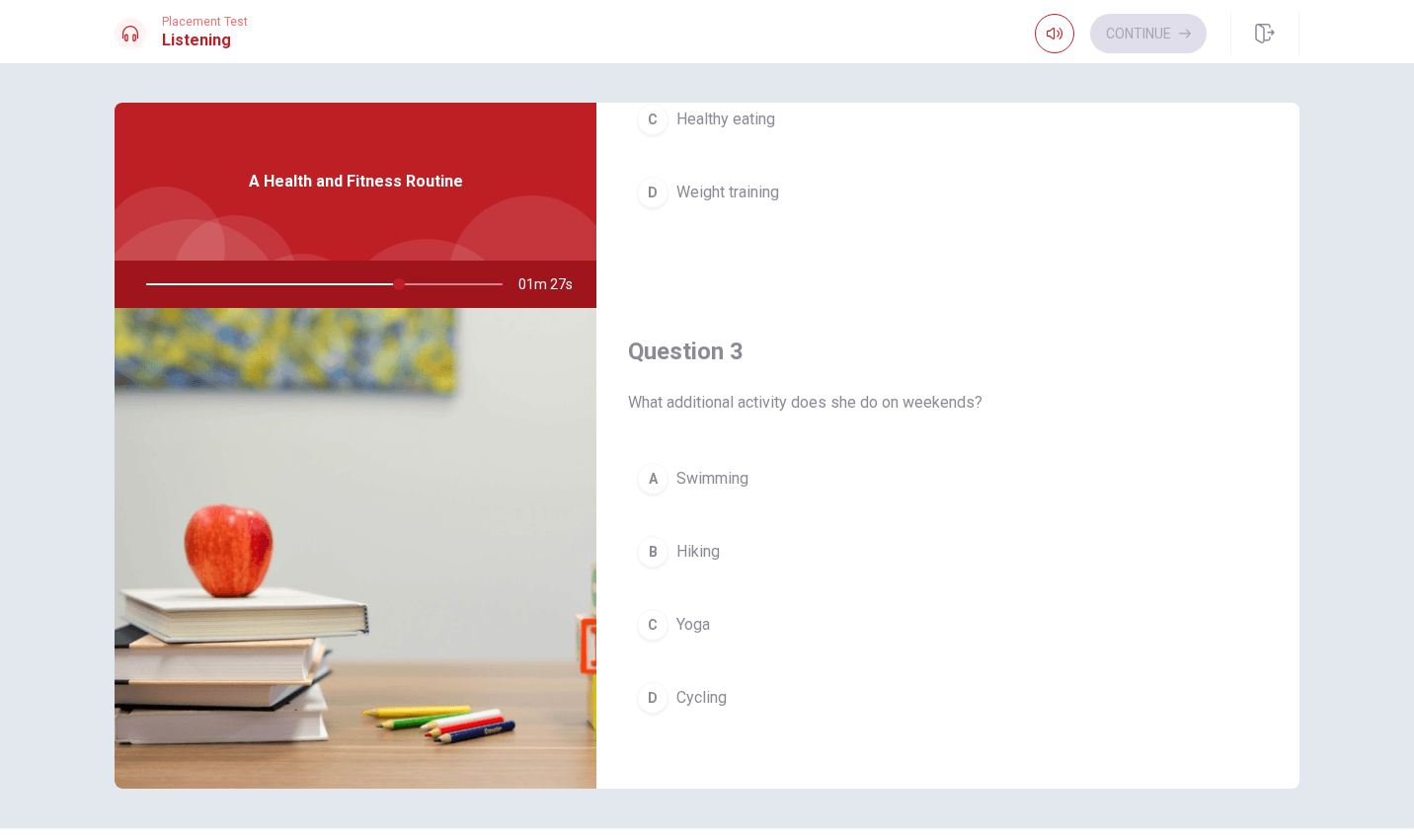 scroll, scrollTop: 822, scrollLeft: 0, axis: vertical 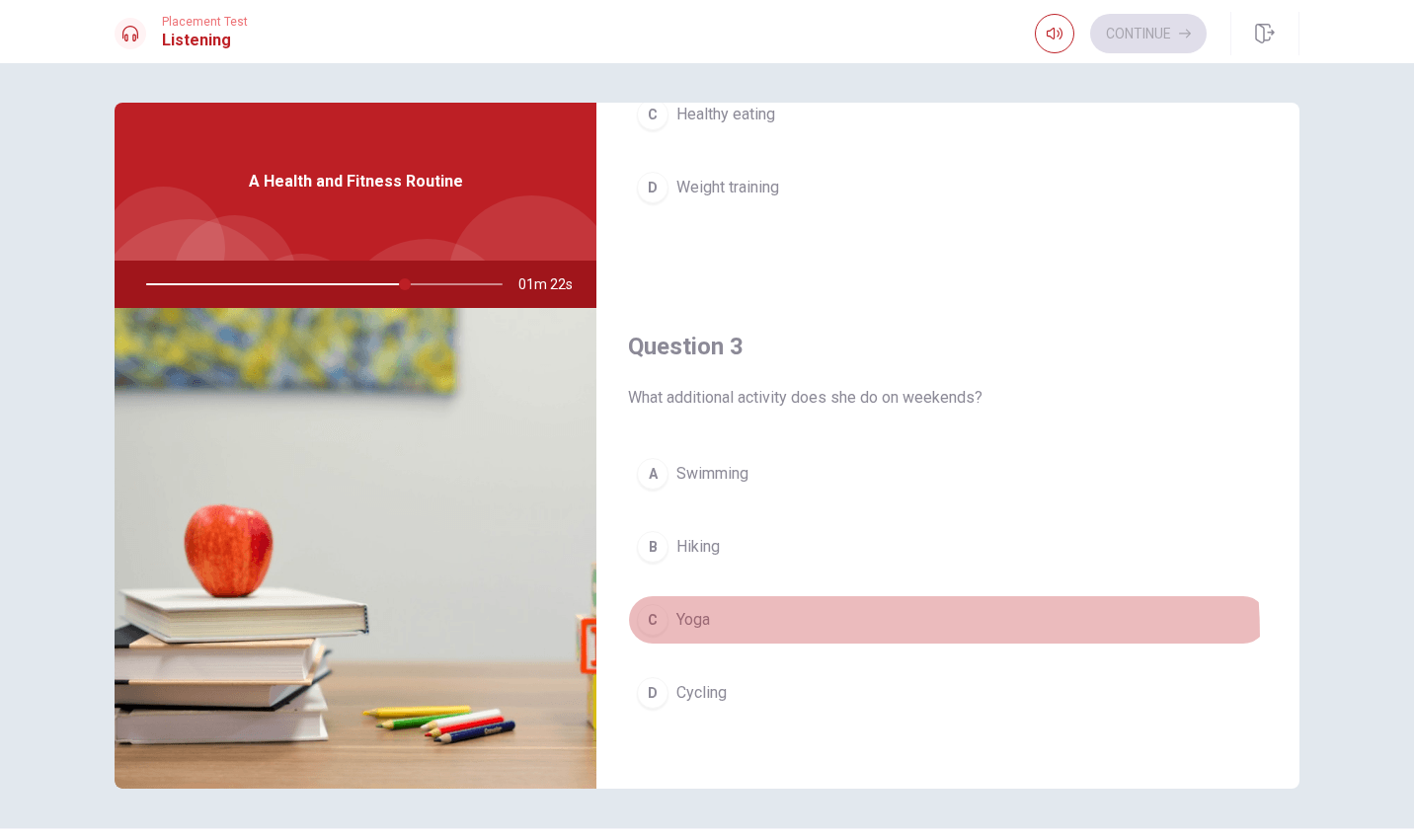 click on "C Yoga" at bounding box center [948, 620] 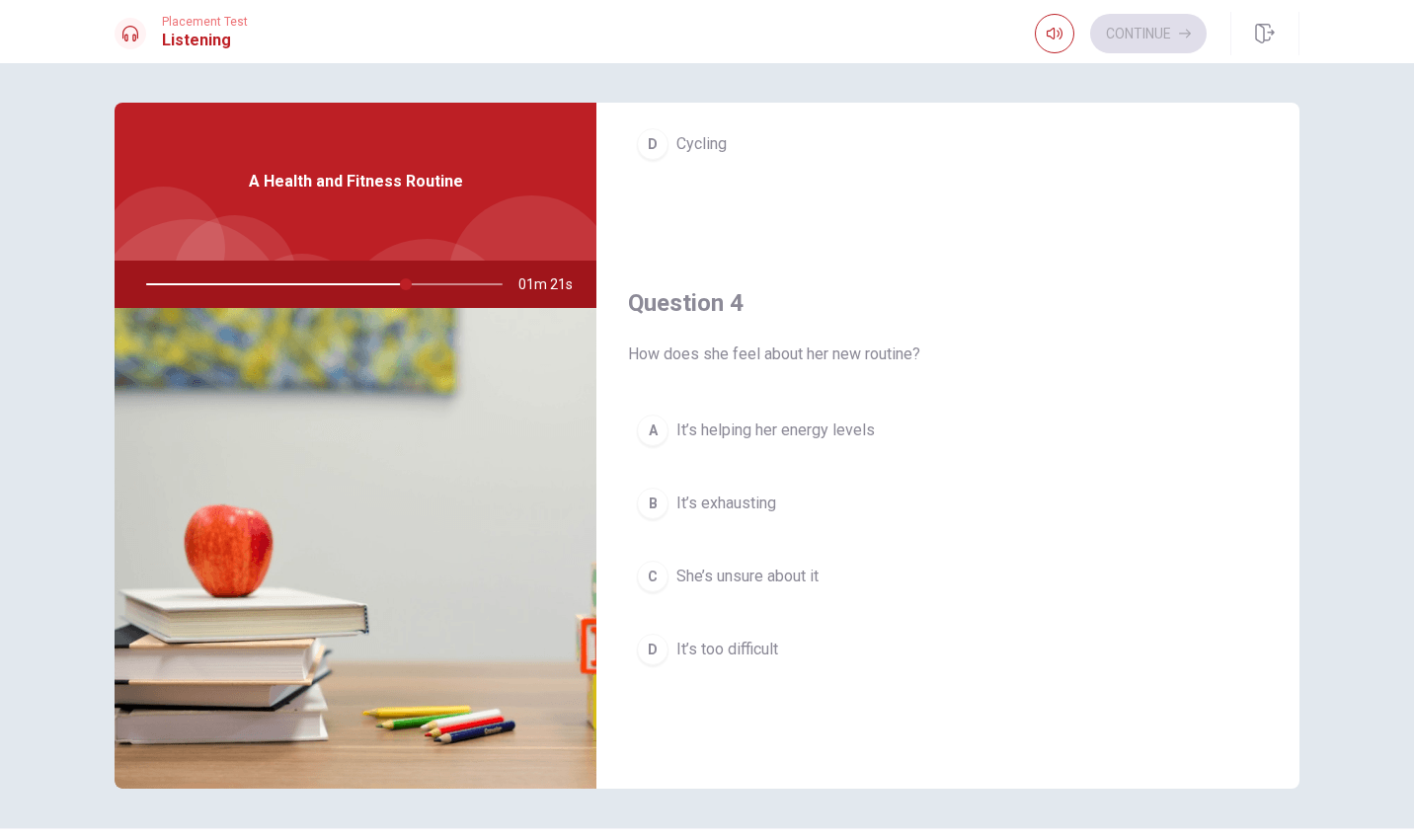 scroll, scrollTop: 1481, scrollLeft: 0, axis: vertical 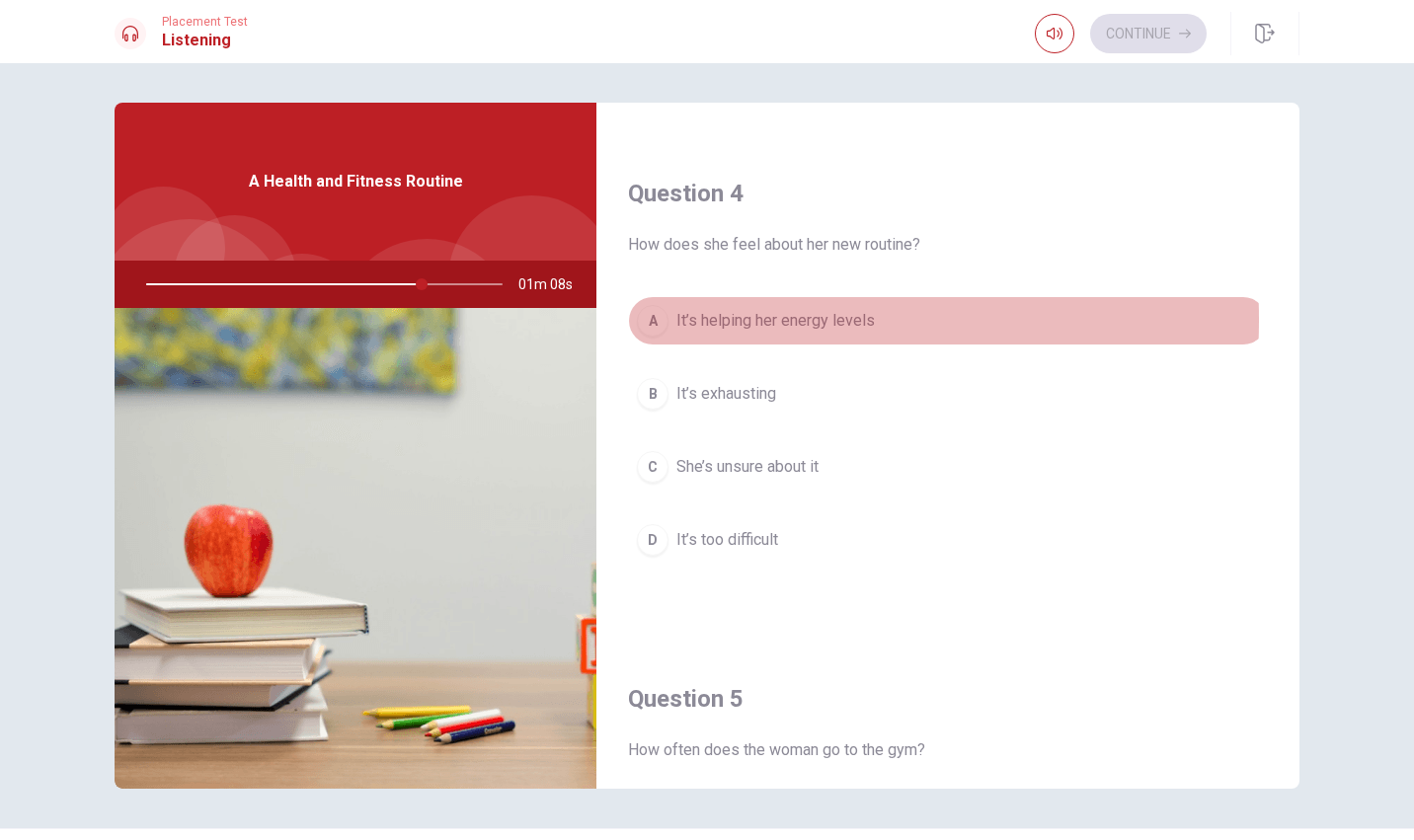 click on "It’s helping her energy levels" at bounding box center (775, 321) 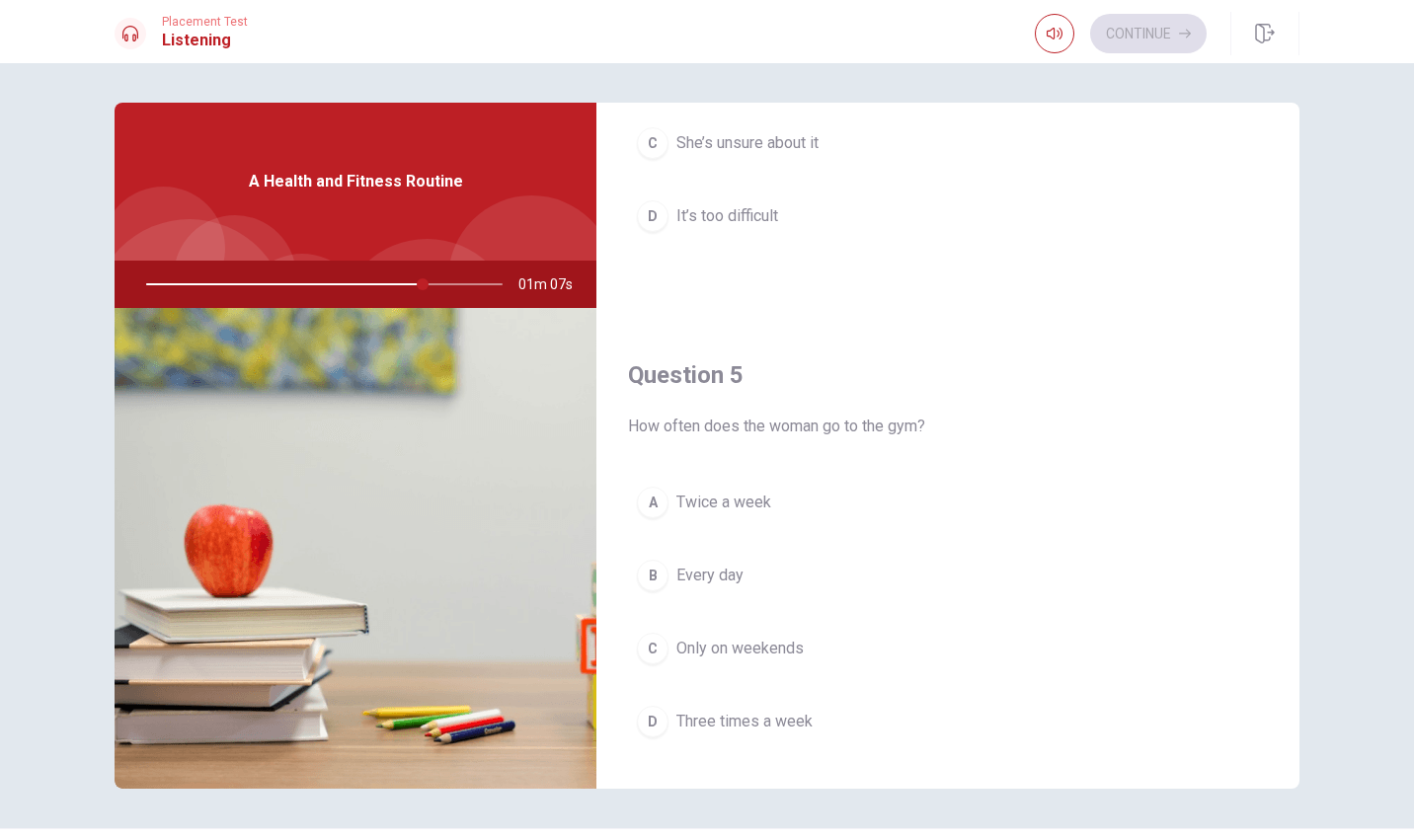 scroll, scrollTop: 1841, scrollLeft: 0, axis: vertical 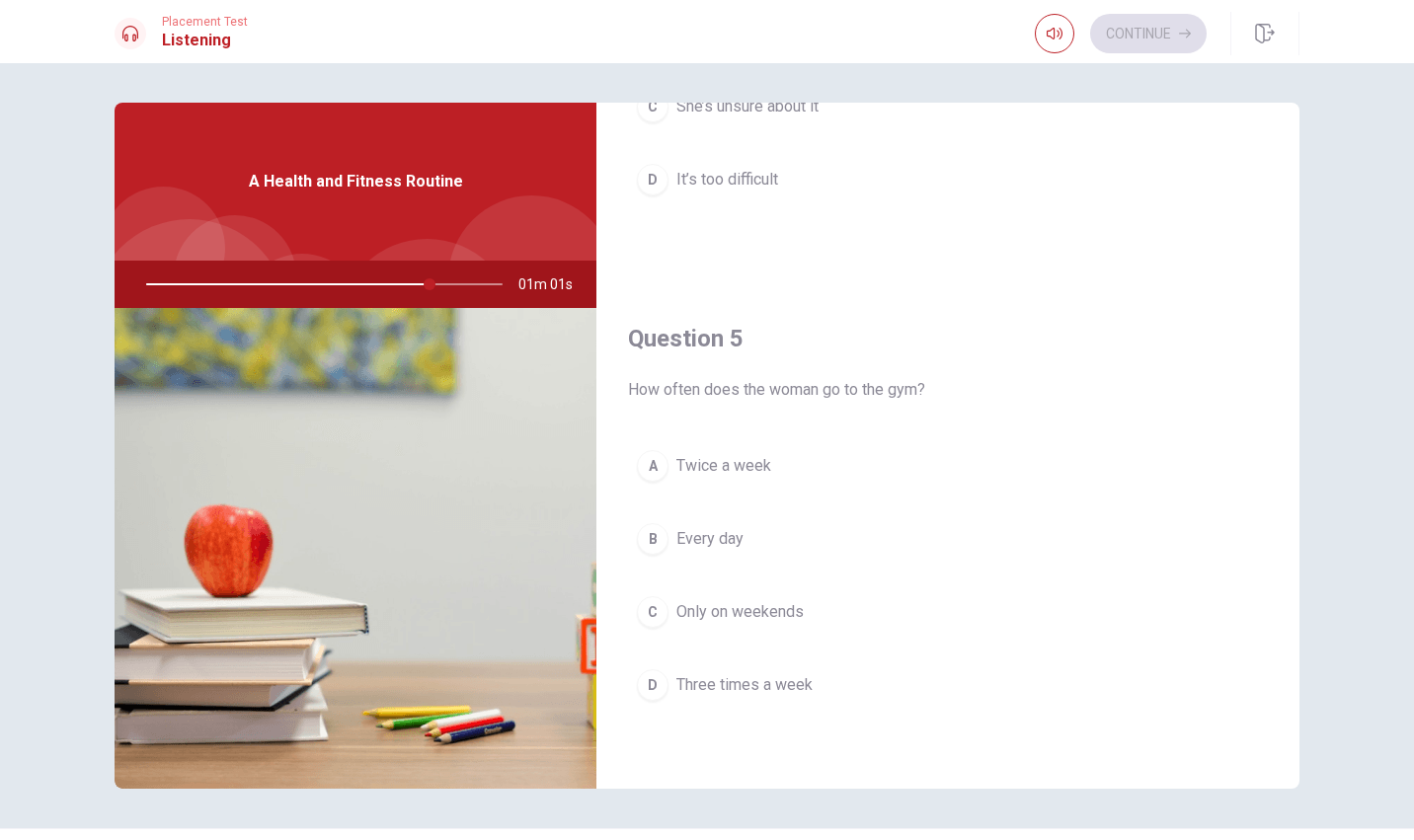 click on "Three times a week" at bounding box center (745, 685) 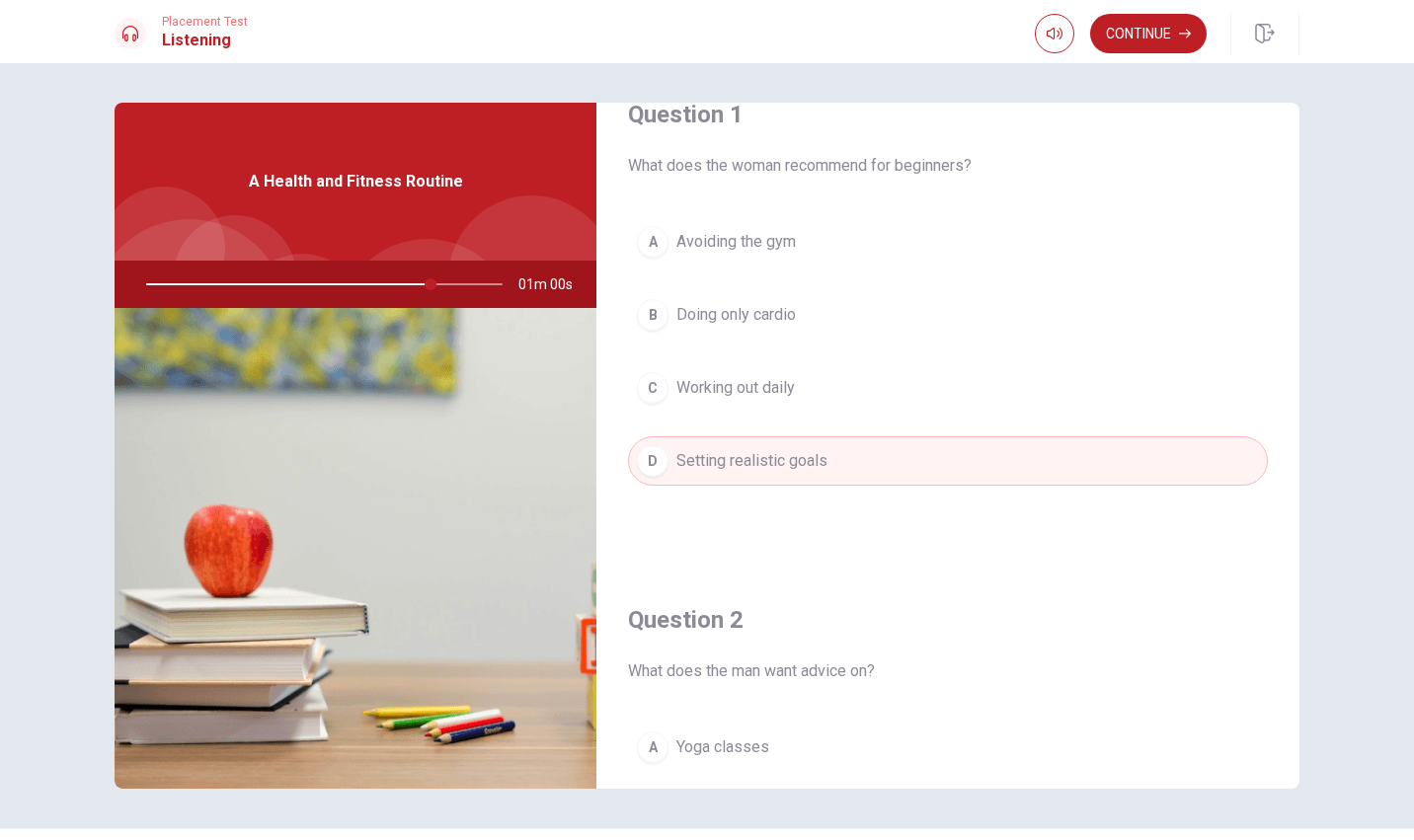 scroll, scrollTop: 0, scrollLeft: 0, axis: both 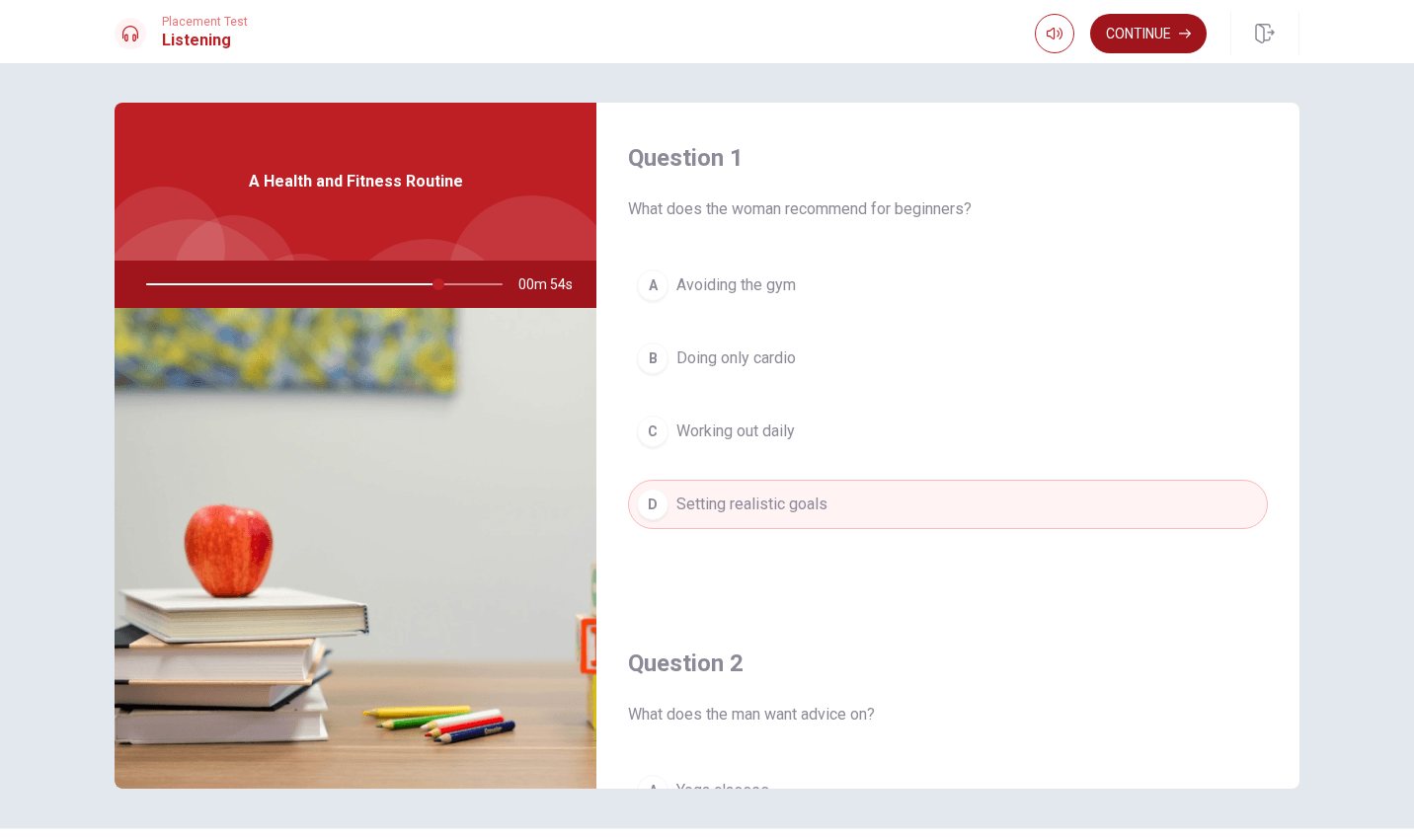 click on "Continue" at bounding box center (1148, 34) 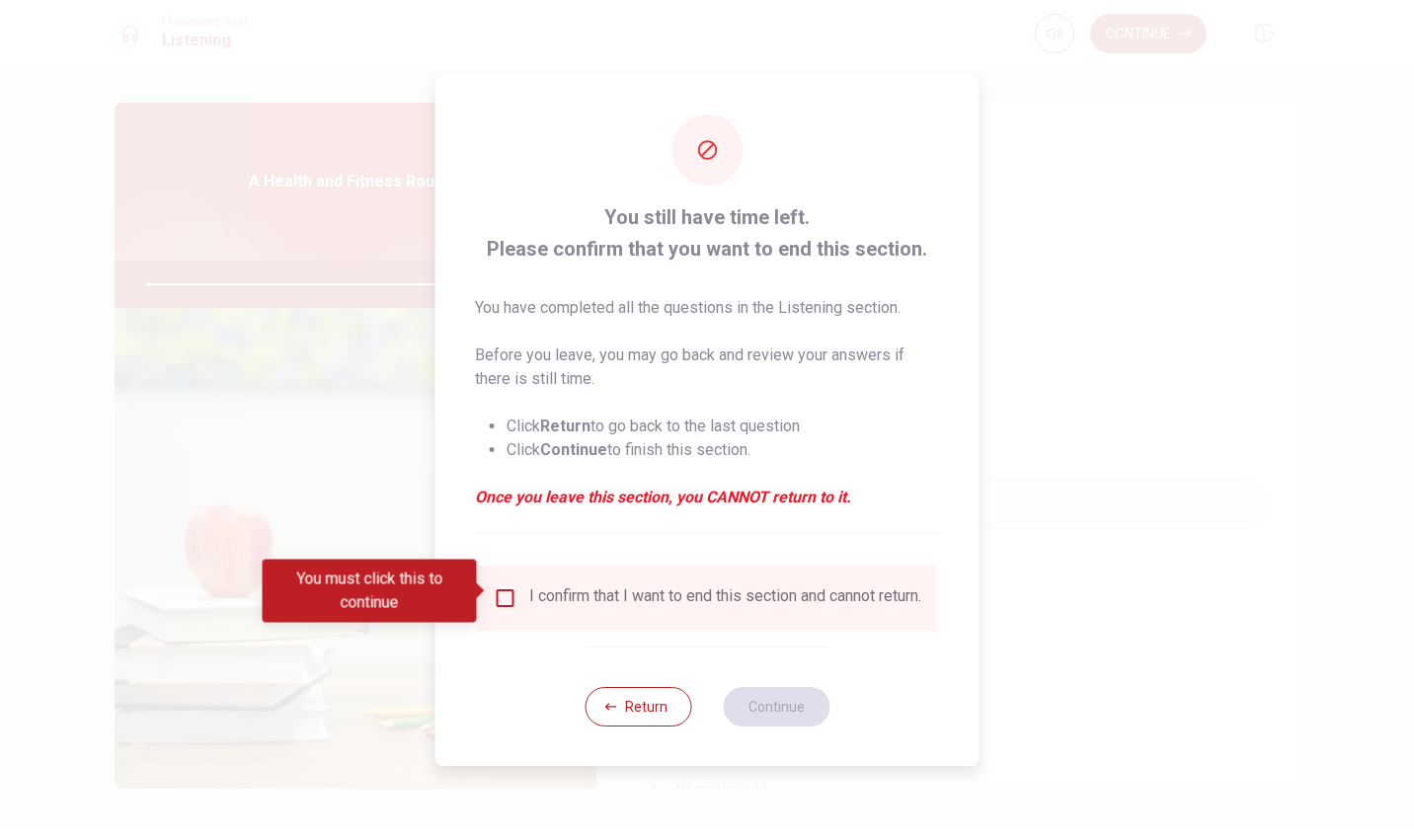 click on "I confirm that I want to end this section and cannot return." at bounding box center (707, 598) 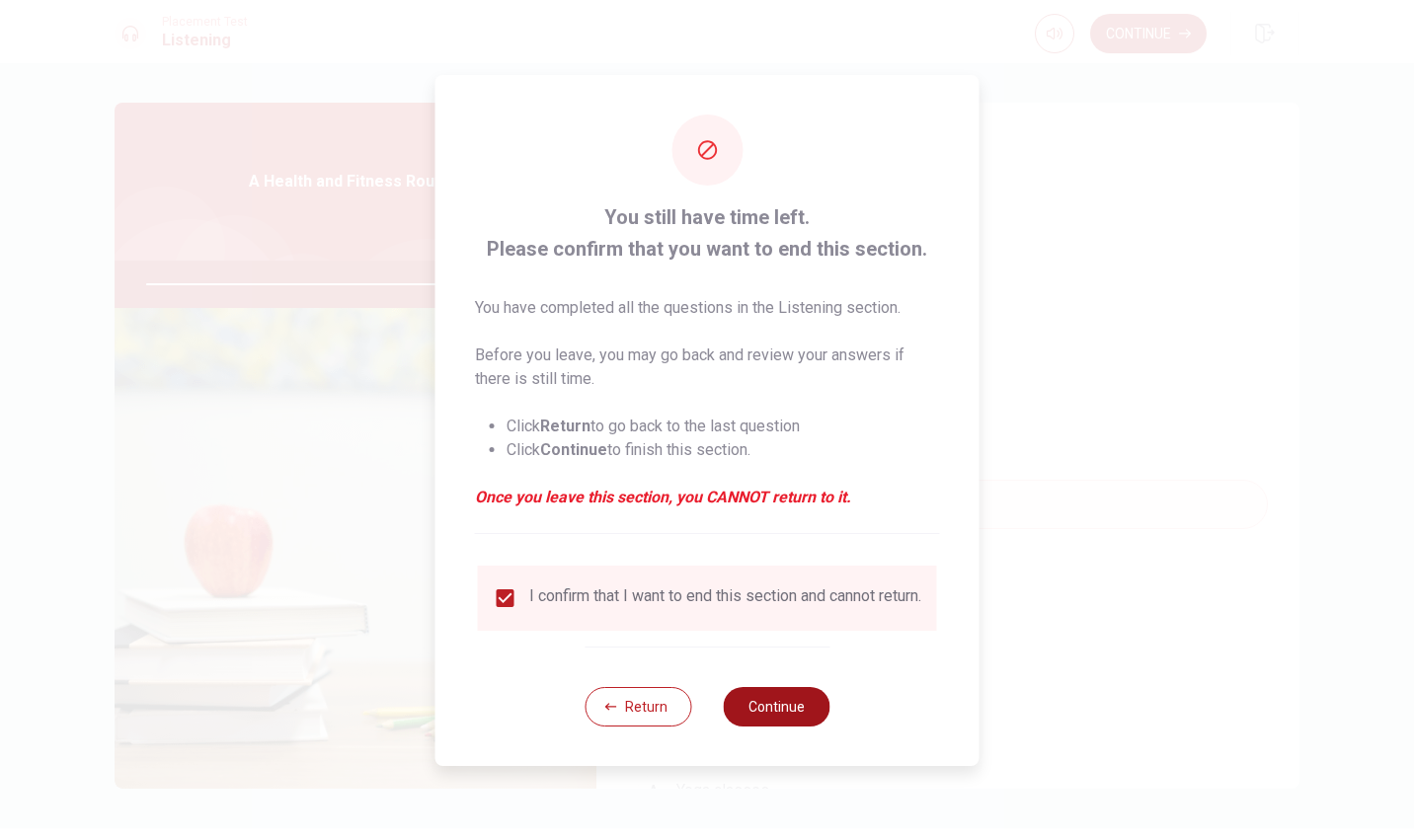 click on "Continue" at bounding box center (776, 707) 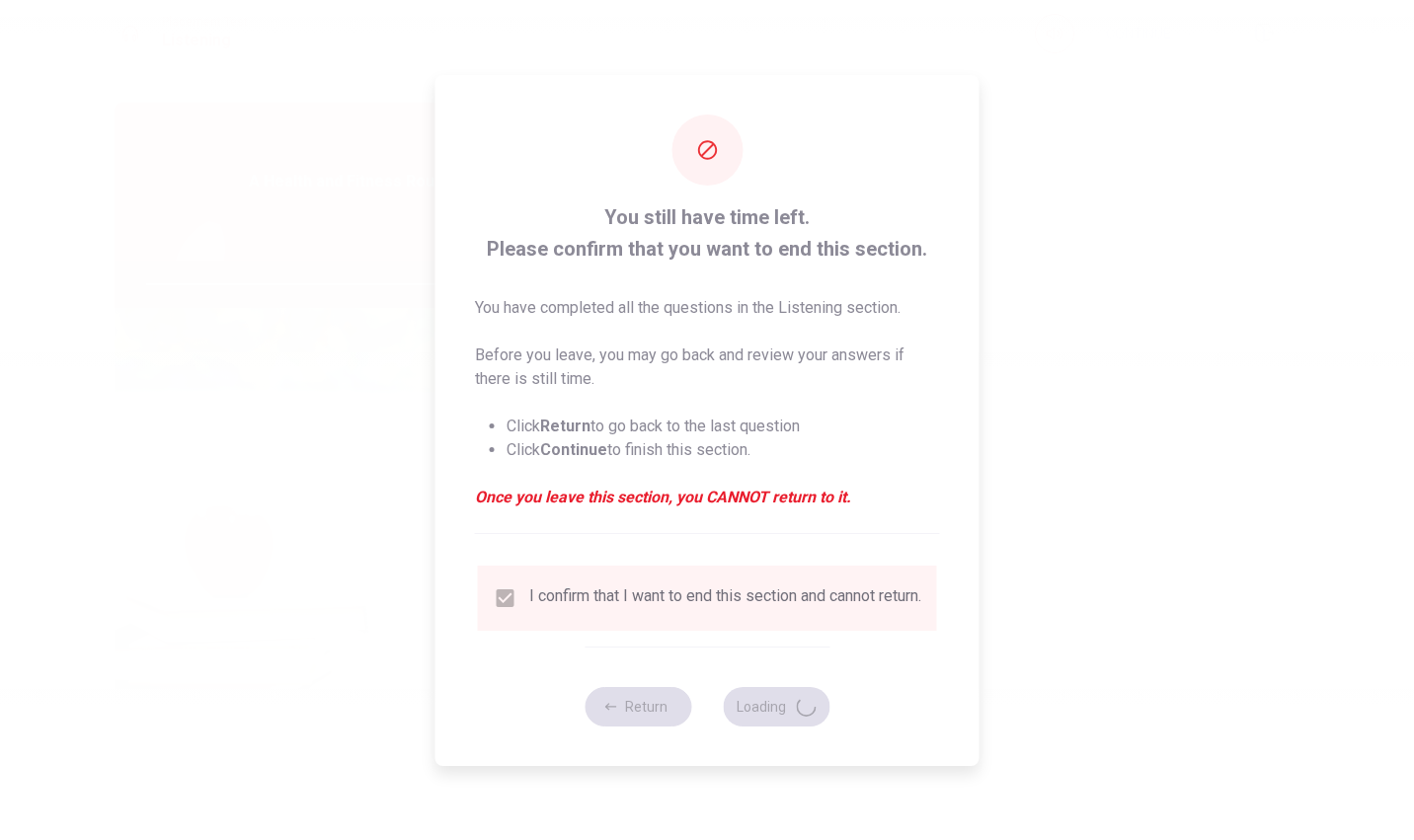 type on "84" 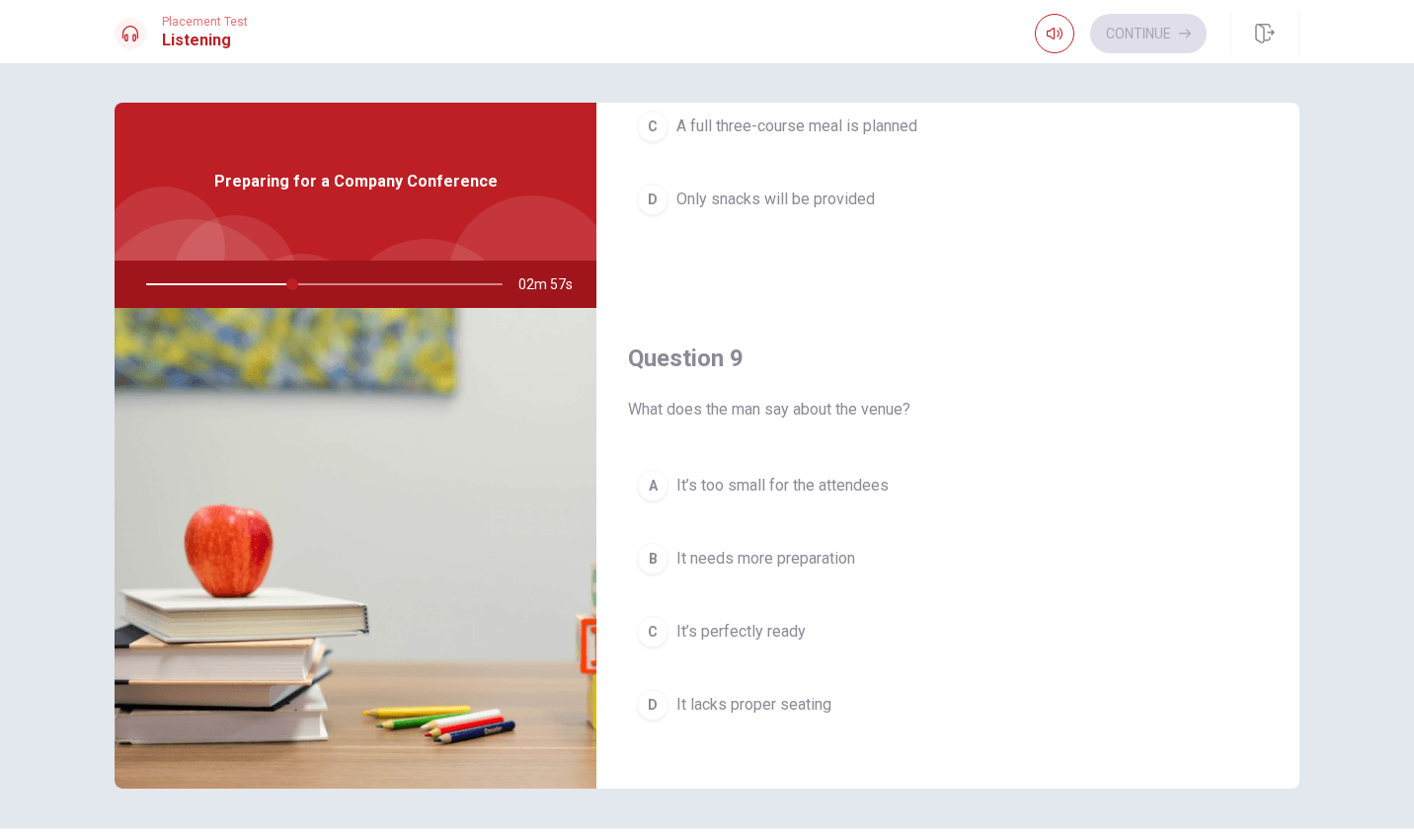 scroll, scrollTop: 1151, scrollLeft: 0, axis: vertical 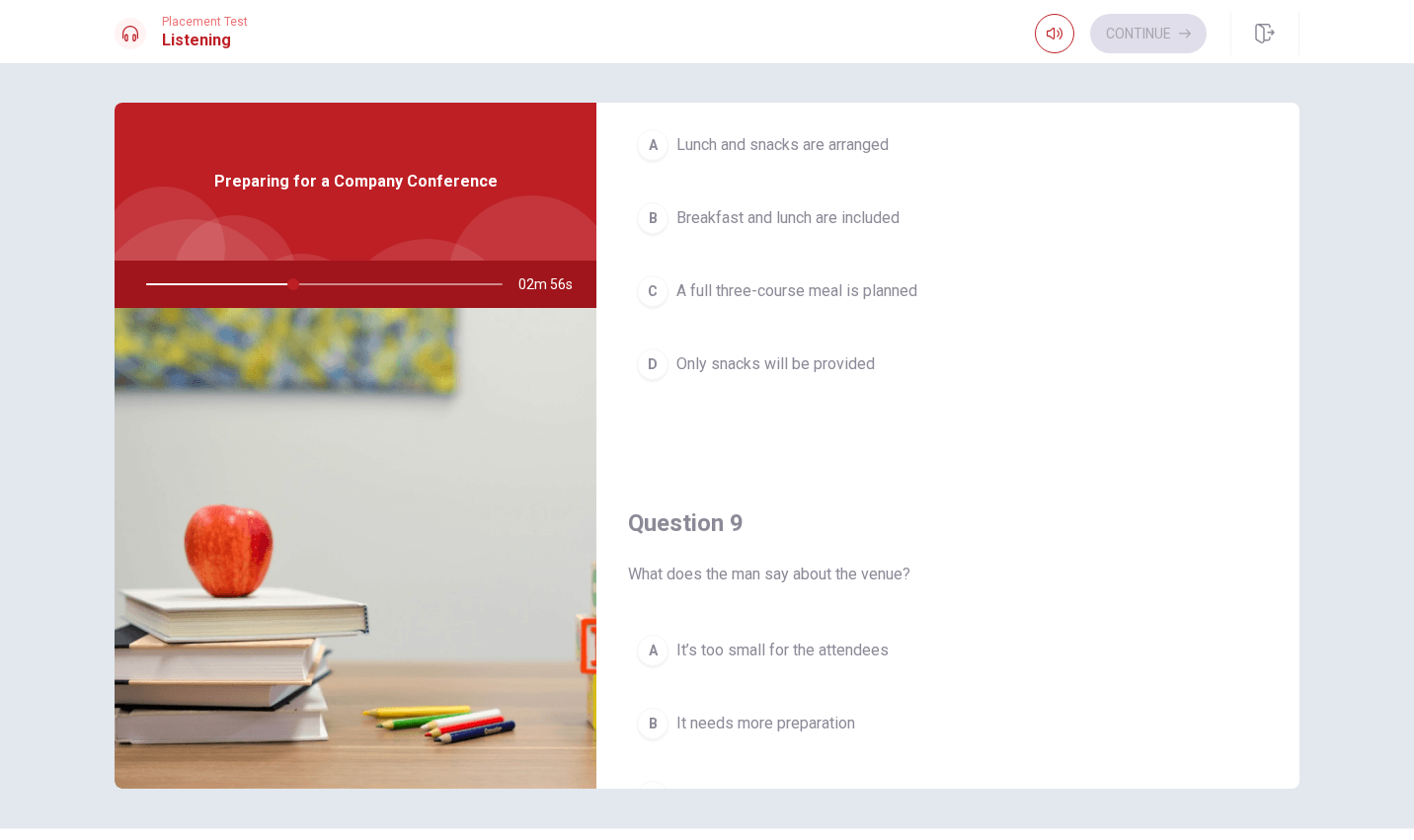 click on "Lunch and snacks are arranged" at bounding box center (782, 145) 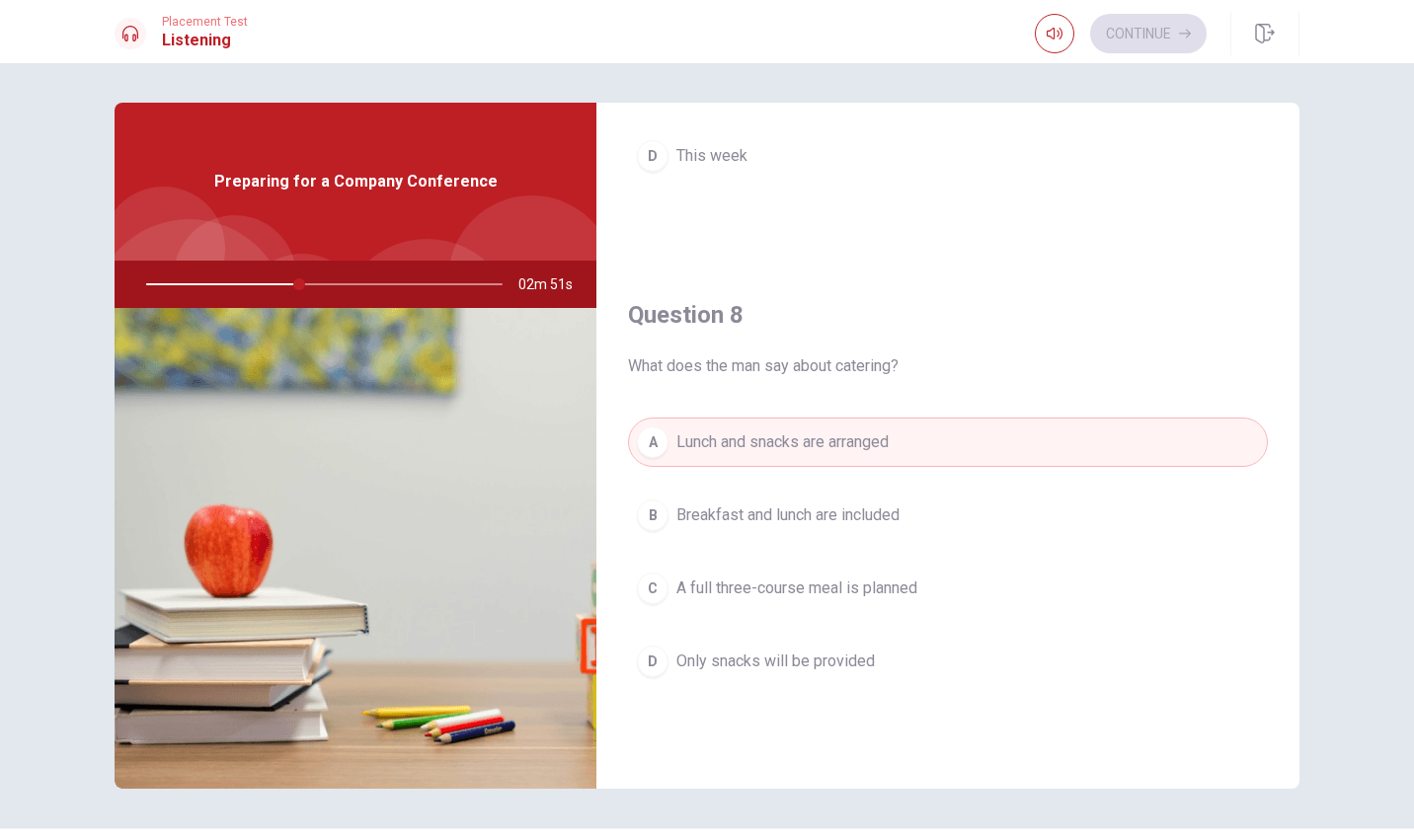 scroll, scrollTop: 0, scrollLeft: 0, axis: both 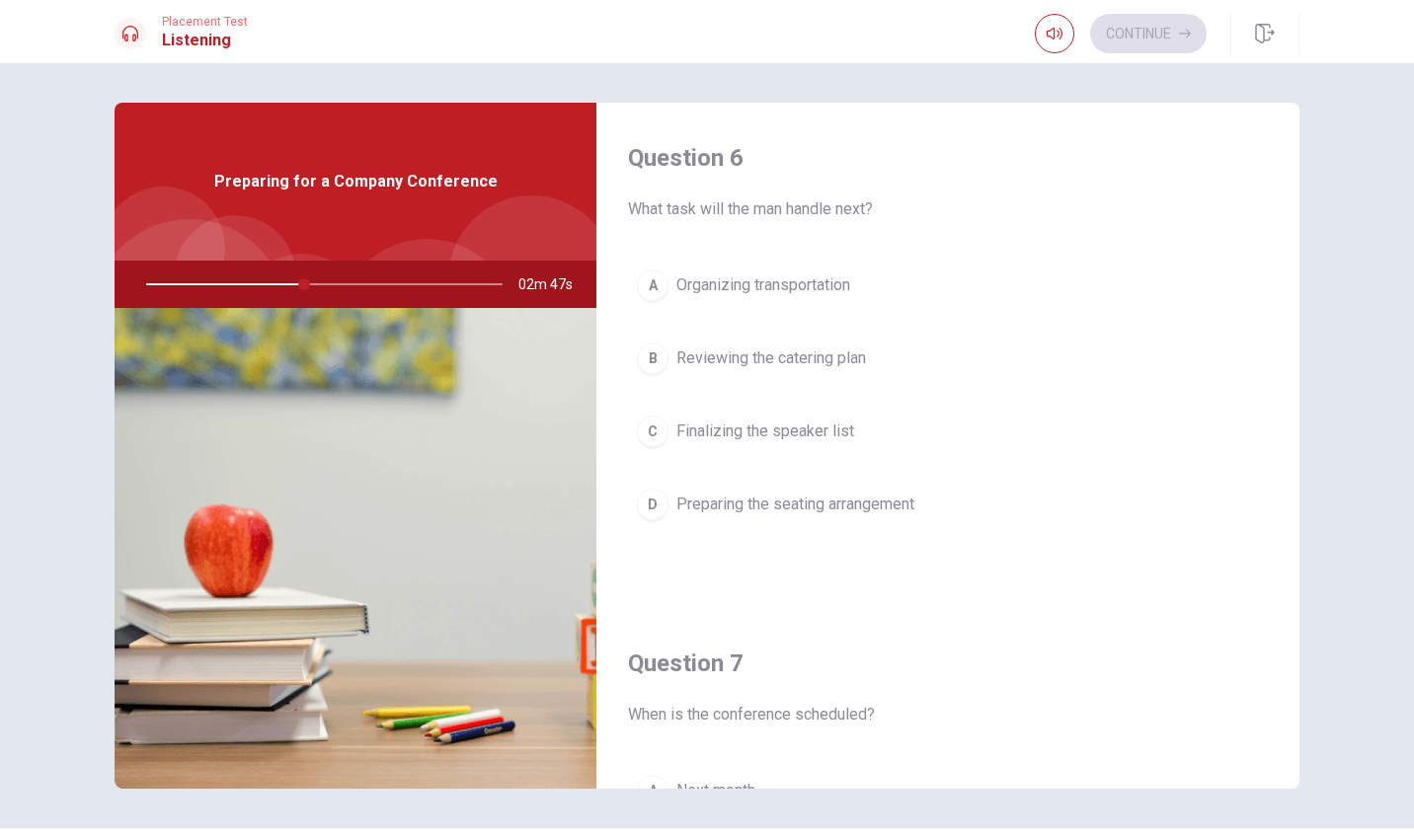 click on "C Finalizing the speaker list" at bounding box center (948, 431) 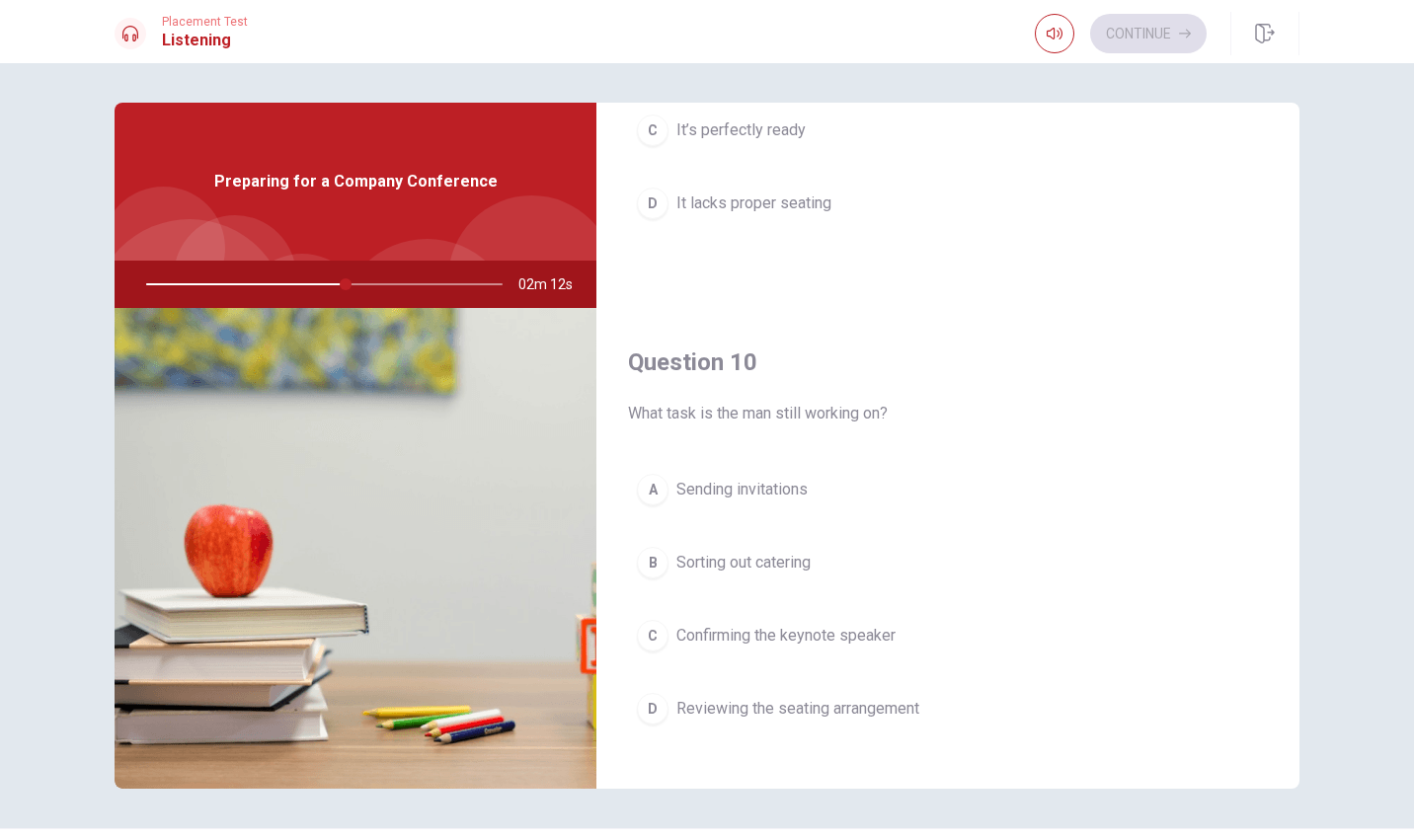 scroll, scrollTop: 1841, scrollLeft: 0, axis: vertical 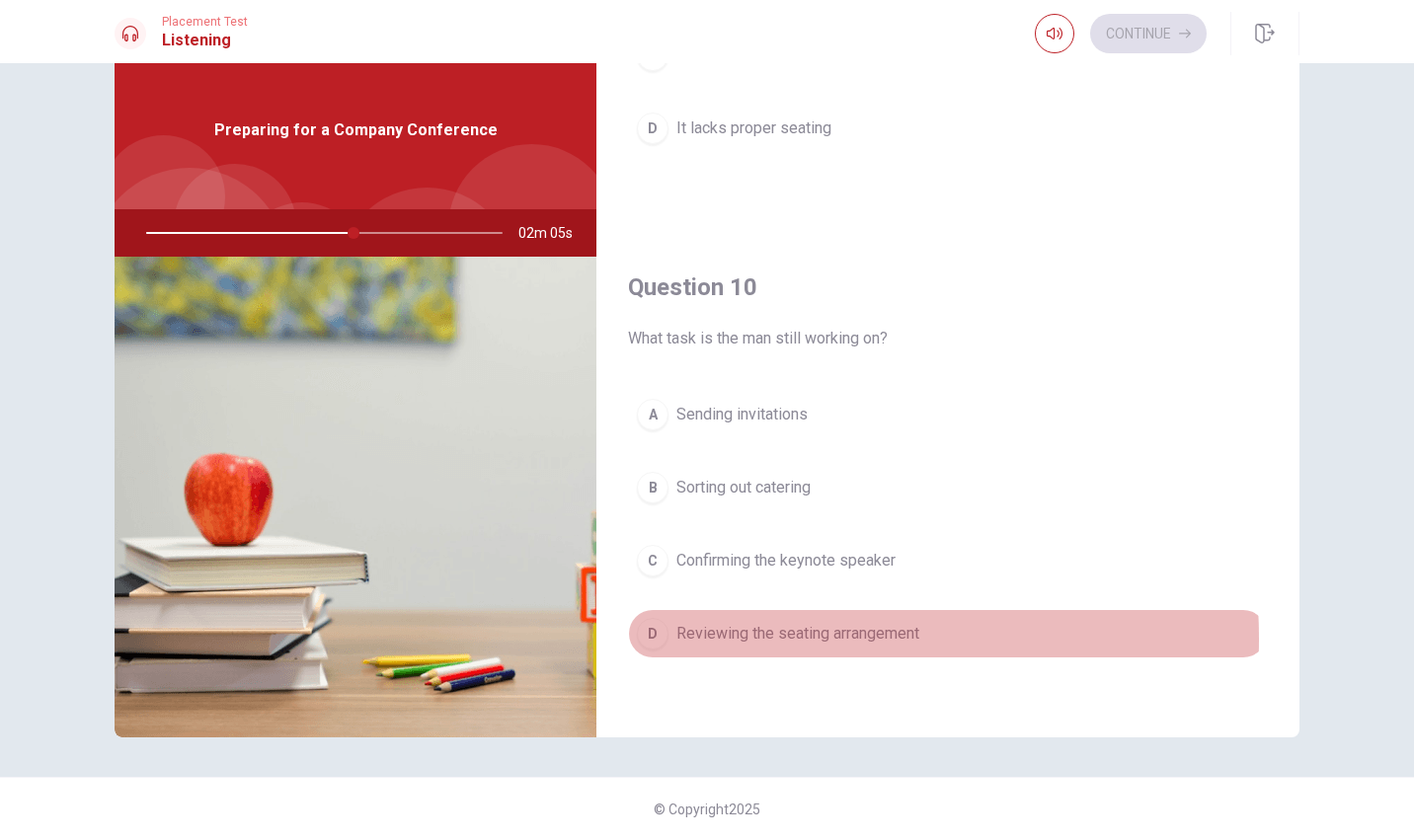 click on "Reviewing the seating arrangement" at bounding box center (798, 634) 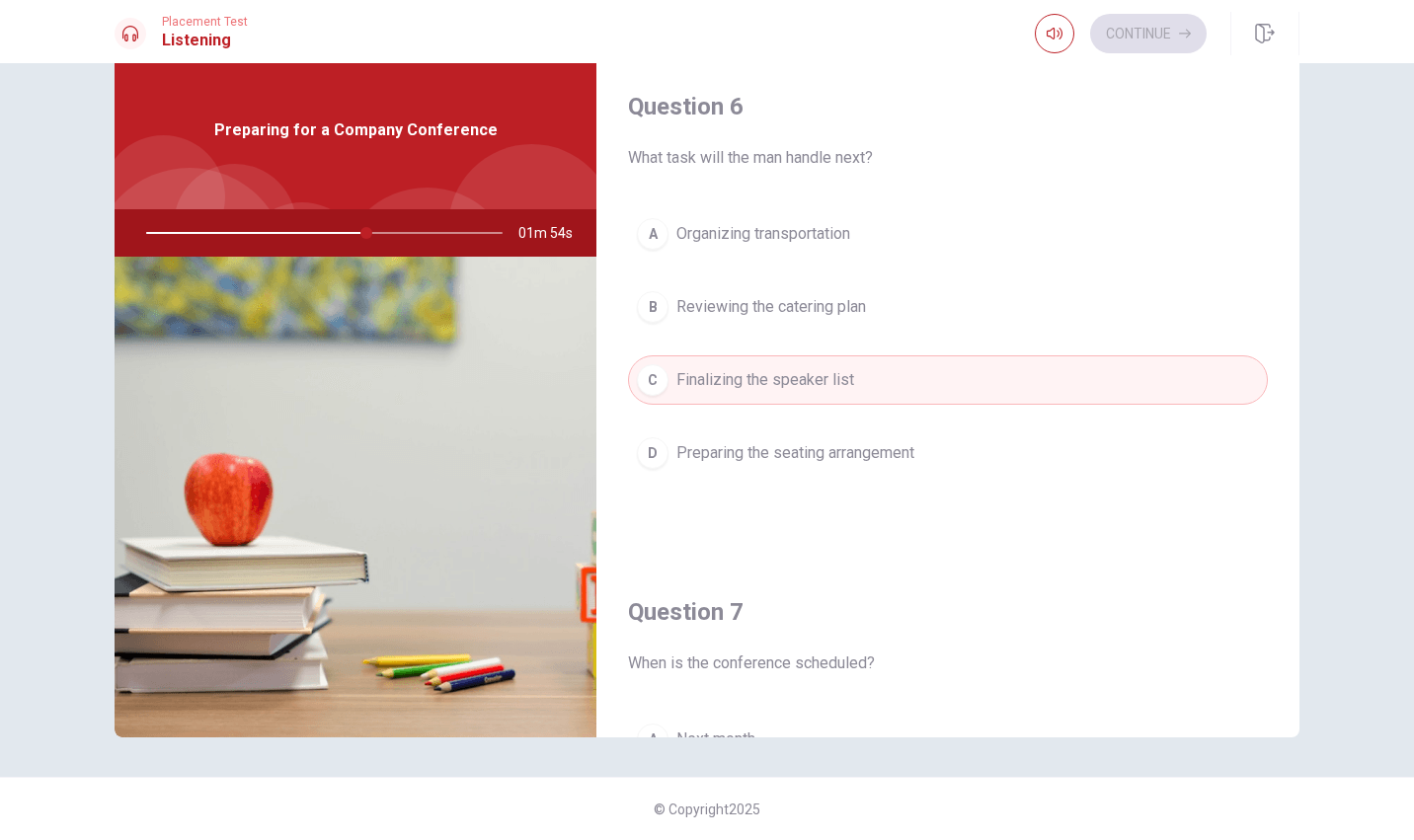 scroll, scrollTop: 329, scrollLeft: 0, axis: vertical 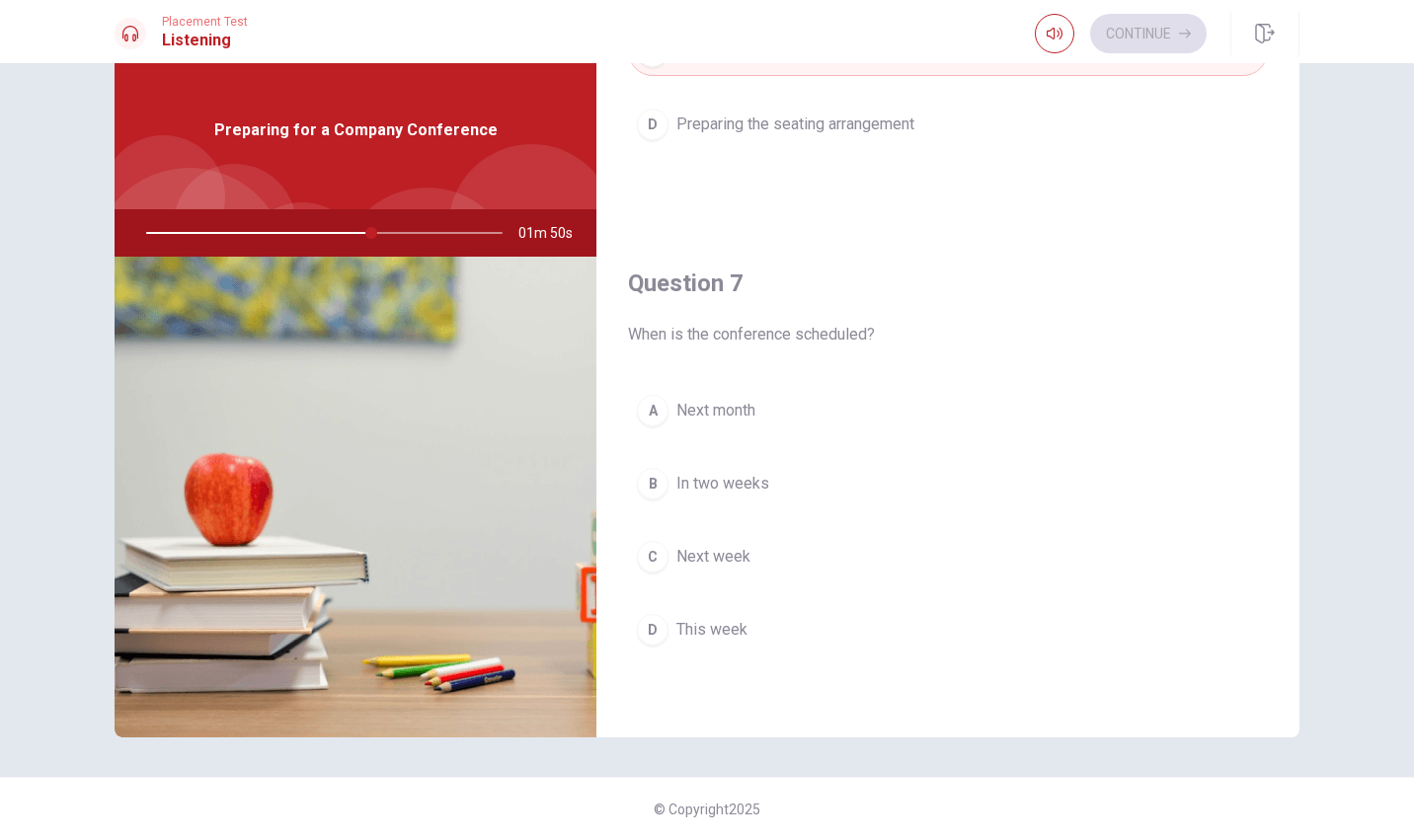 click on "C Next week" at bounding box center [948, 557] 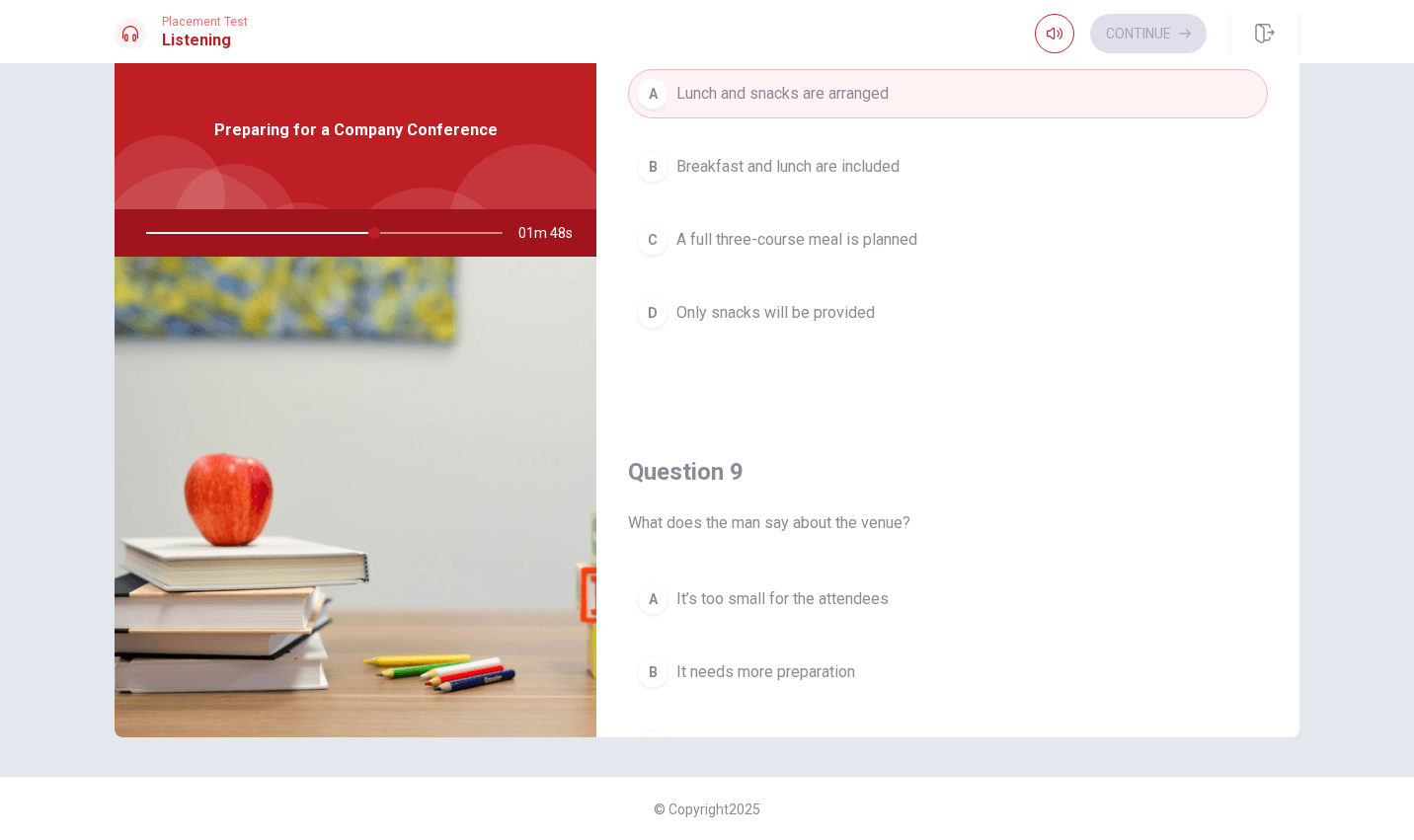 scroll, scrollTop: 1481, scrollLeft: 0, axis: vertical 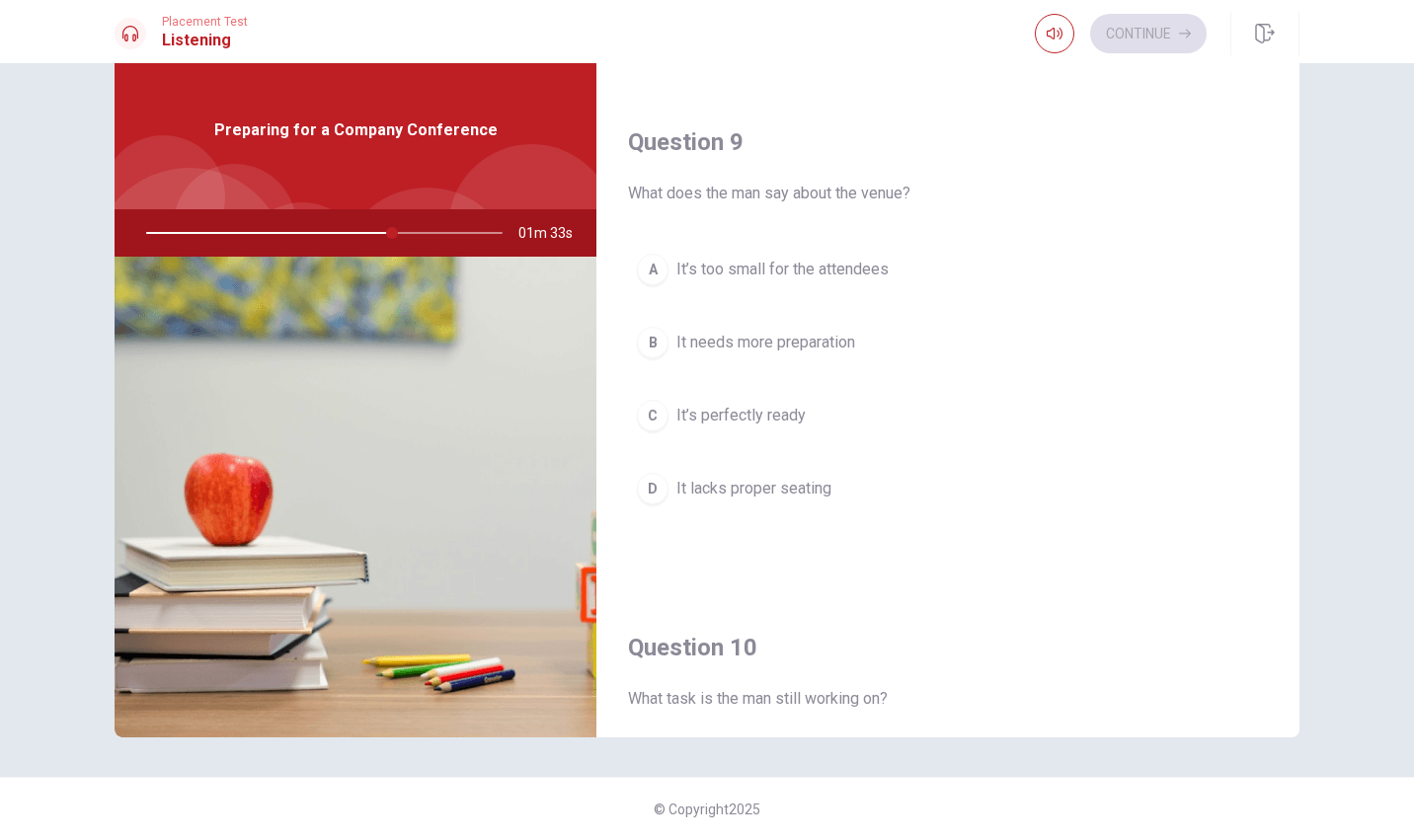 click on "It needs more preparation" at bounding box center (765, 343) 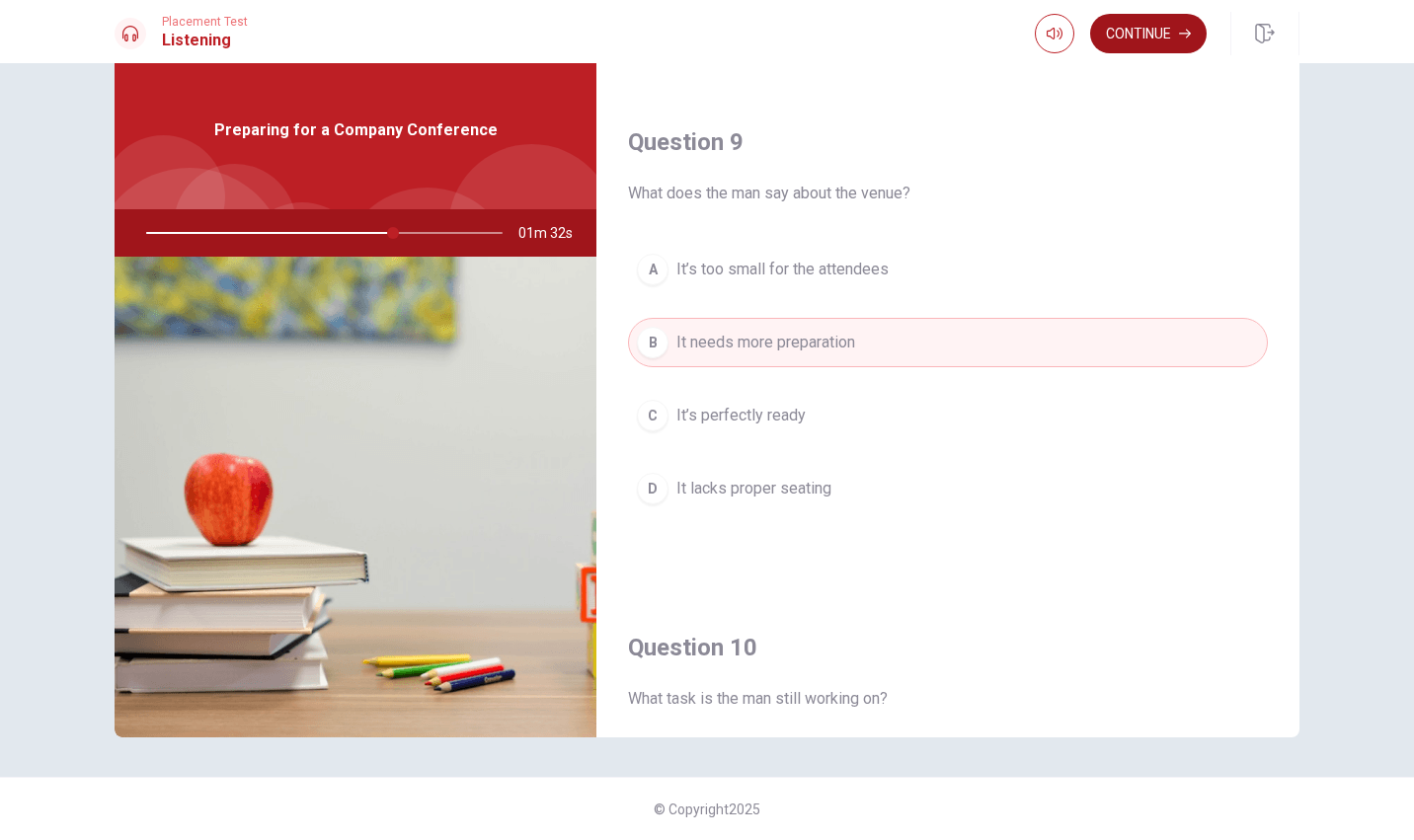 click on "Continue" at bounding box center [1148, 34] 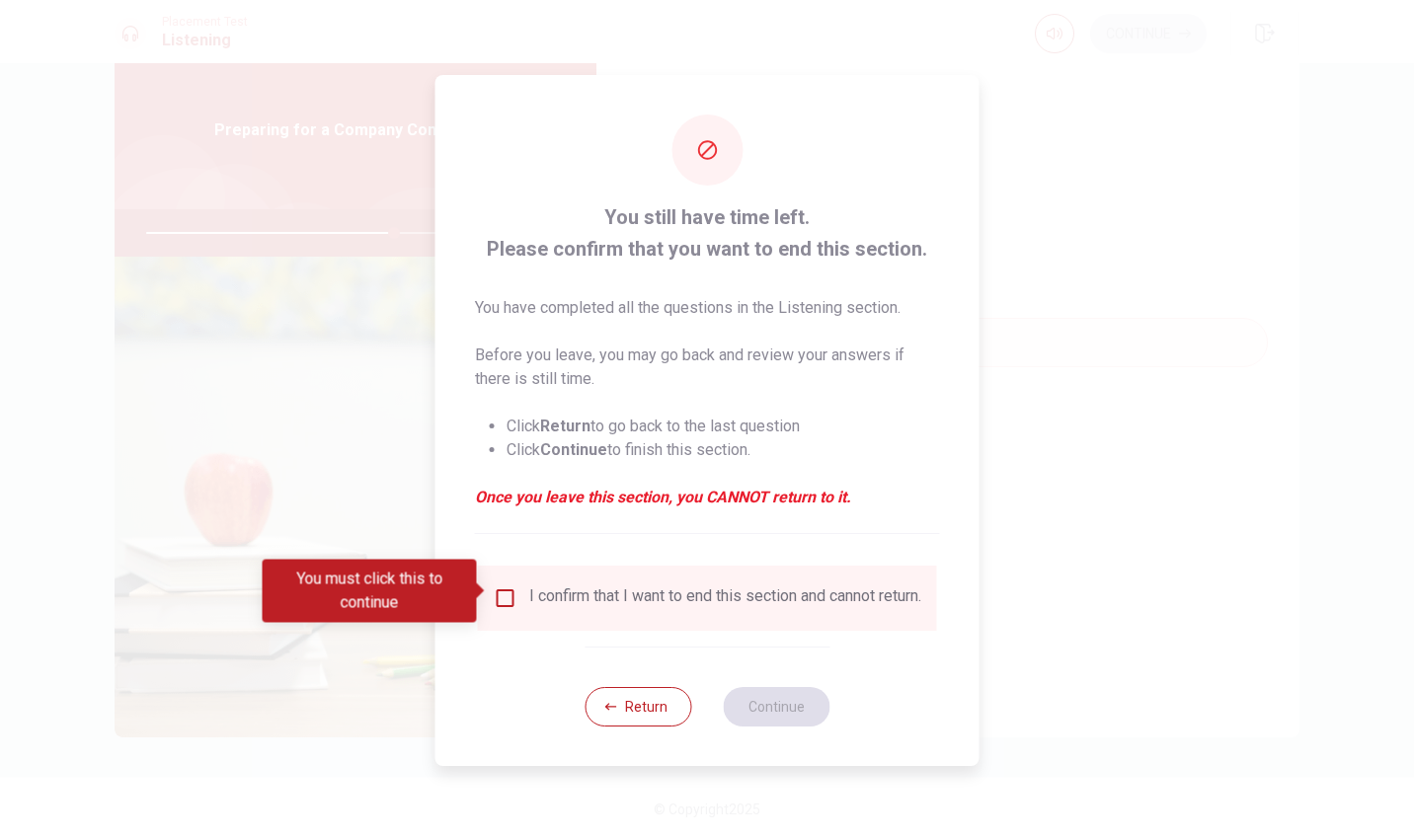 click on "I confirm that I want to end this section and cannot return." at bounding box center (725, 598) 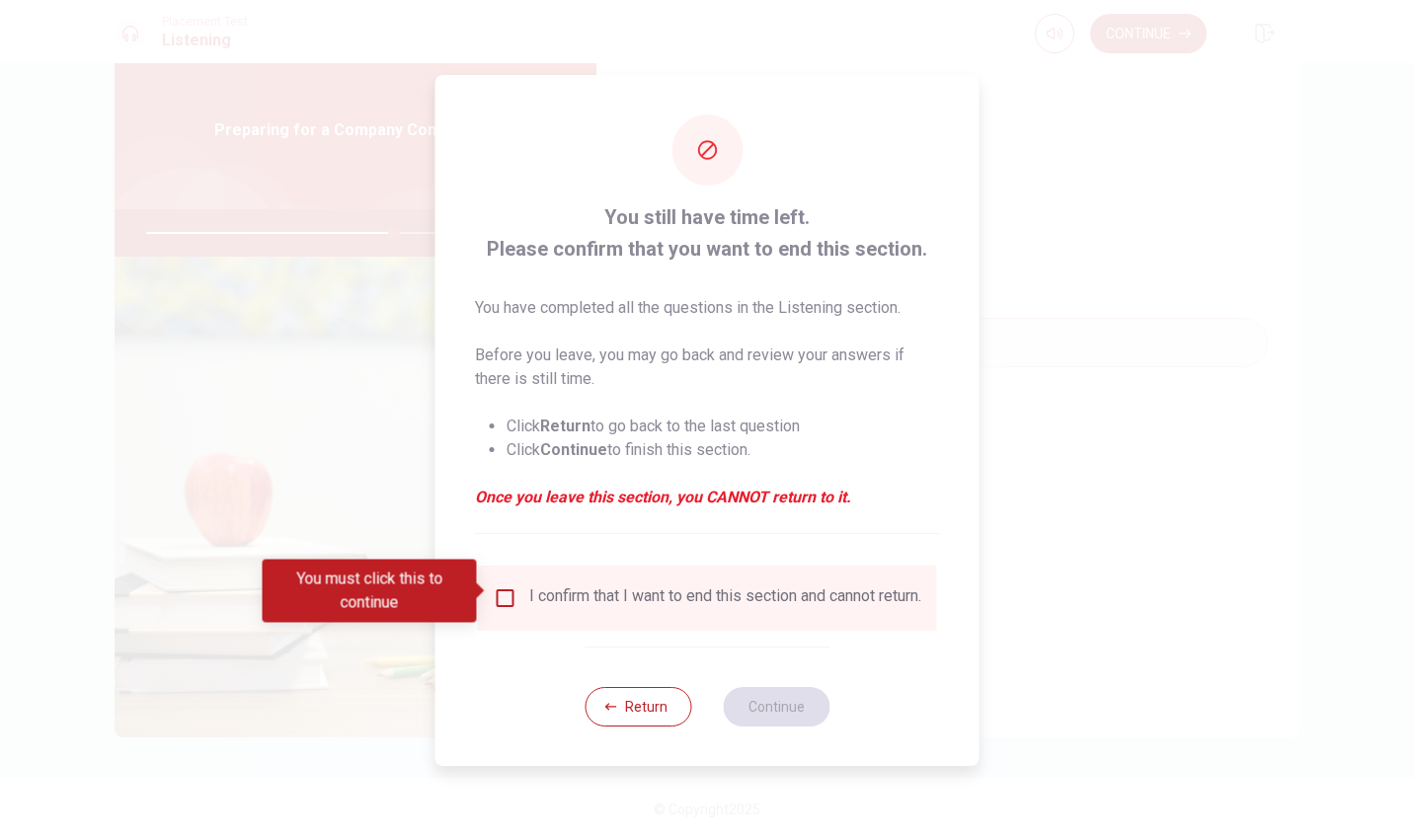 click on "I confirm that I want to end this section and cannot return." at bounding box center (707, 598) 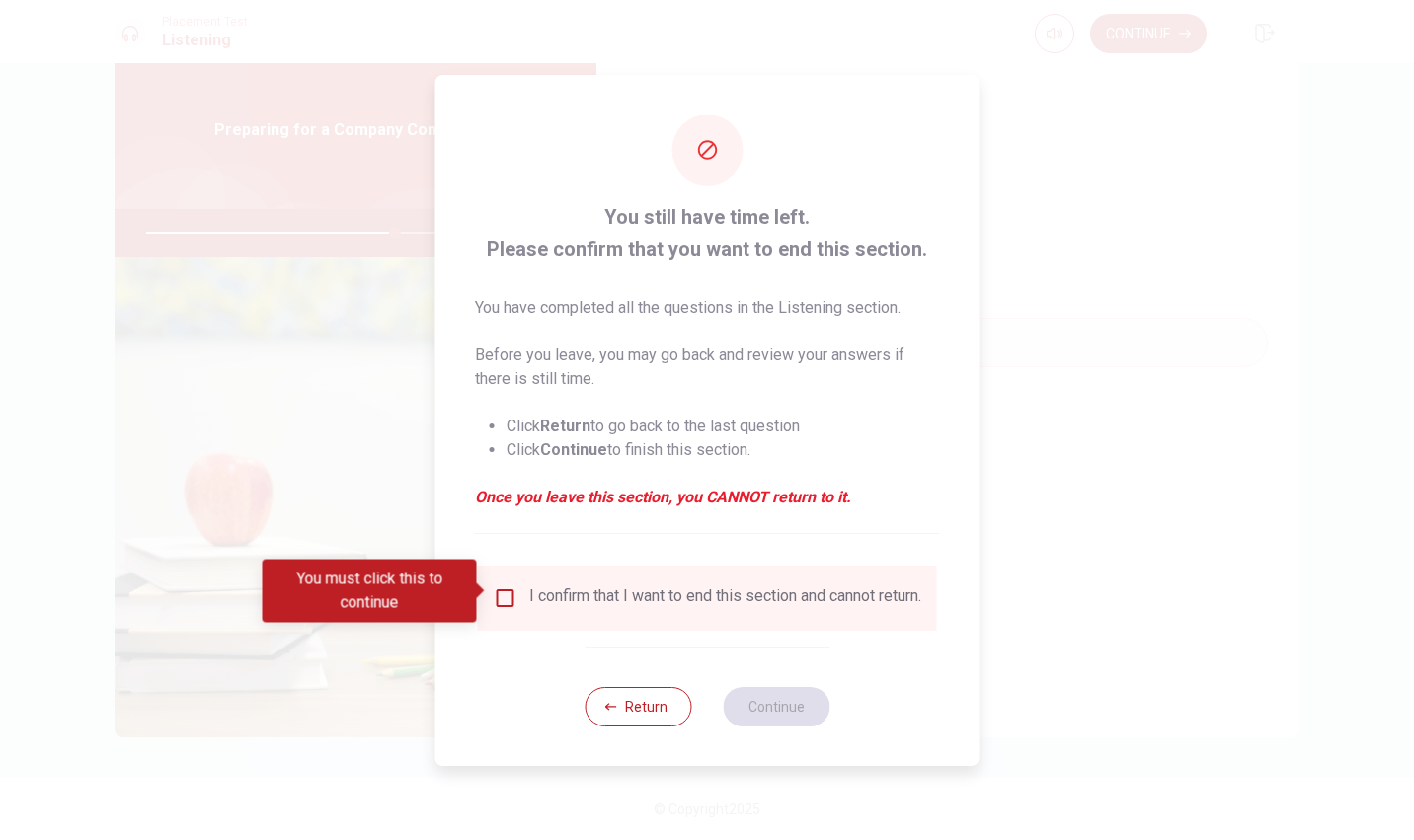 click at bounding box center [506, 598] 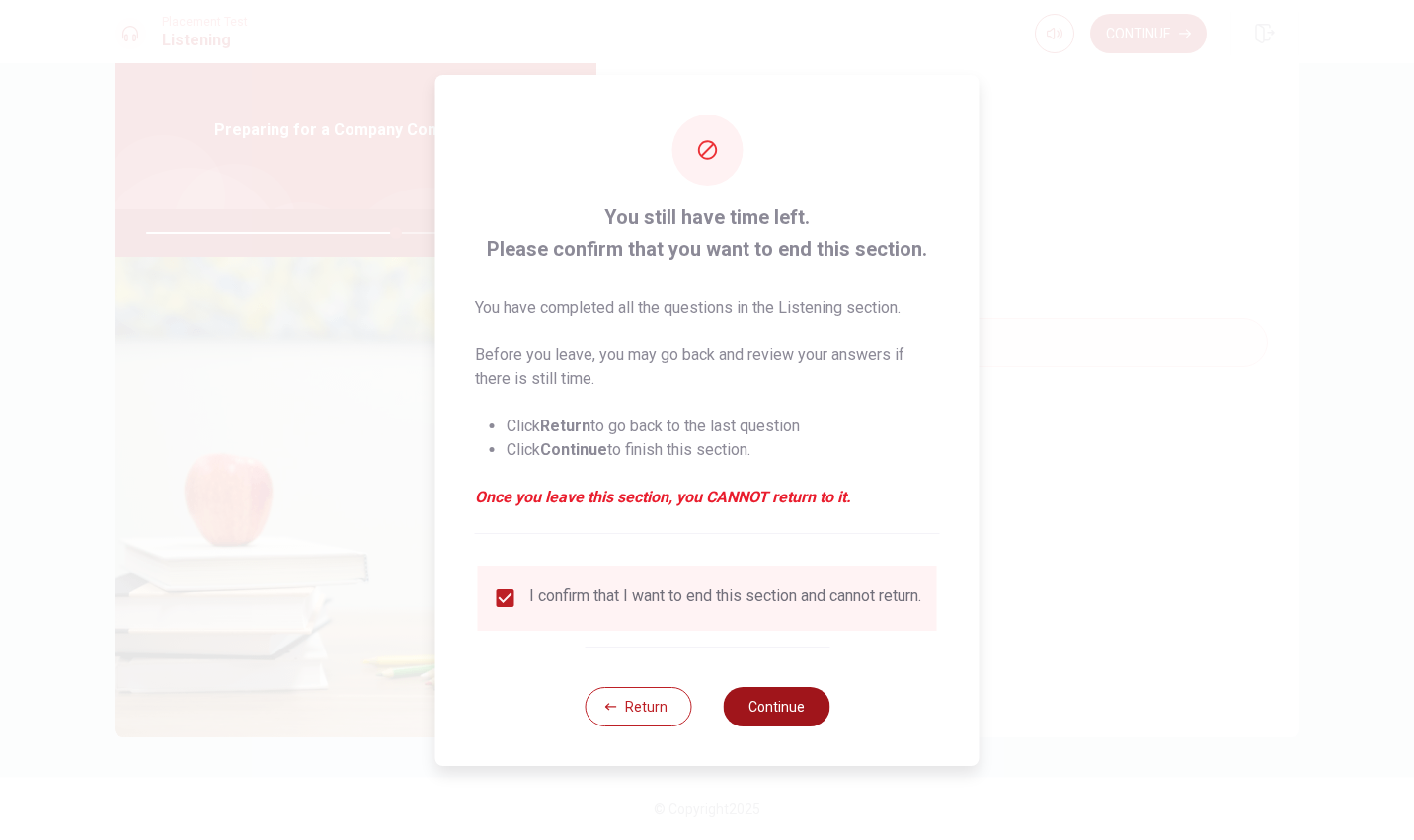 click on "Continue" at bounding box center (776, 707) 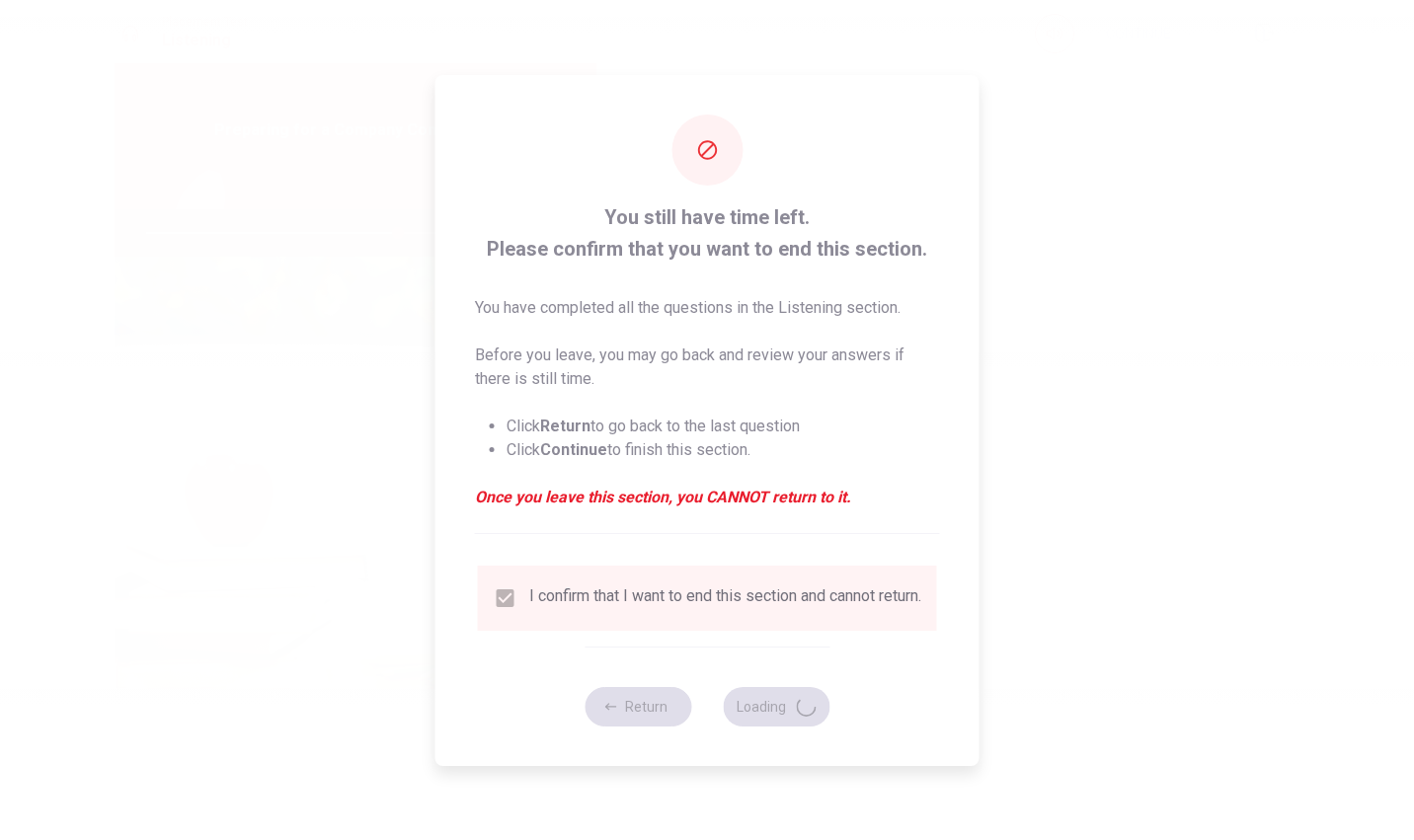 type on "71" 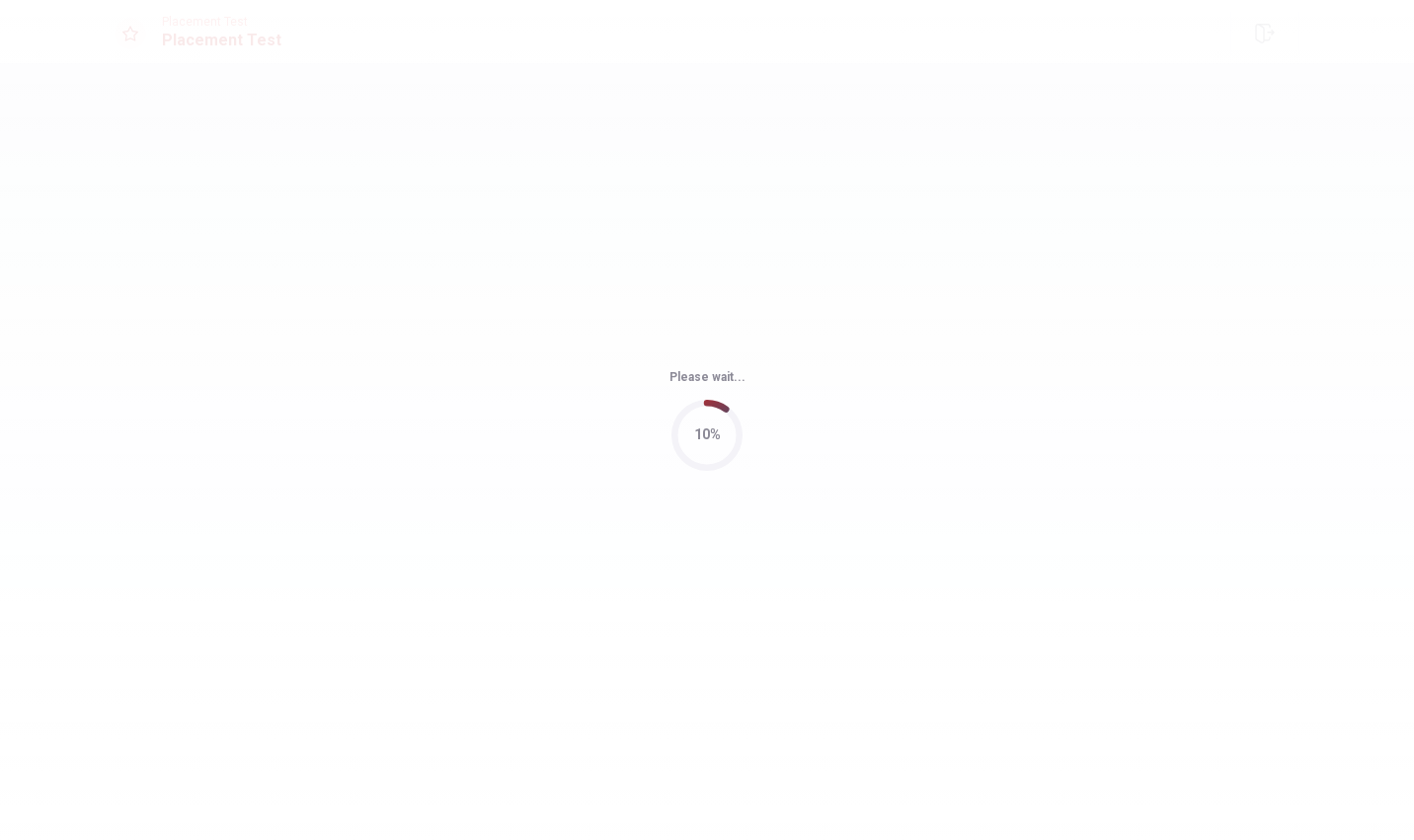 scroll, scrollTop: 0, scrollLeft: 0, axis: both 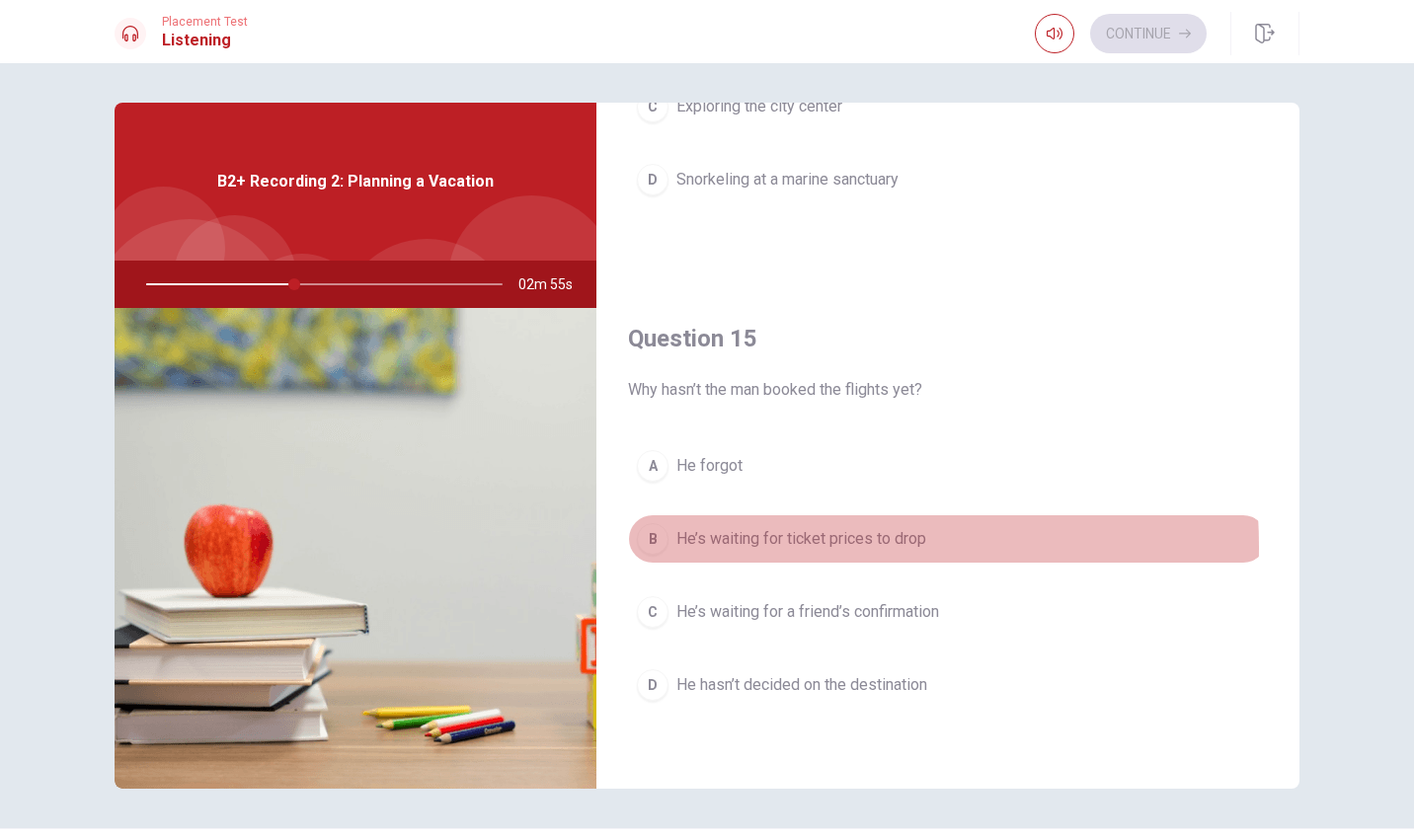 click on "He’s waiting for ticket prices to drop" at bounding box center (801, 539) 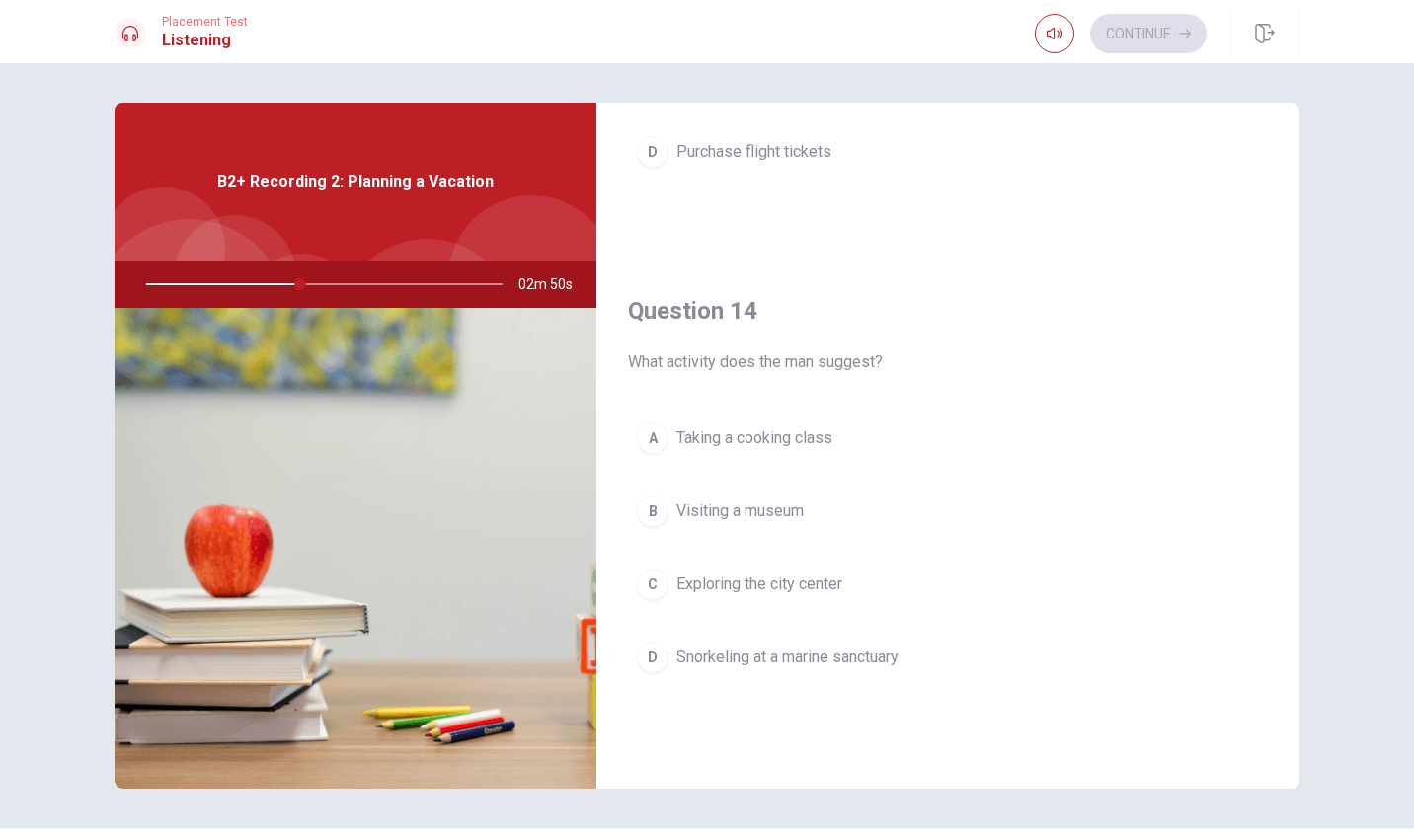 scroll, scrollTop: 1481, scrollLeft: 0, axis: vertical 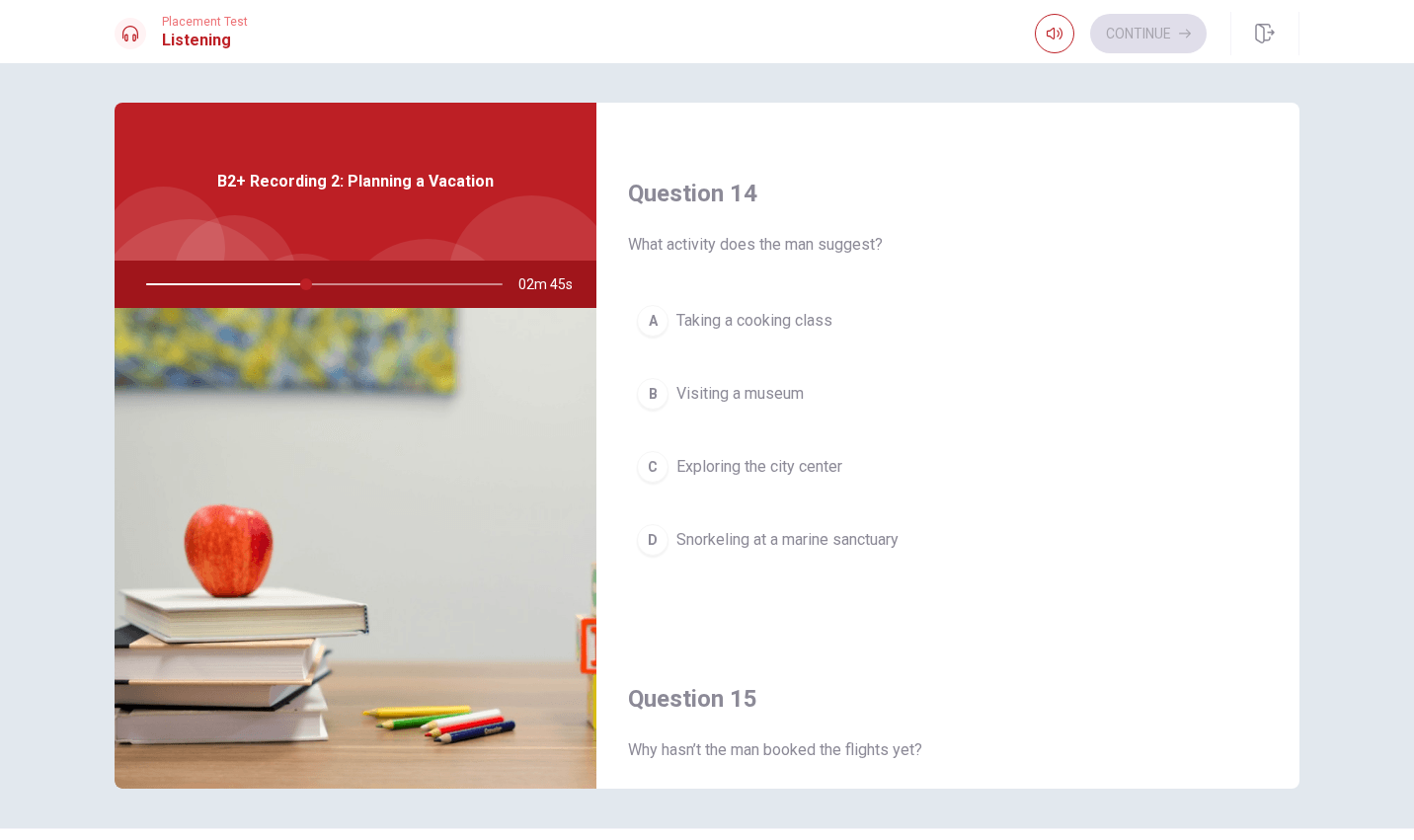 click on "Snorkeling at a marine sanctuary" at bounding box center [787, 540] 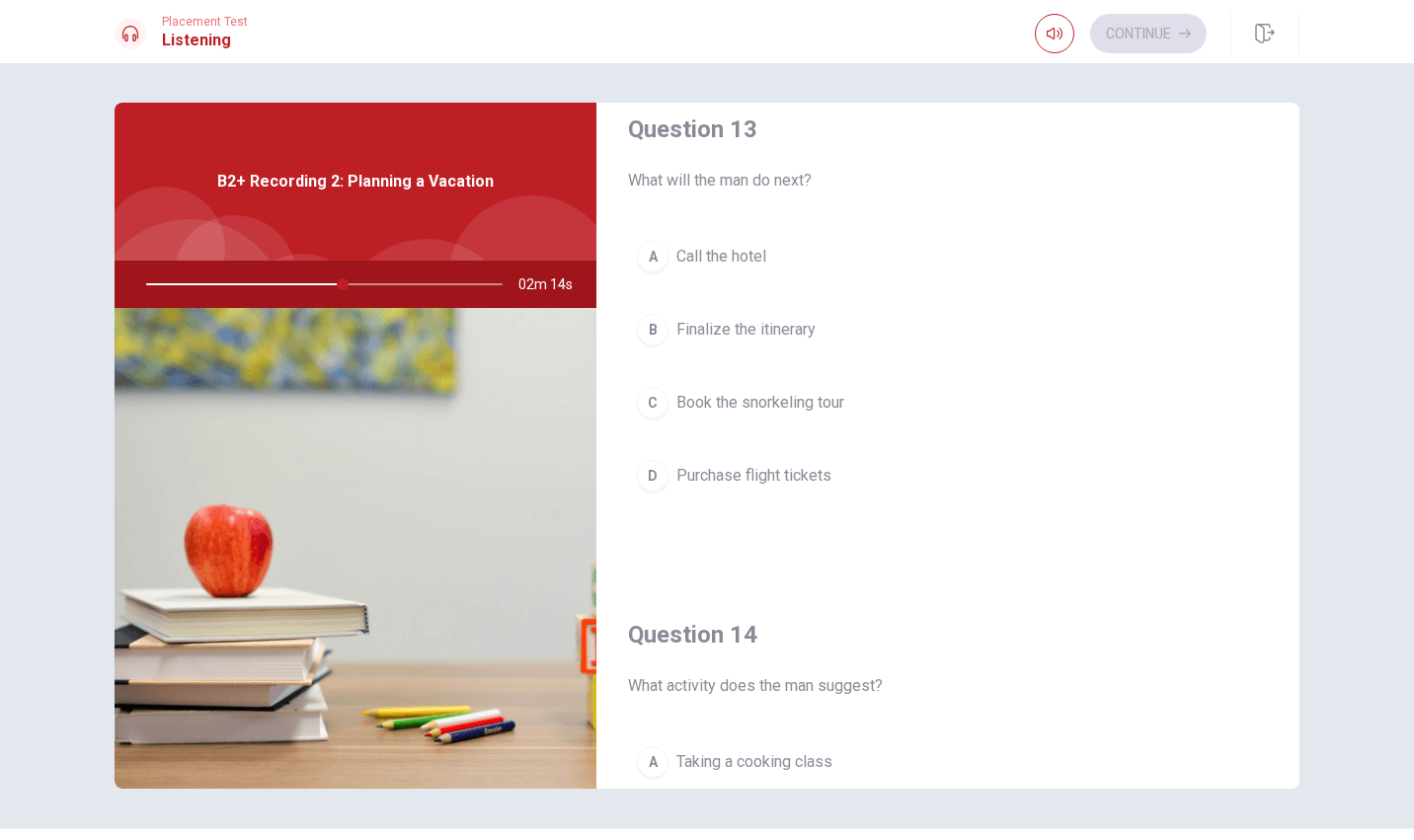 scroll, scrollTop: 987, scrollLeft: 0, axis: vertical 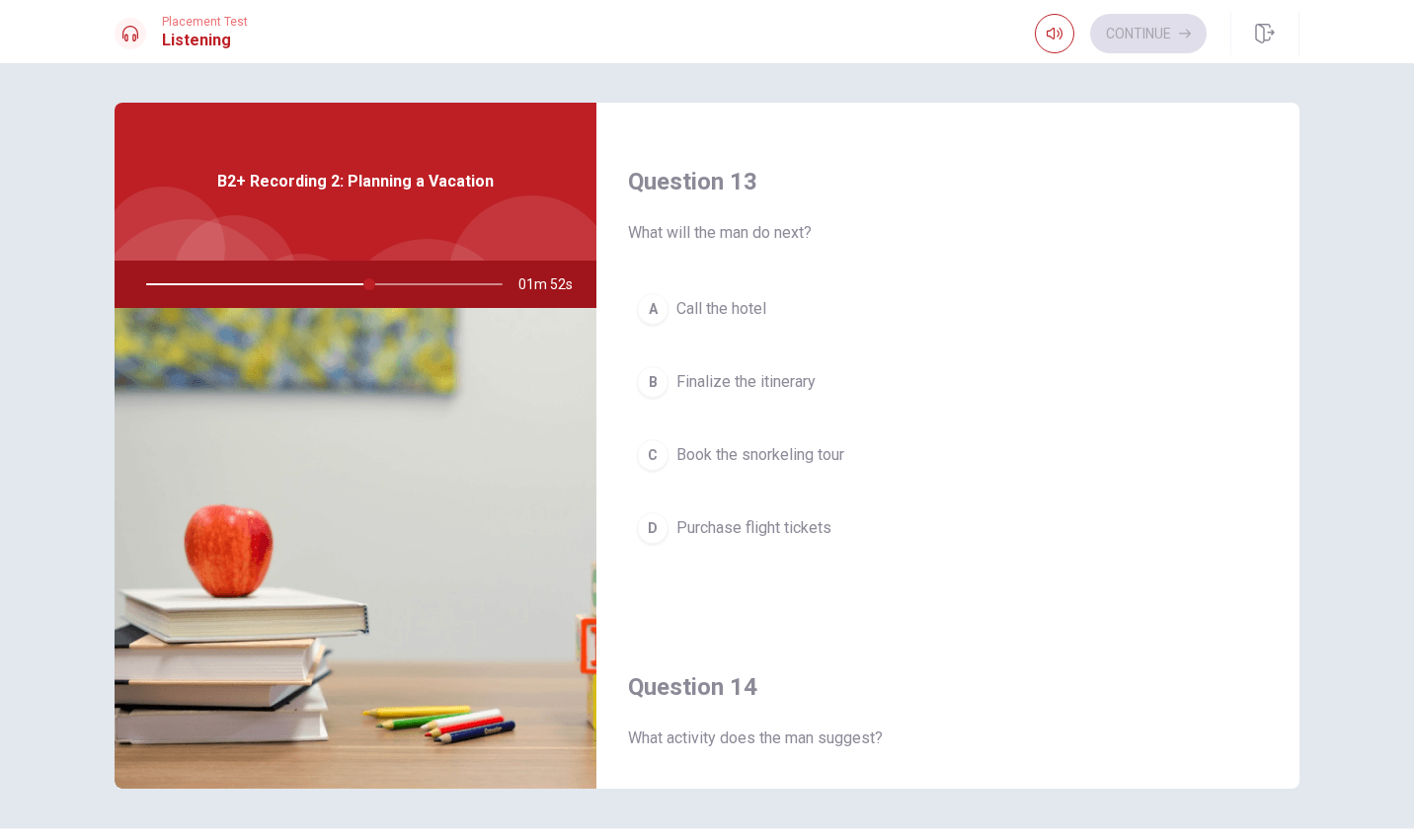 click on "A Call the hotel" at bounding box center [948, 309] 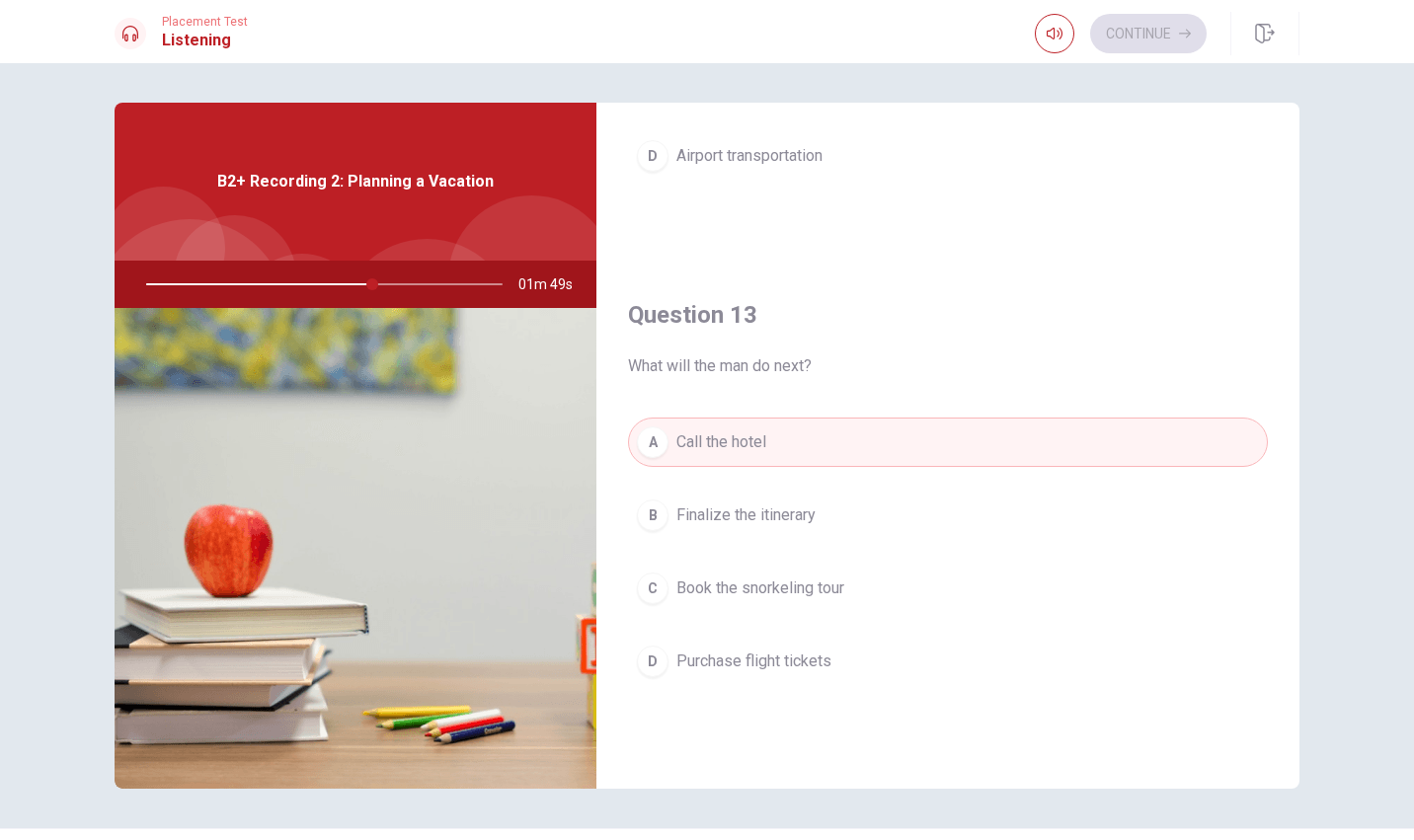 scroll, scrollTop: 360, scrollLeft: 0, axis: vertical 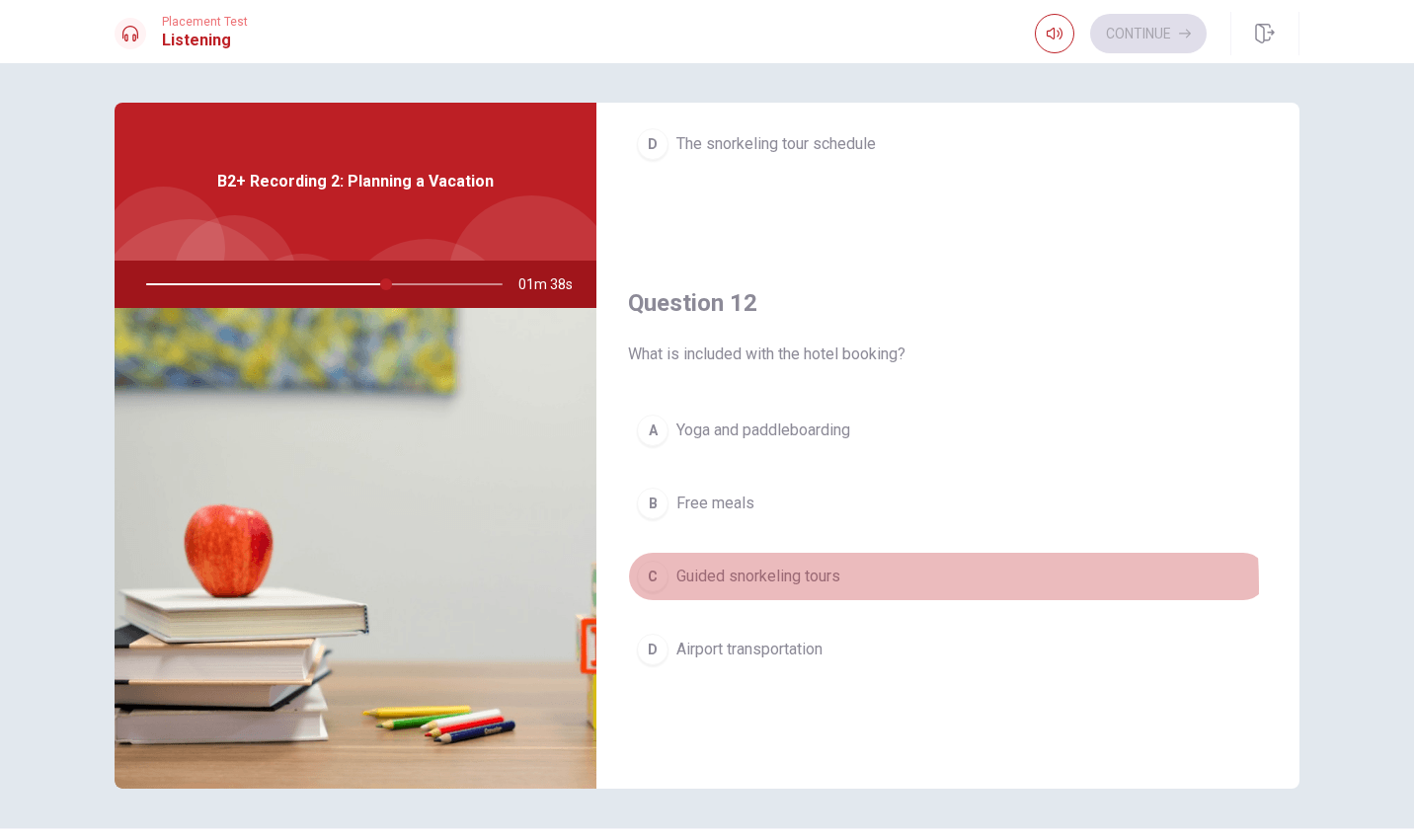click on "Guided snorkeling tours" at bounding box center (758, 576) 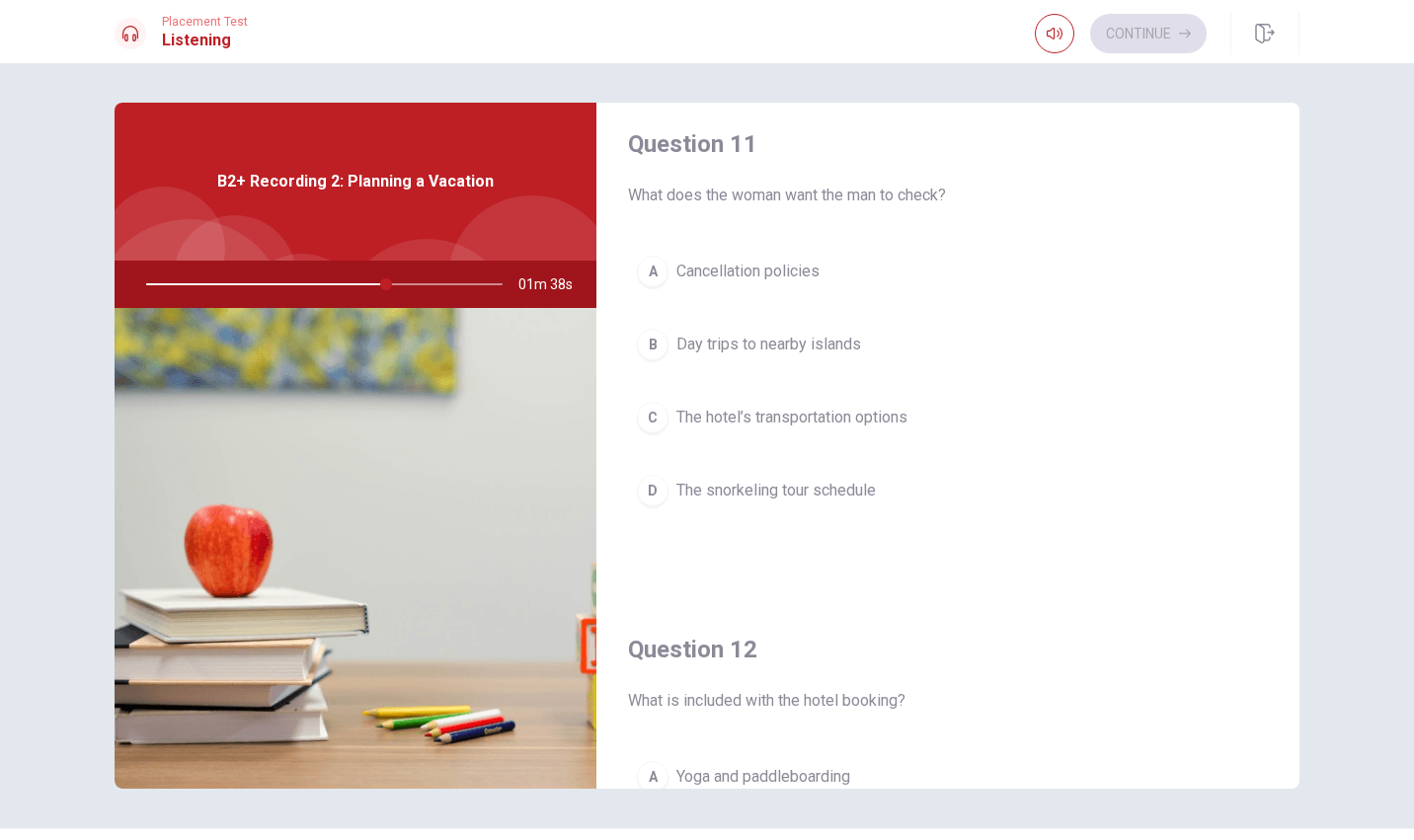 scroll, scrollTop: 0, scrollLeft: 0, axis: both 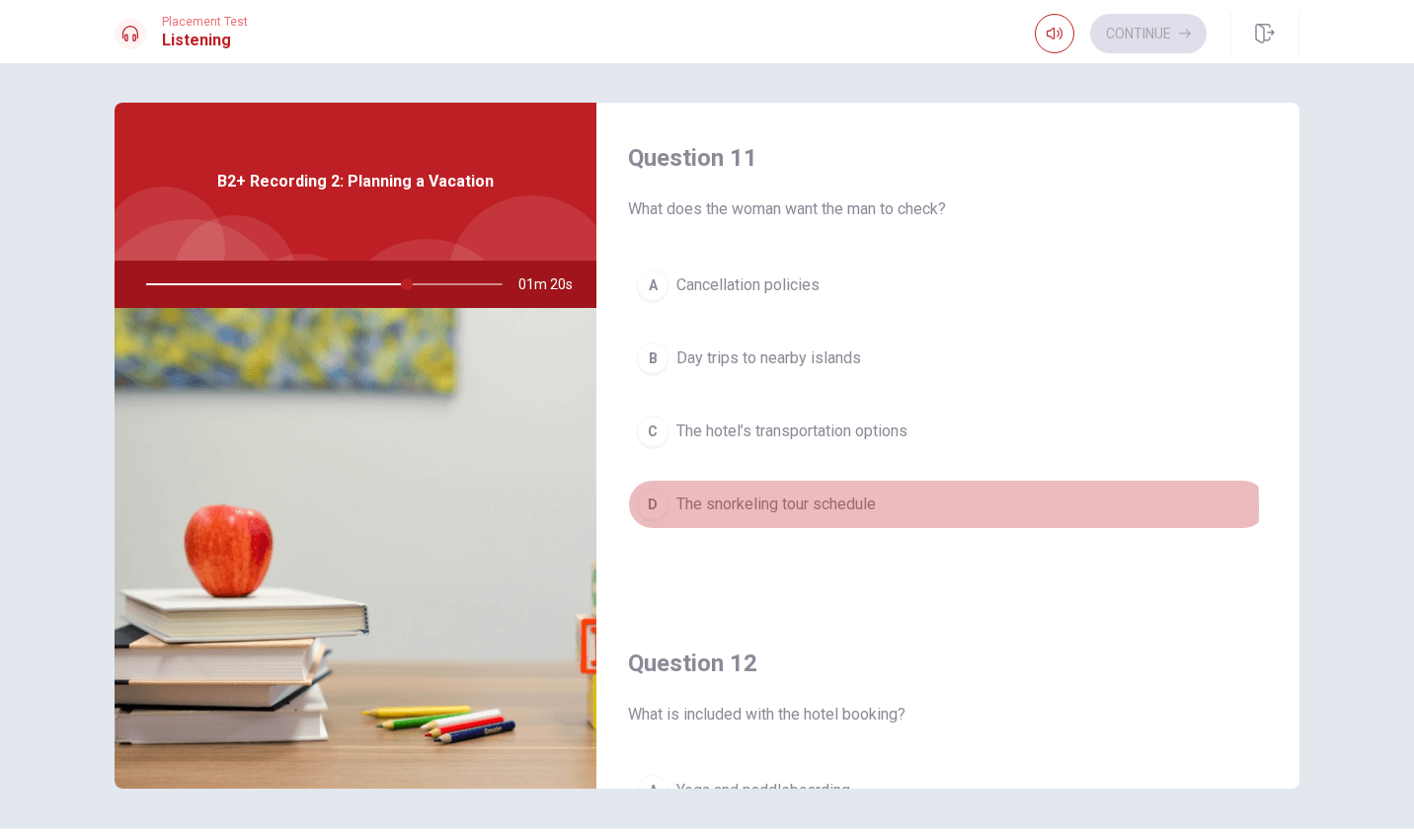 click on "The snorkeling tour schedule" at bounding box center [776, 504] 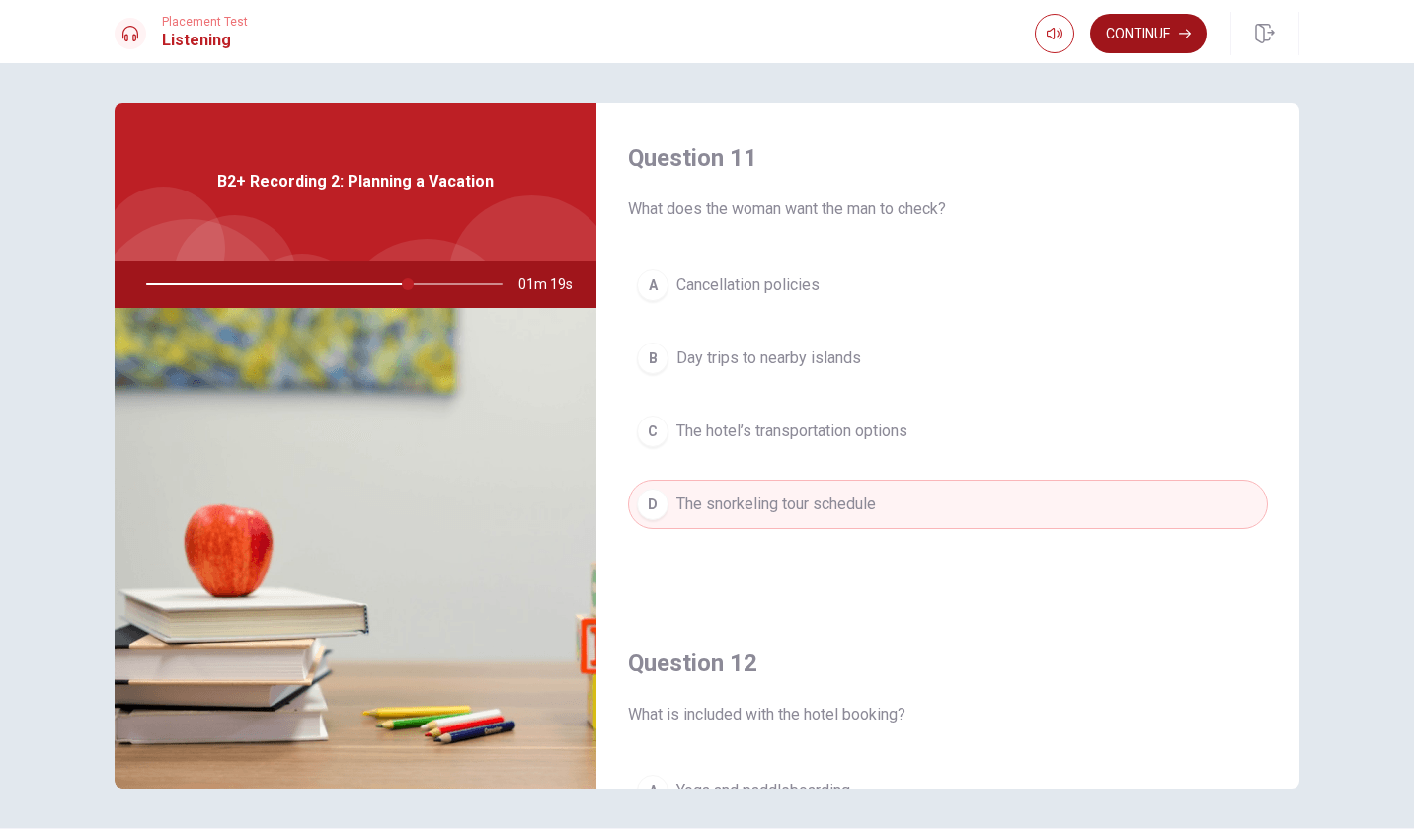 click on "Continue" at bounding box center [1148, 34] 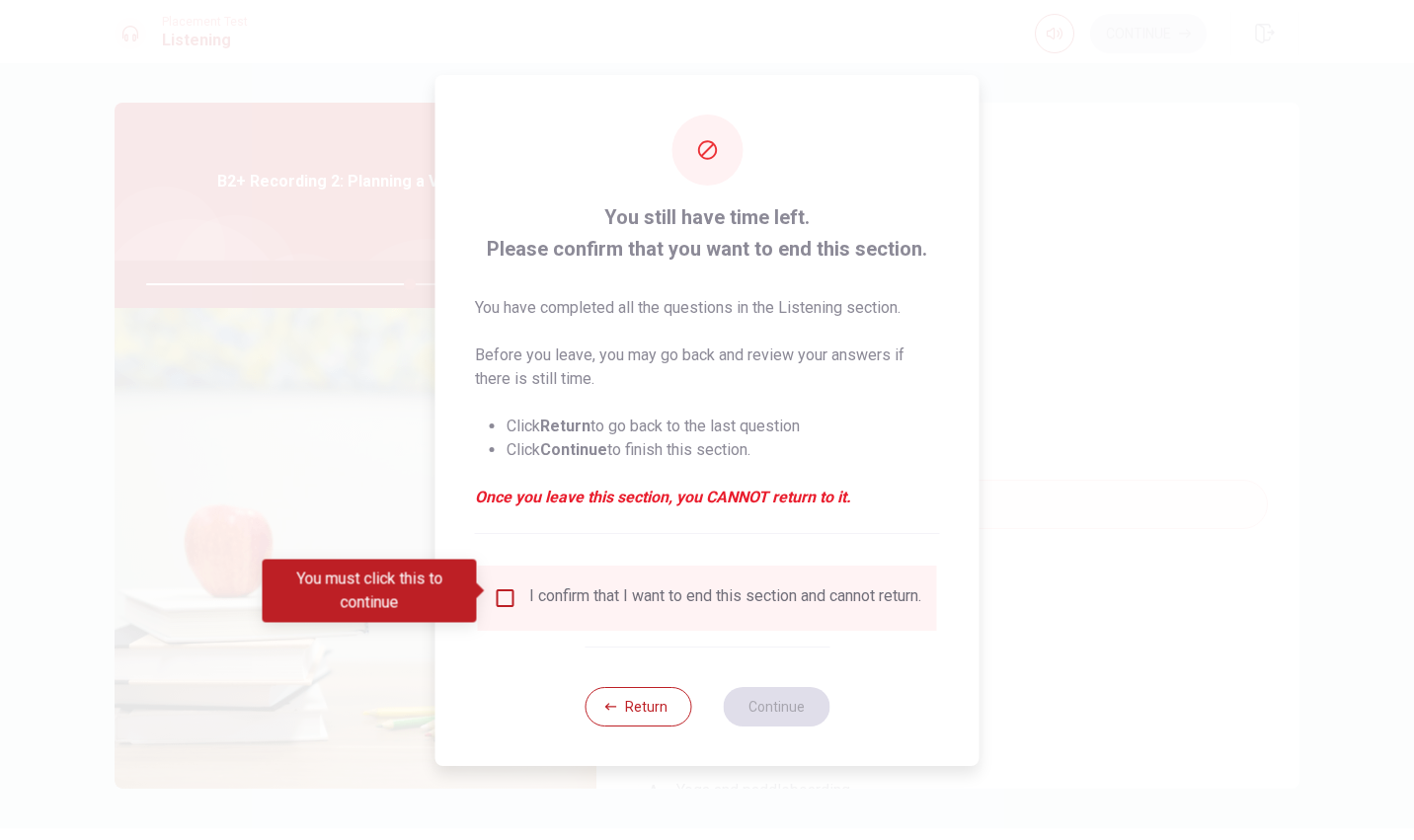 click on "You must click this to continue" at bounding box center [376, 591] 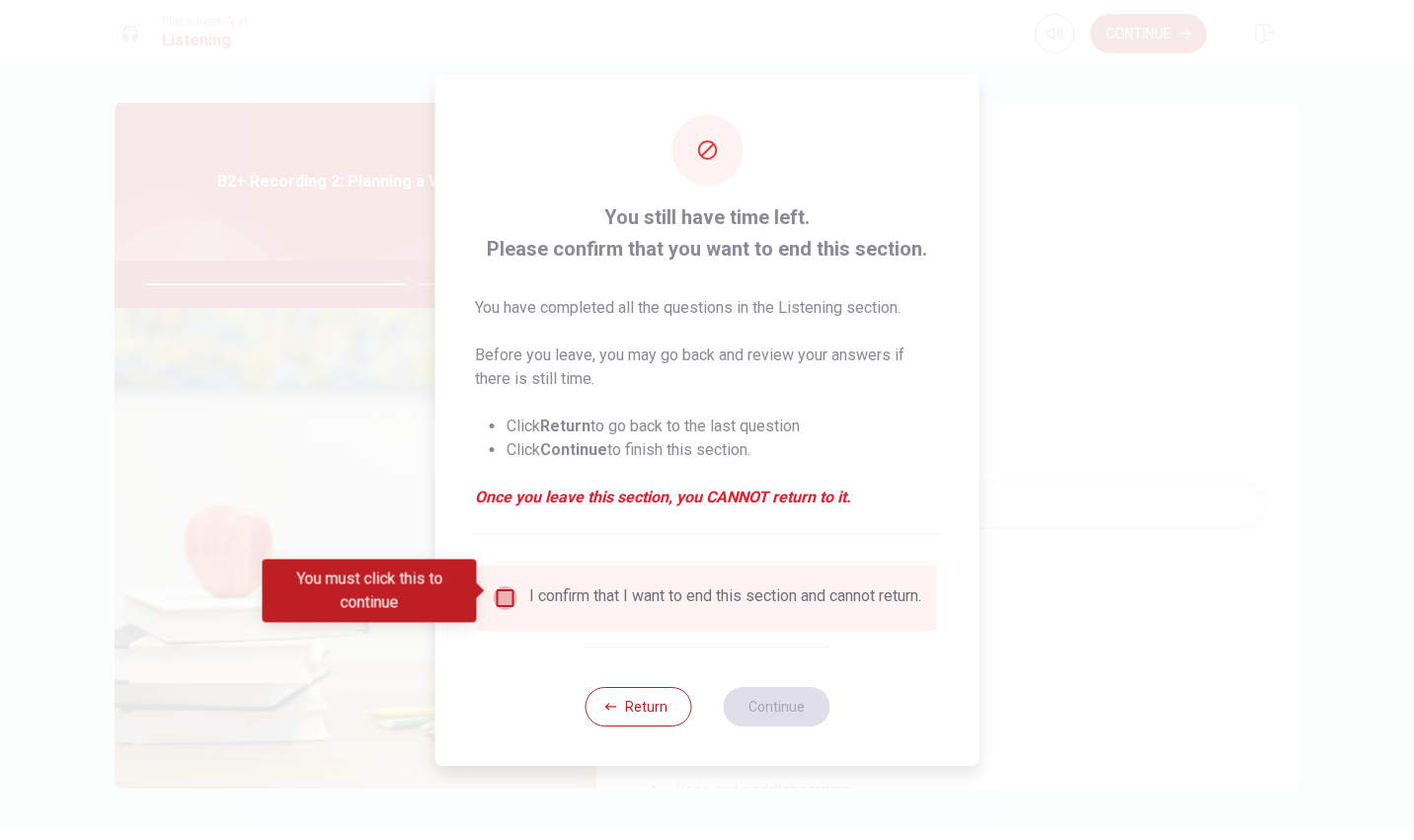 click at bounding box center [506, 598] 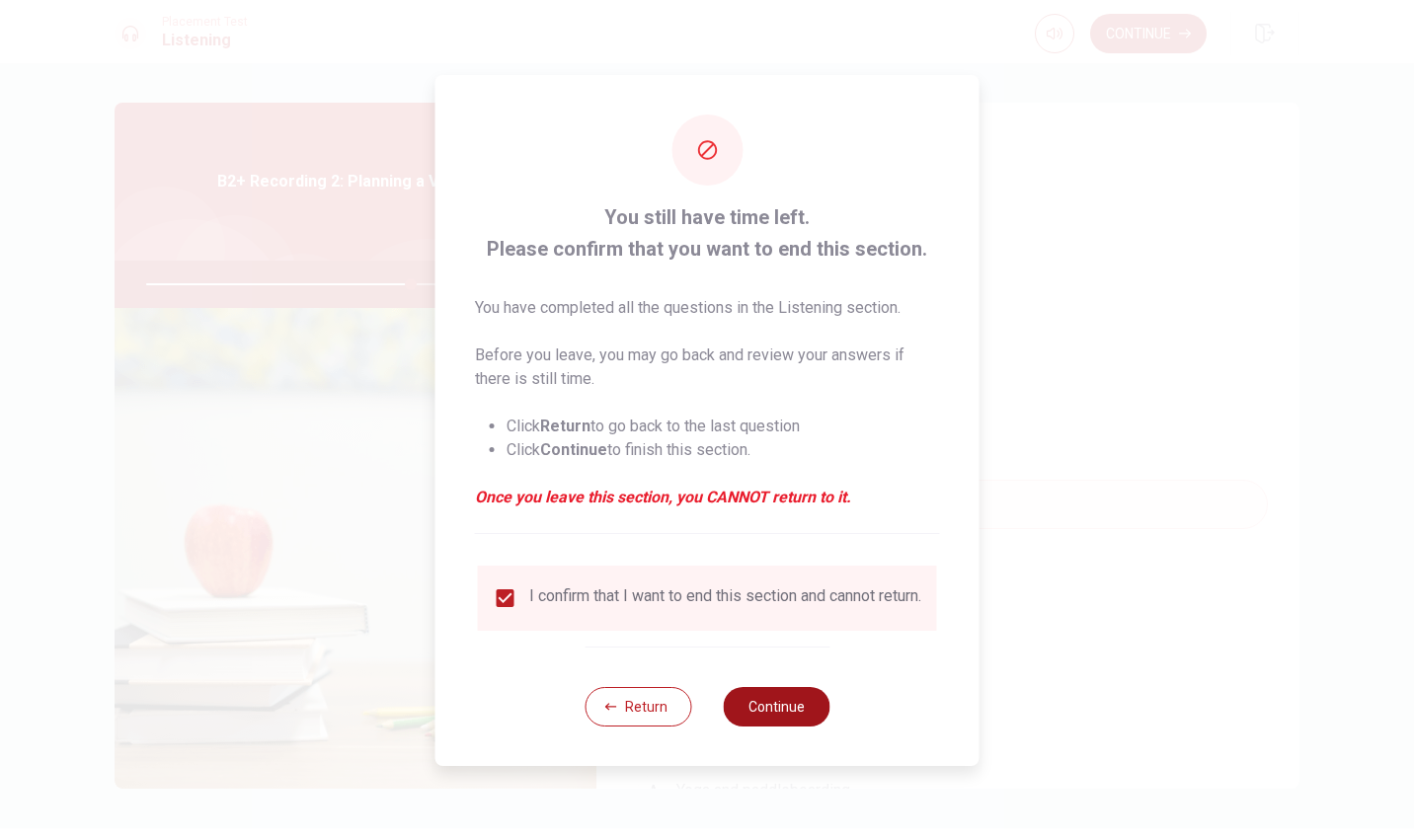 click on "Continue" at bounding box center [776, 707] 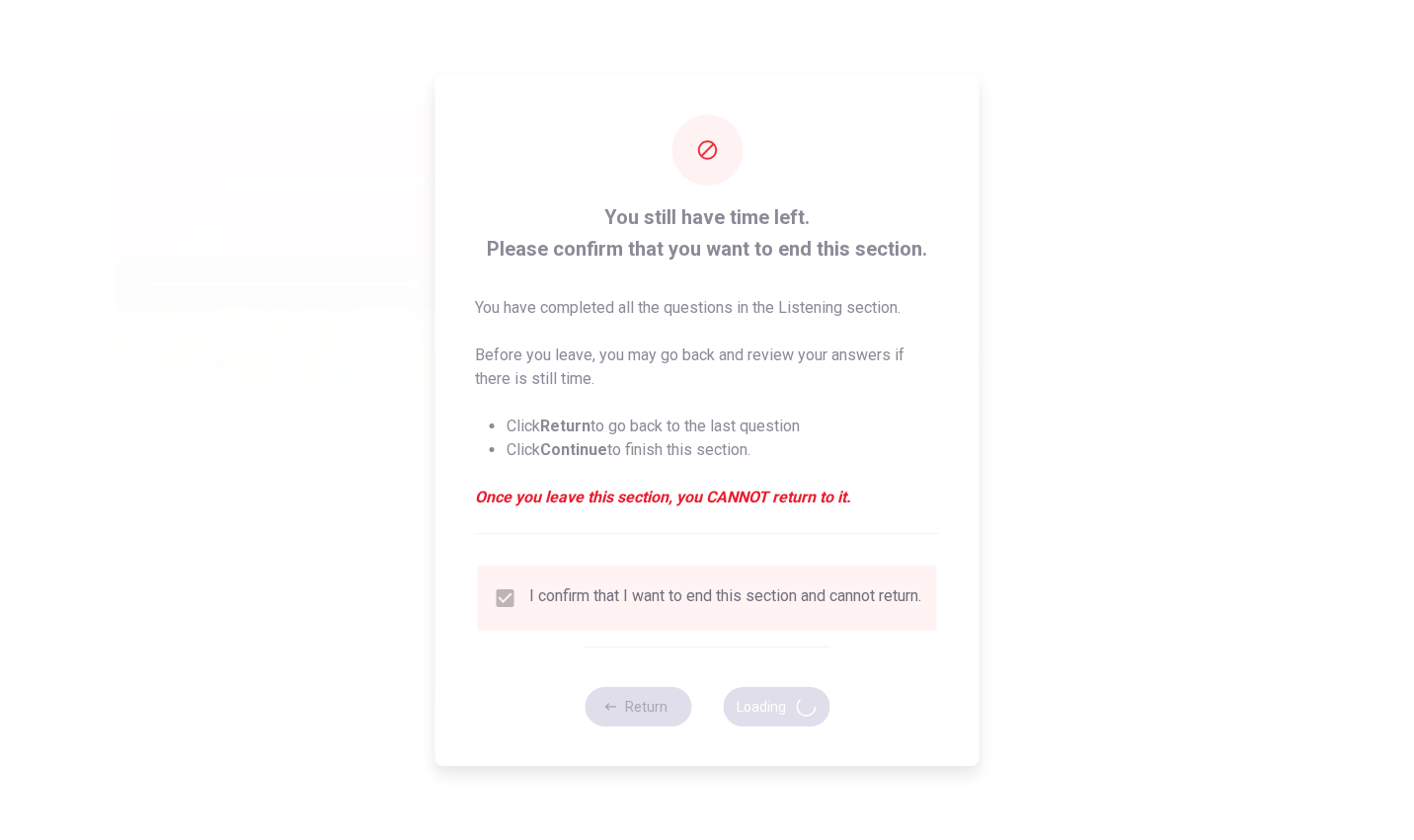 type on "75" 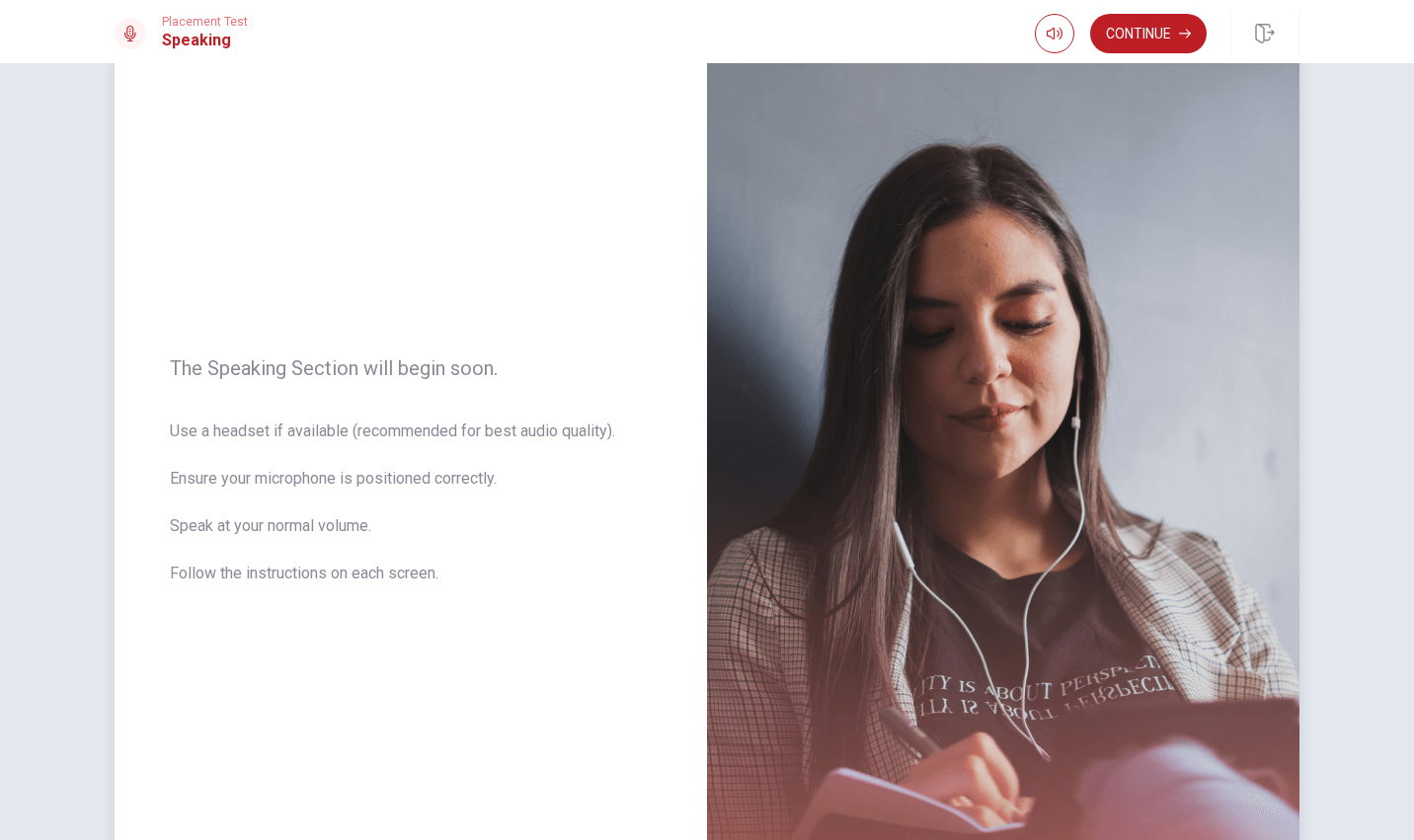 scroll, scrollTop: 0, scrollLeft: 0, axis: both 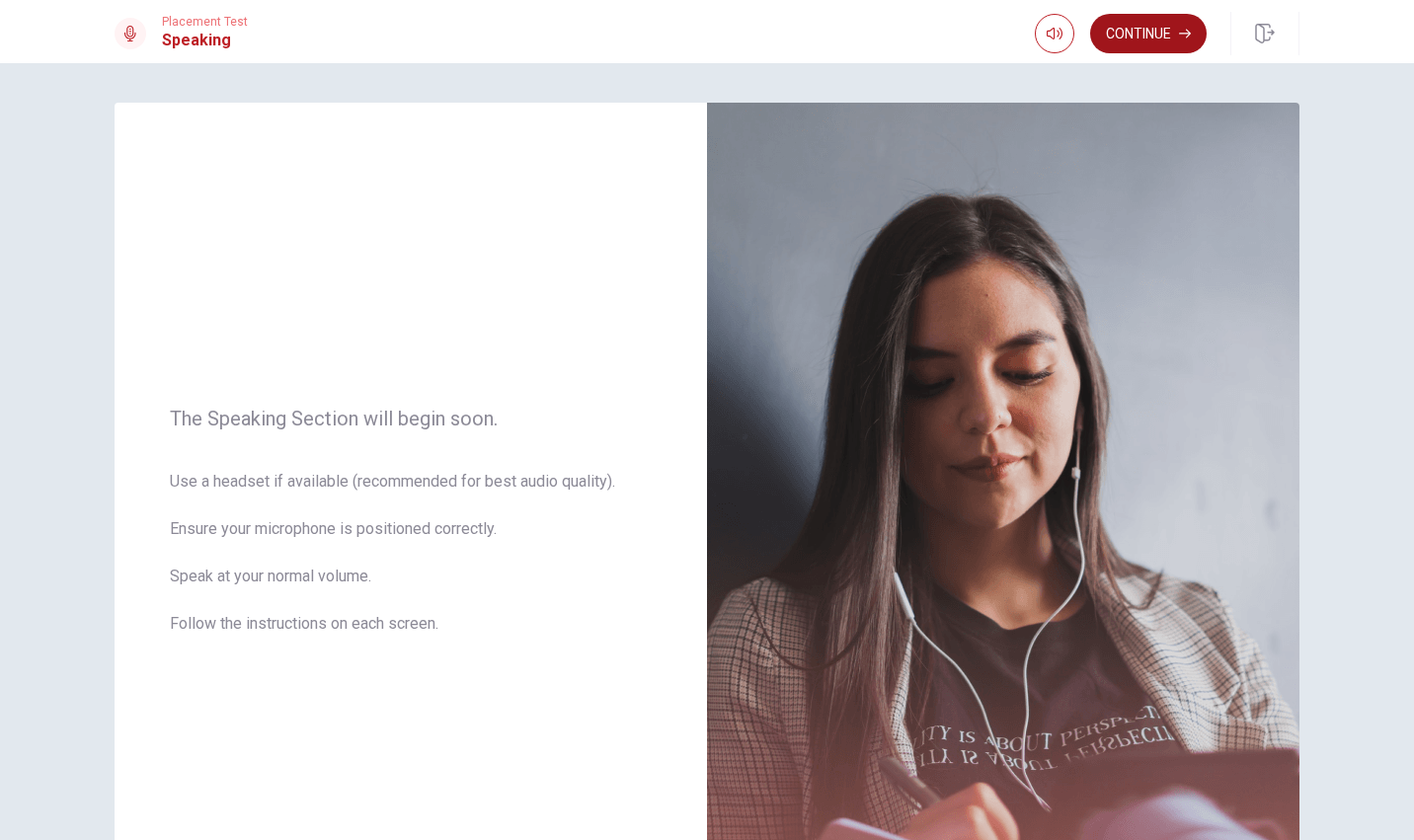 click on "Continue" at bounding box center (1148, 34) 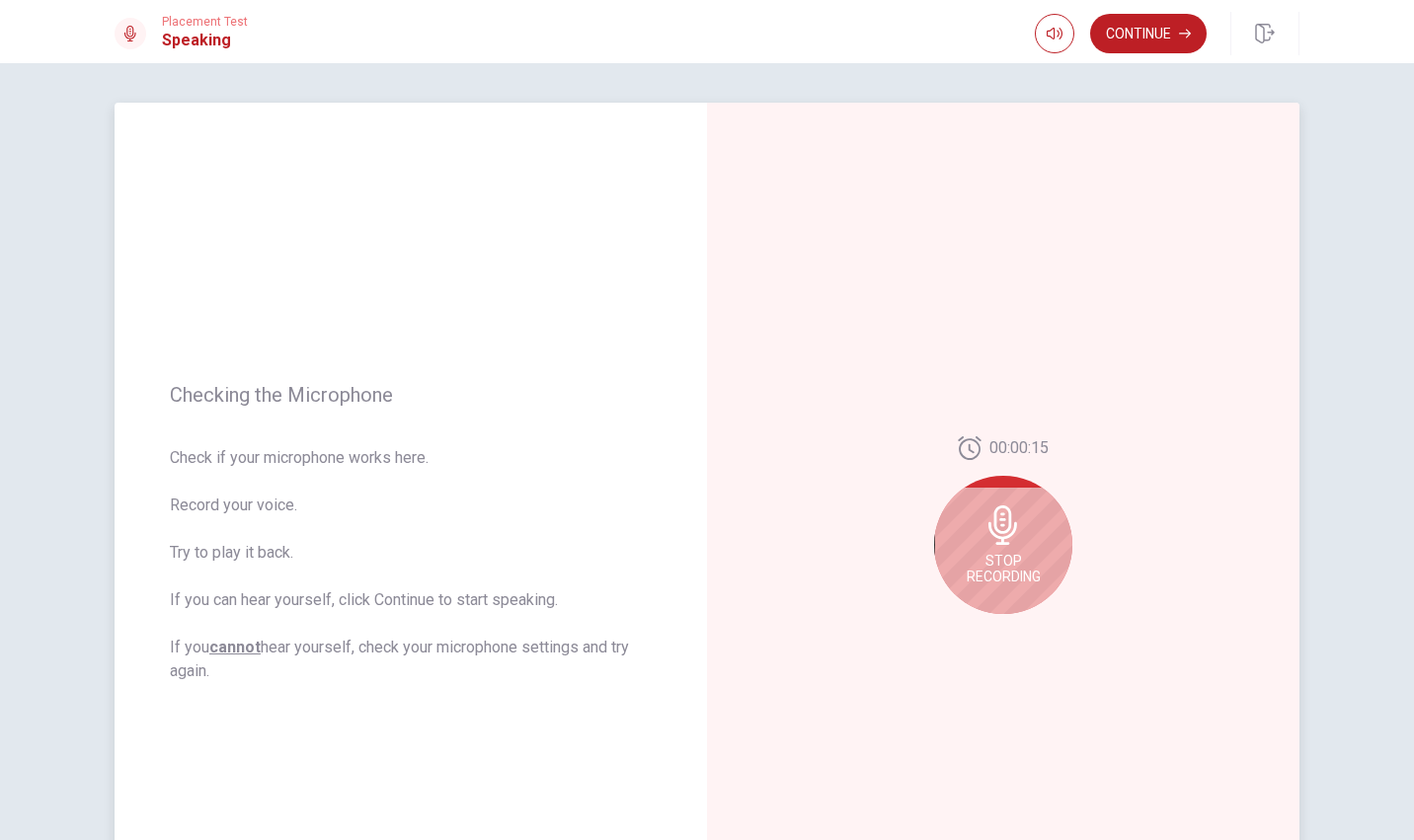 scroll, scrollTop: 226, scrollLeft: 0, axis: vertical 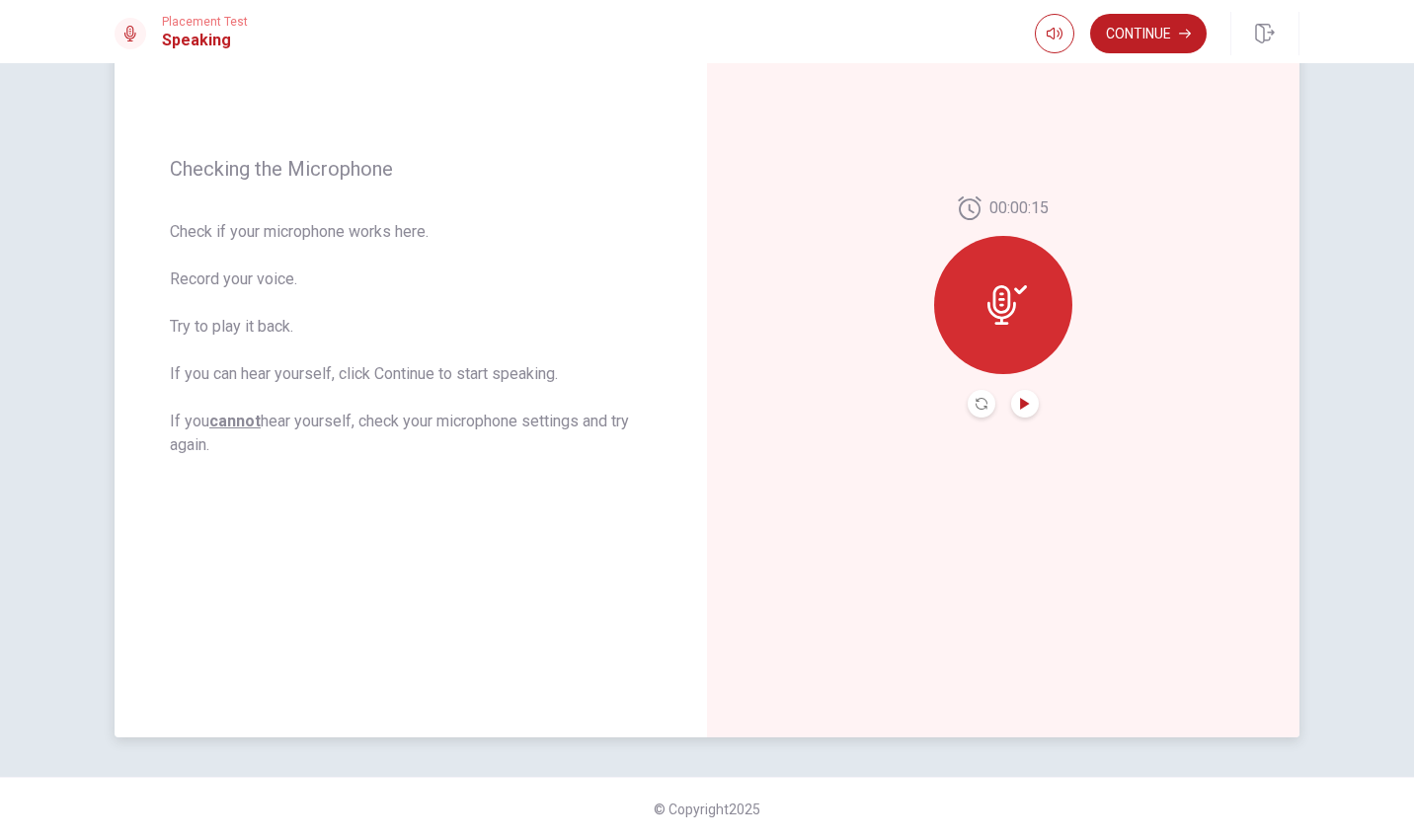 click 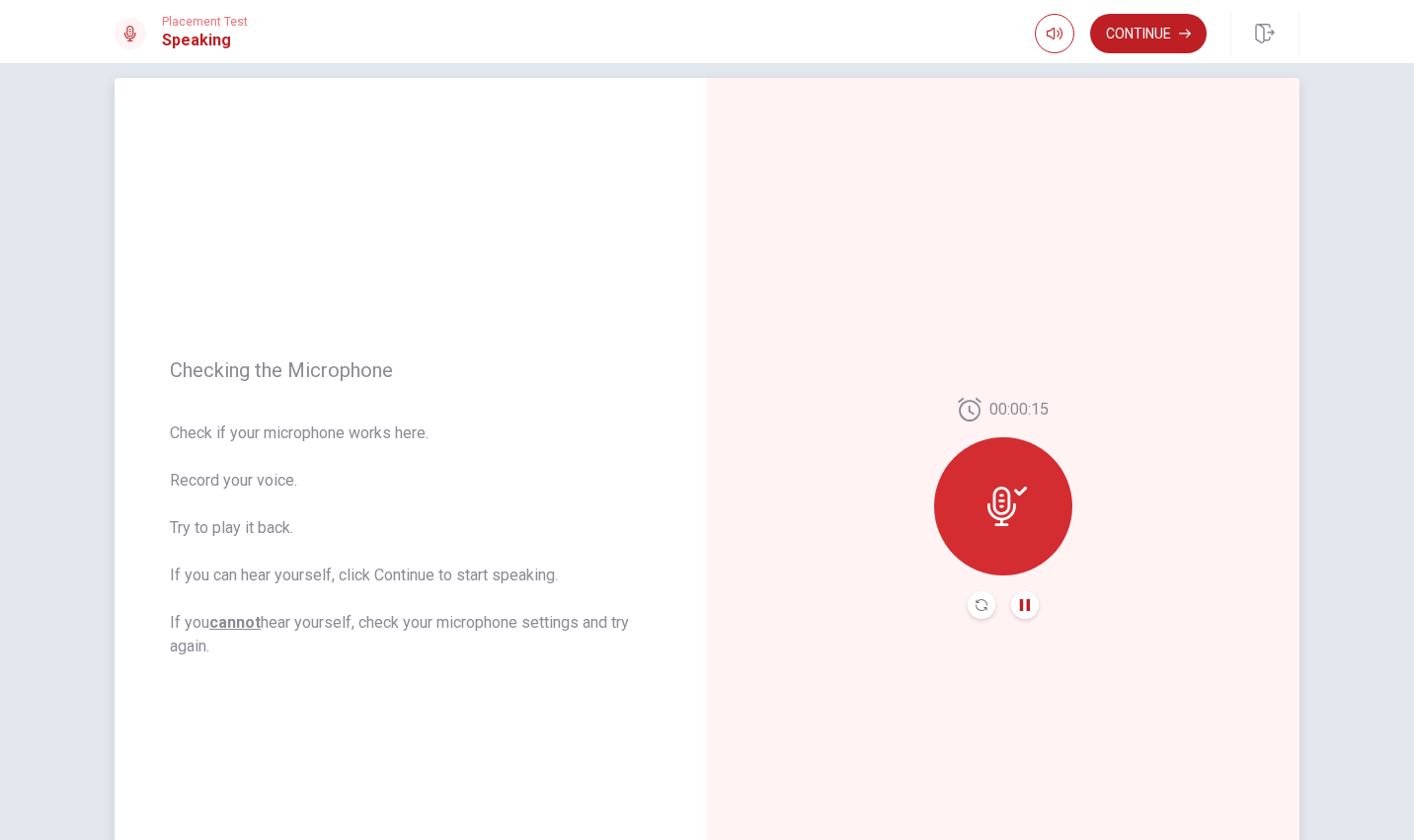 scroll, scrollTop: 0, scrollLeft: 0, axis: both 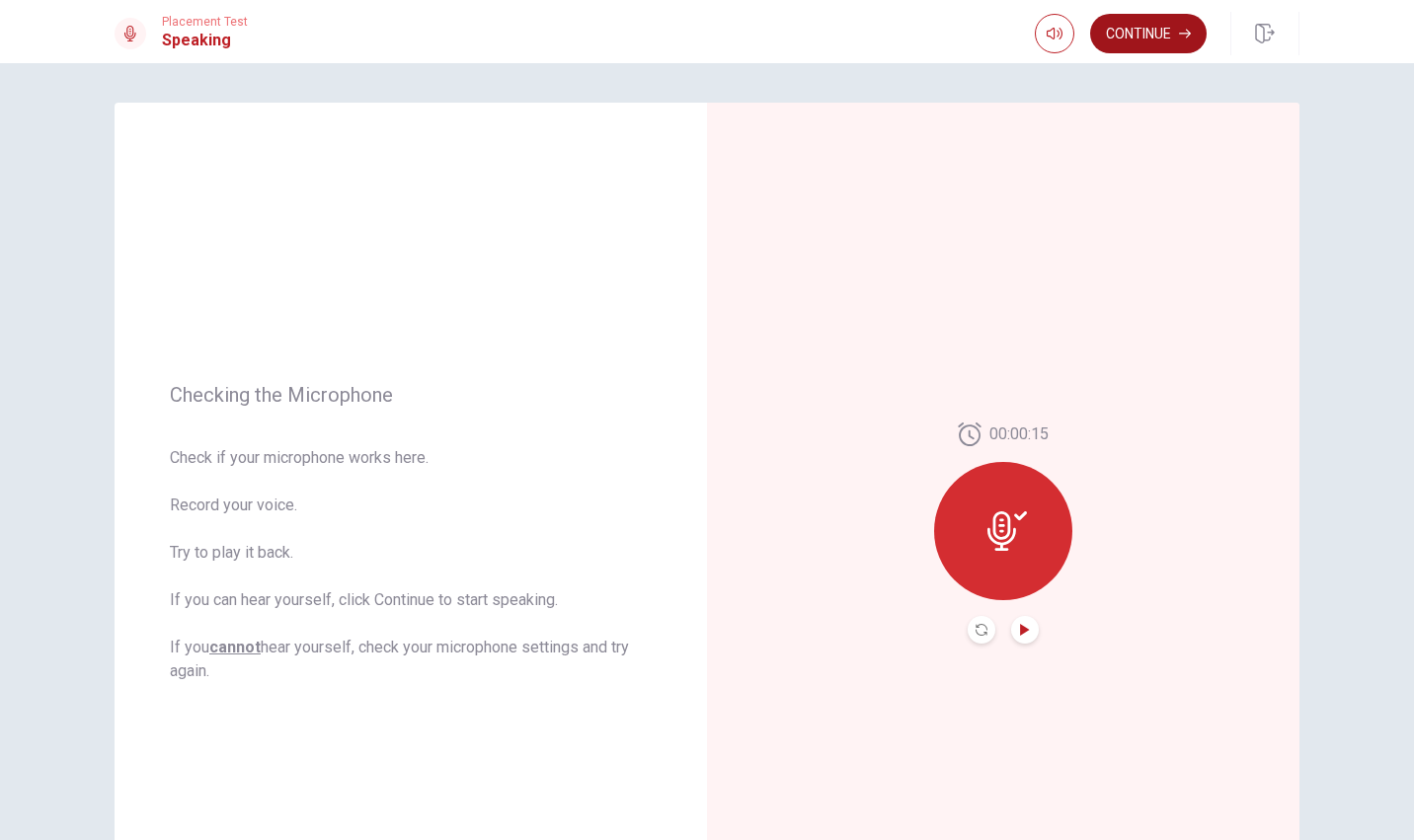 click on "Continue" at bounding box center (1148, 34) 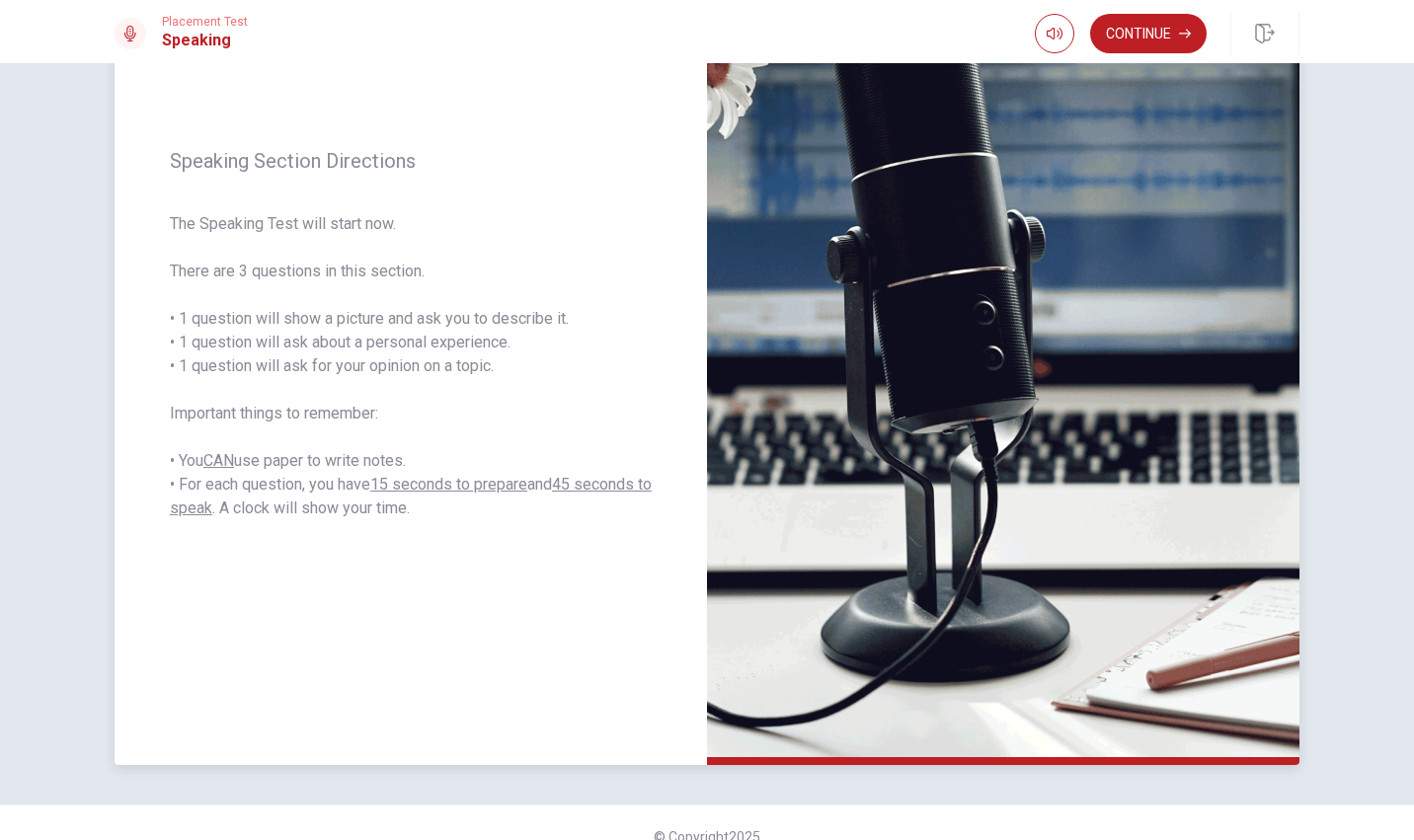 scroll, scrollTop: 226, scrollLeft: 0, axis: vertical 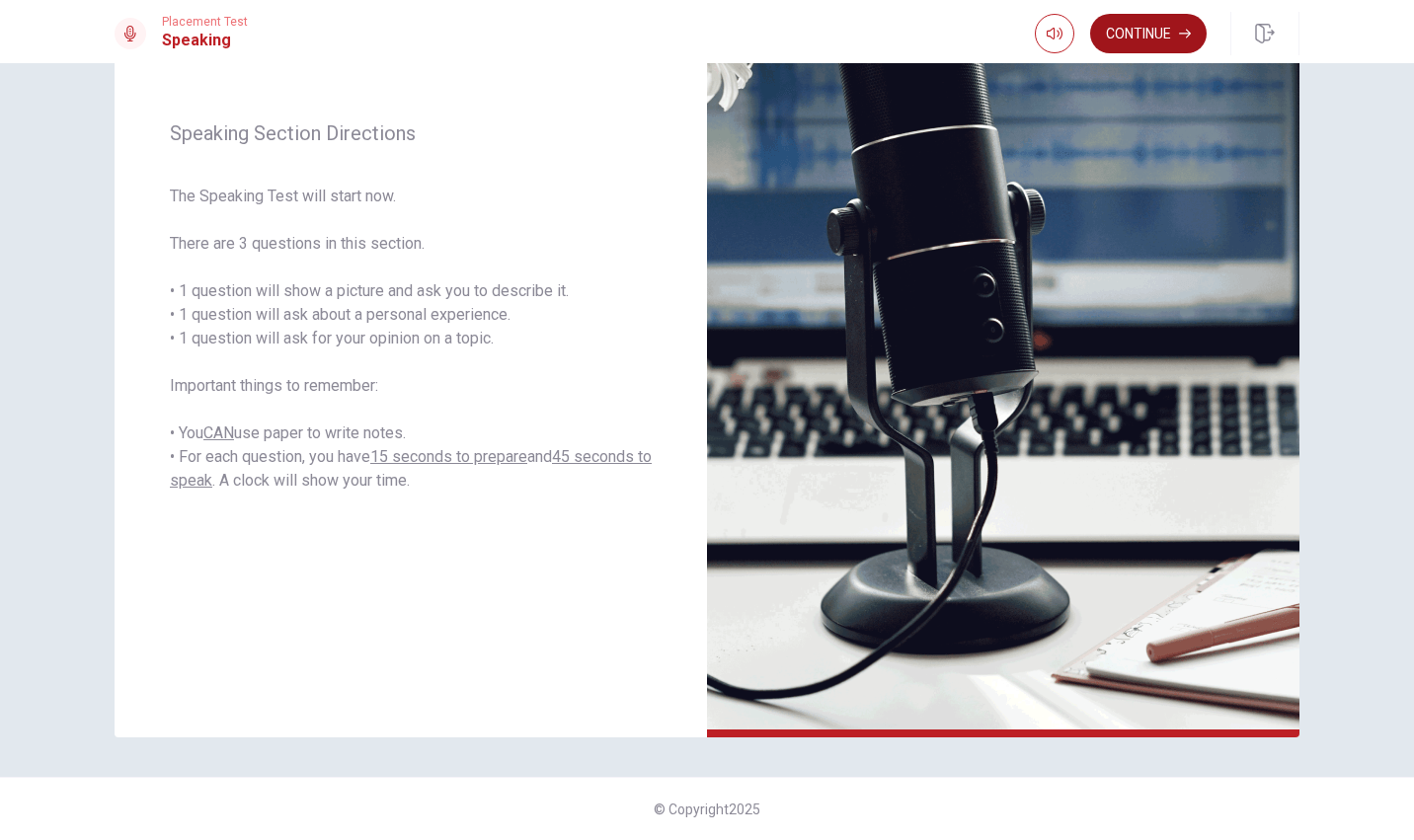 click on "Continue" at bounding box center [1148, 34] 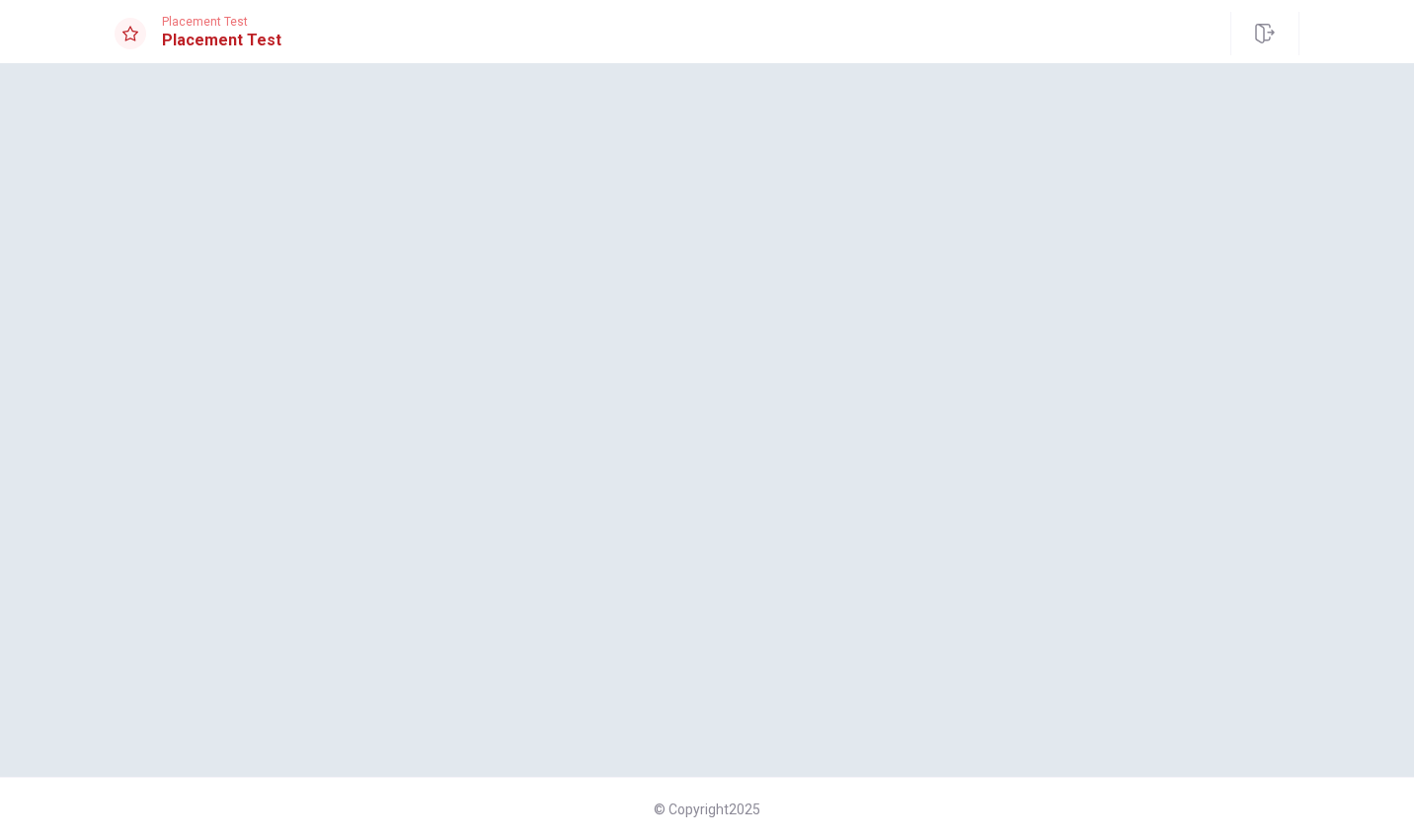 scroll, scrollTop: 0, scrollLeft: 0, axis: both 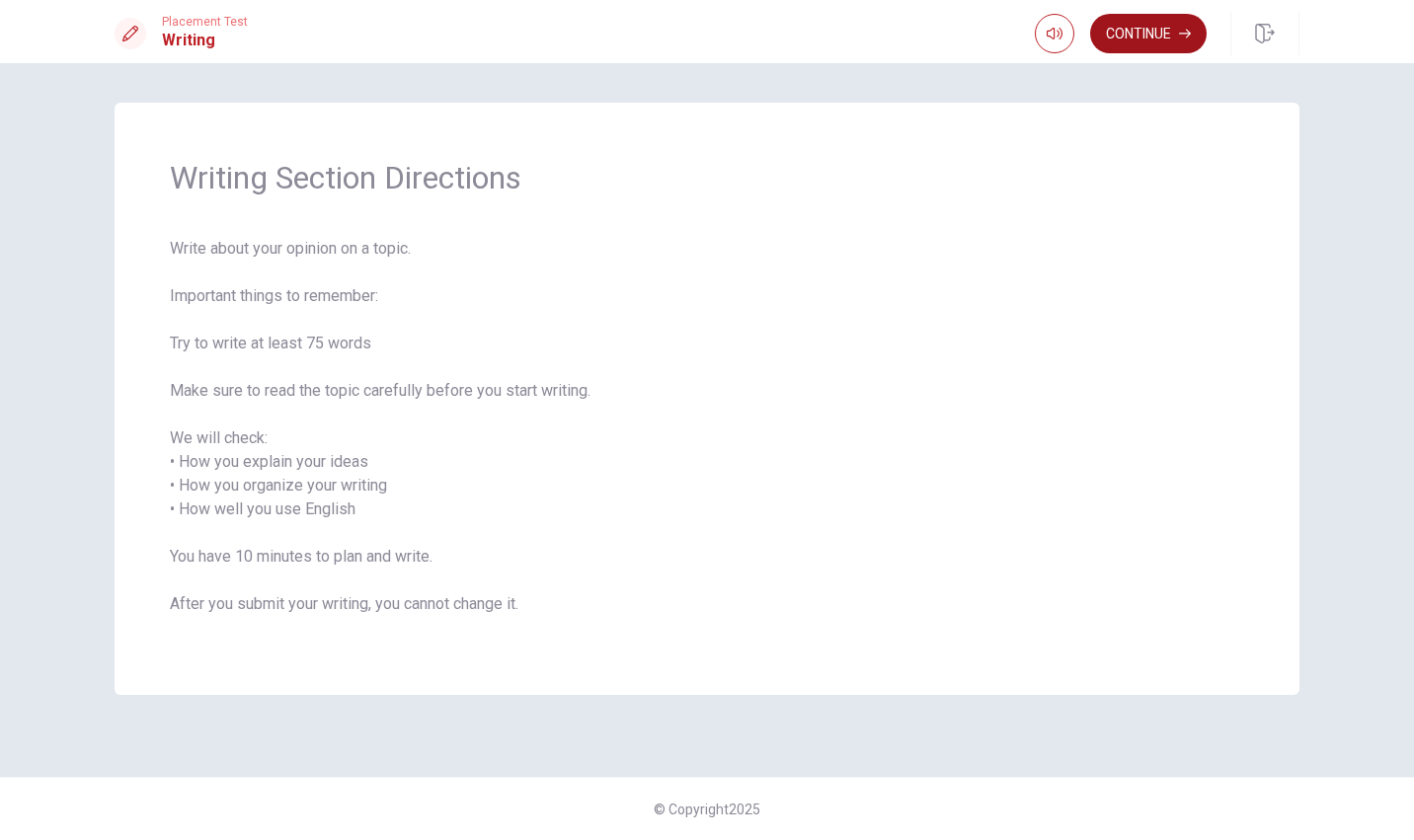 click on "Continue" at bounding box center (1148, 34) 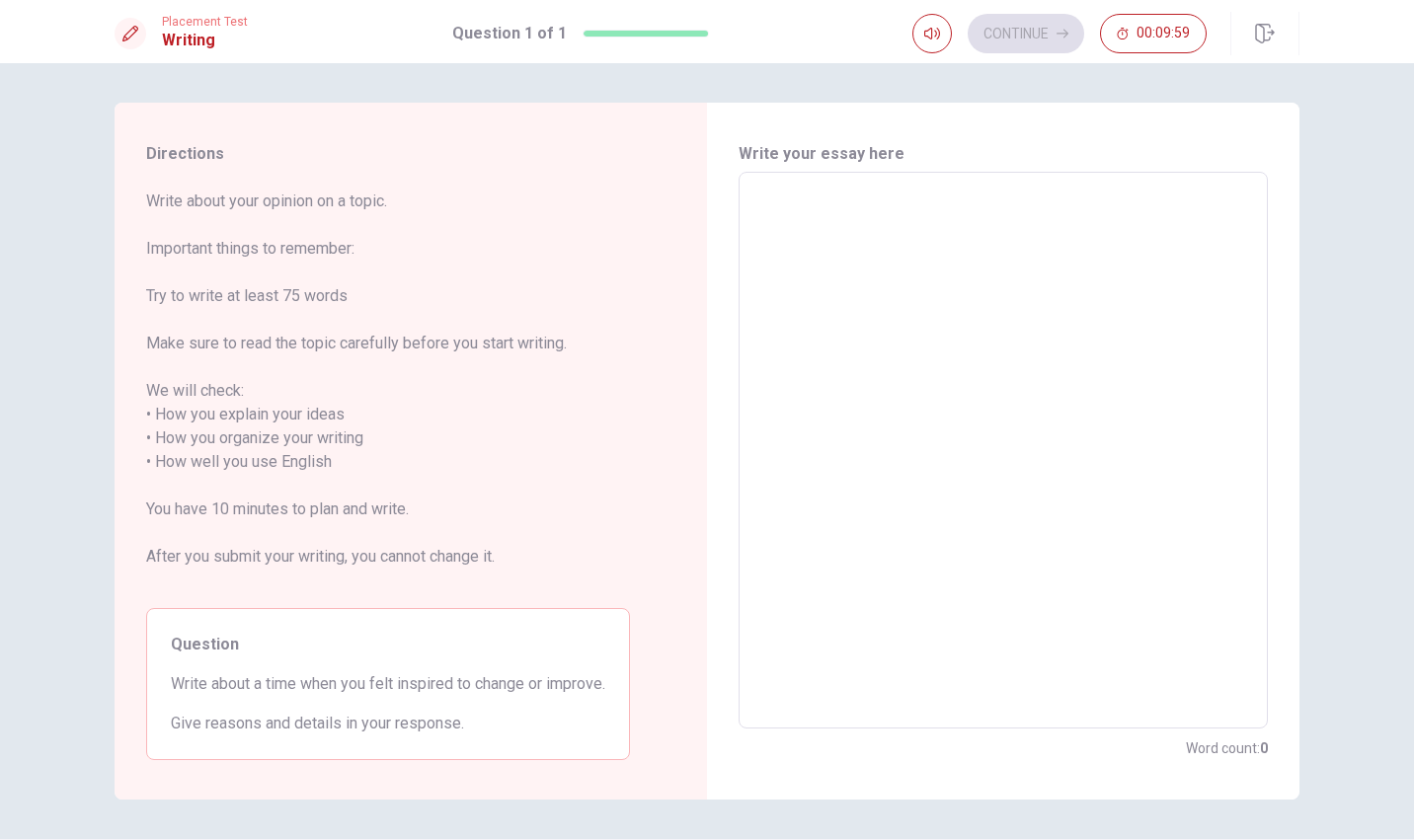click at bounding box center [1003, 450] 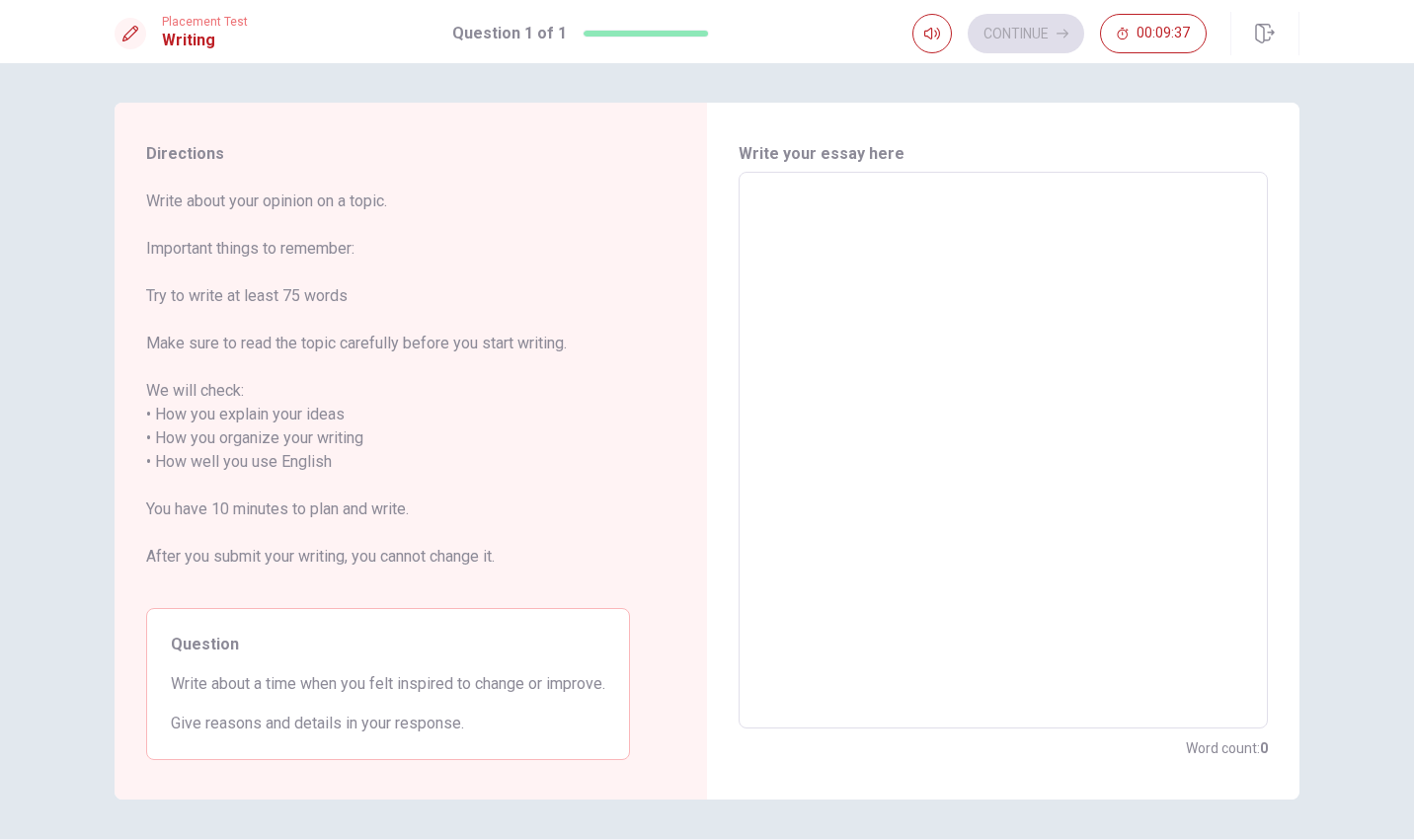 scroll, scrollTop: 62, scrollLeft: 0, axis: vertical 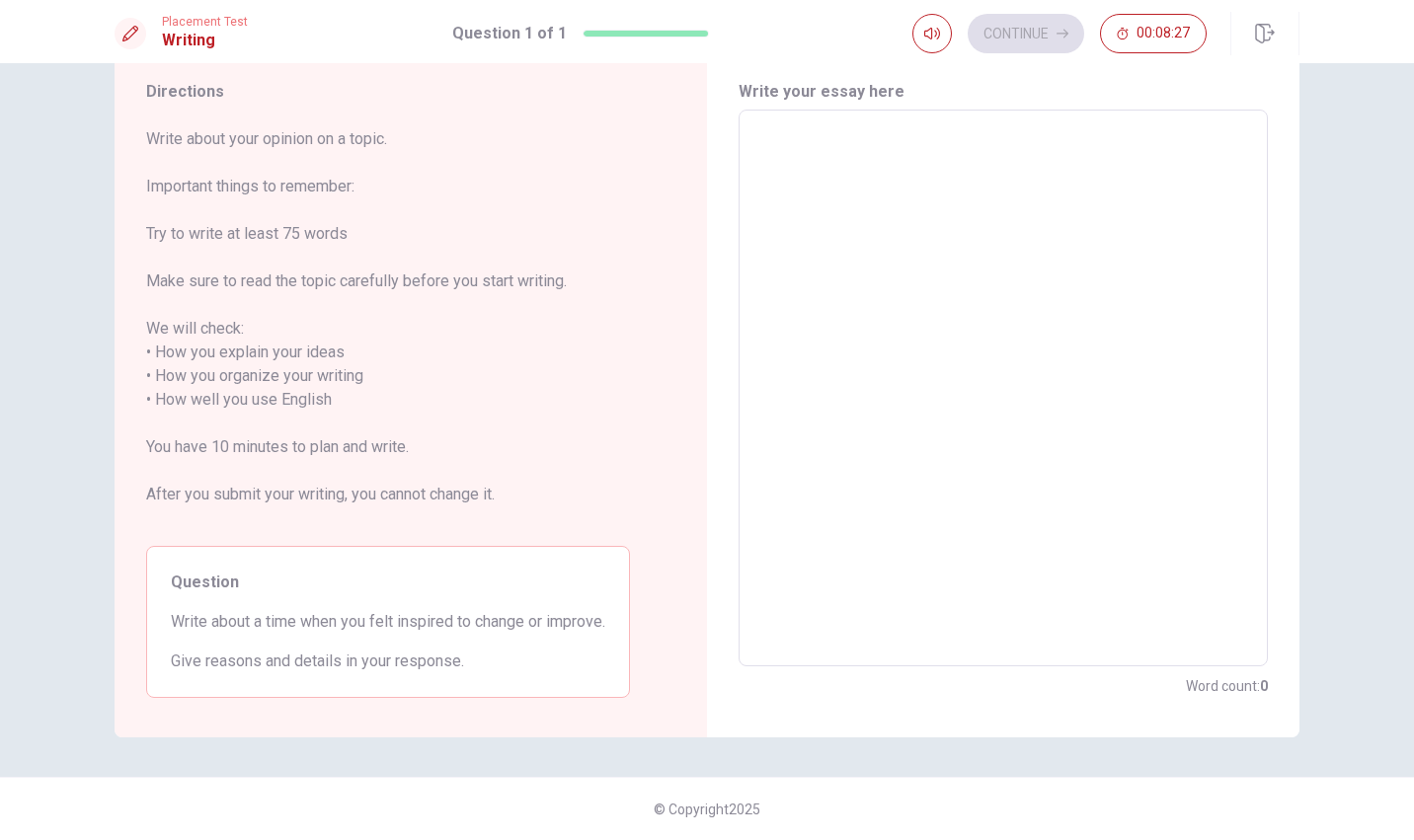 type 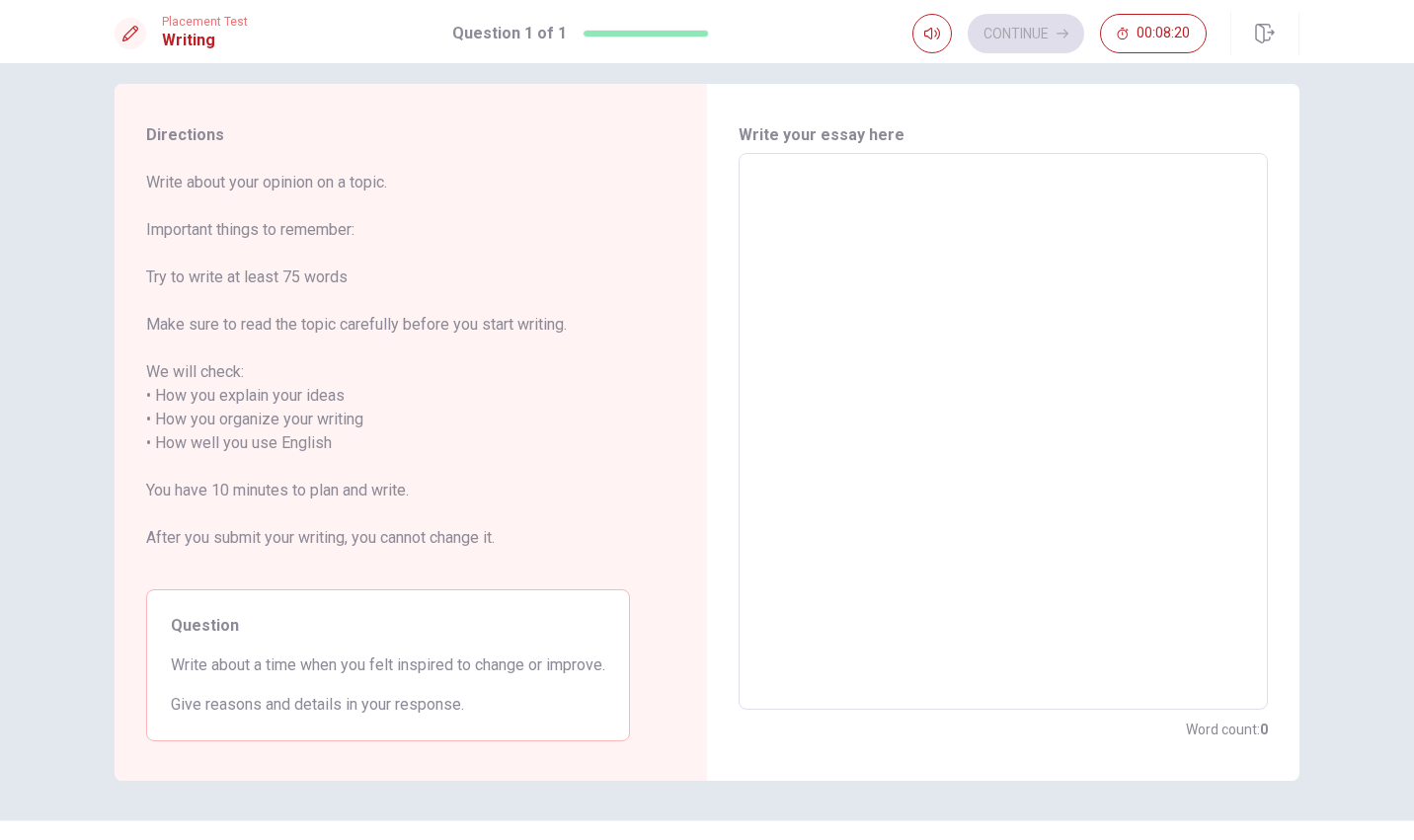 scroll, scrollTop: 17, scrollLeft: 0, axis: vertical 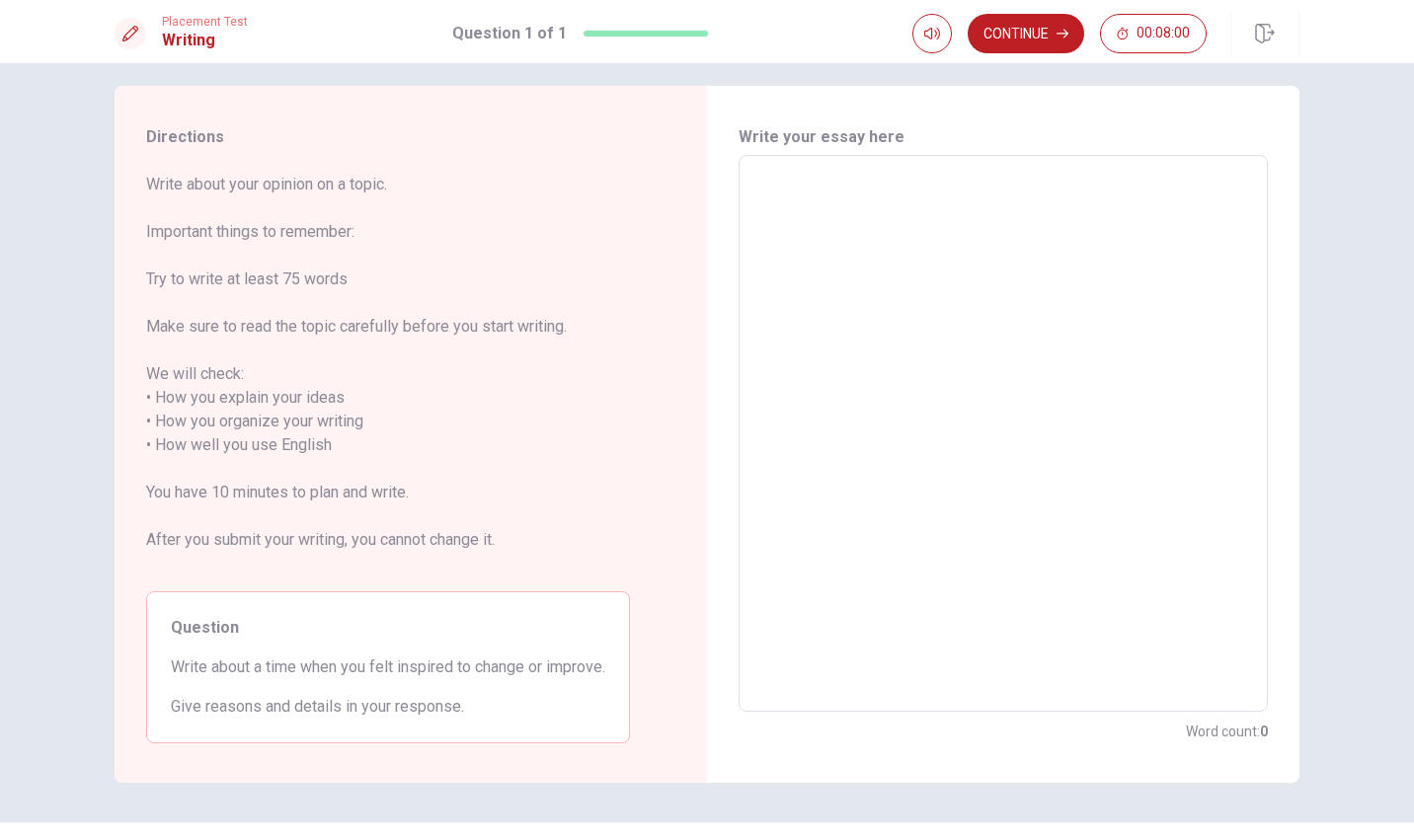 type on "x" 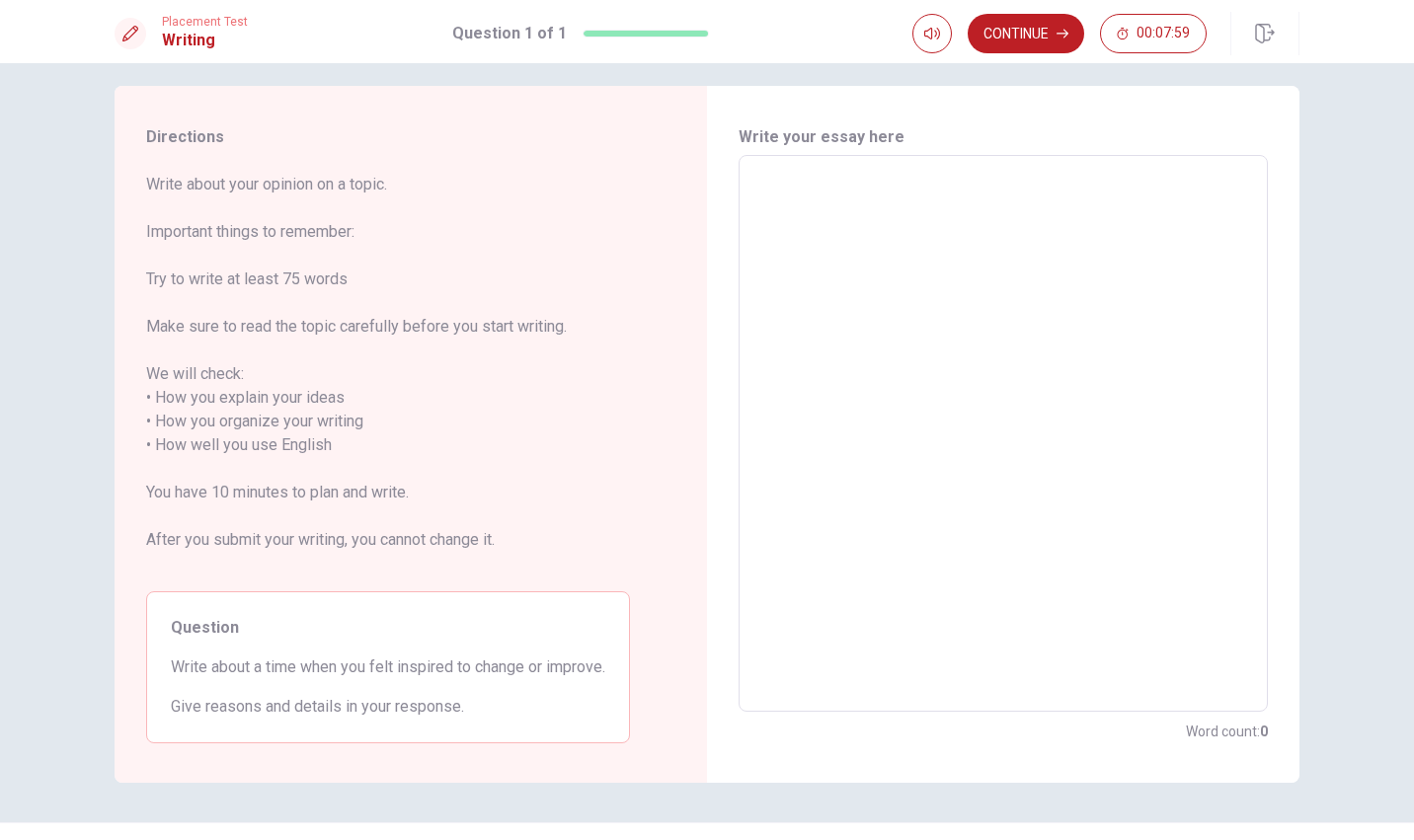 type on "W" 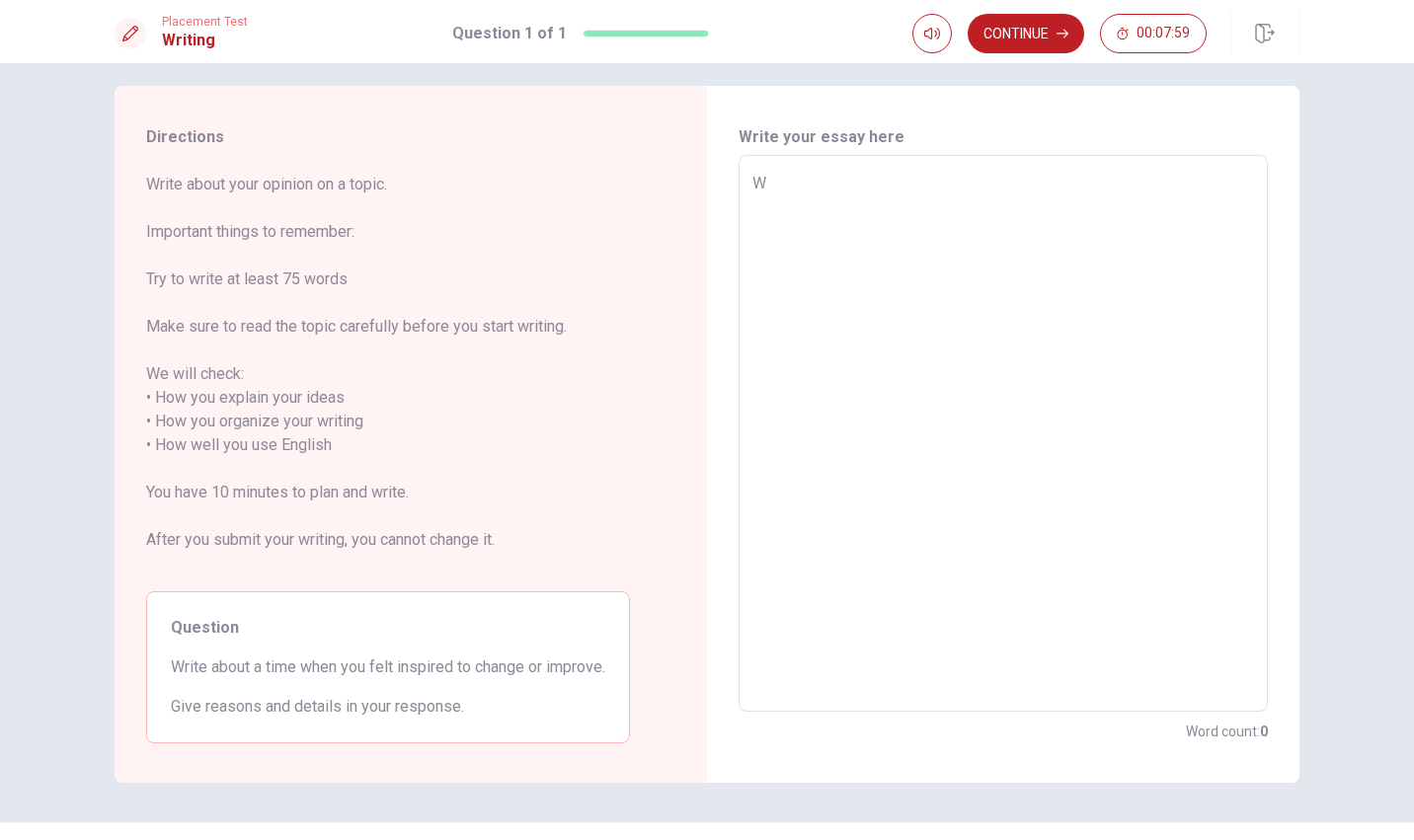 type on "x" 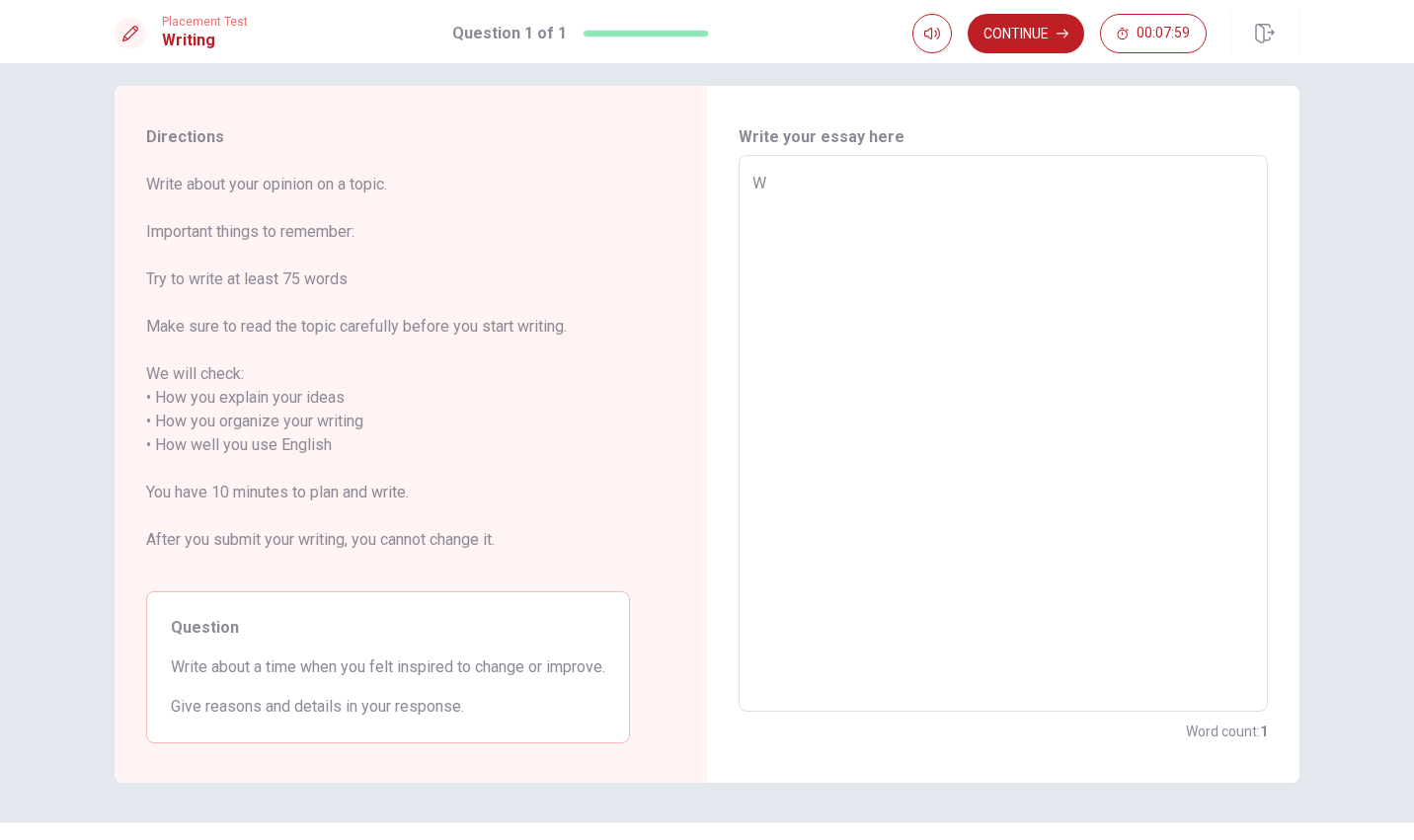 type on "WH" 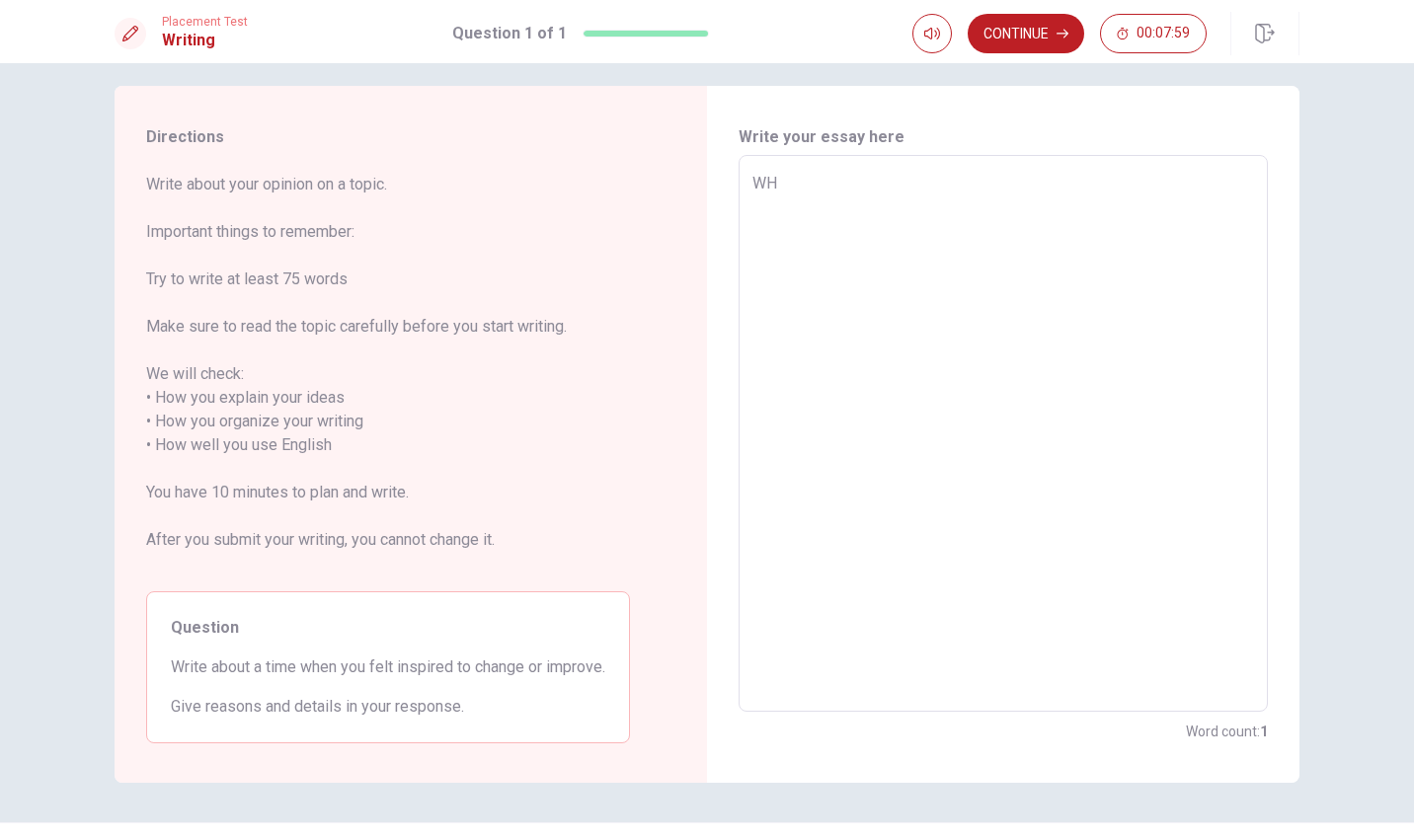 type on "x" 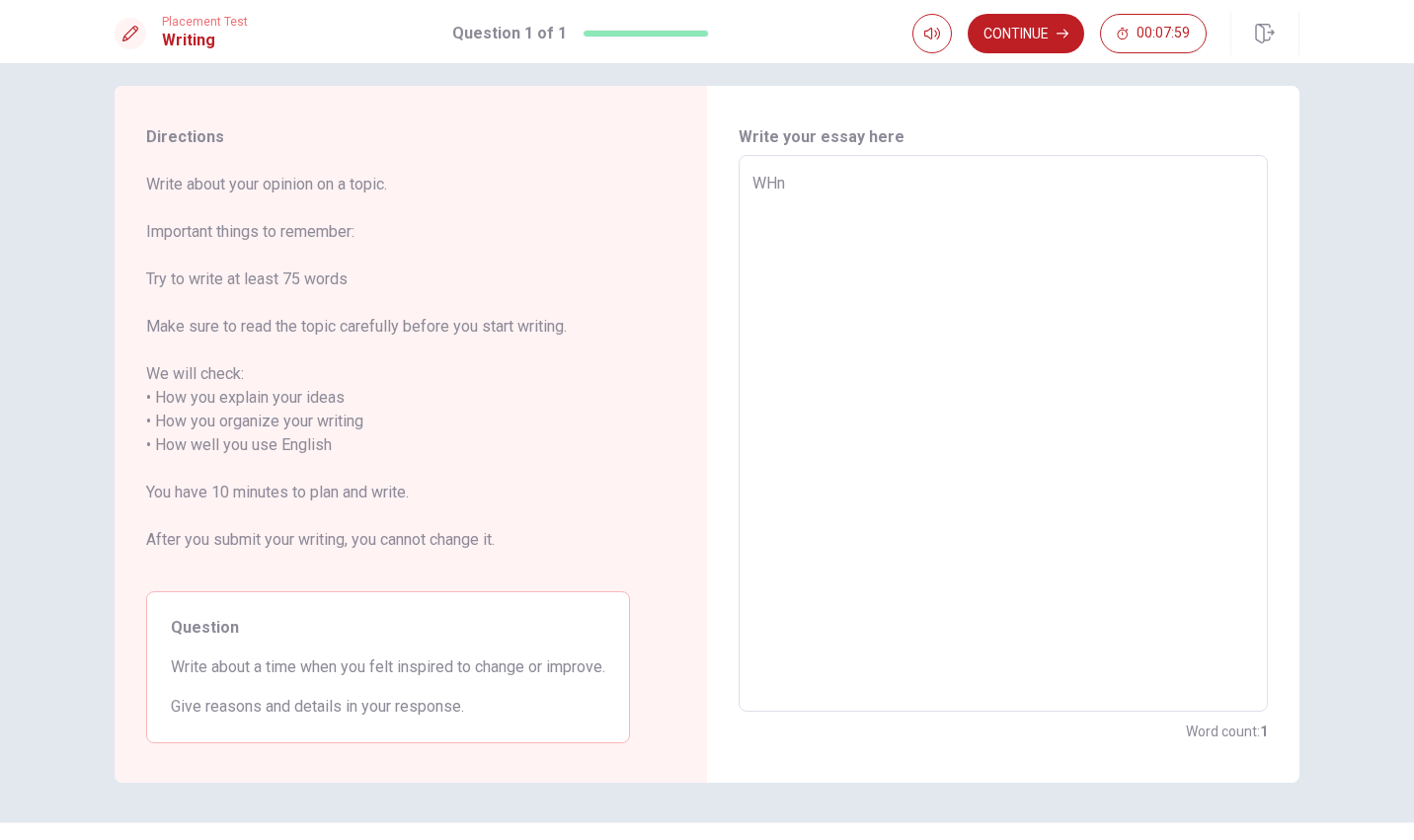 type on "x" 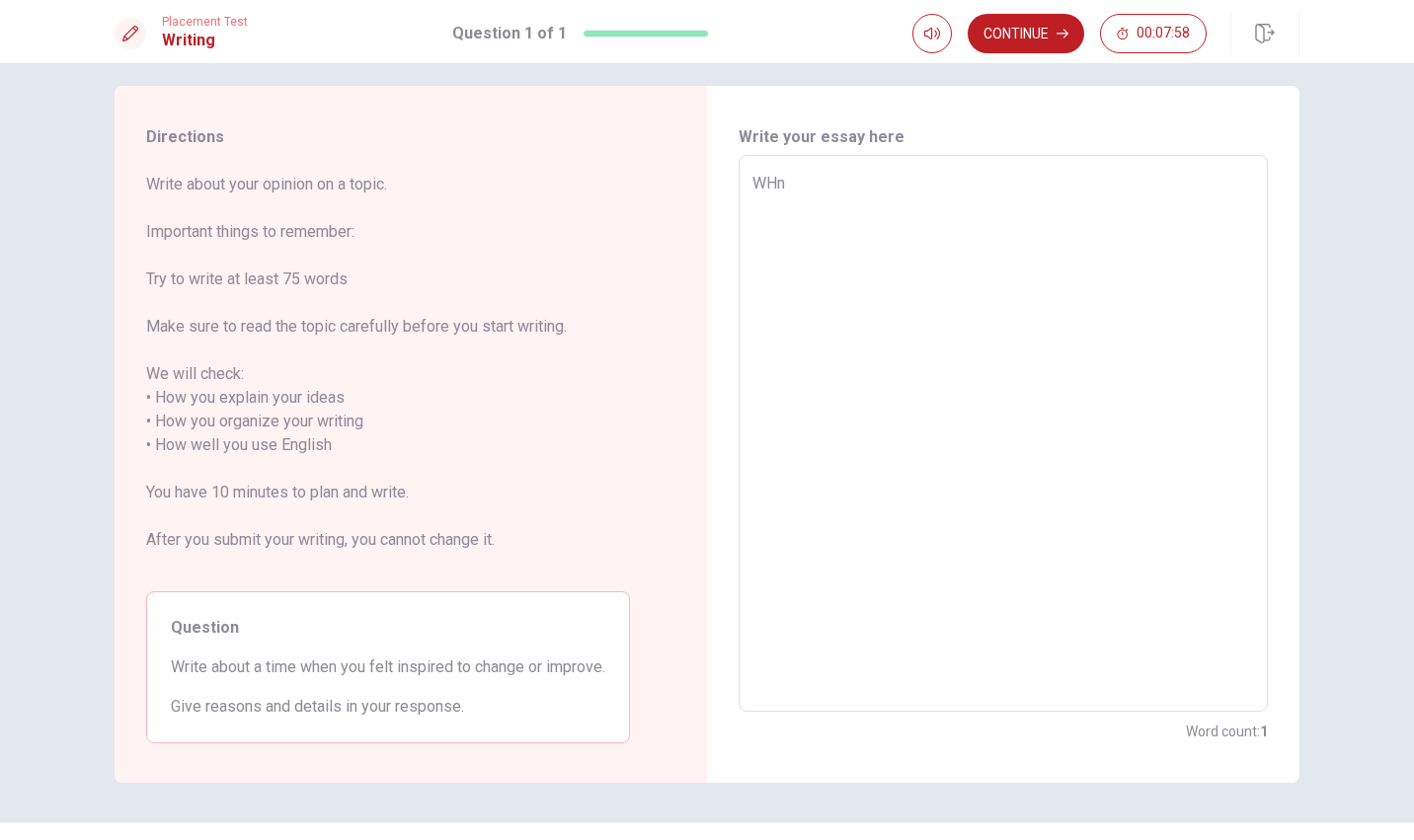 type on "WH" 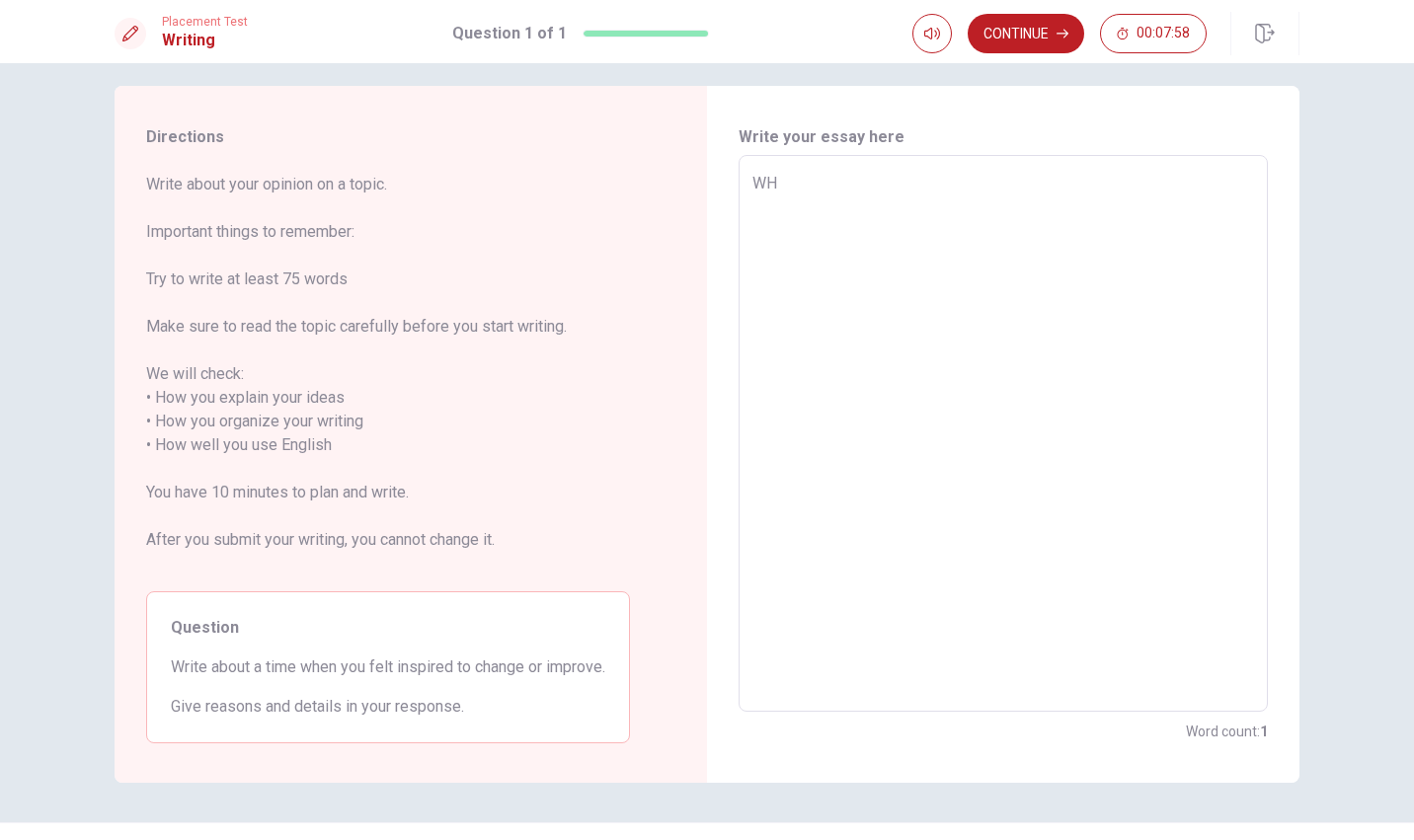 type on "x" 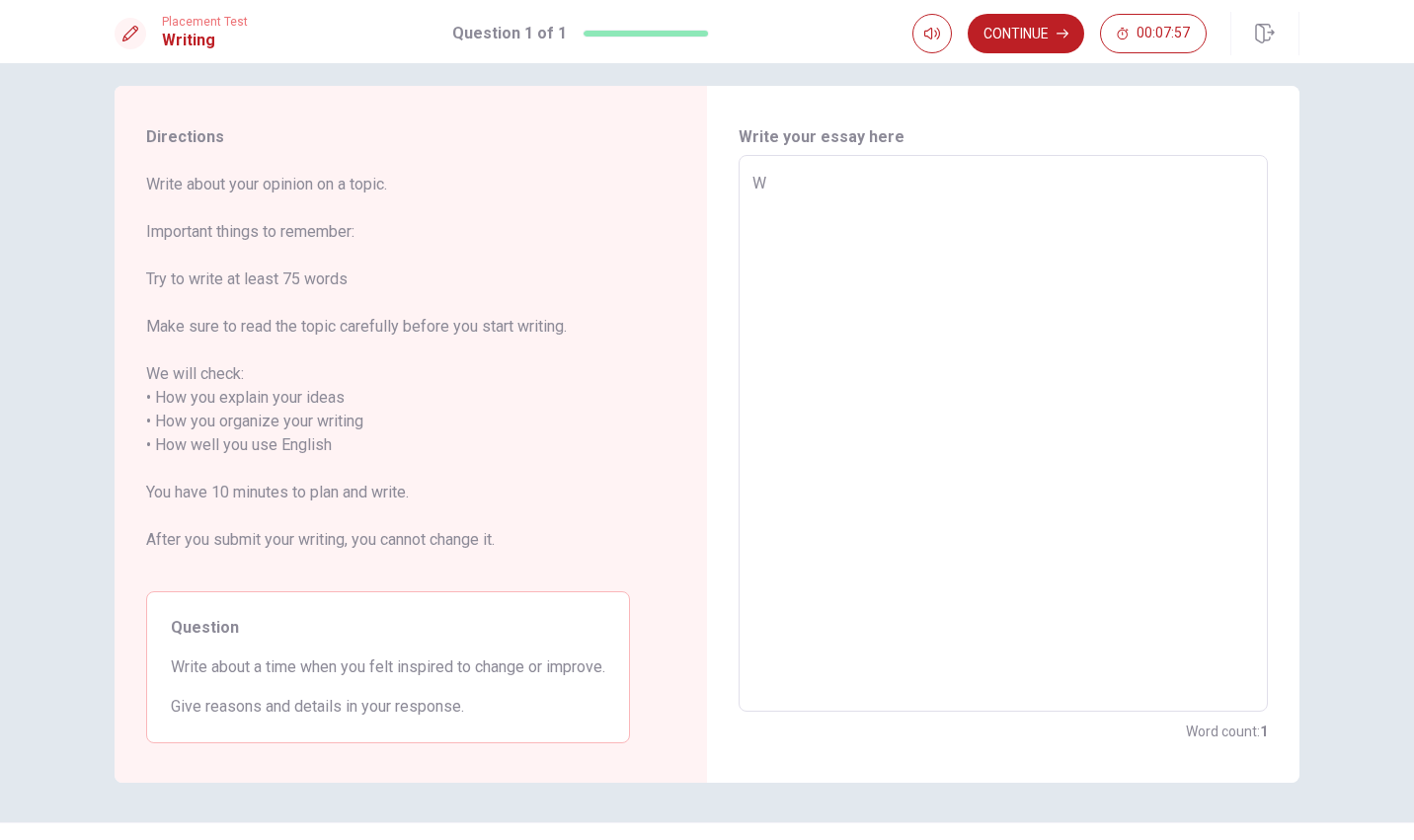 type on "x" 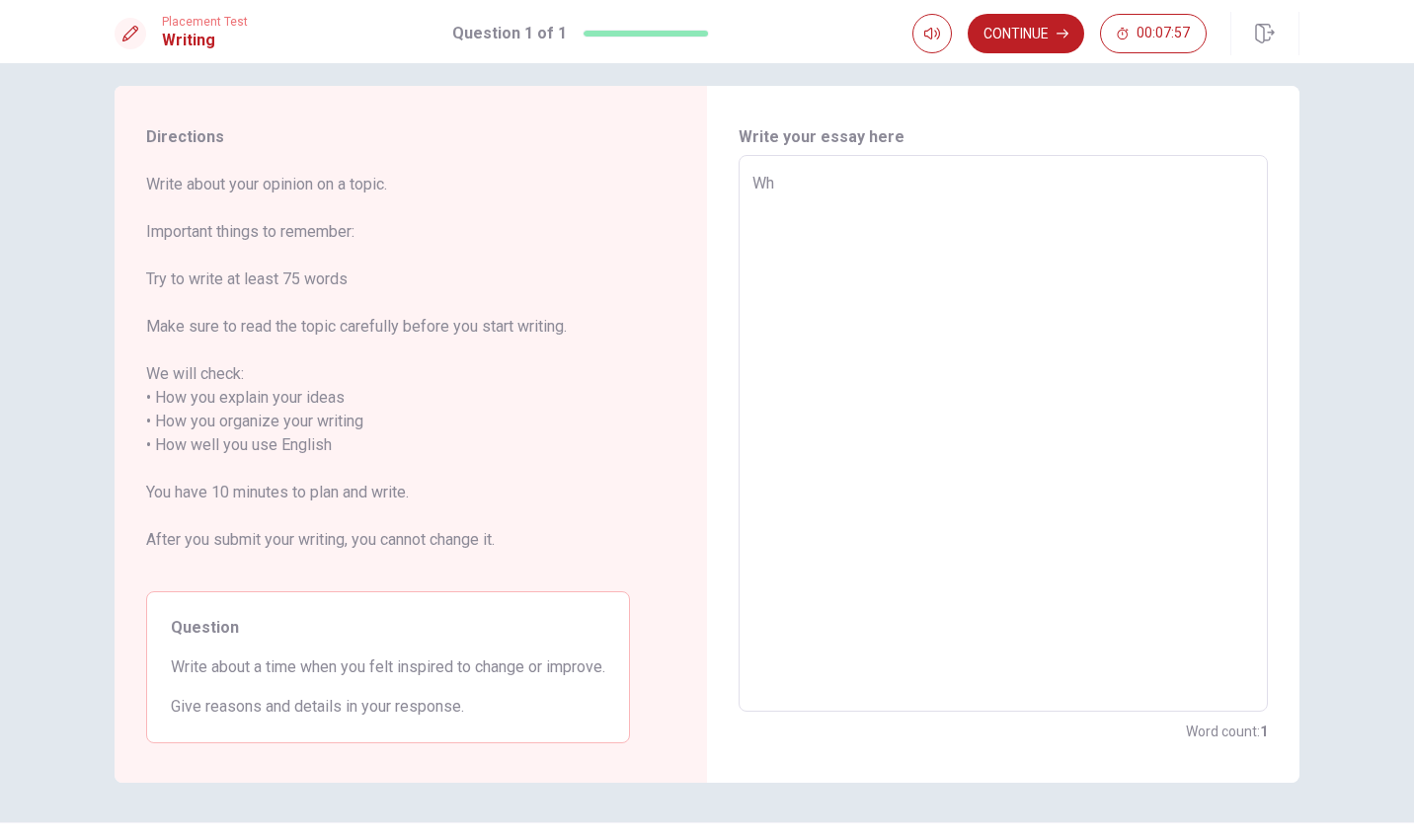 type on "x" 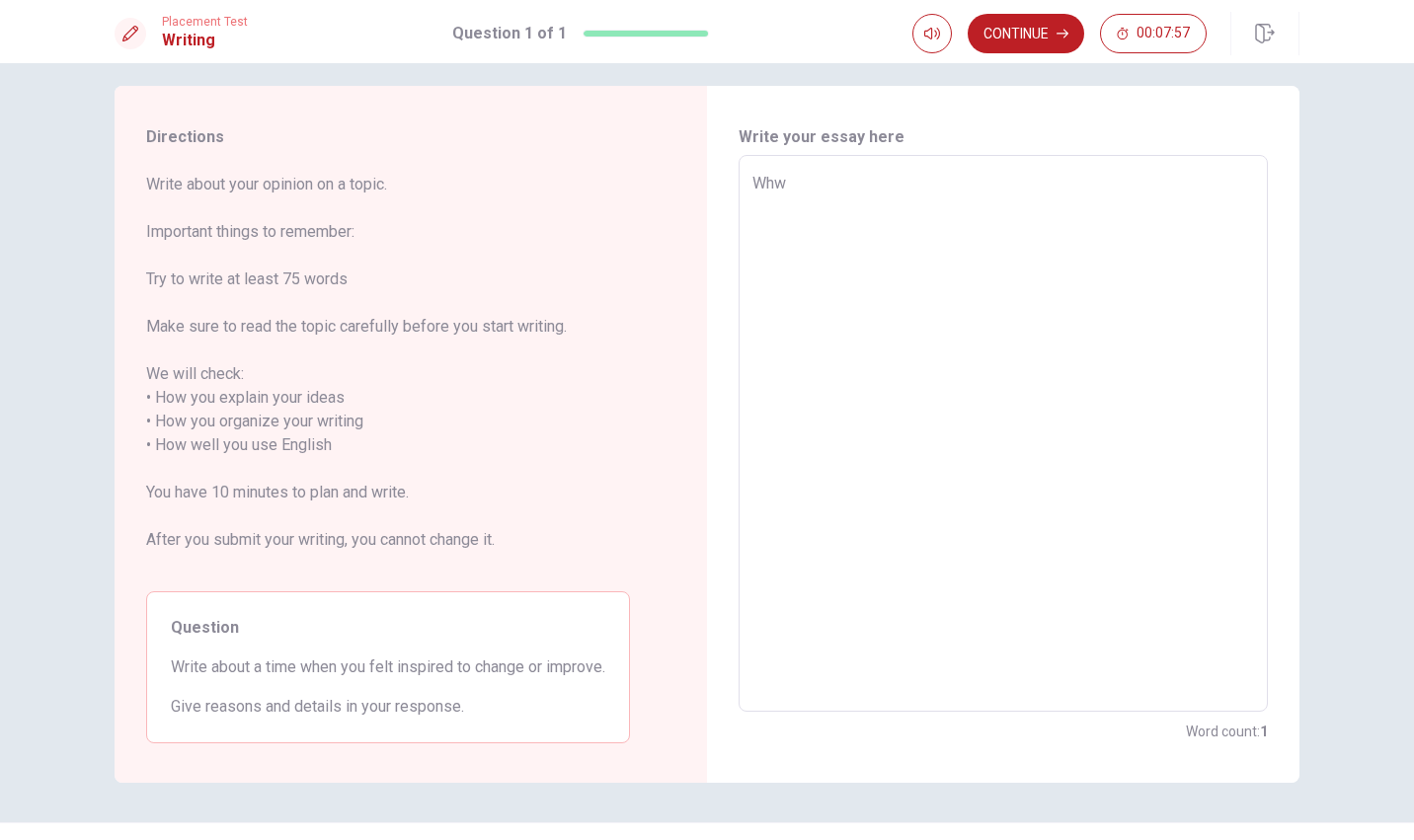 type on "x" 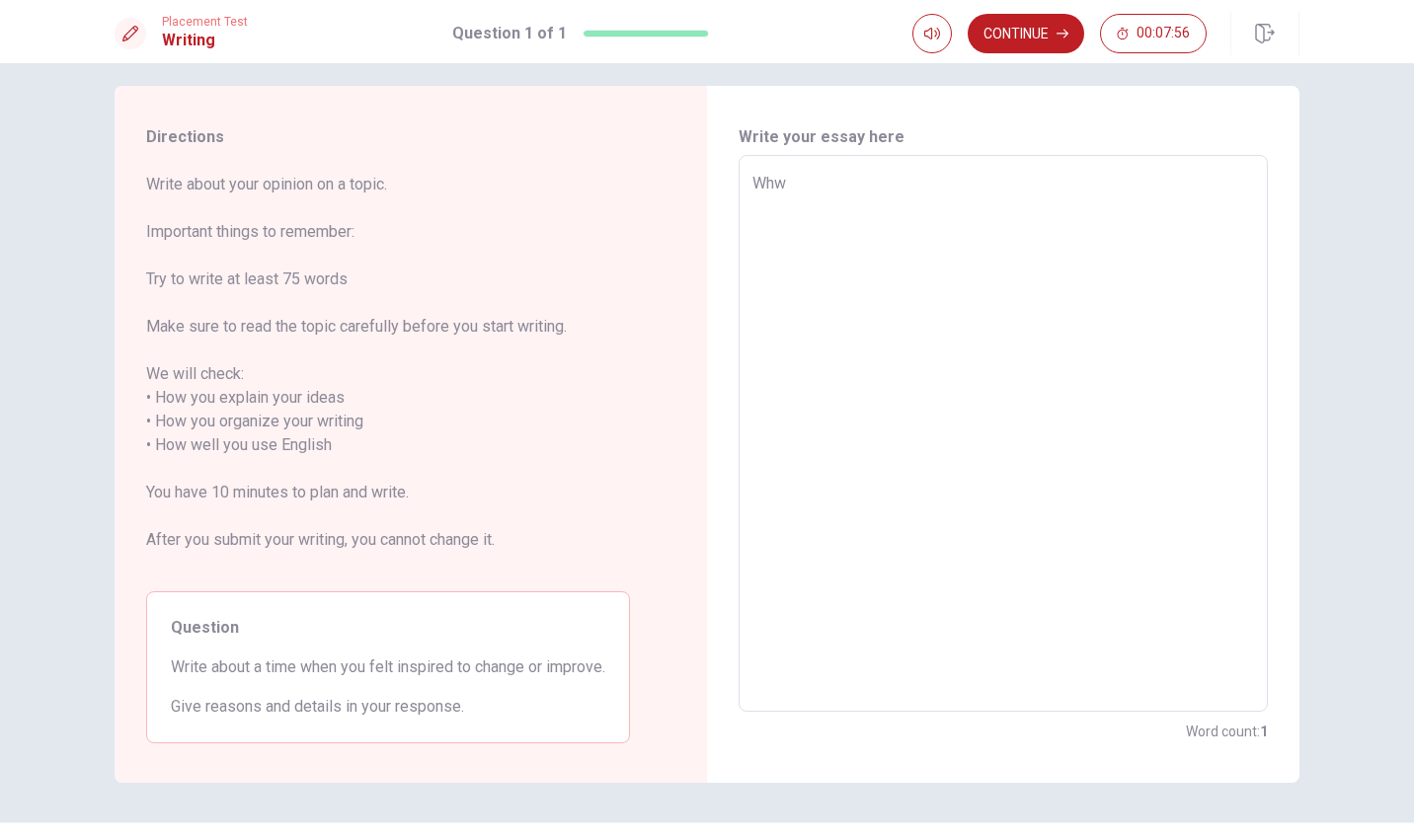 type on "Whwn" 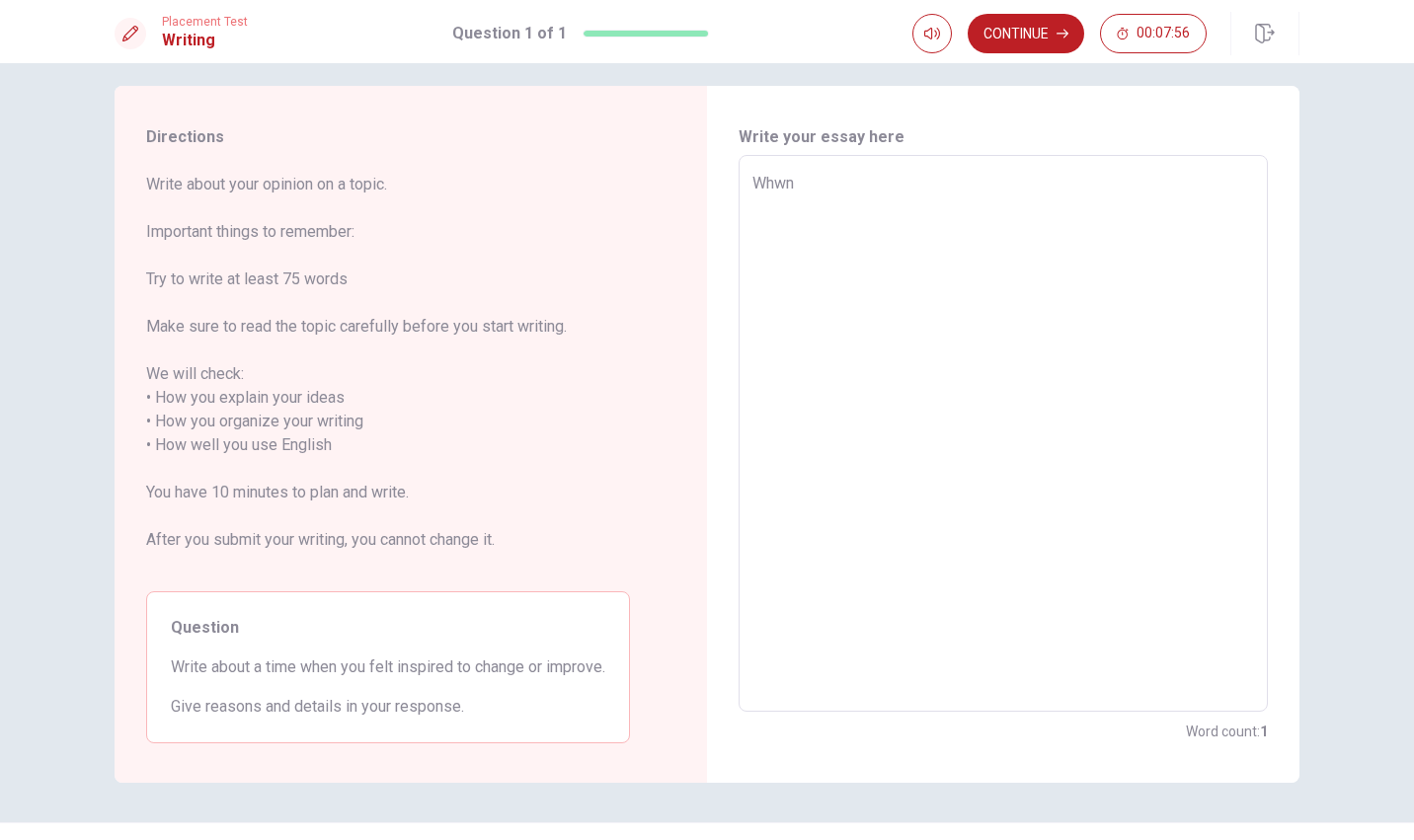 type on "x" 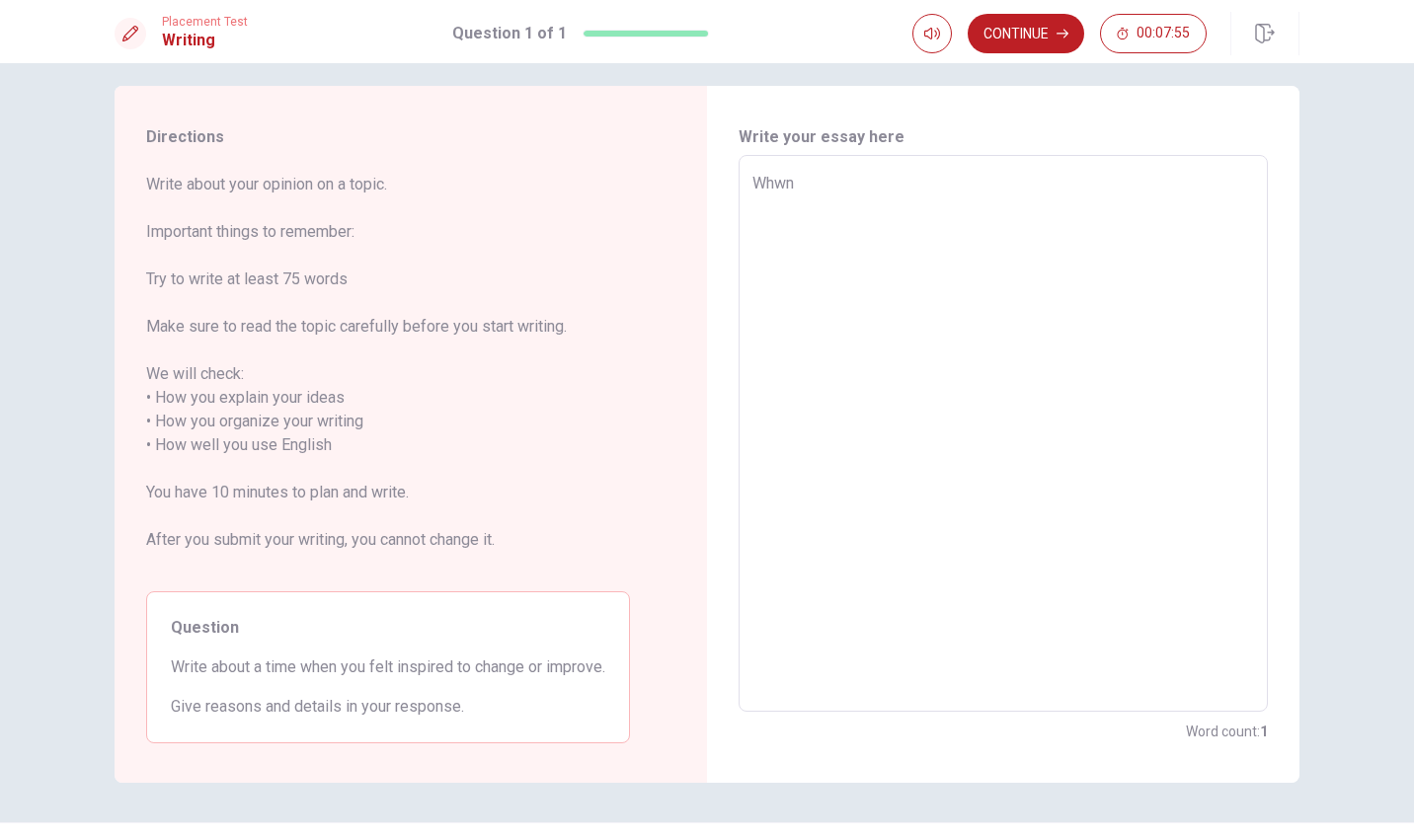 type on "Whwn" 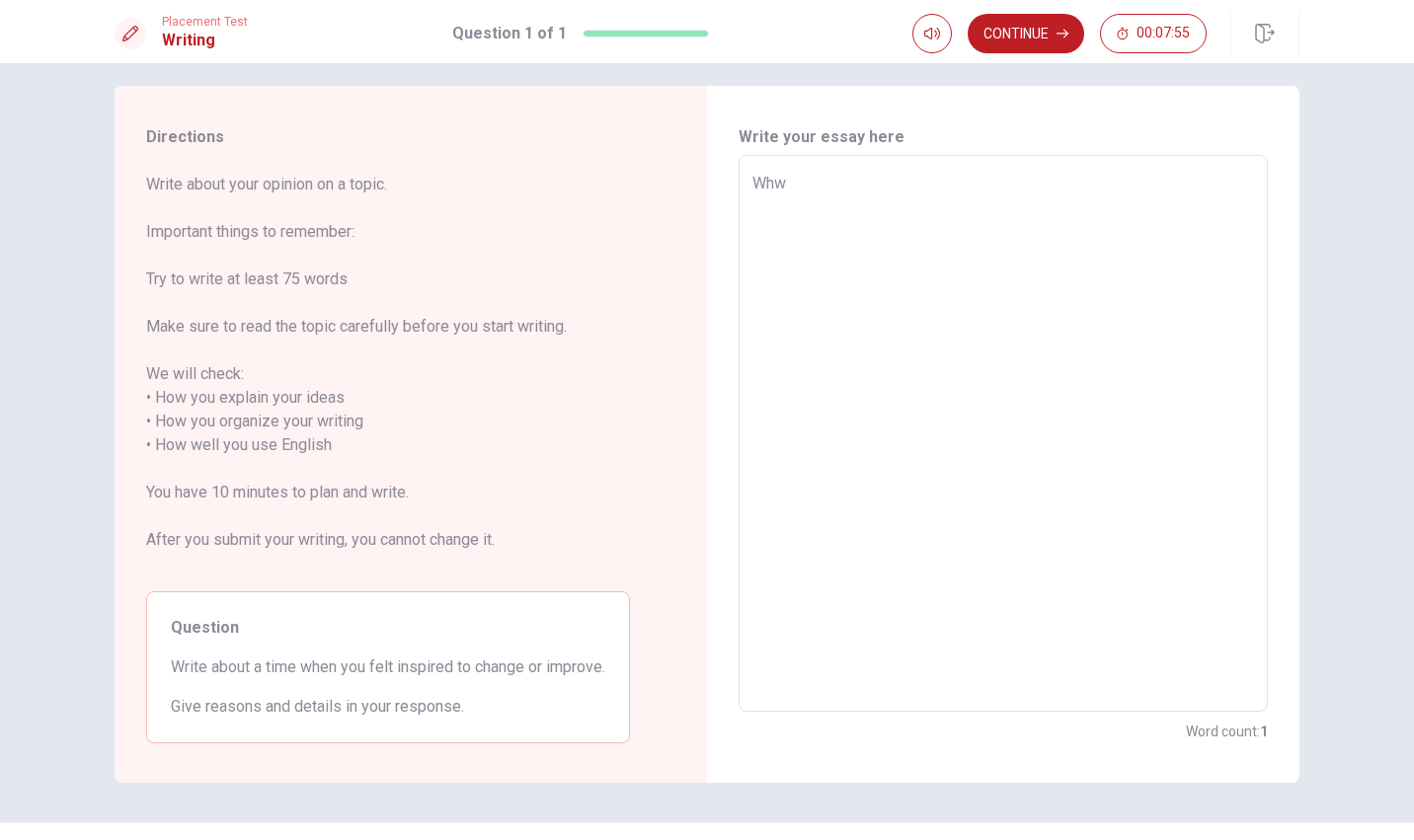 type on "x" 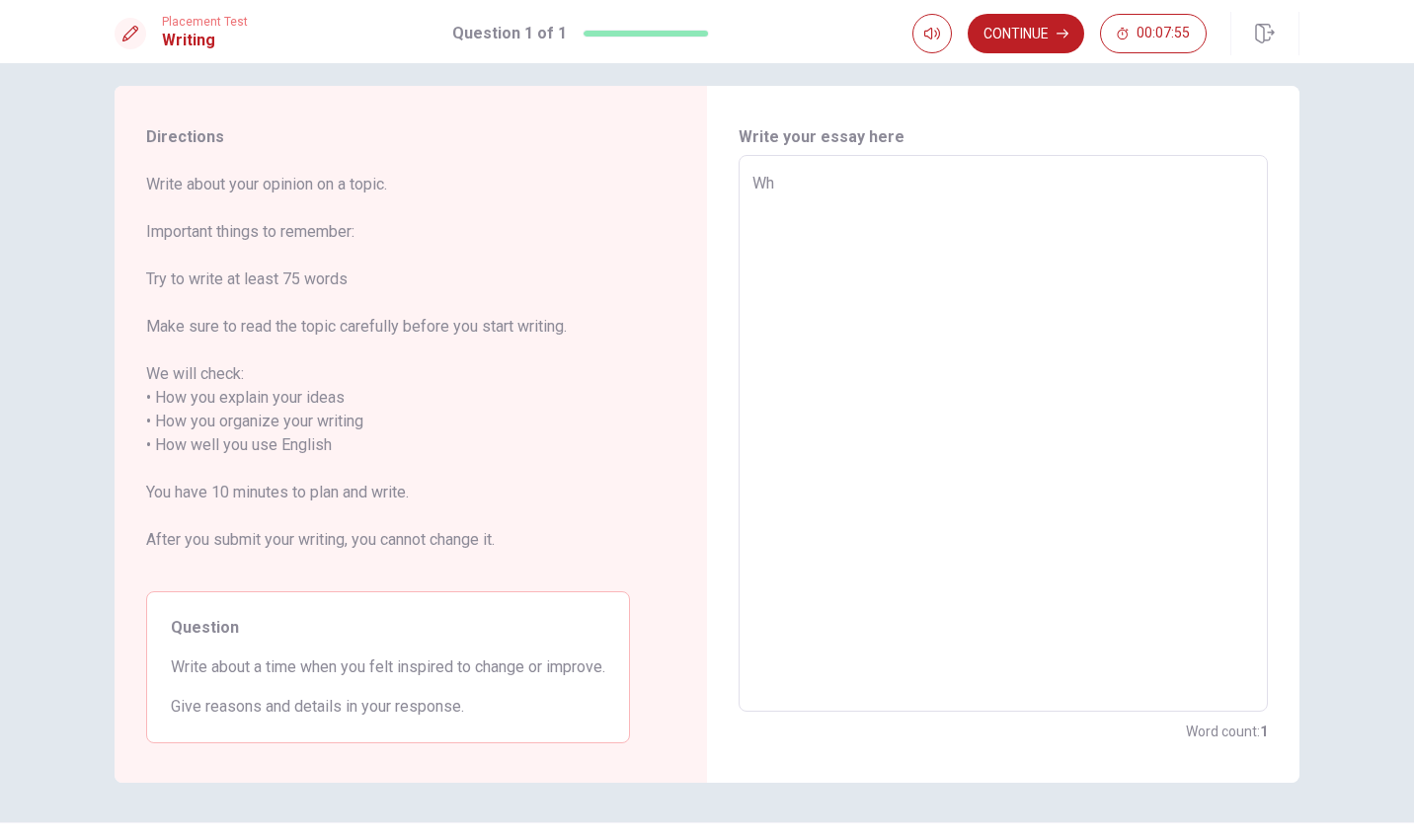 type on "x" 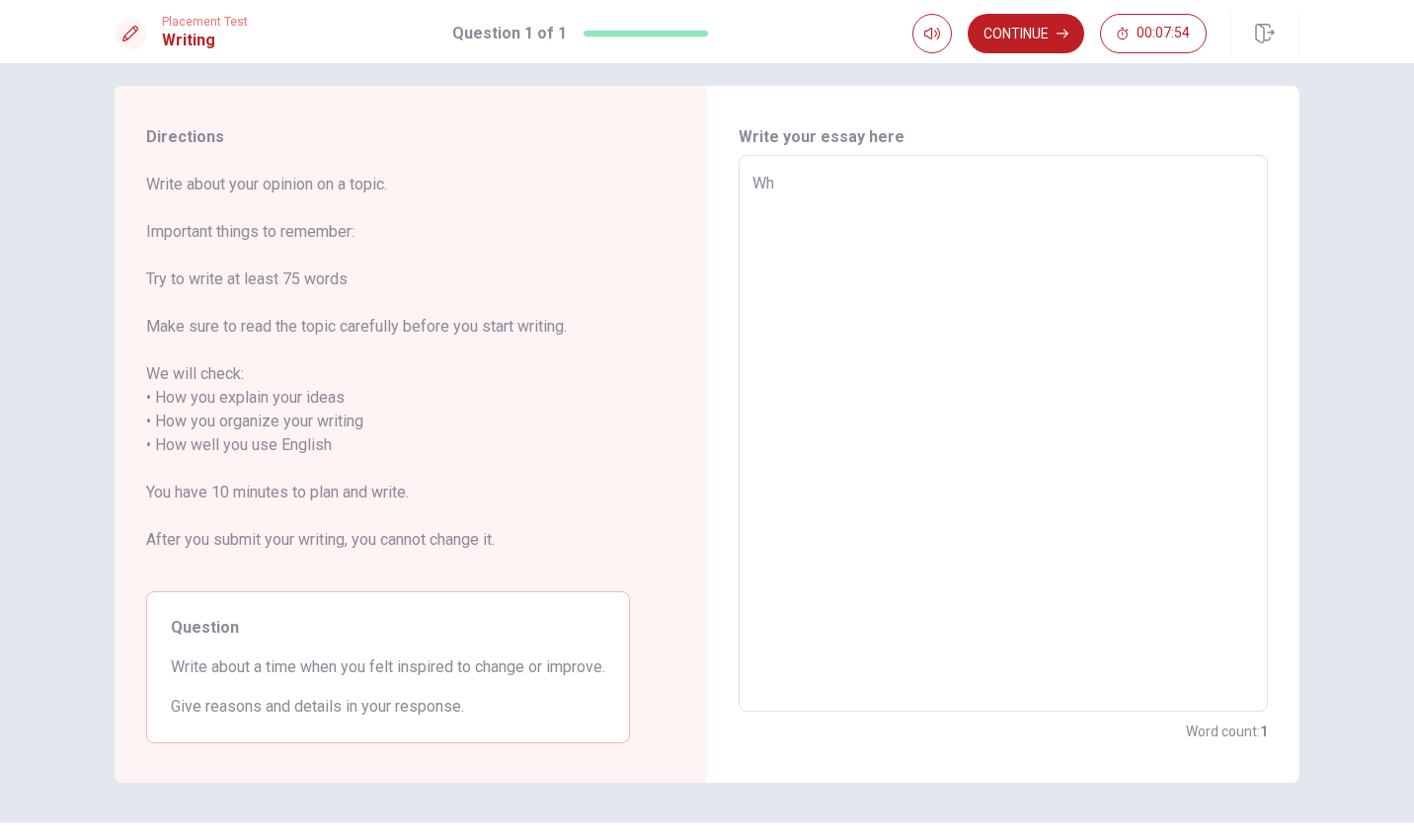 type on "Whe" 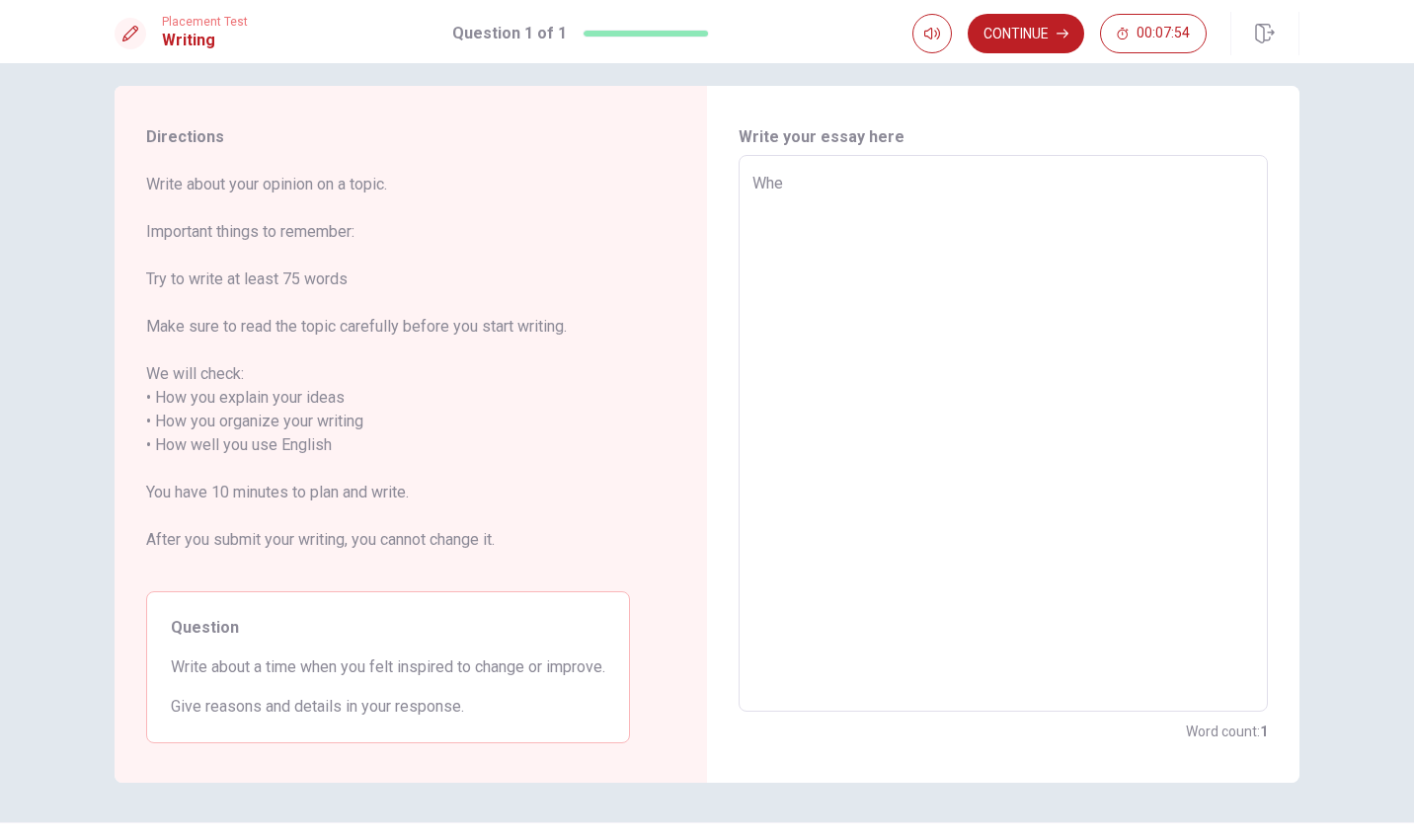 type on "x" 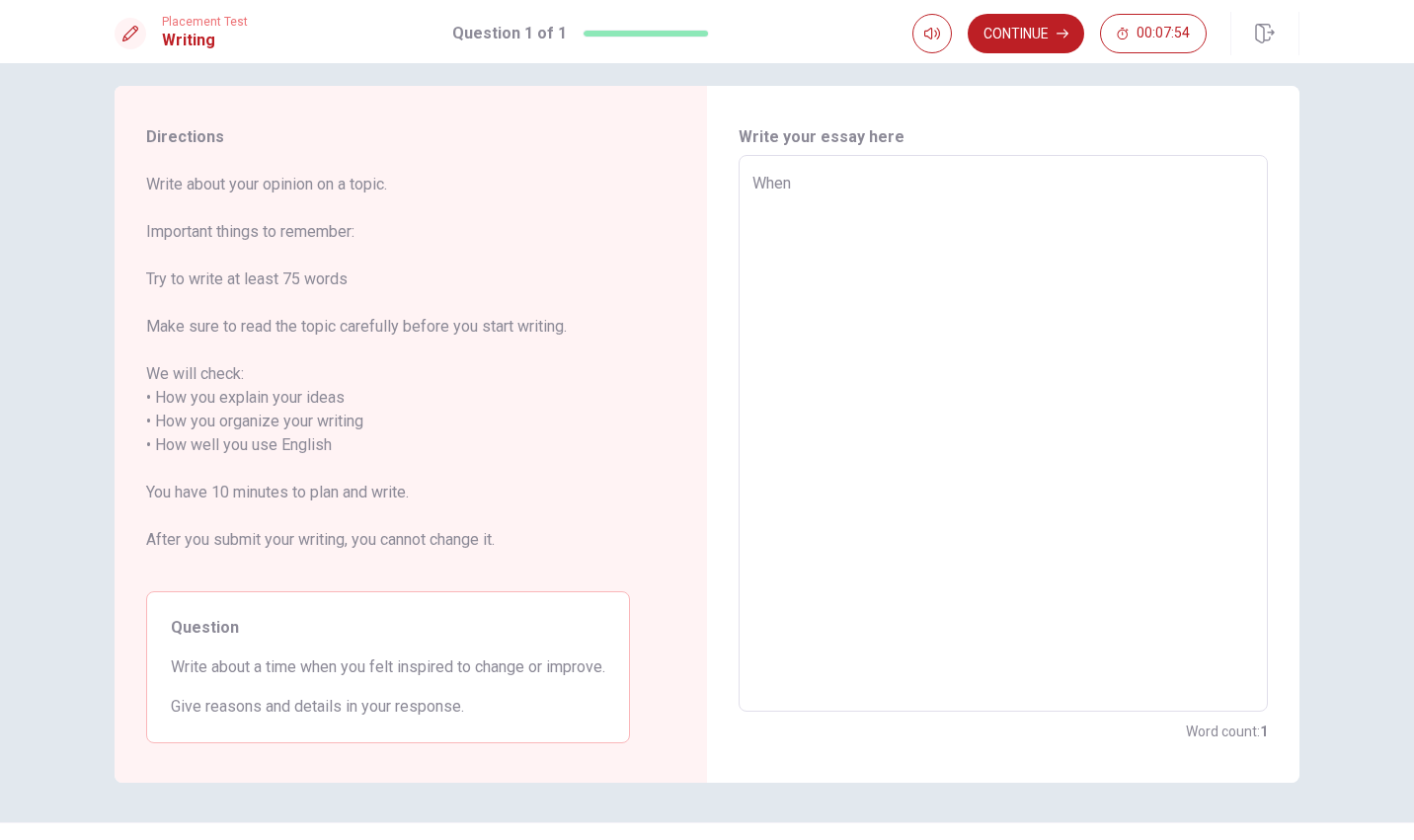 type on "x" 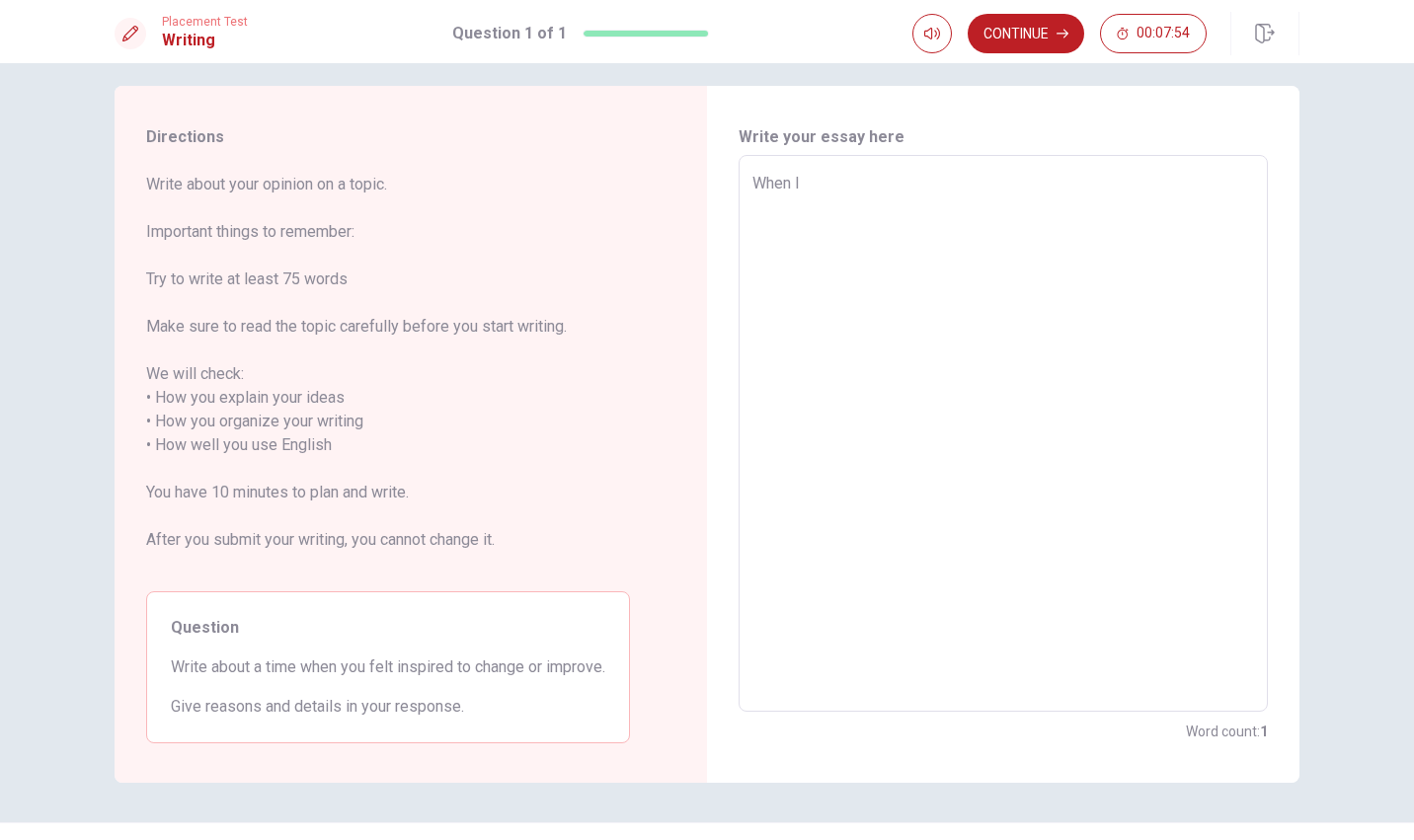 type on "x" 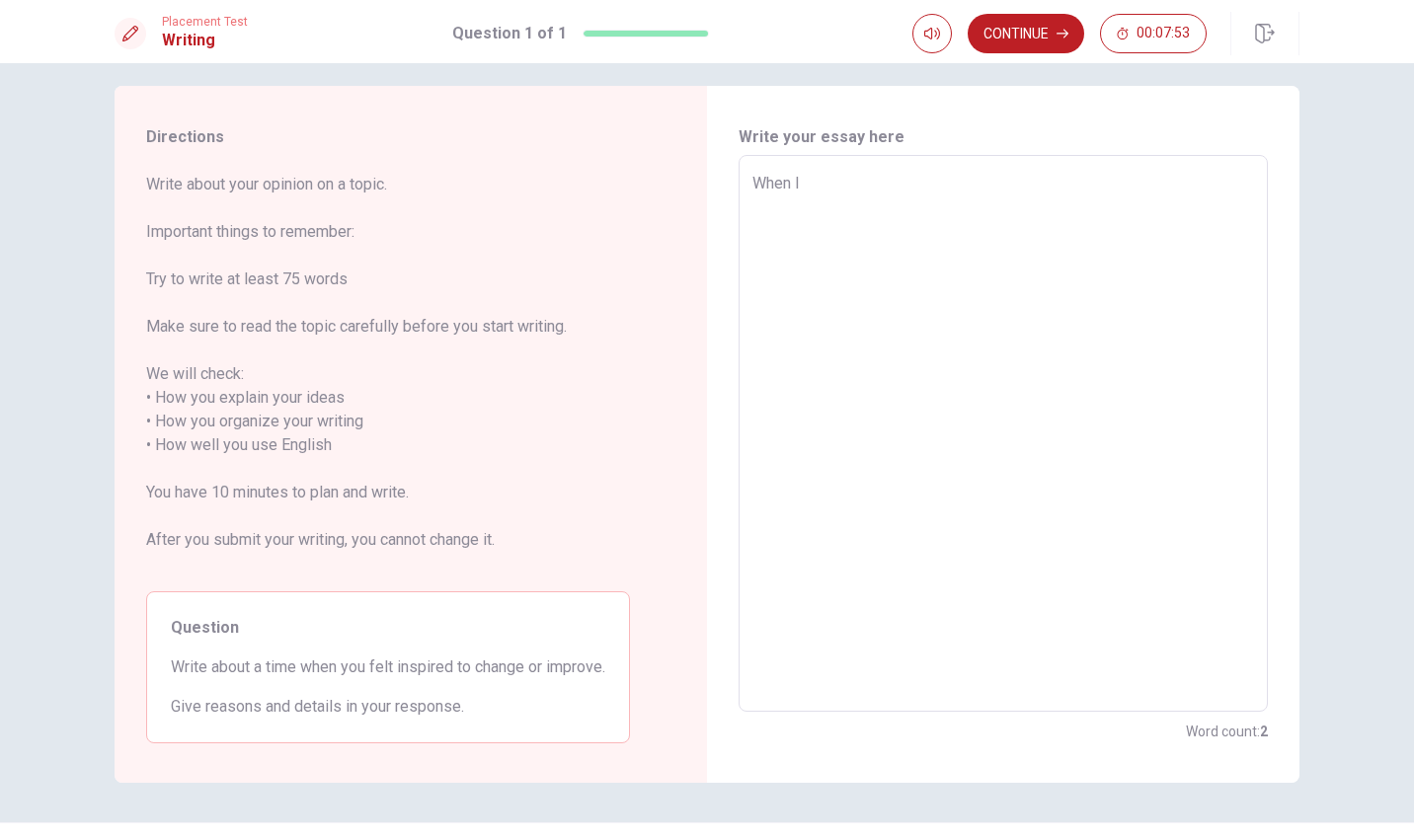 type on "When I" 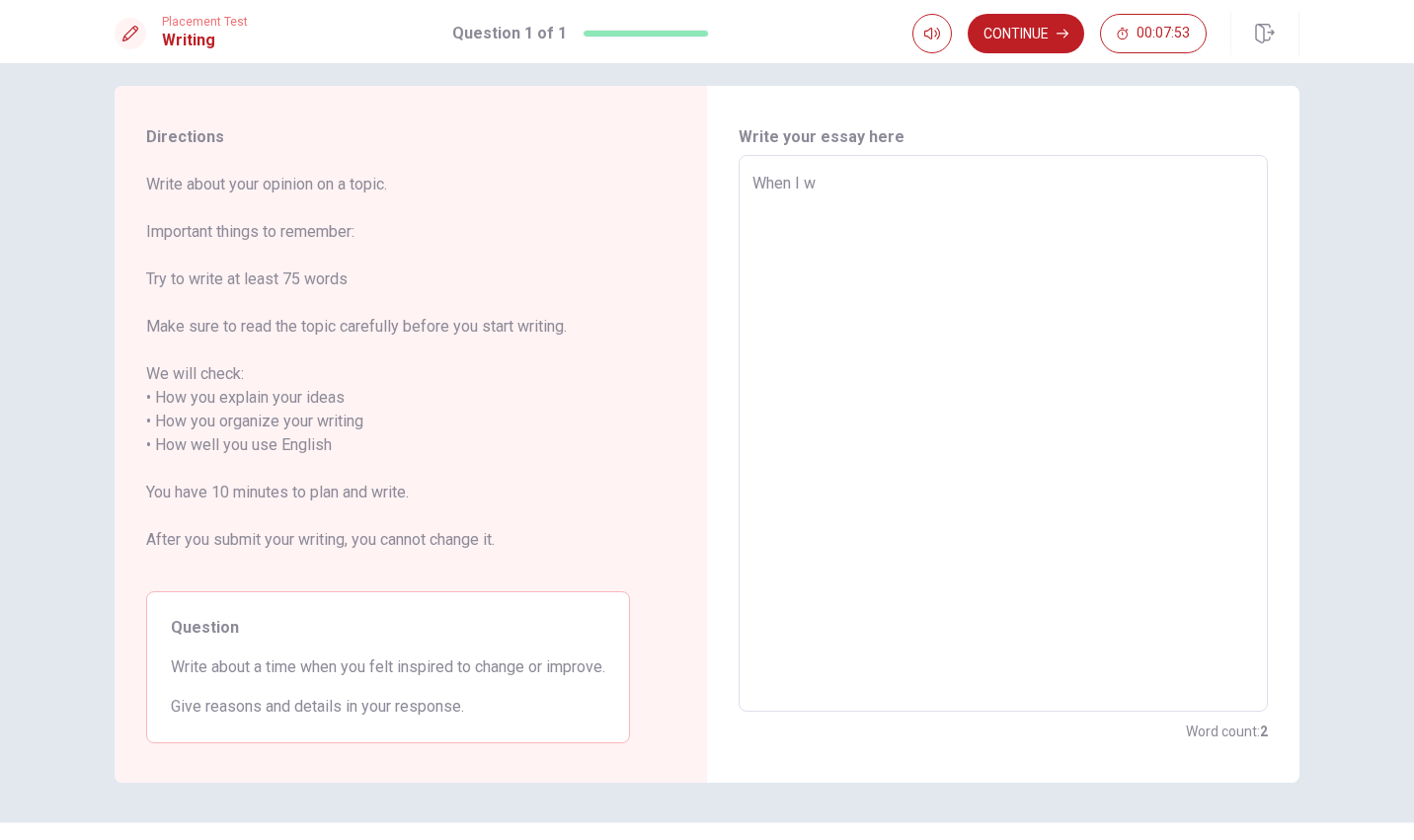 type on "x" 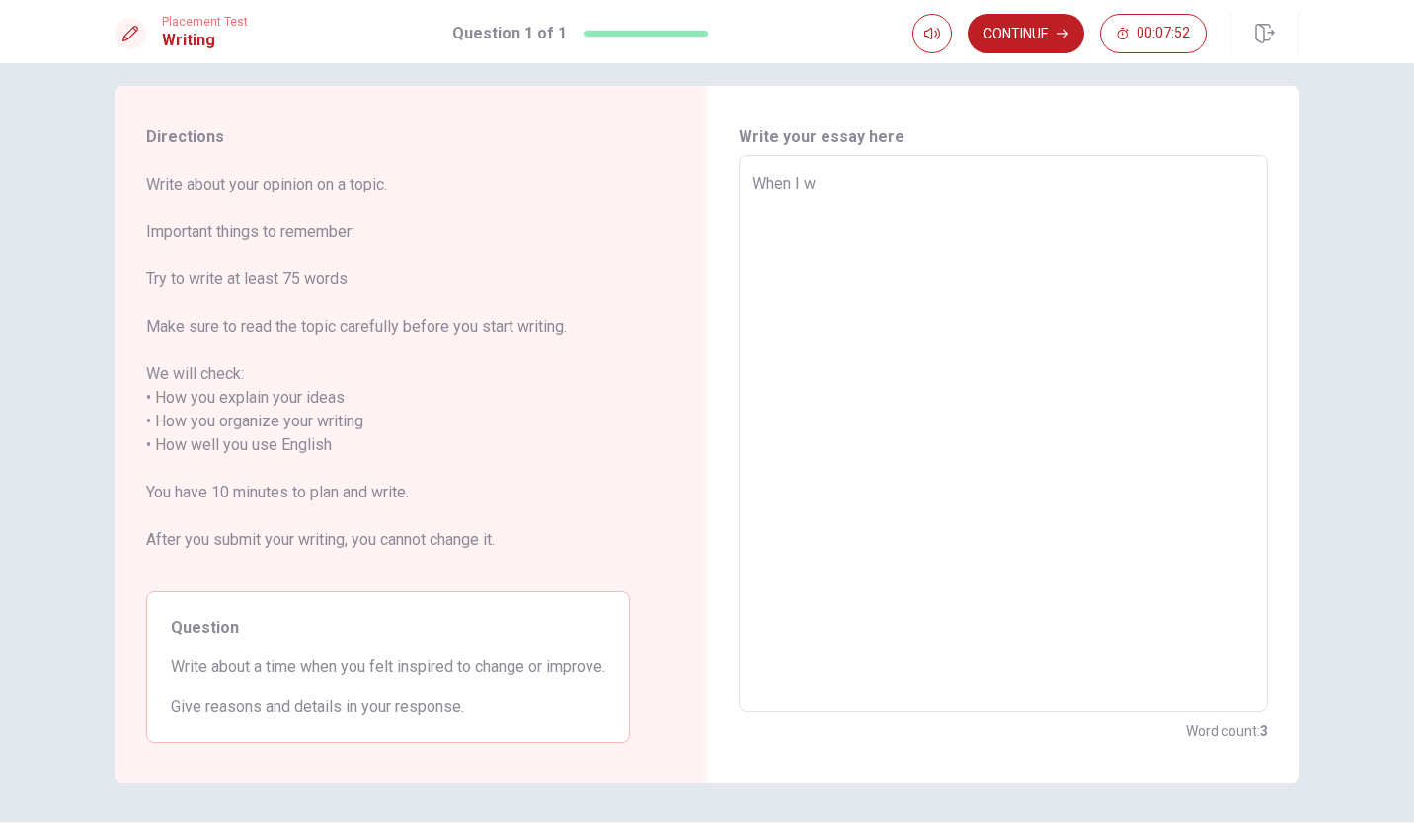 type on "When I wa" 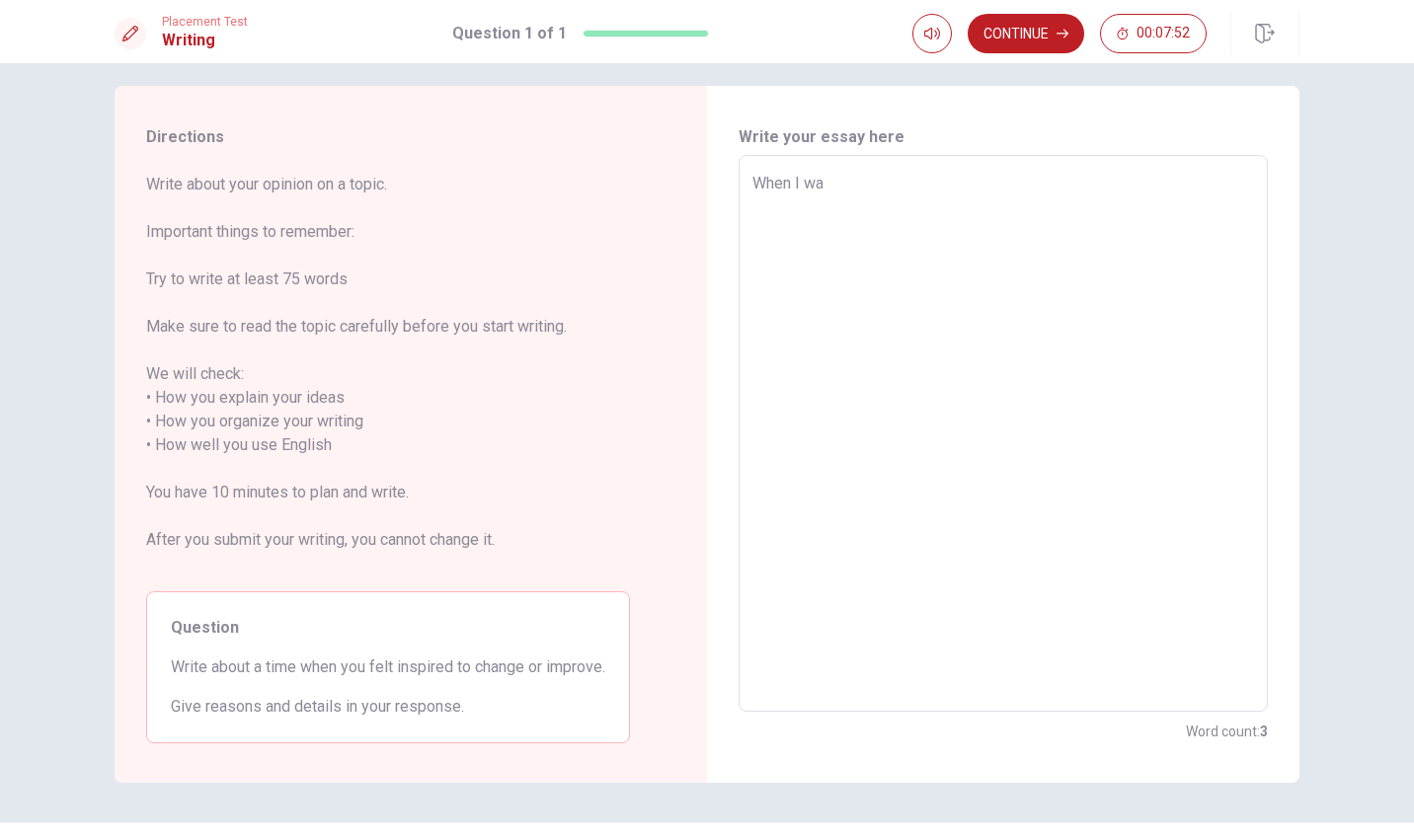 type on "x" 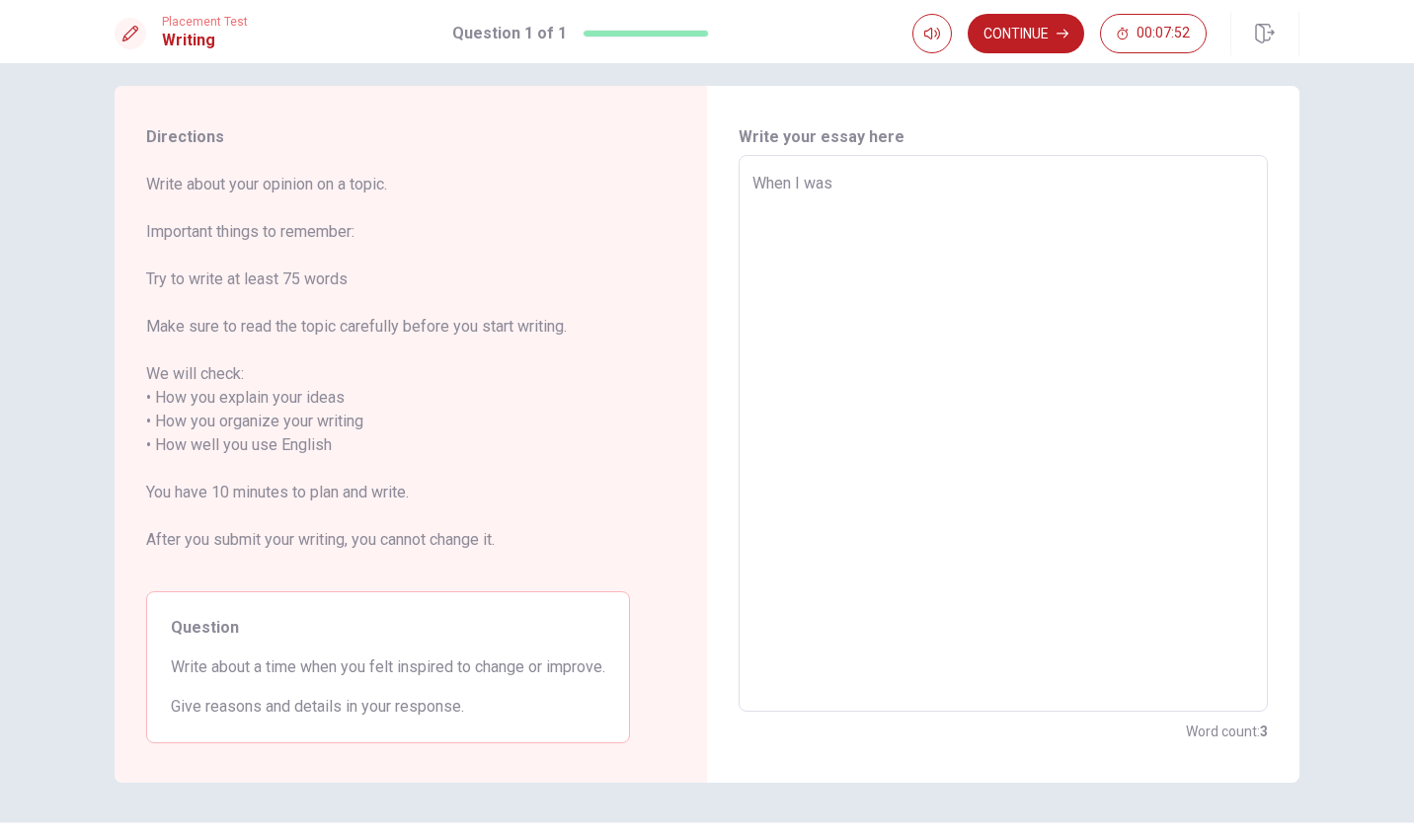 type on "x" 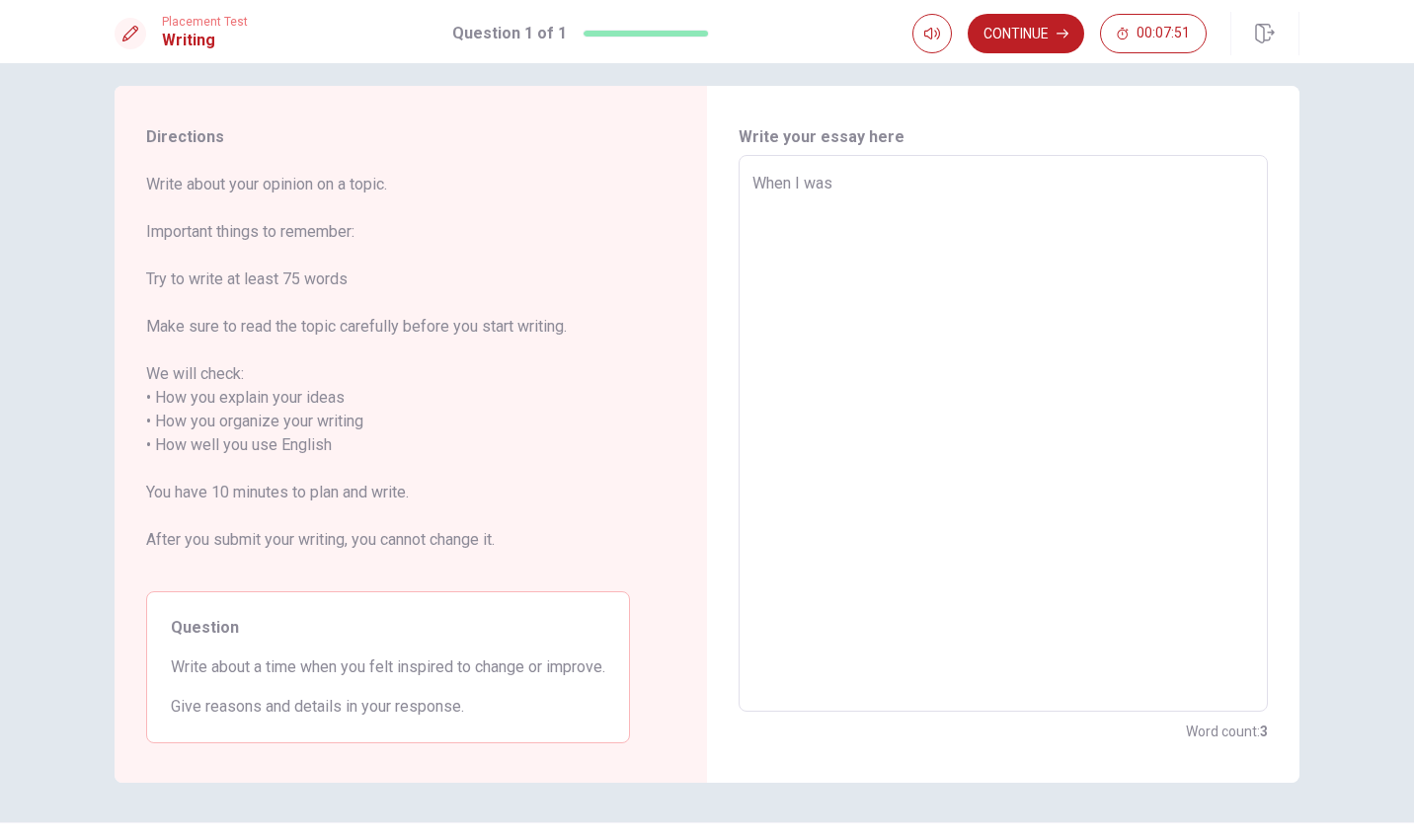 type on "x" 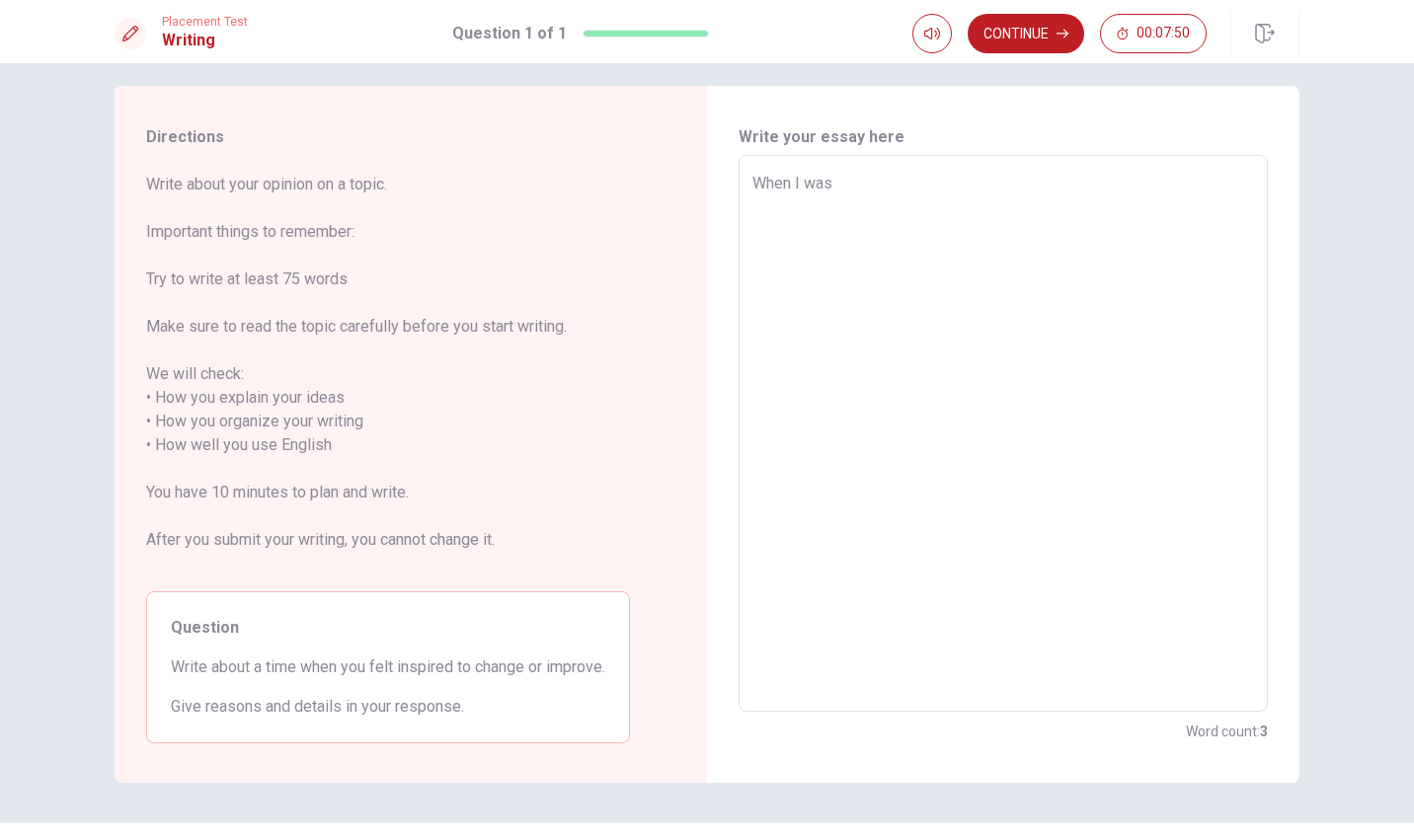 type on "When I was j" 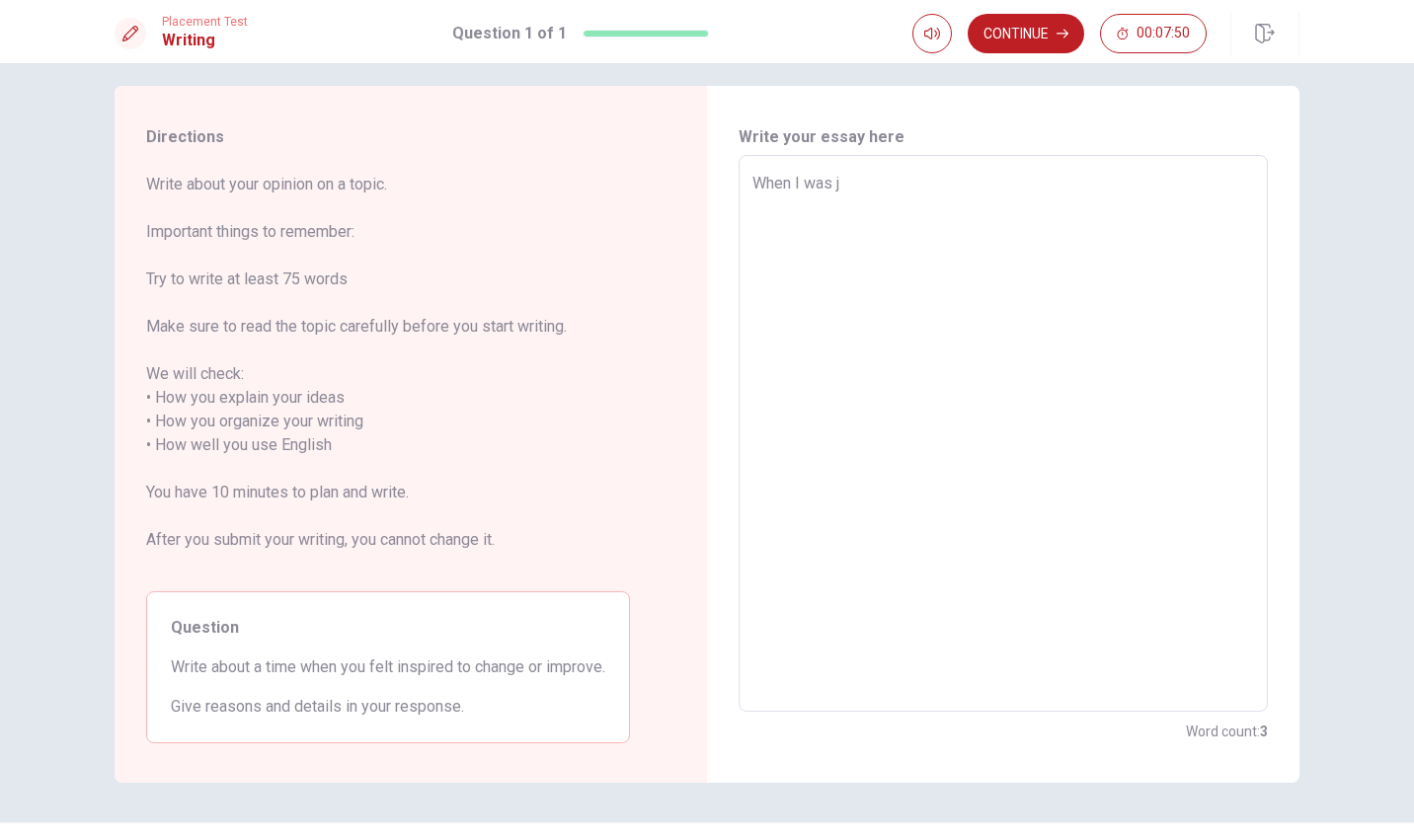 type on "x" 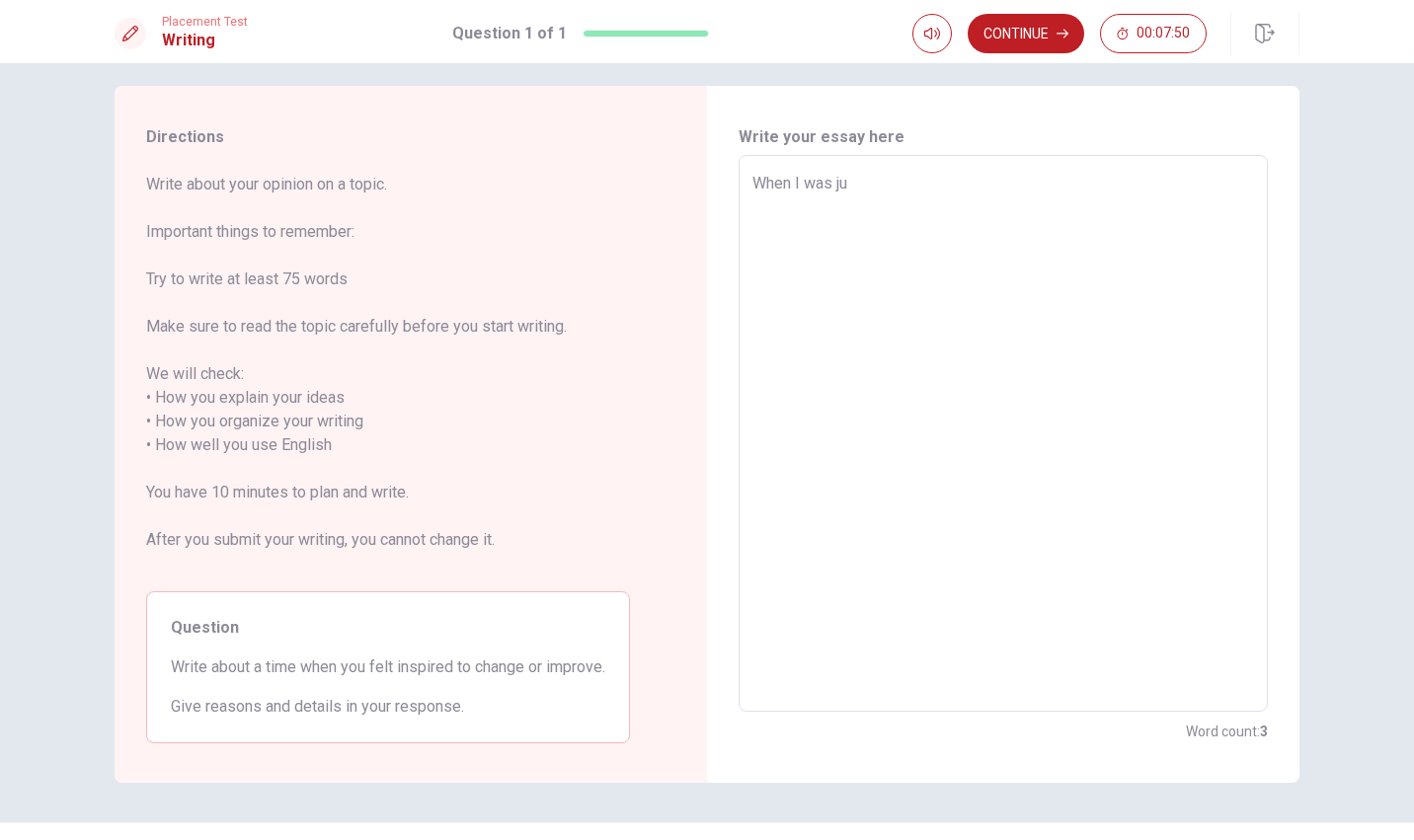type on "x" 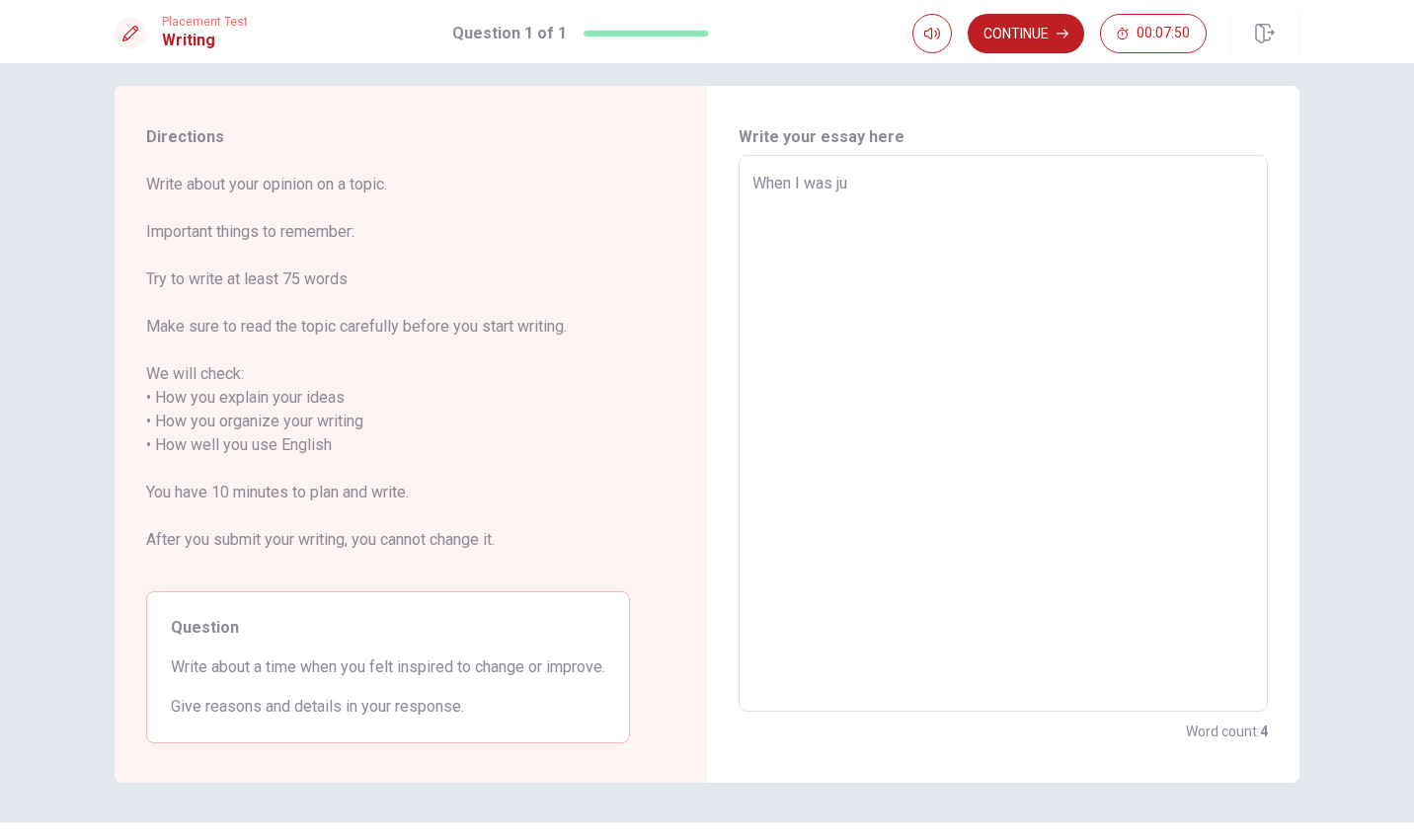 type on "When I was jun" 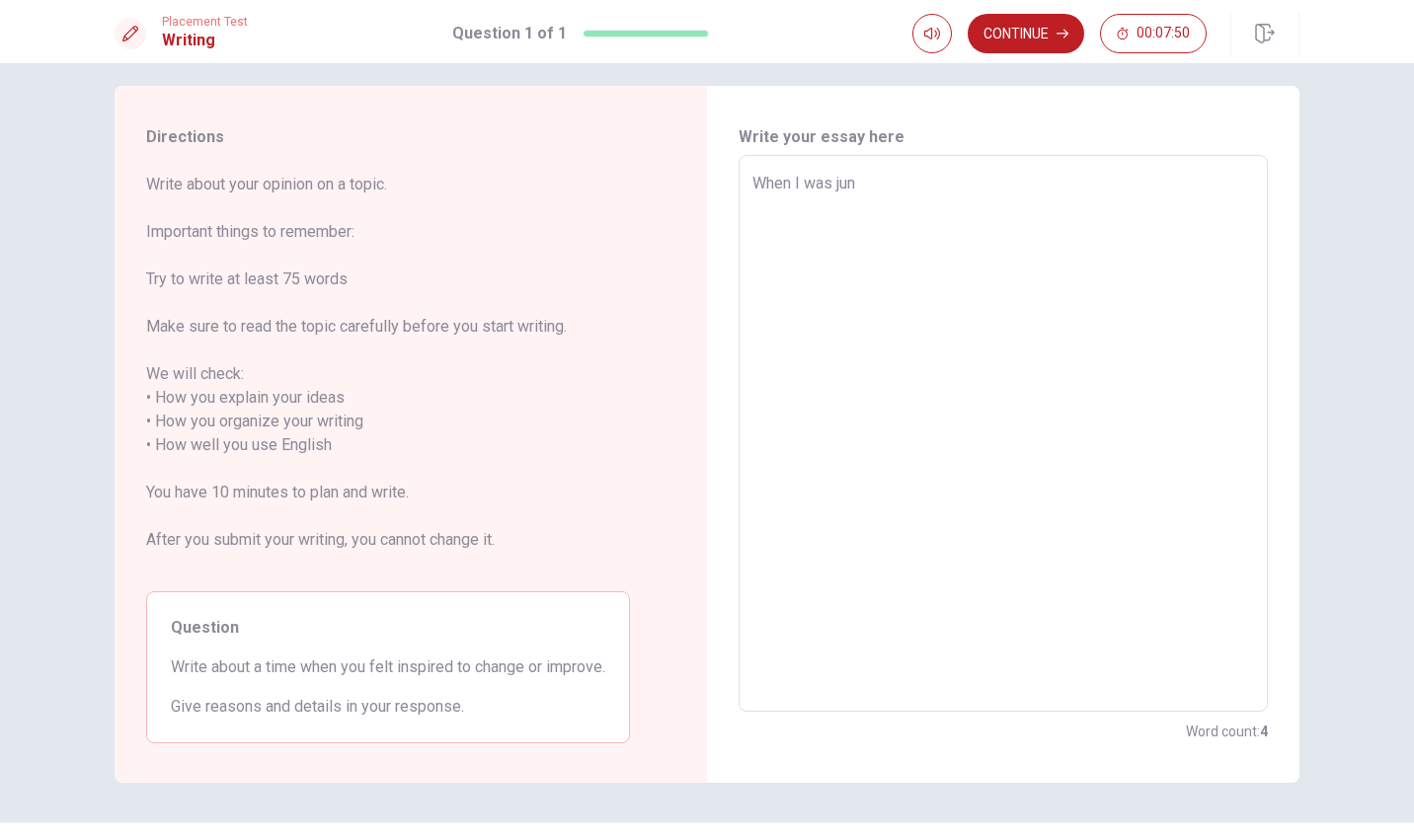 type on "x" 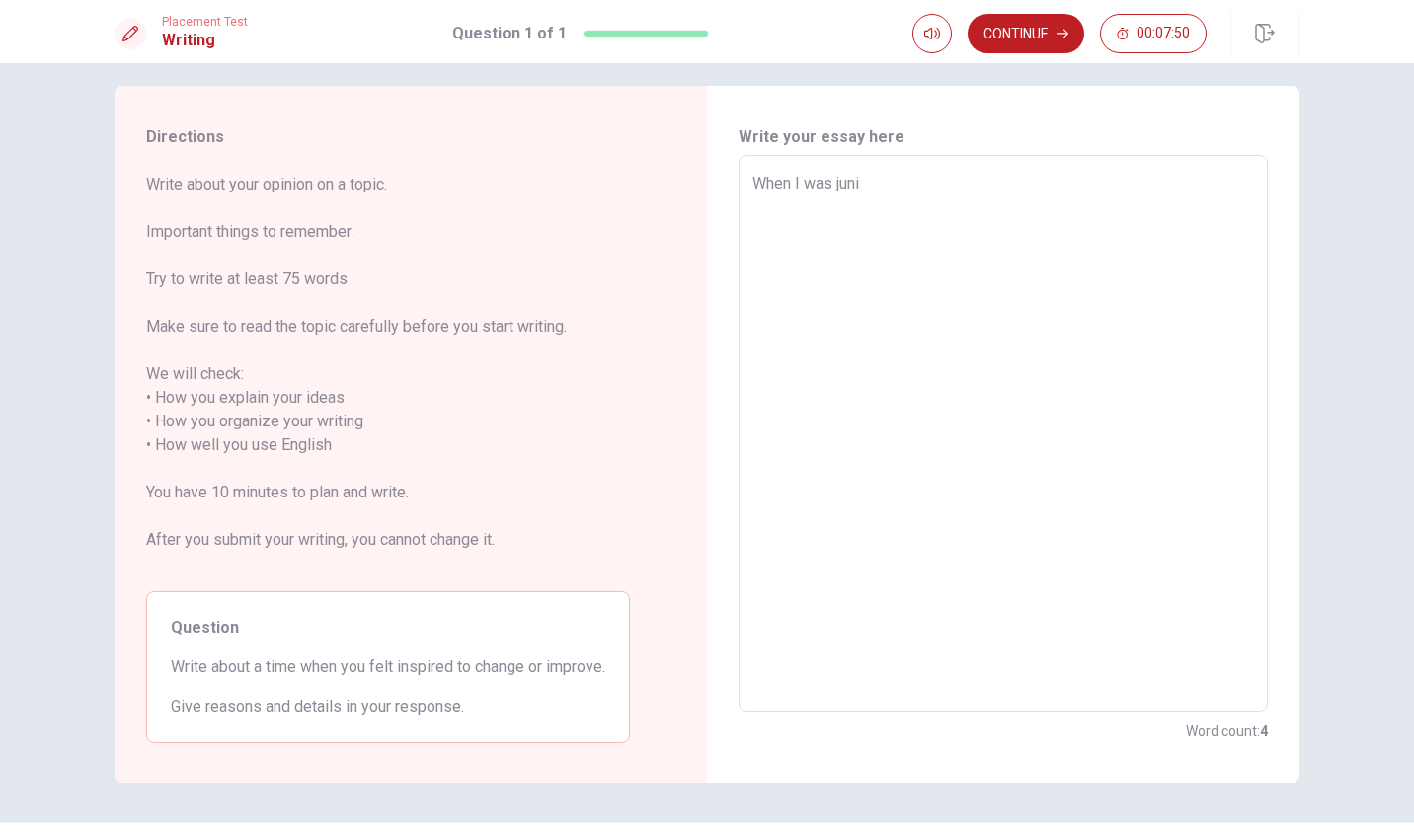 type on "x" 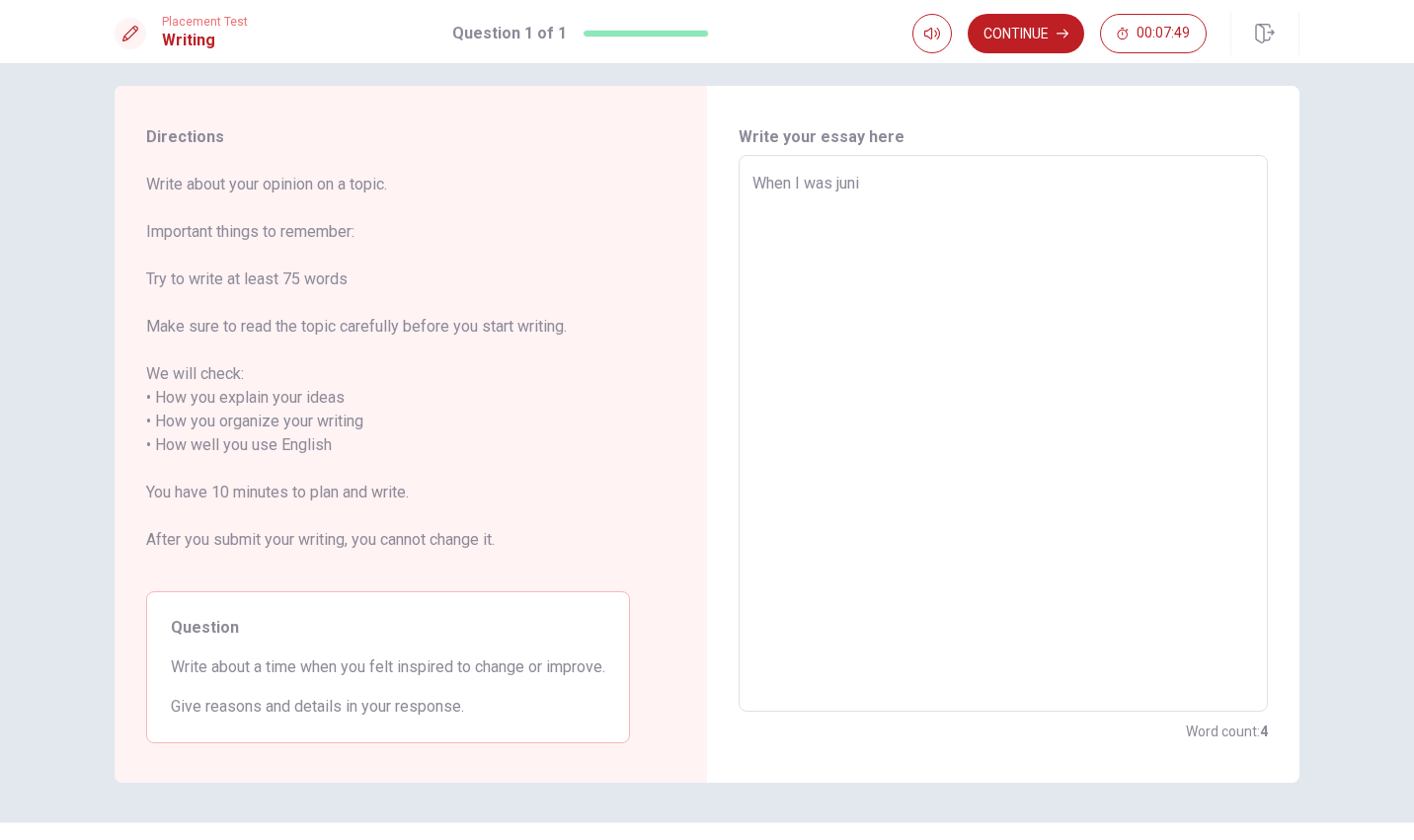 type on "When I was junio" 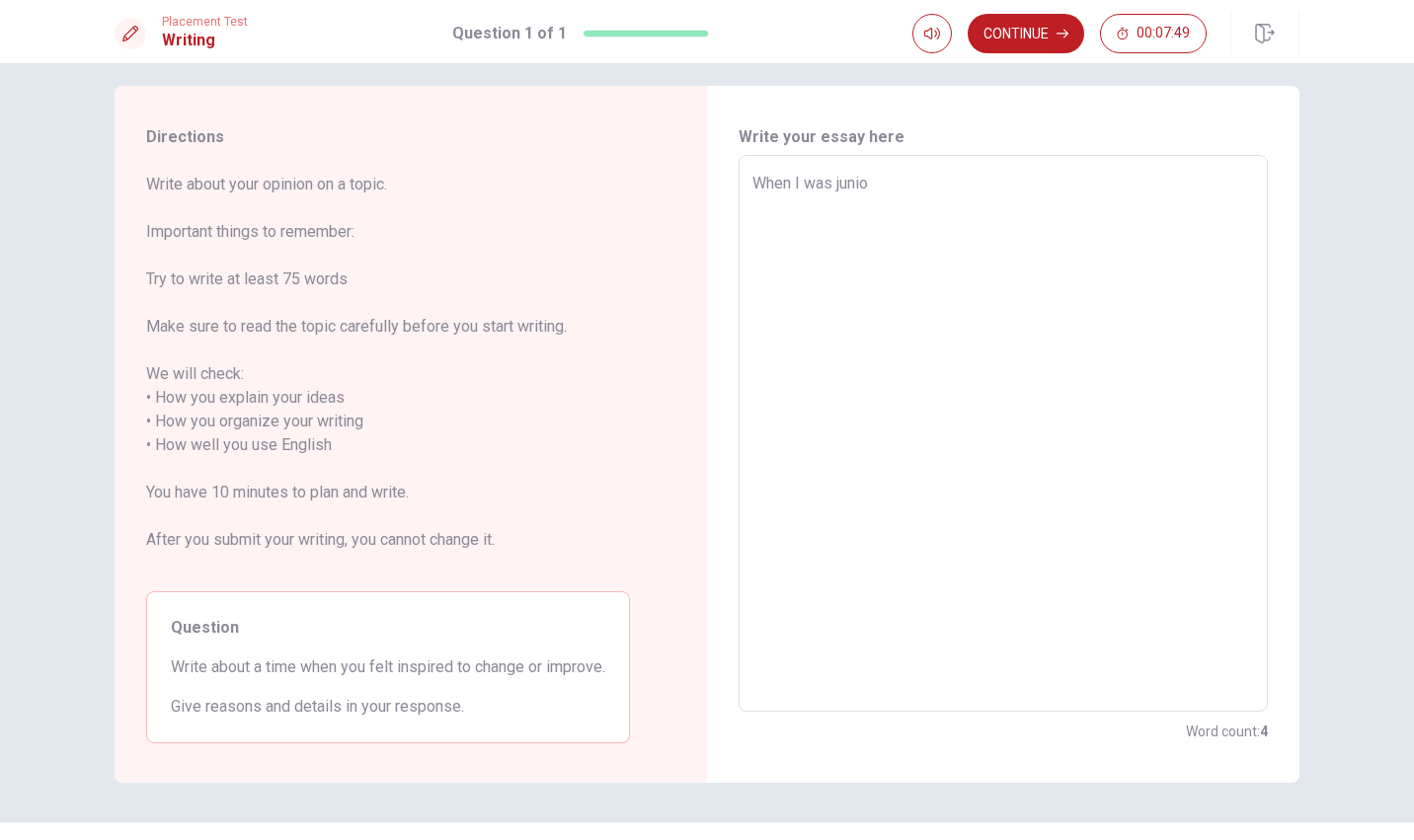 type on "x" 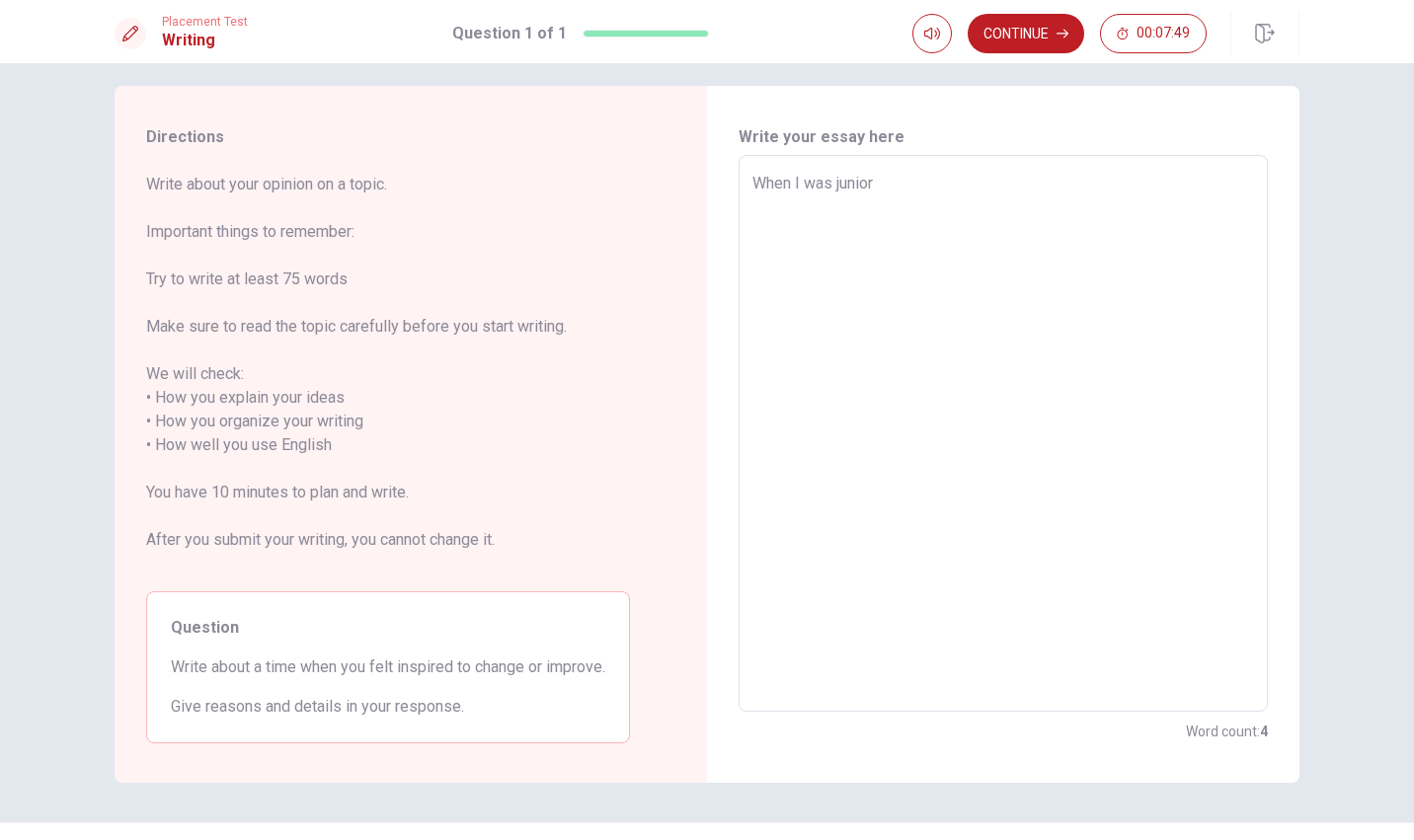 type on "x" 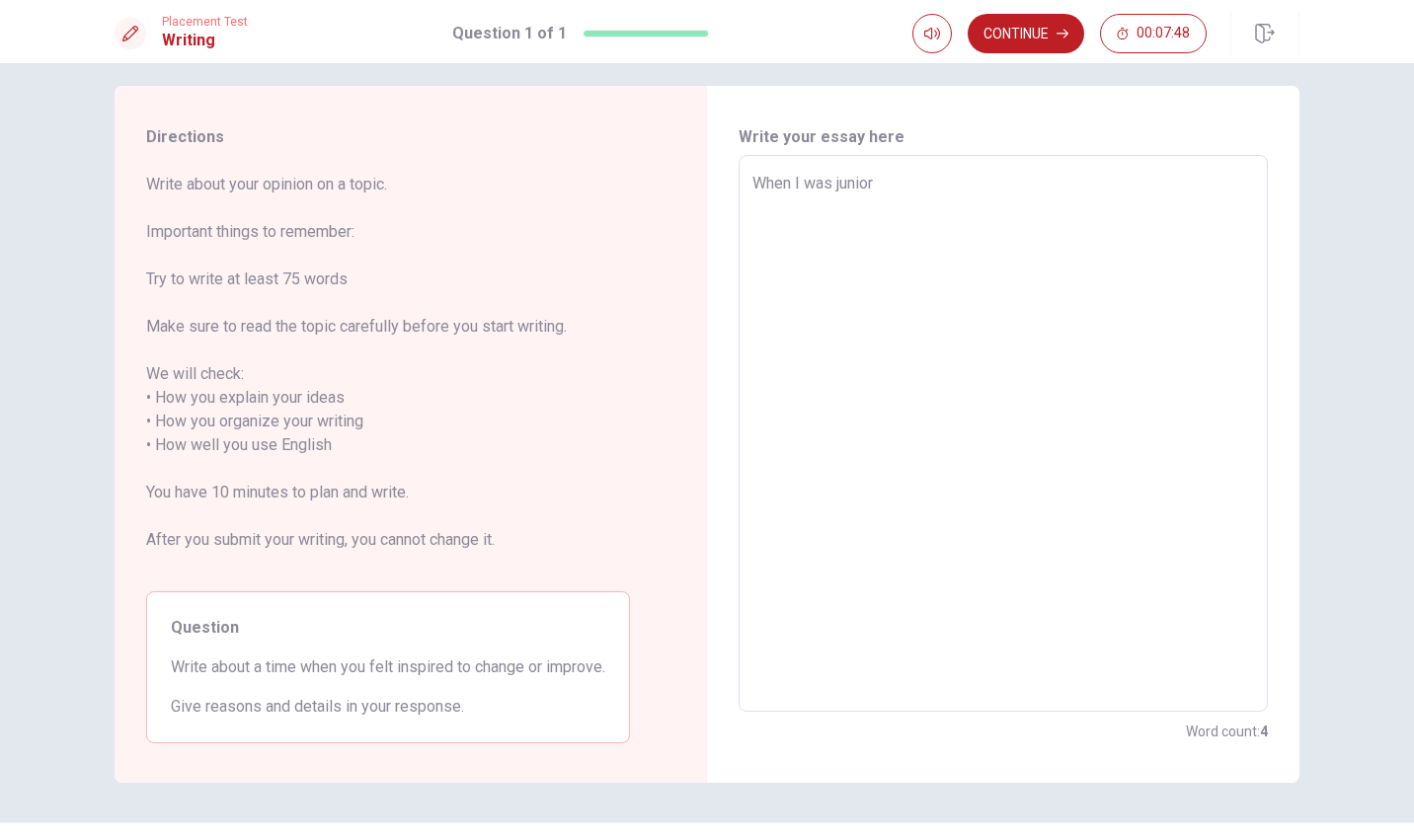 type on "When I was junior" 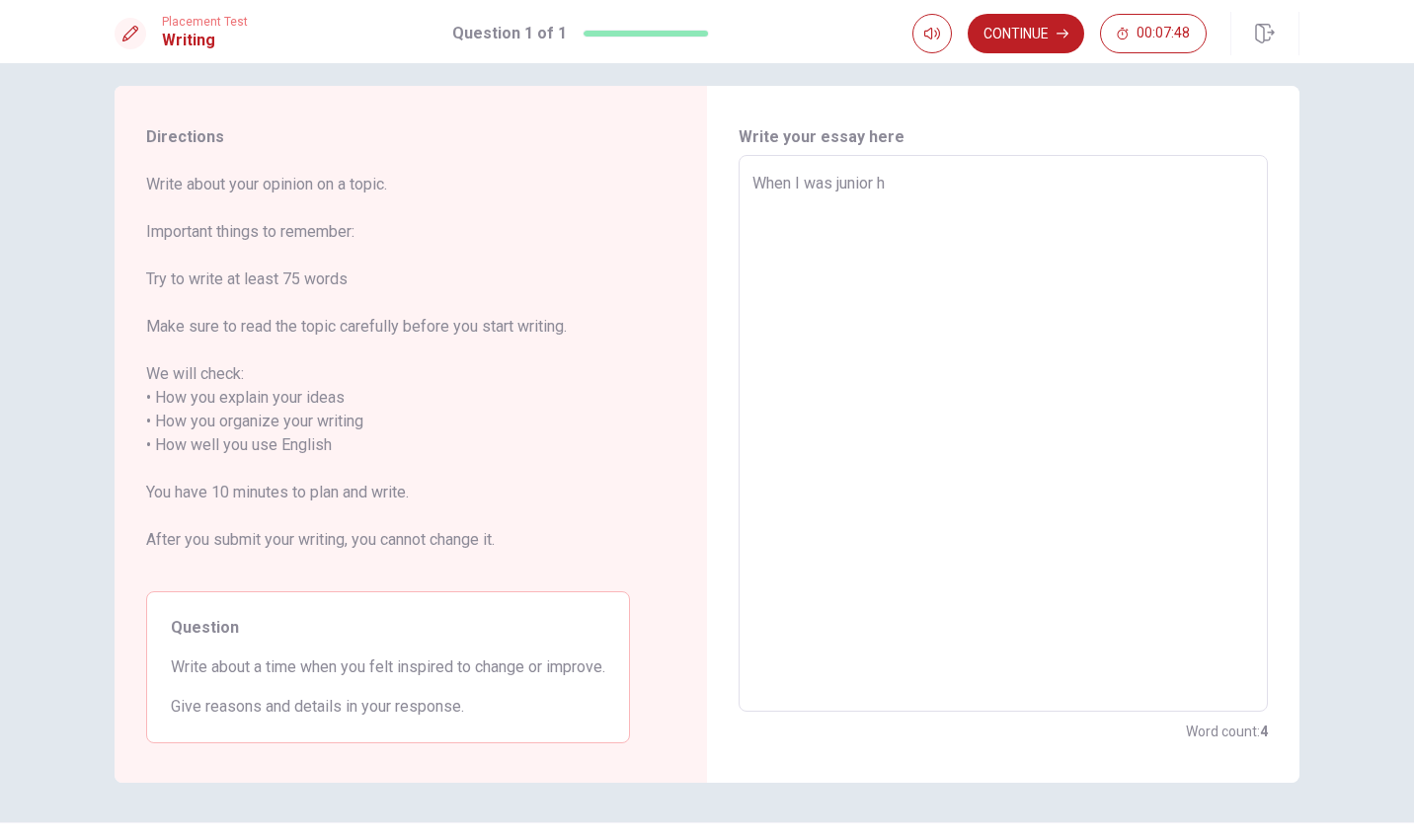 type on "x" 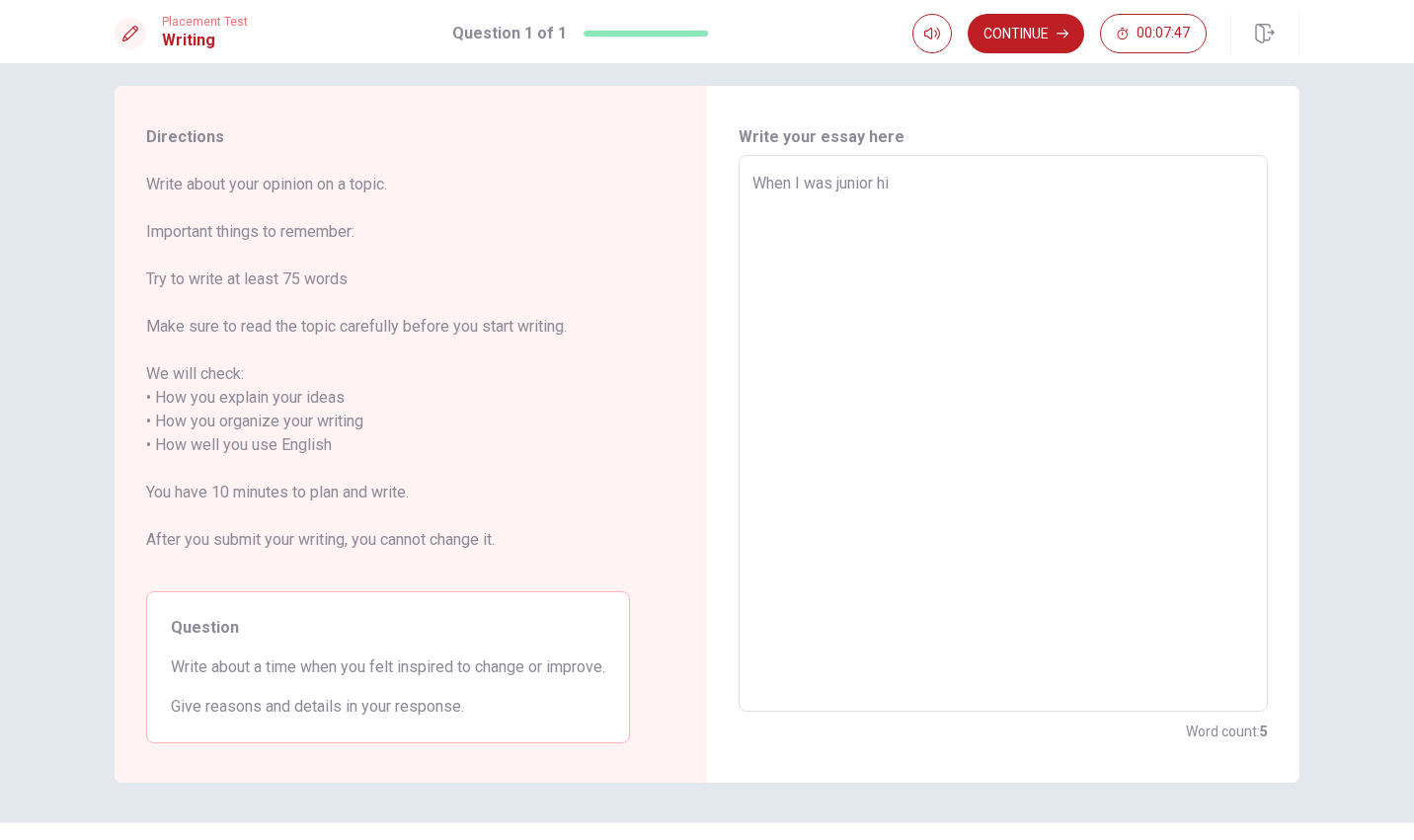 type on "x" 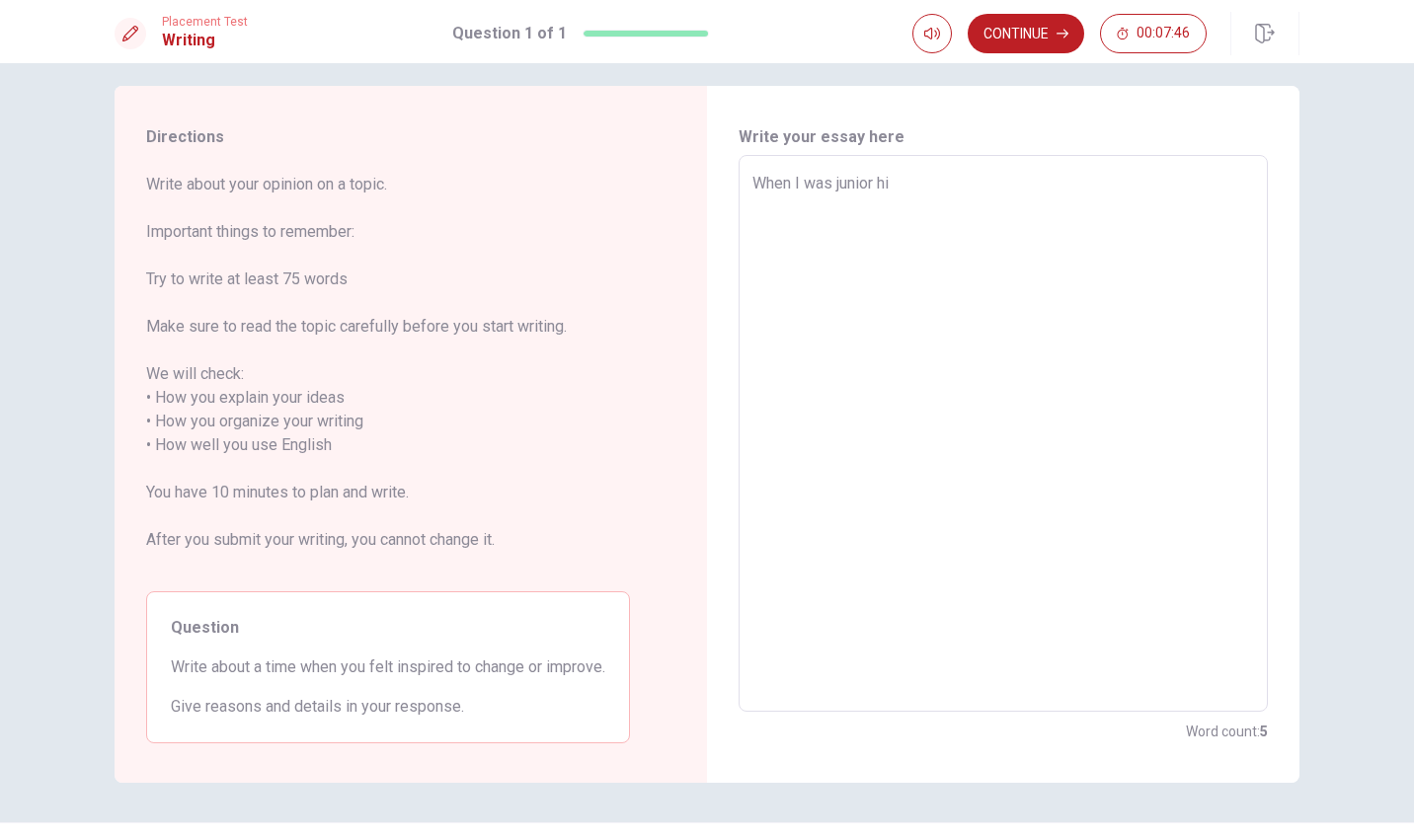type on "When I was junior hig" 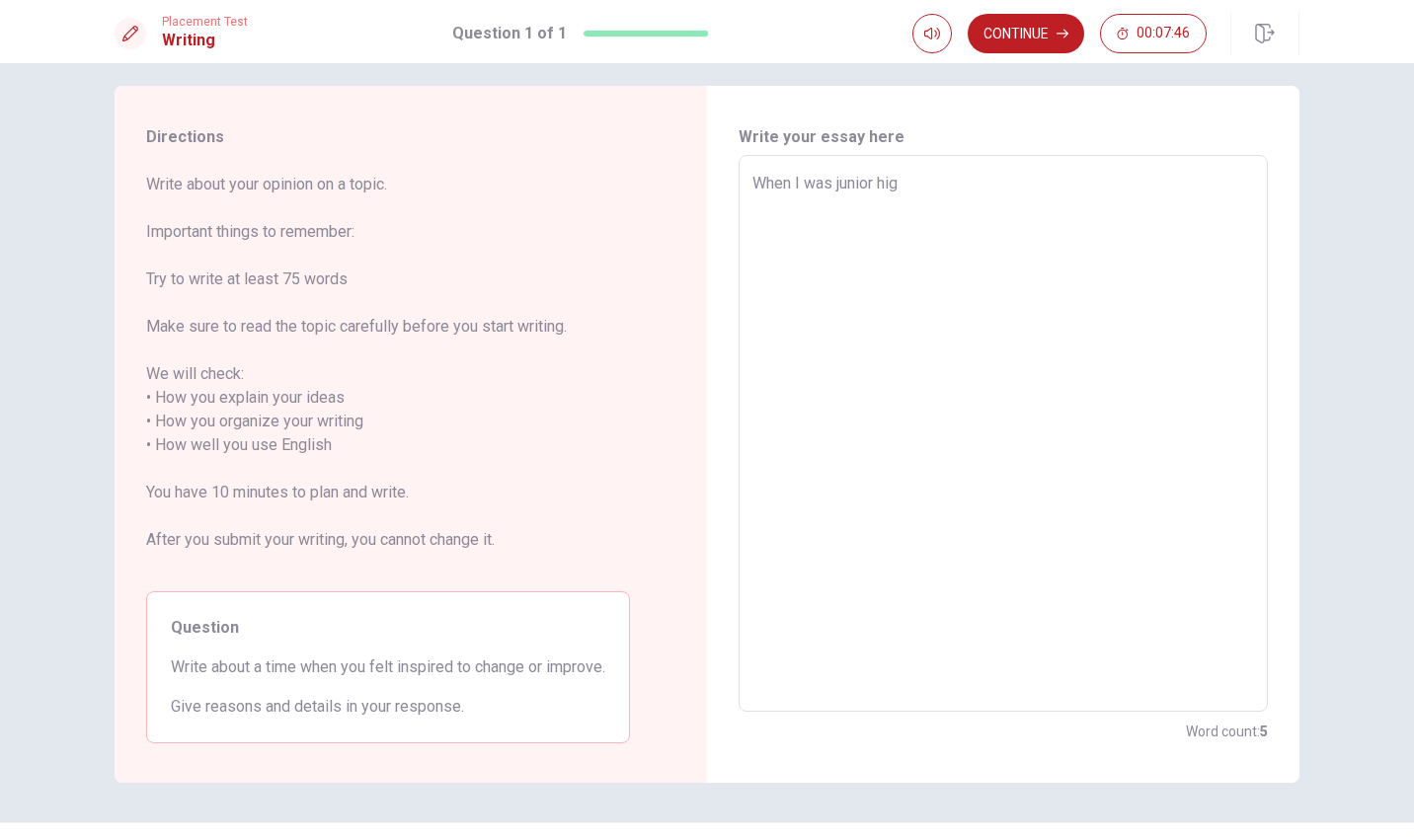 type on "x" 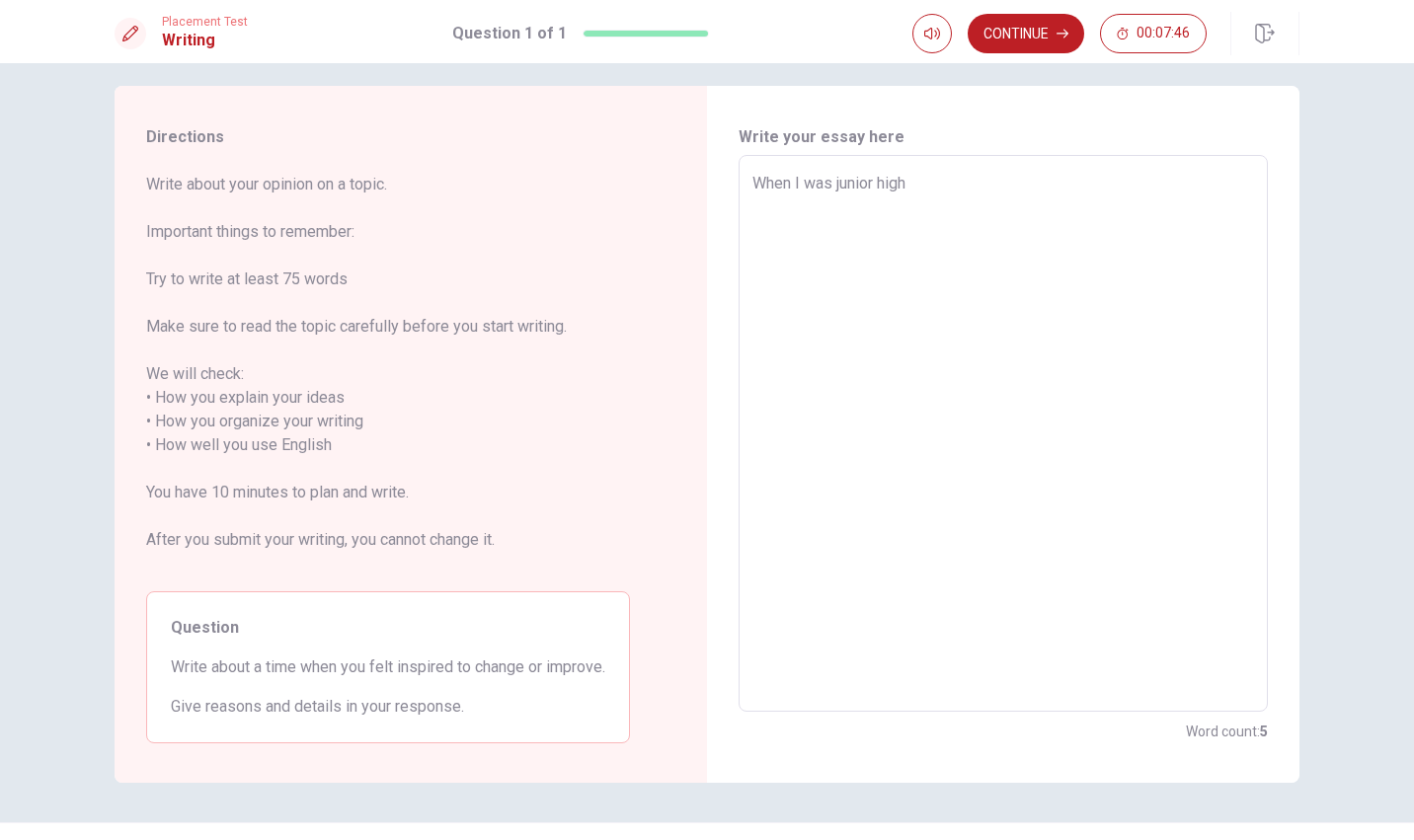 type on "x" 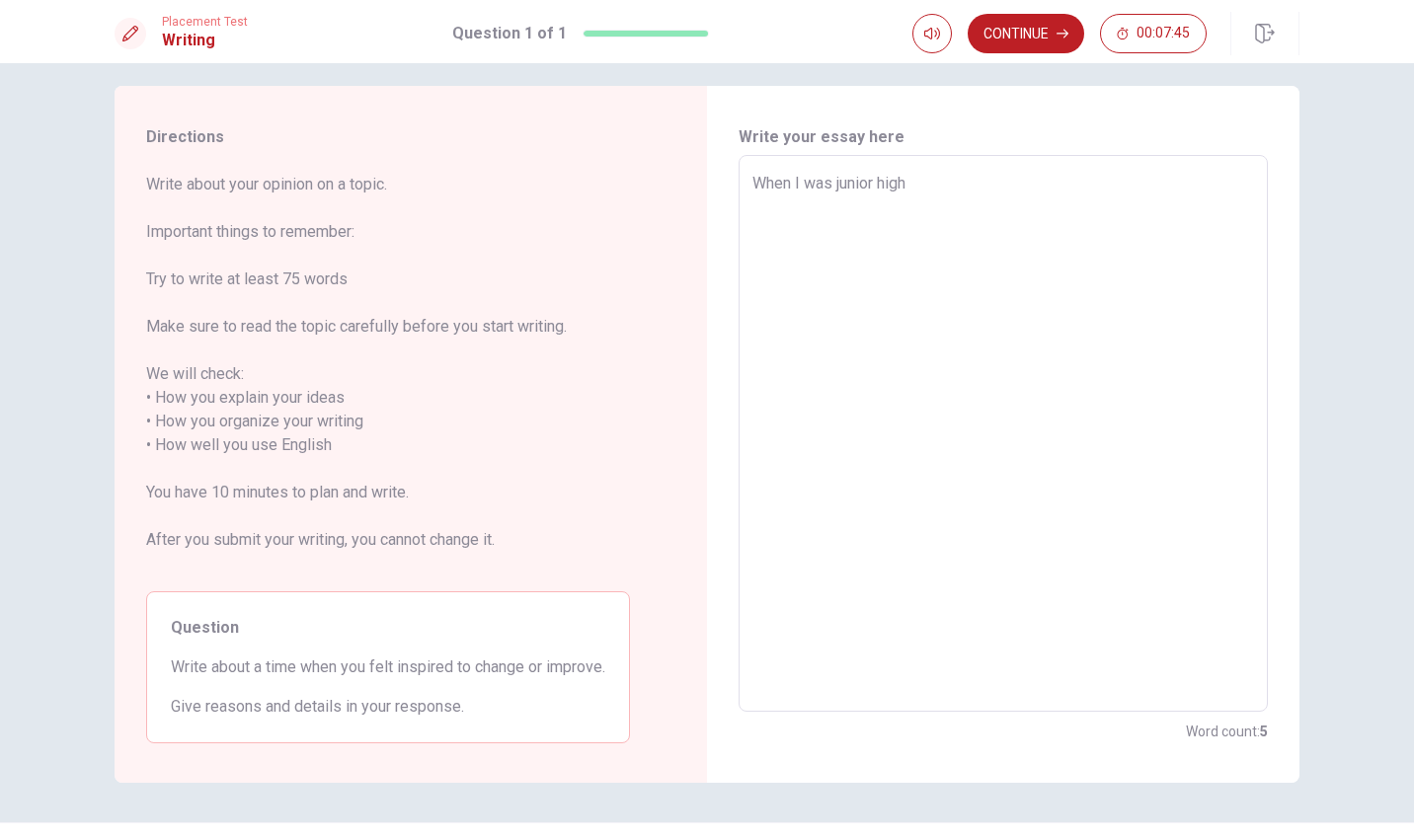 type on "When I was junior high" 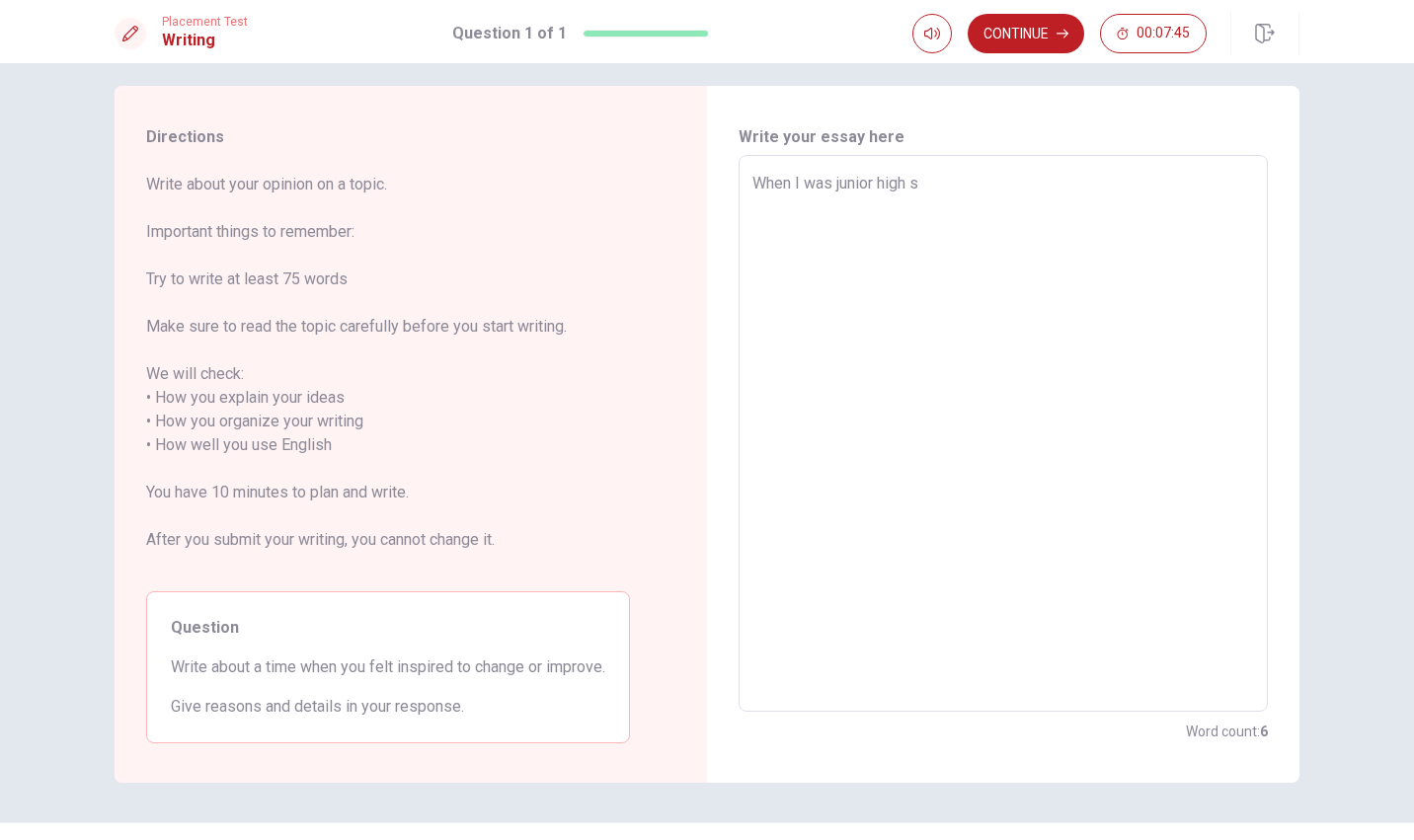 type on "x" 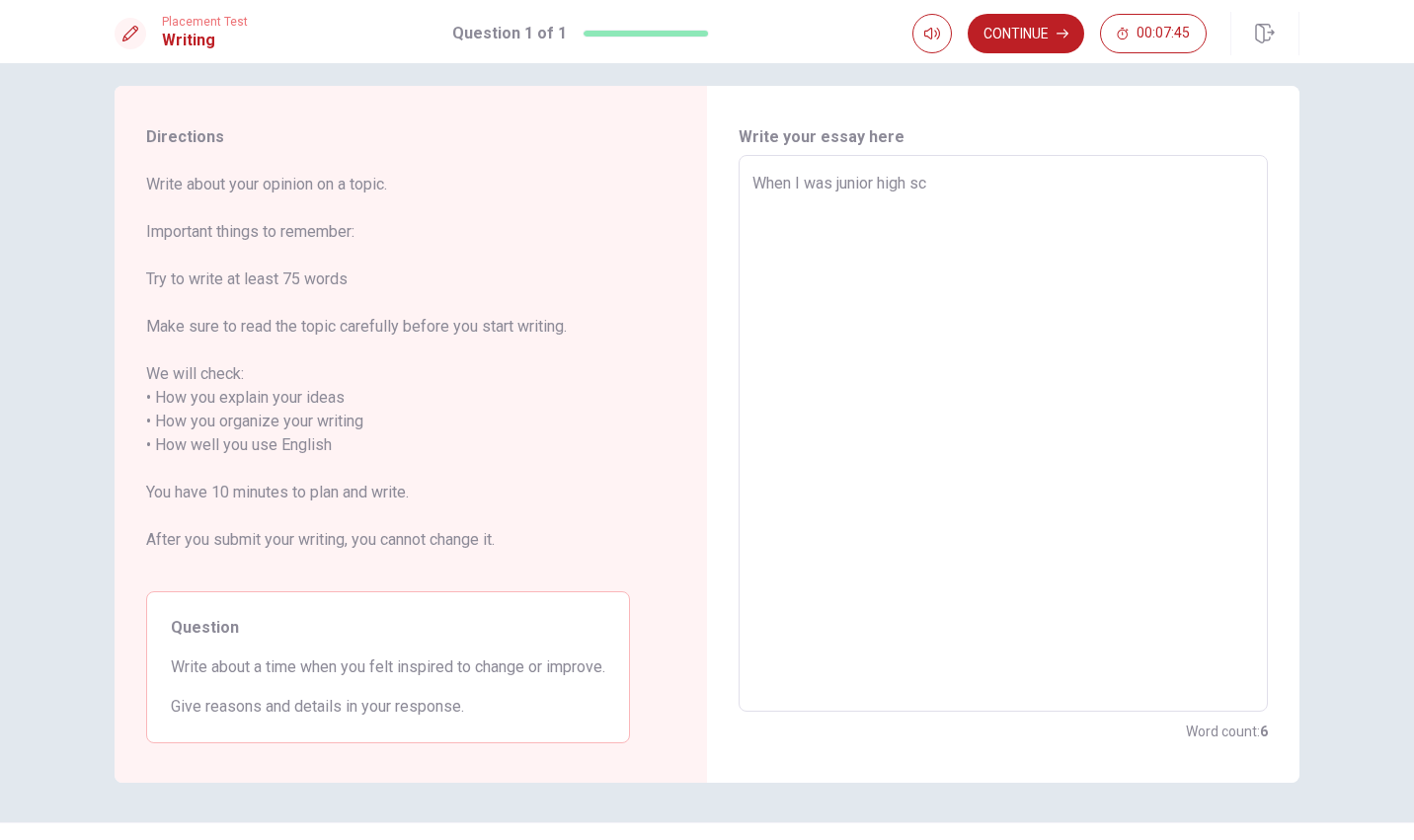 type on "x" 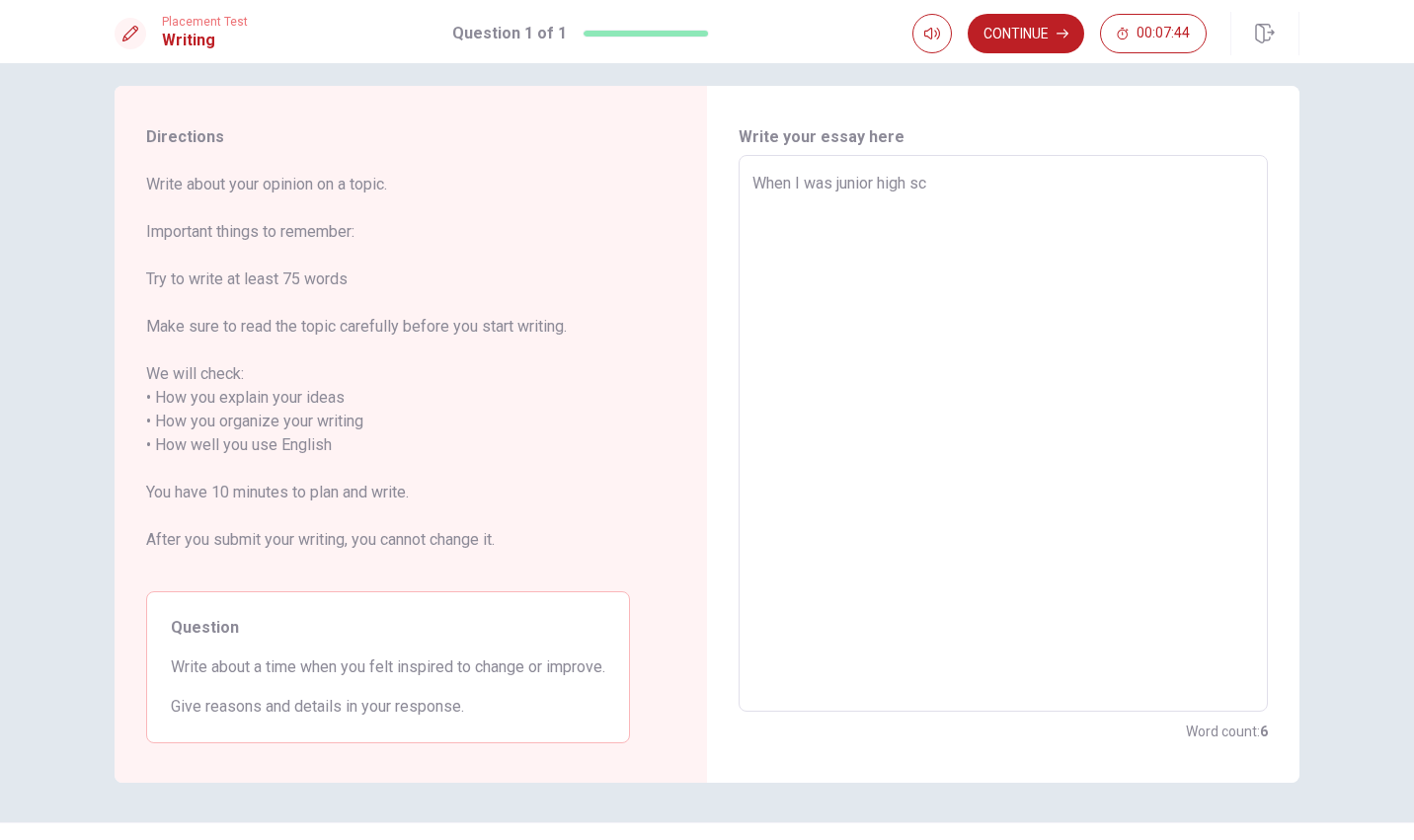 type on "When I was junior high sch" 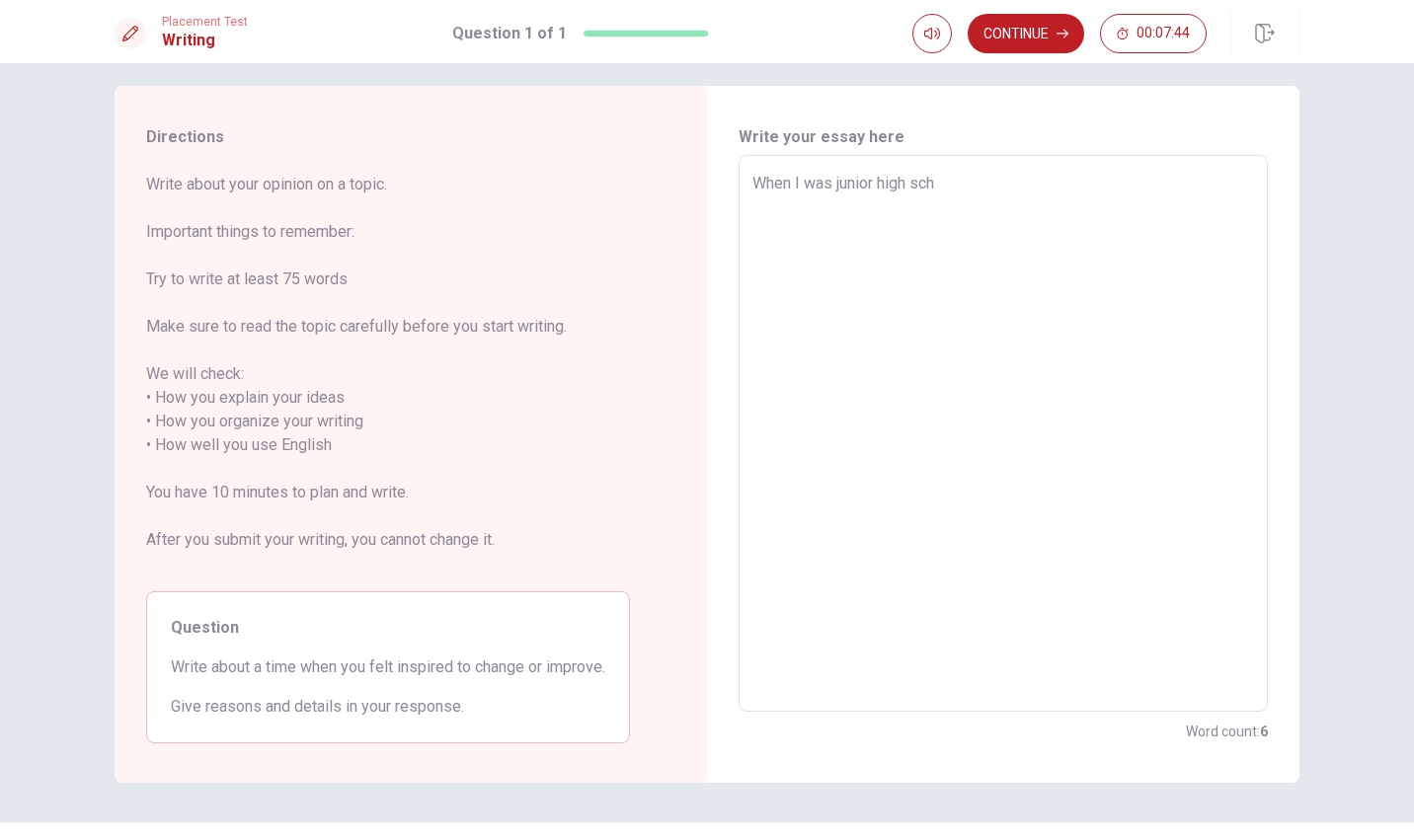 type on "x" 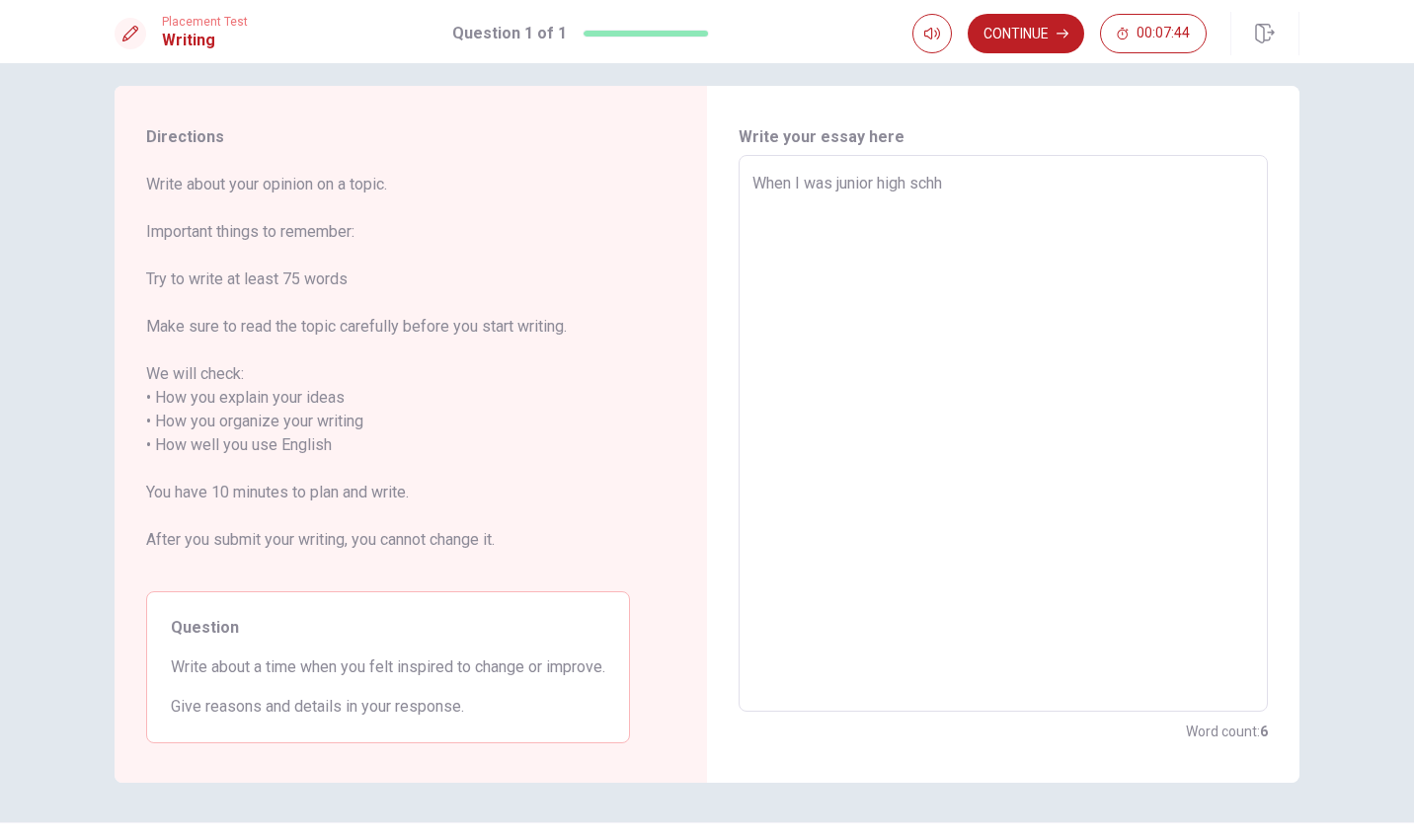 type on "When I was junior high schho" 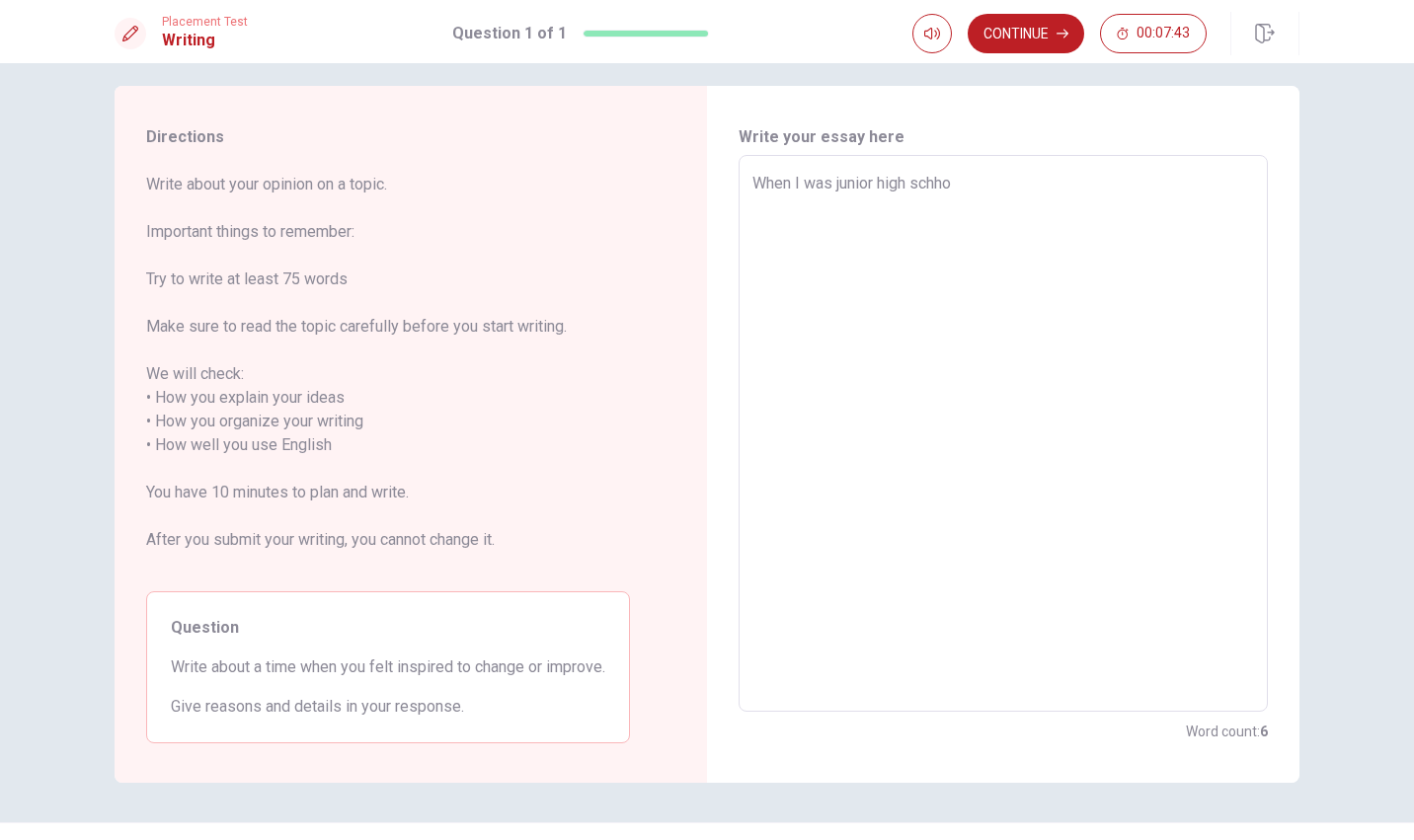 type on "x" 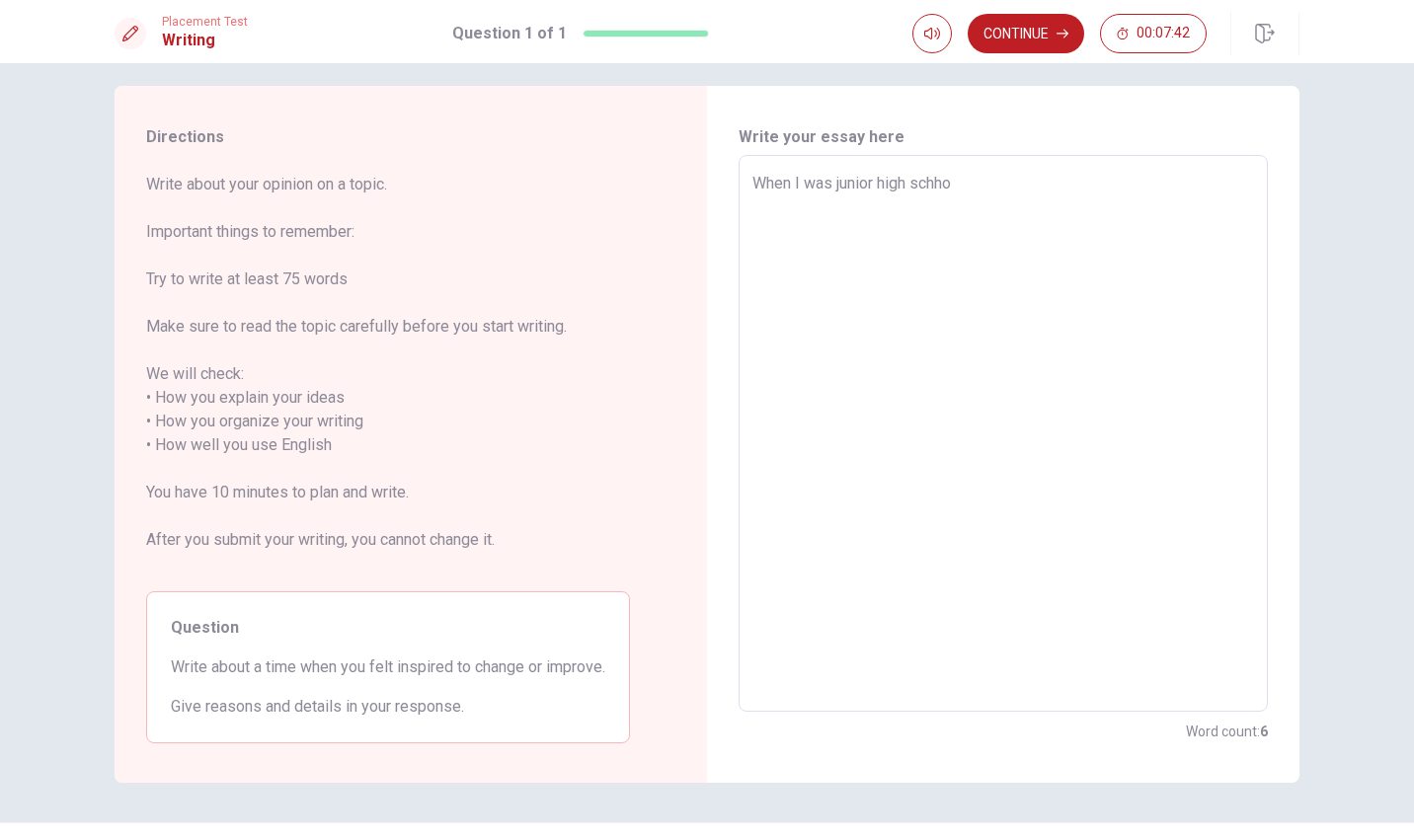type on "When I was junior high schh" 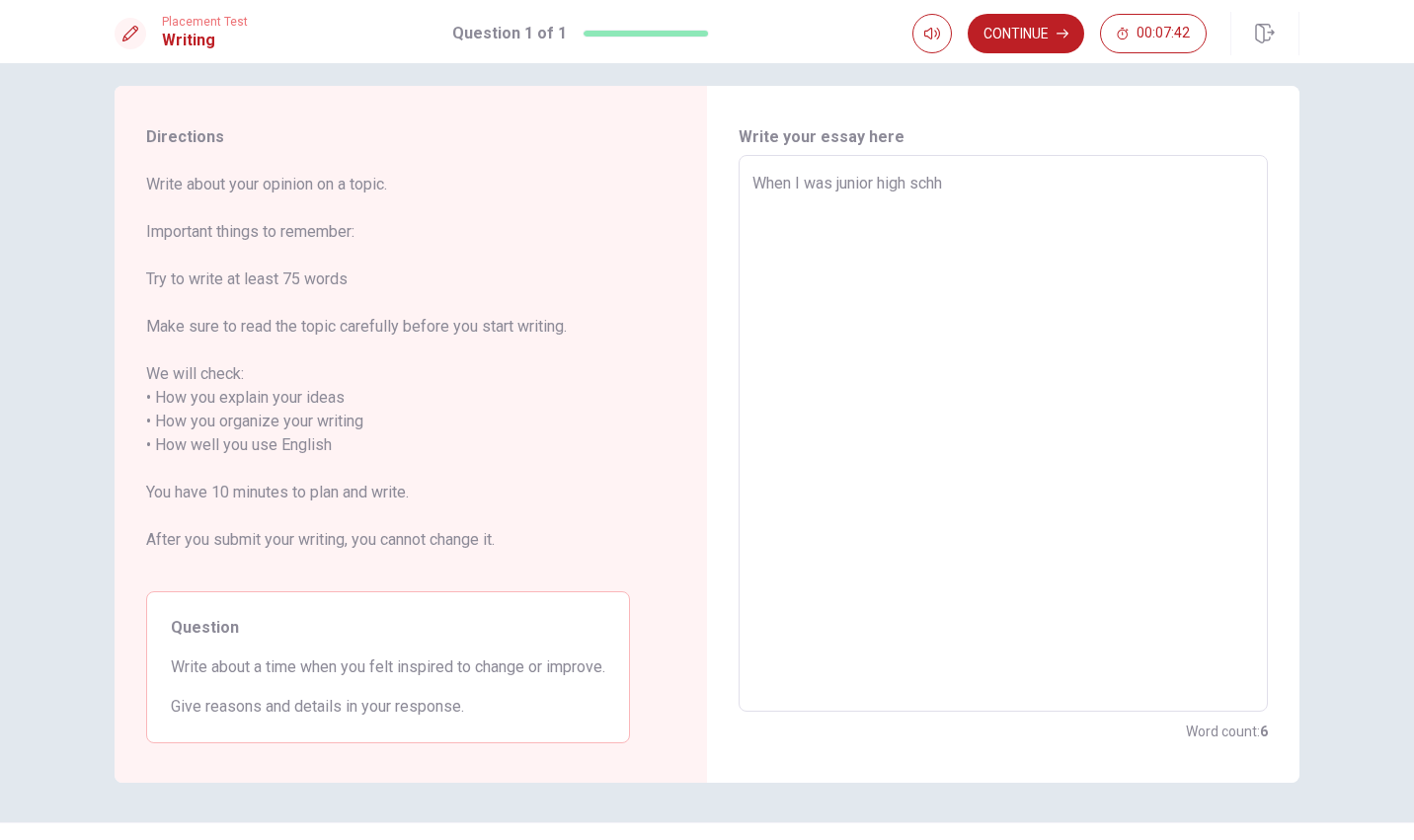type on "x" 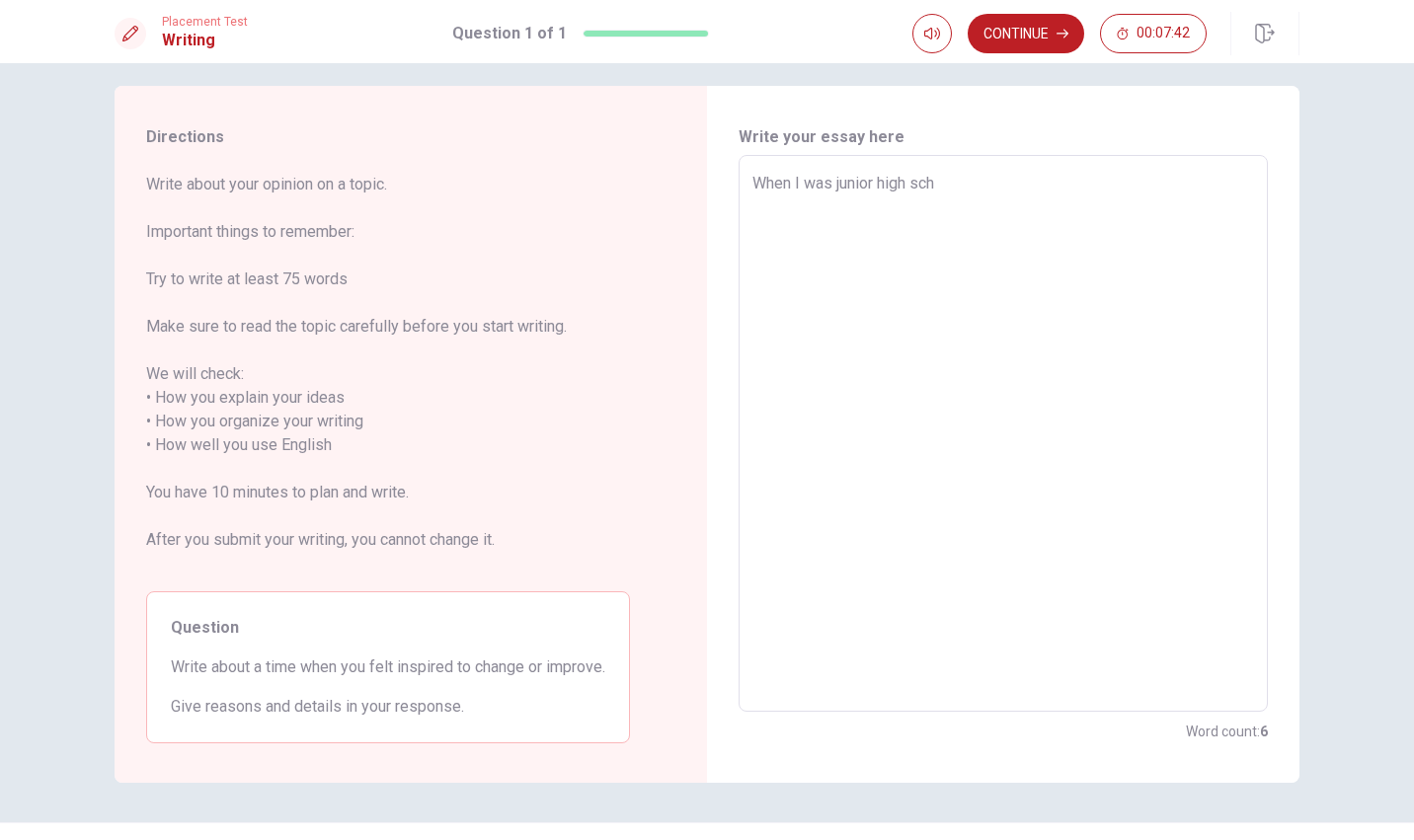 type on "x" 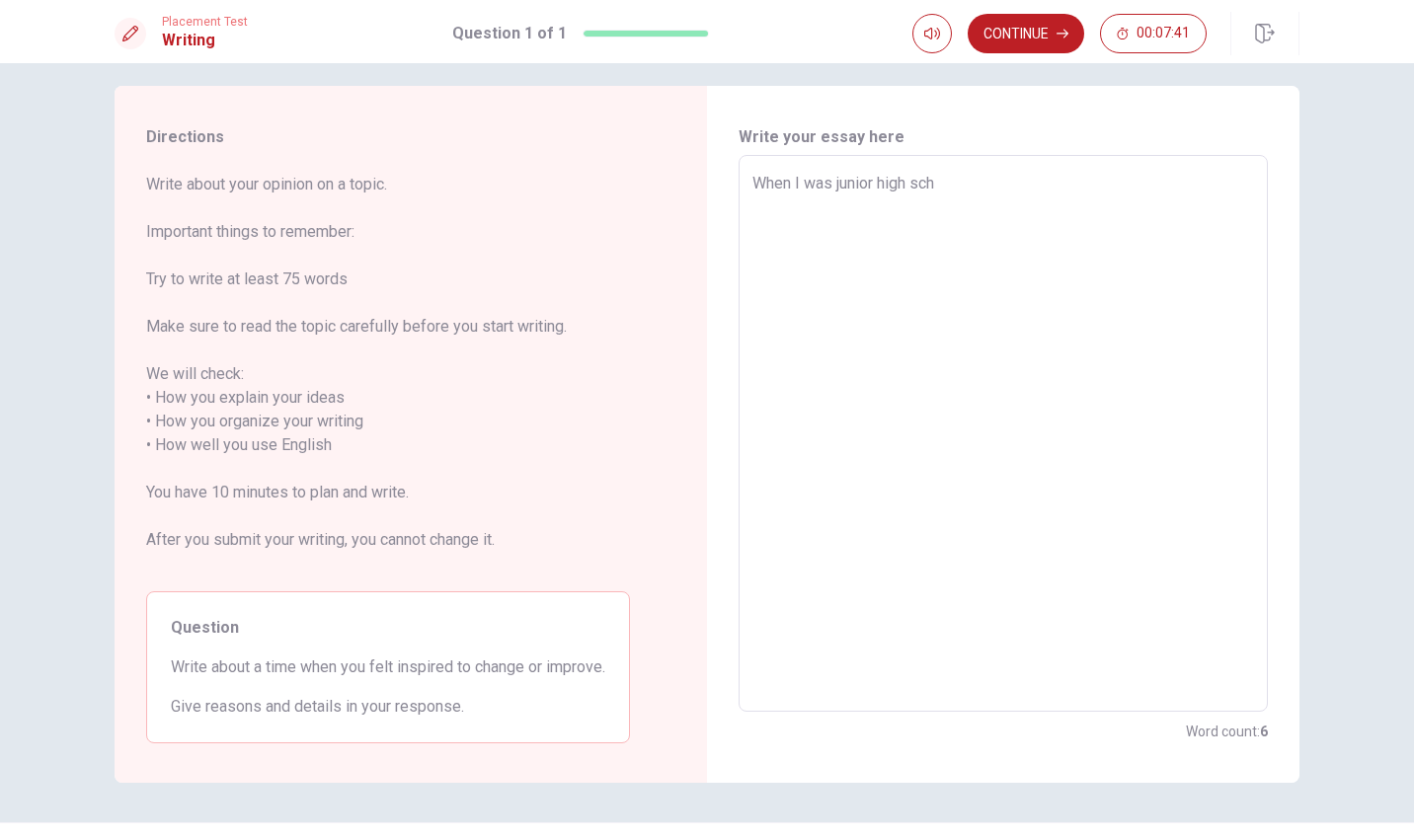 type on "When I was junior high scho" 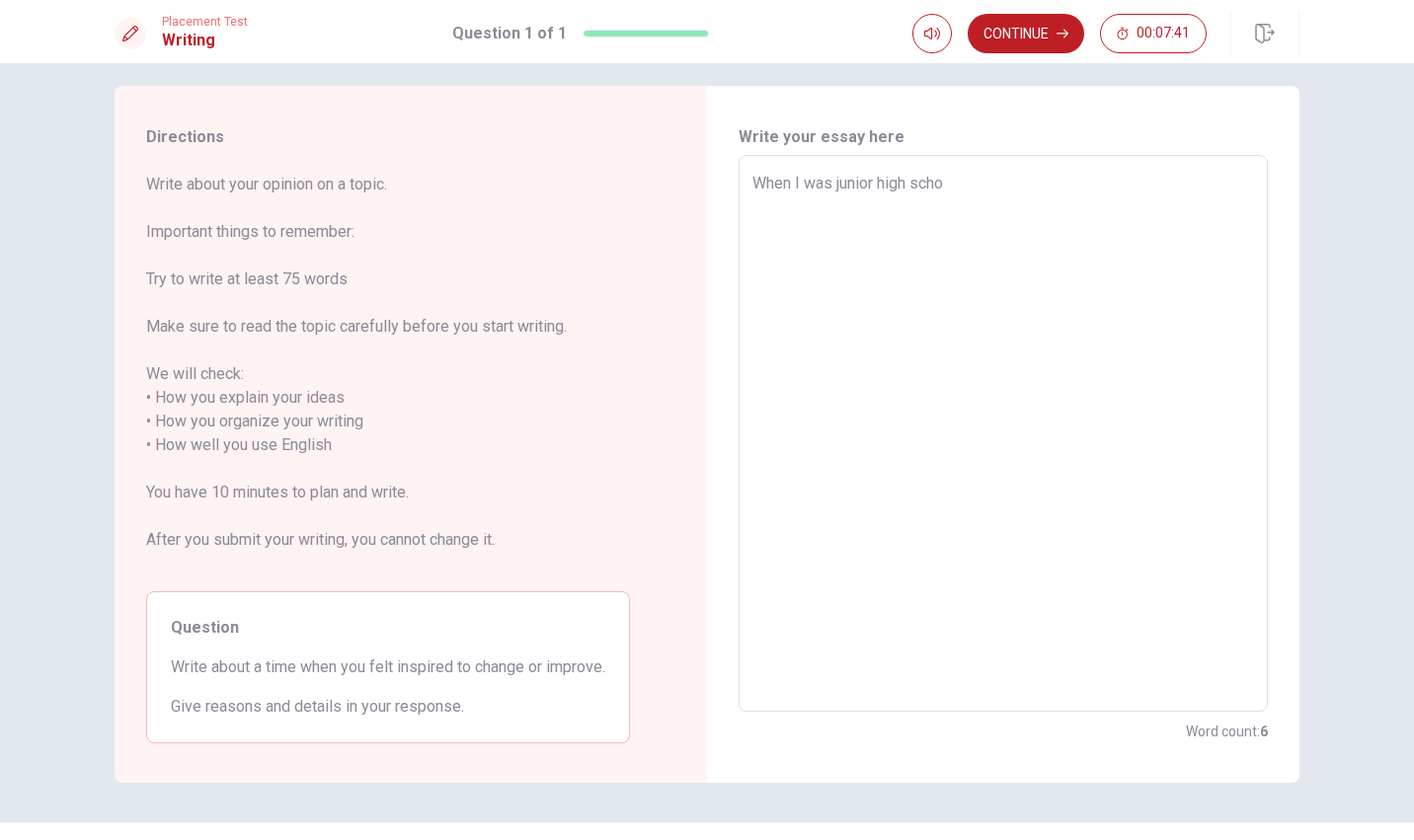 type on "x" 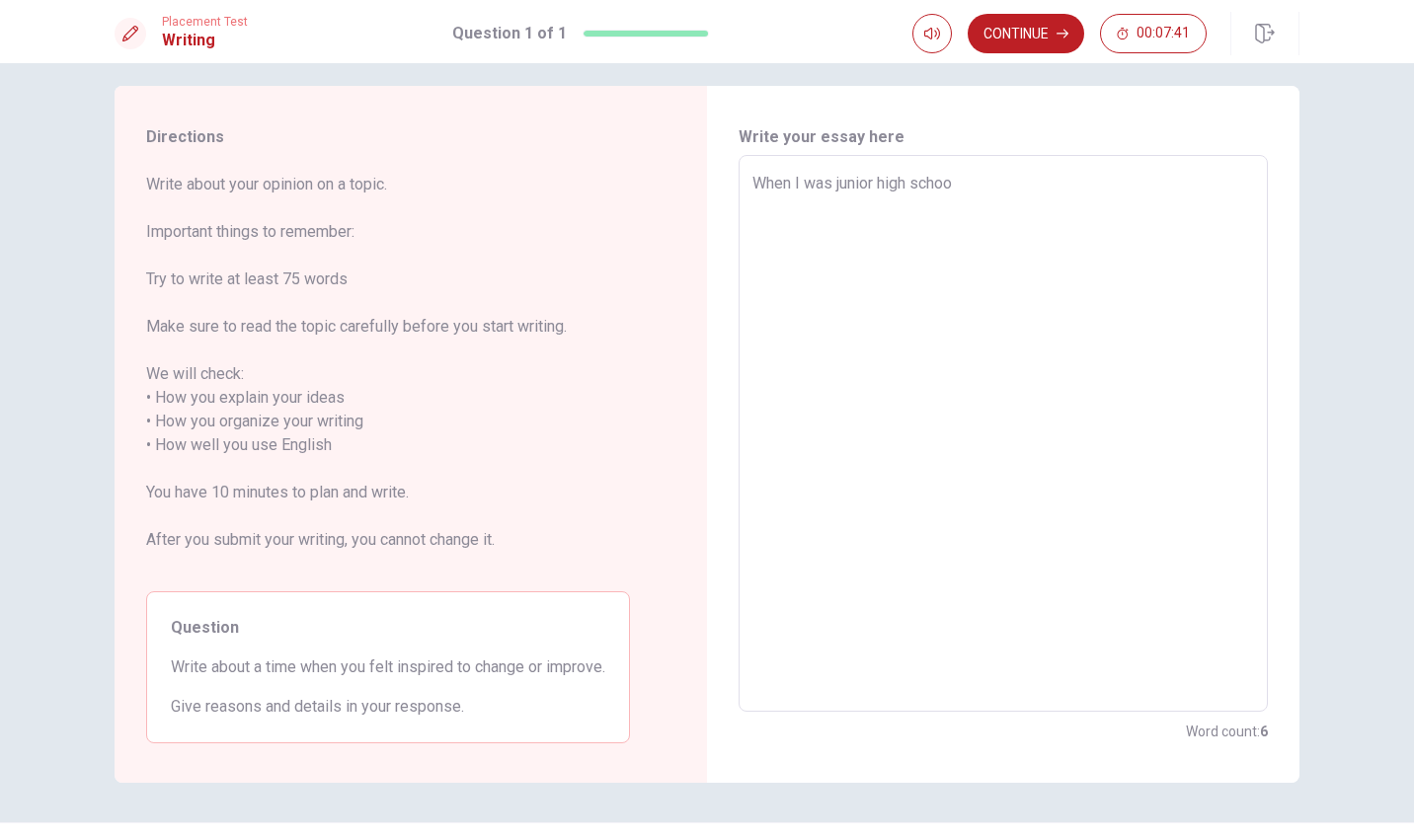 type on "When I was junior high school" 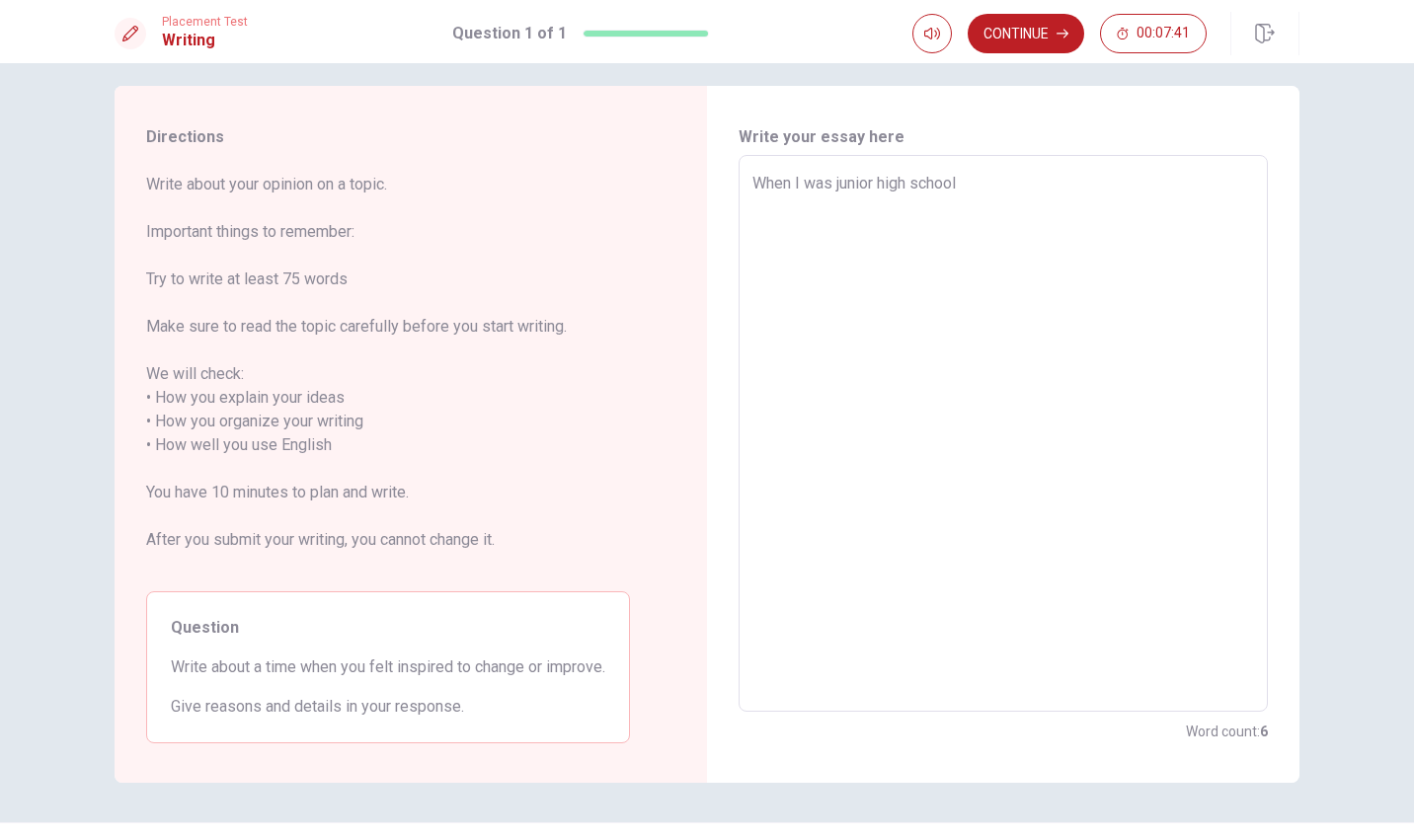 type on "x" 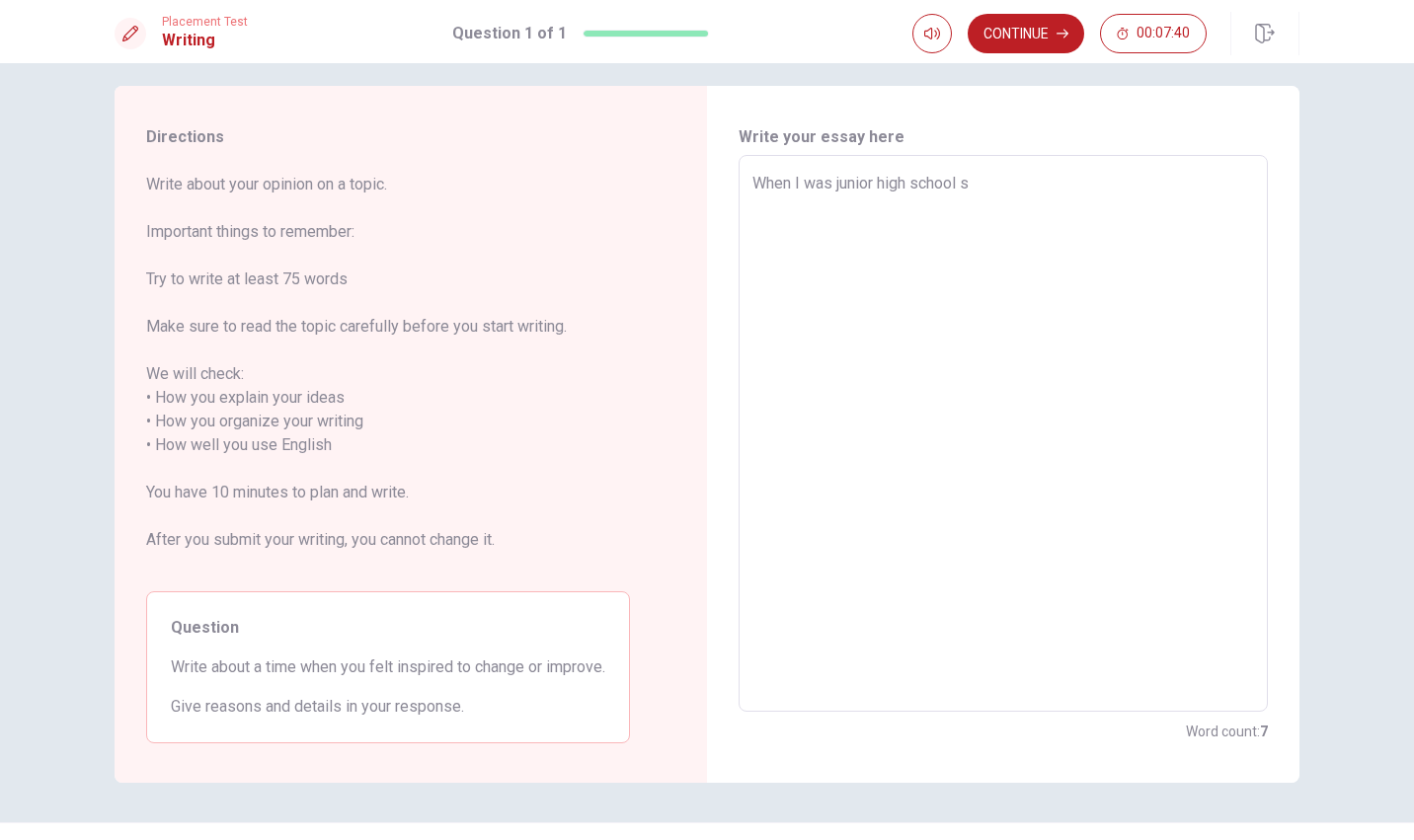 type on "x" 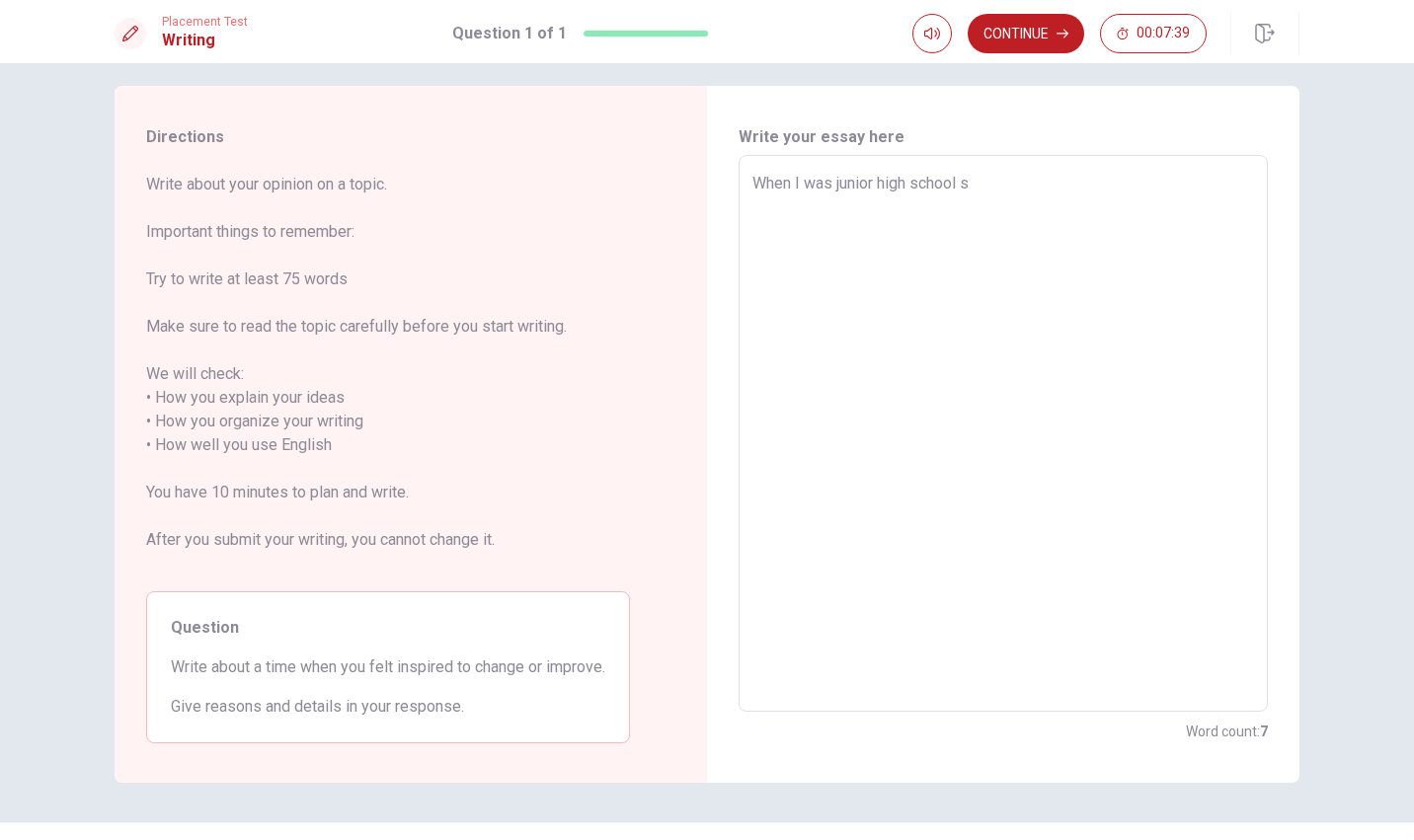 type on "When I was junior high school st" 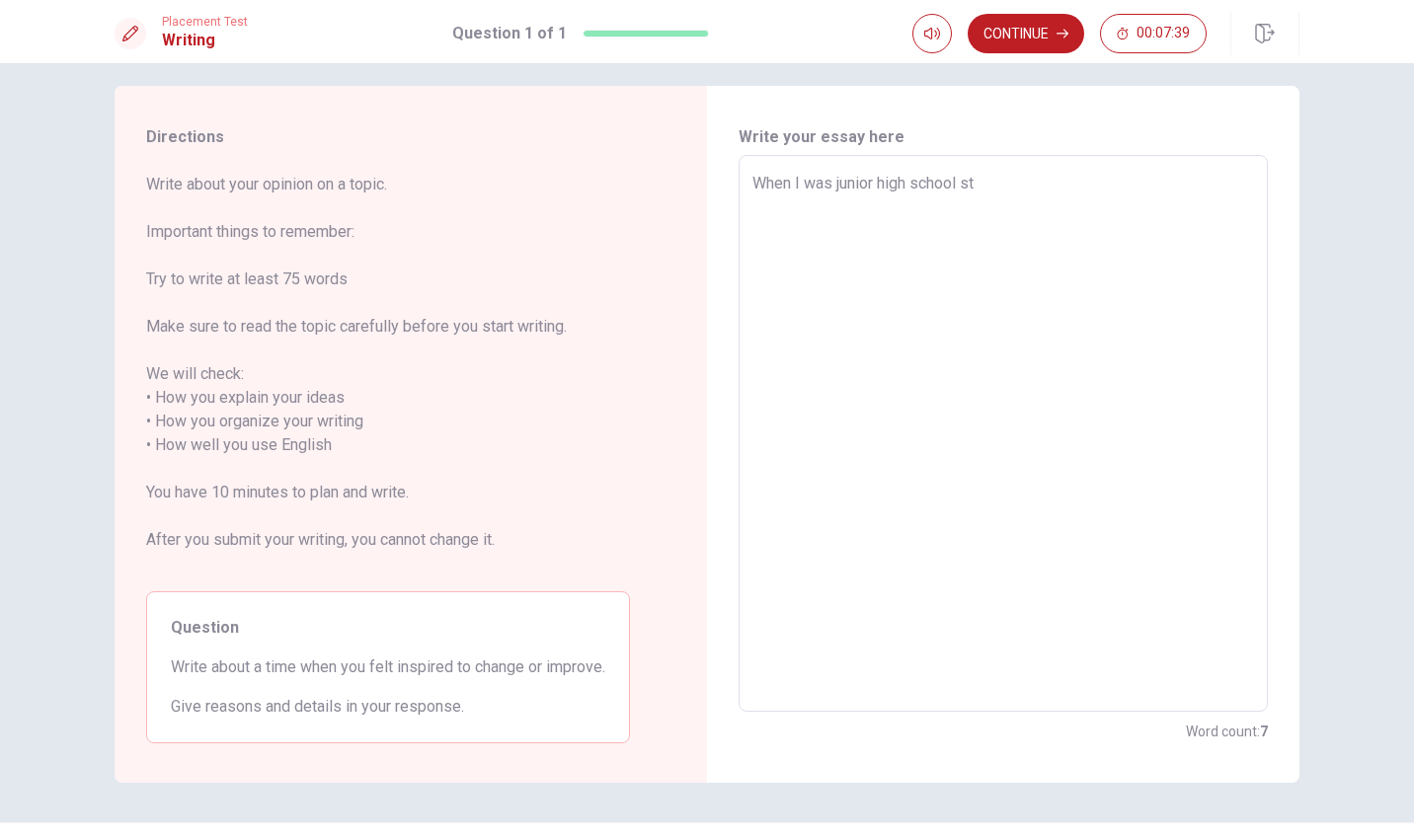 type on "x" 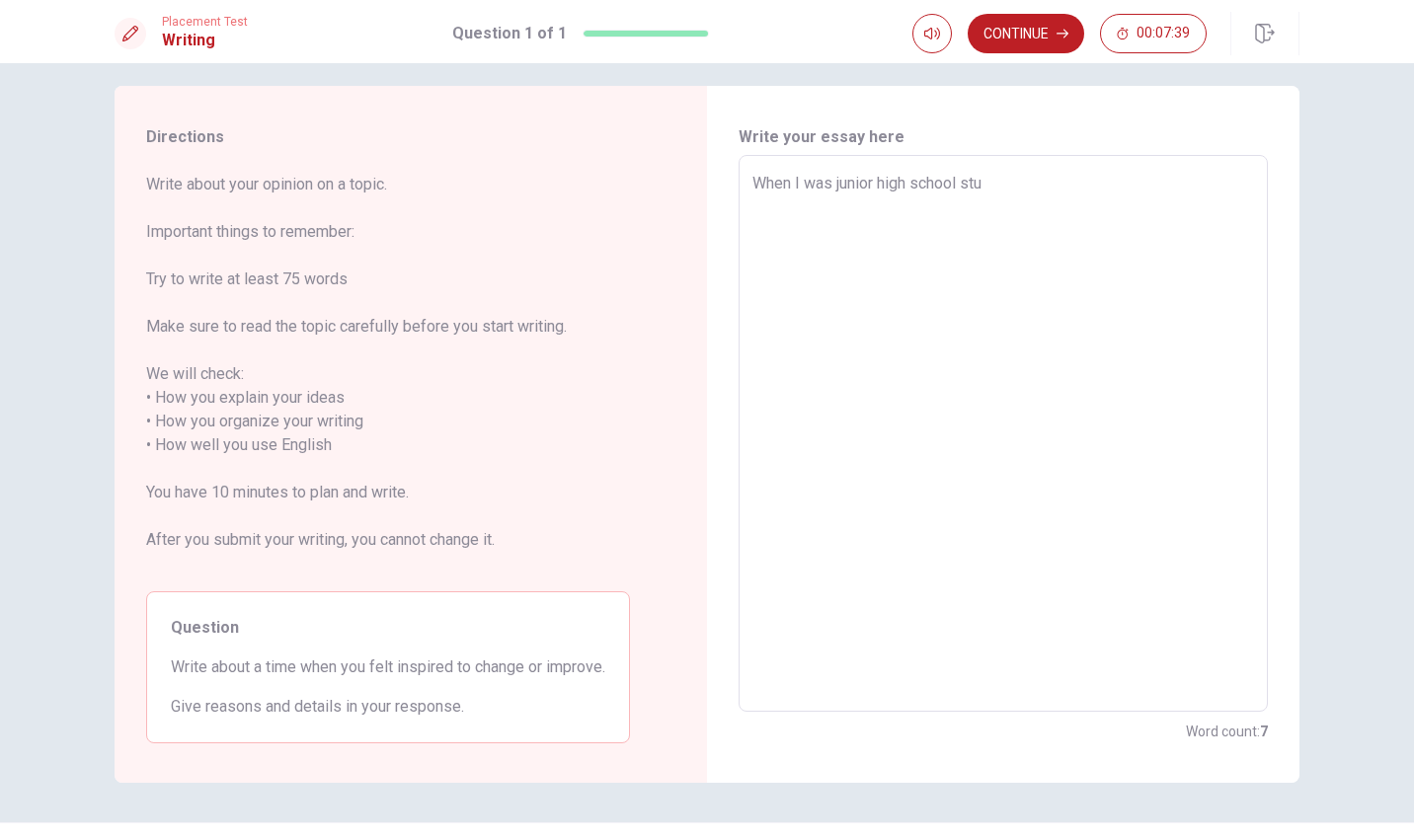 type on "x" 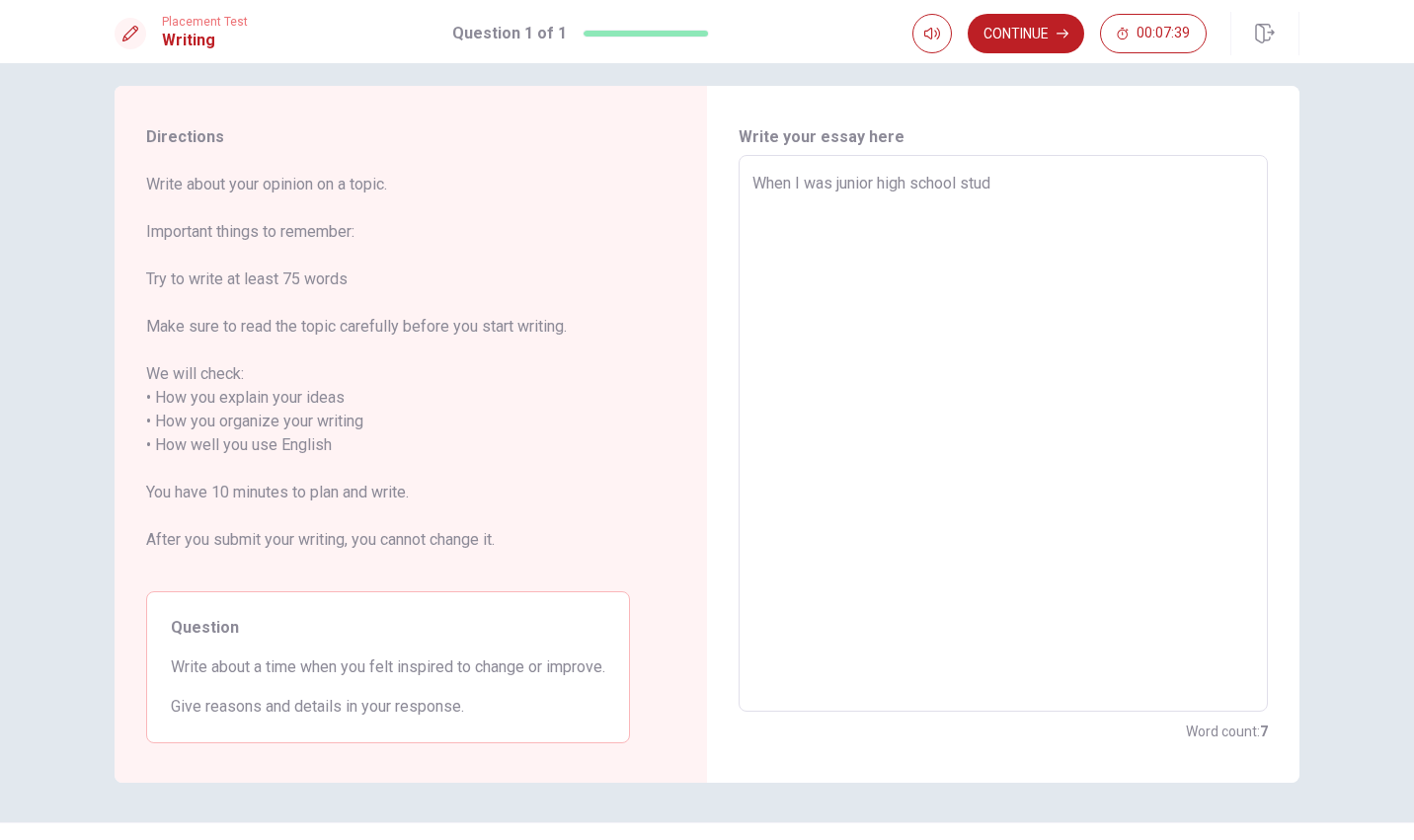 type on "x" 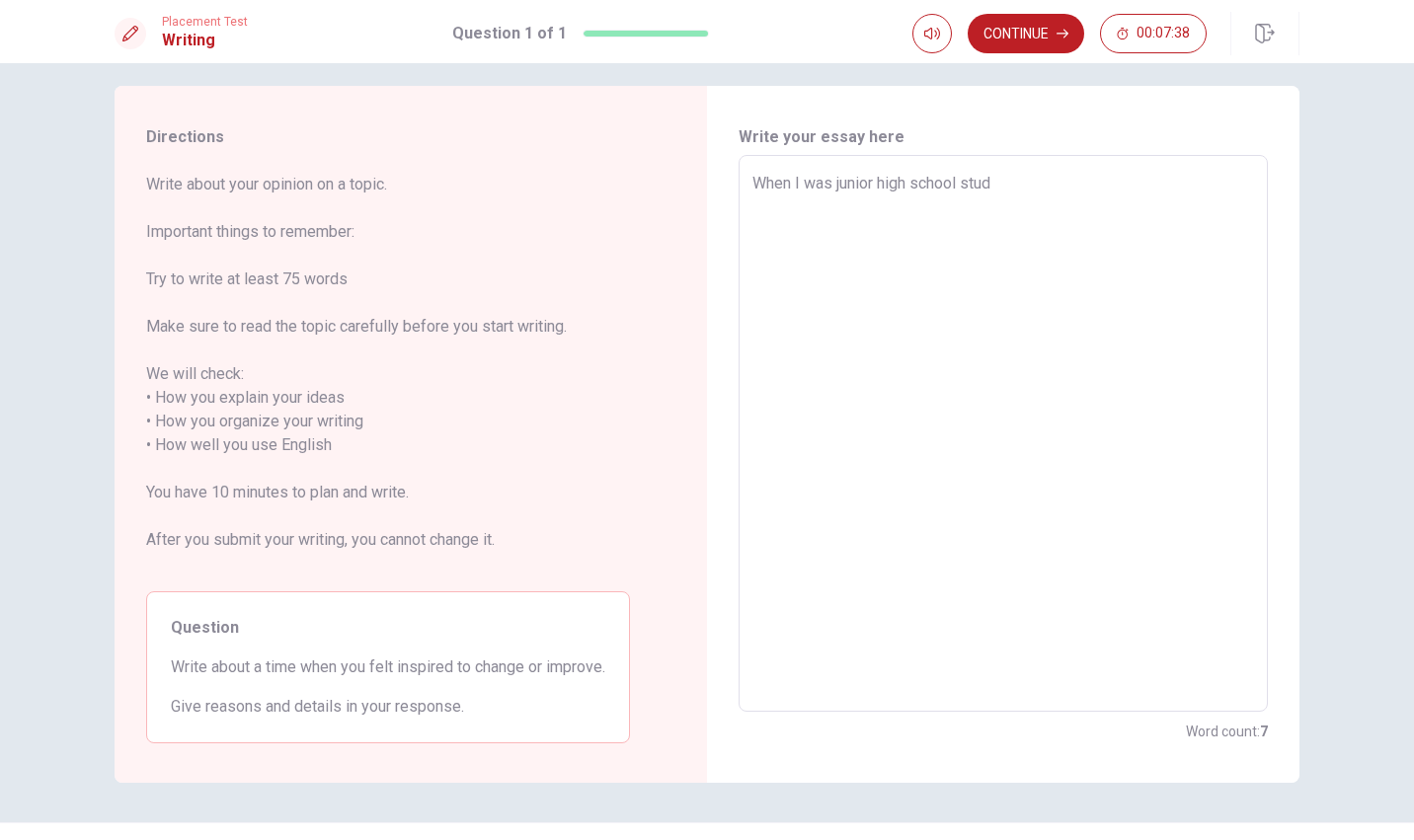 type on "When I was junior high school stude" 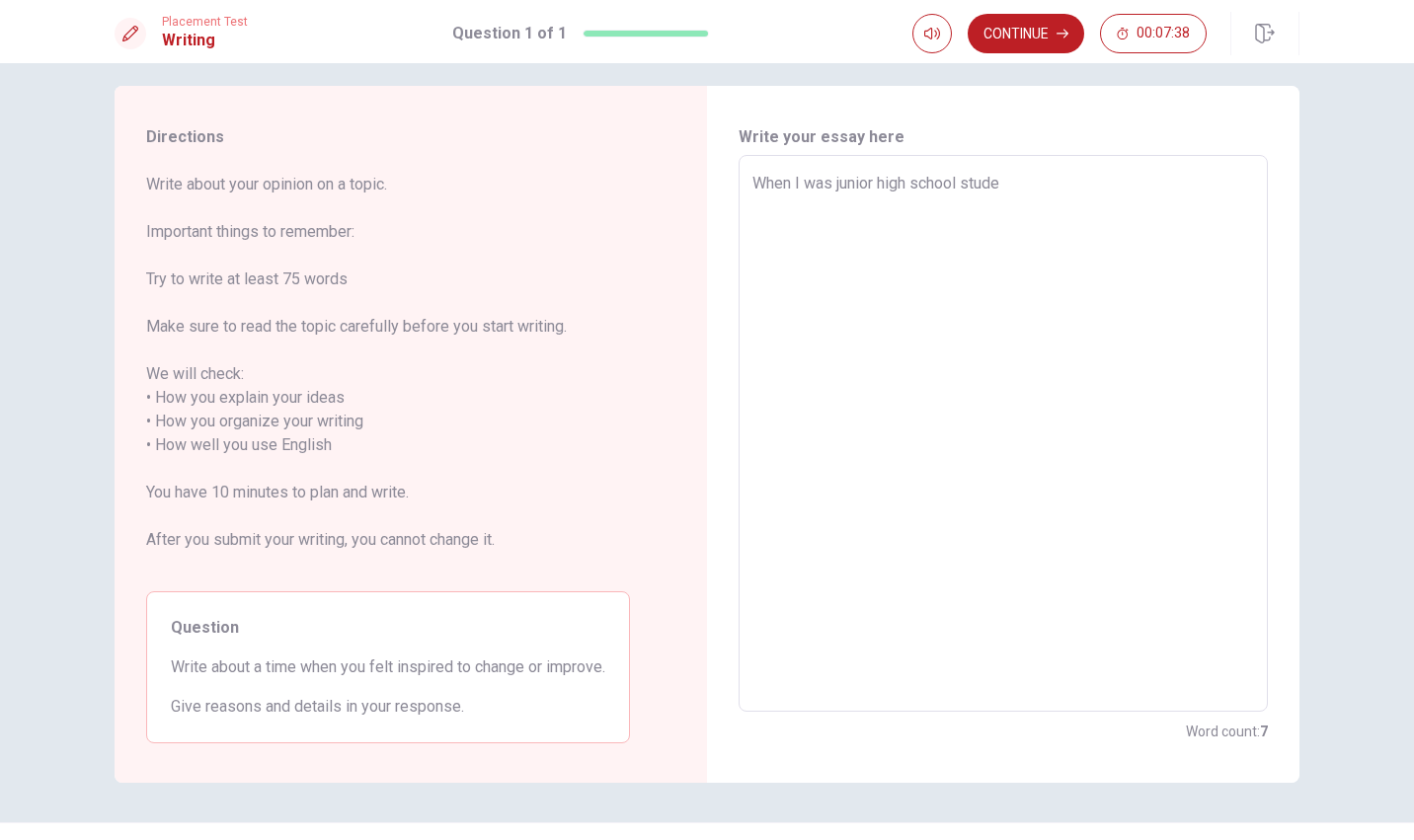 type on "x" 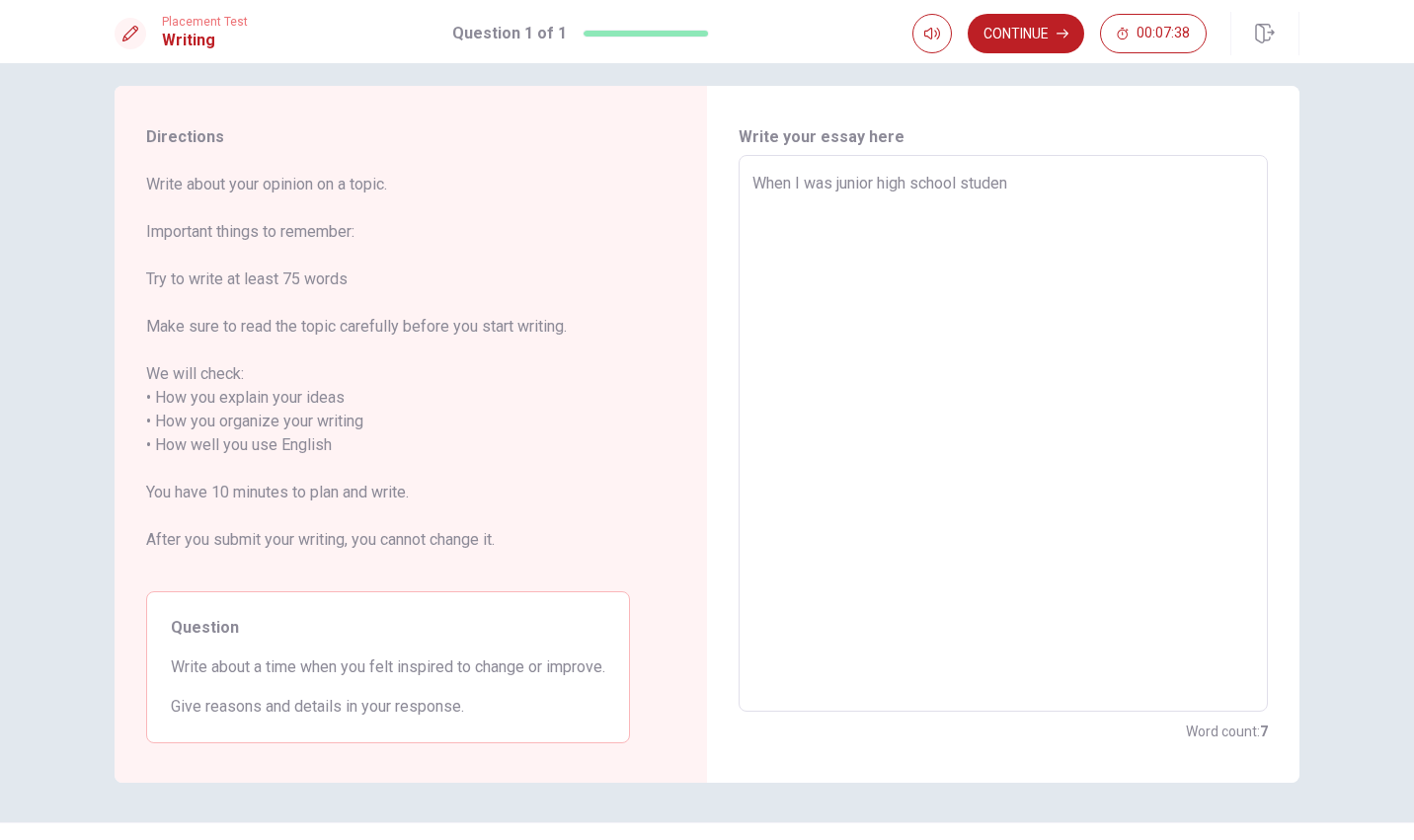 type on "x" 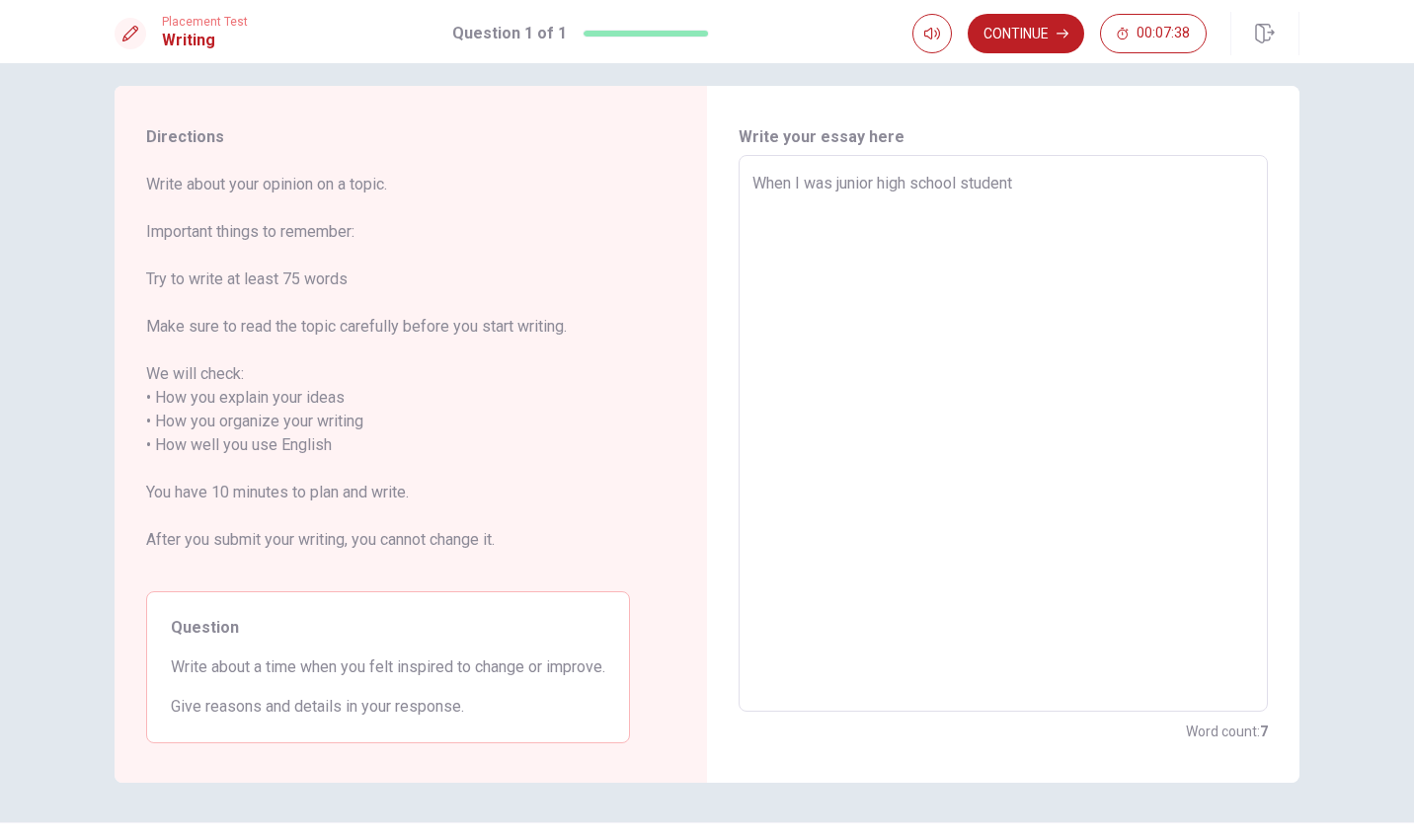type on "x" 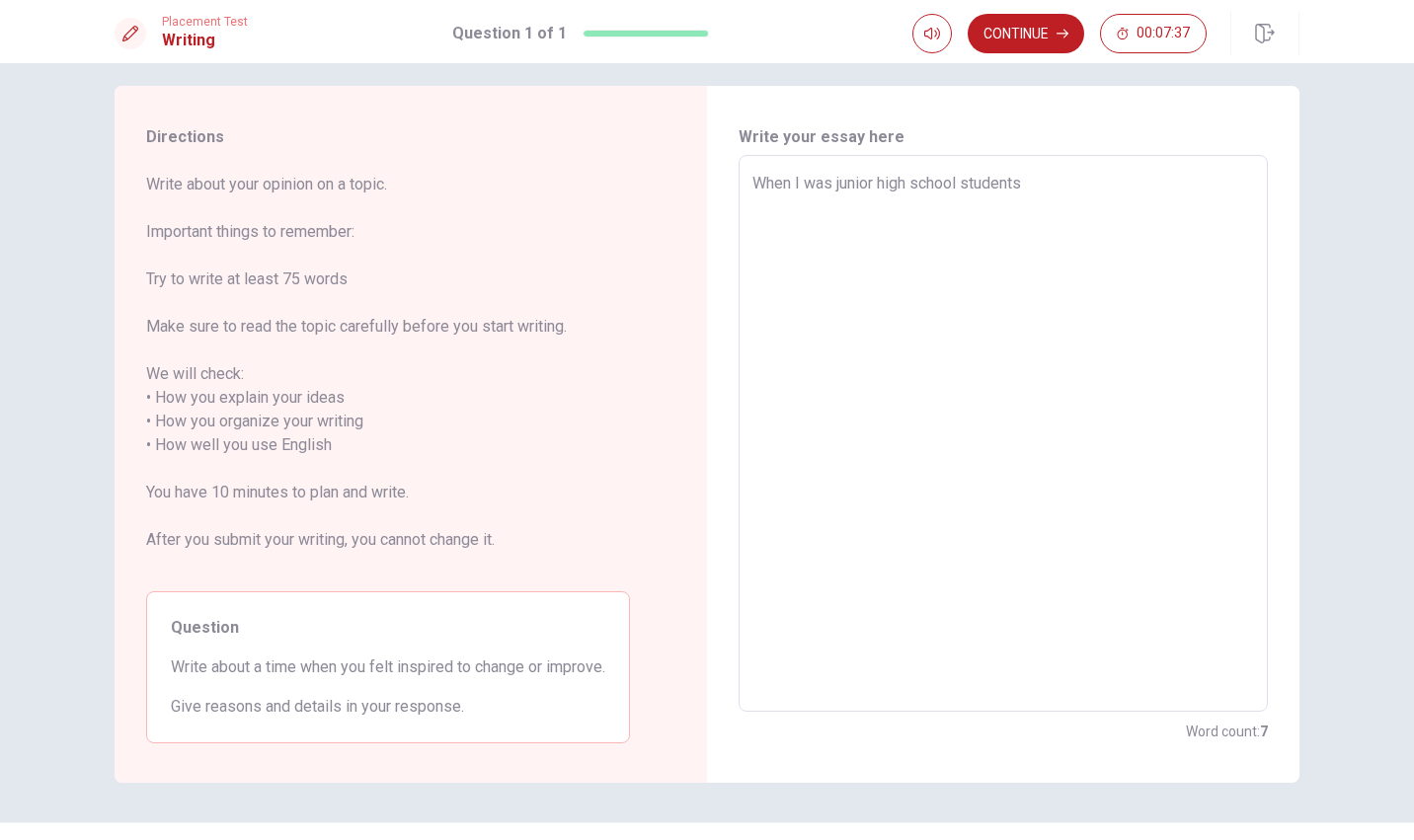 type on "x" 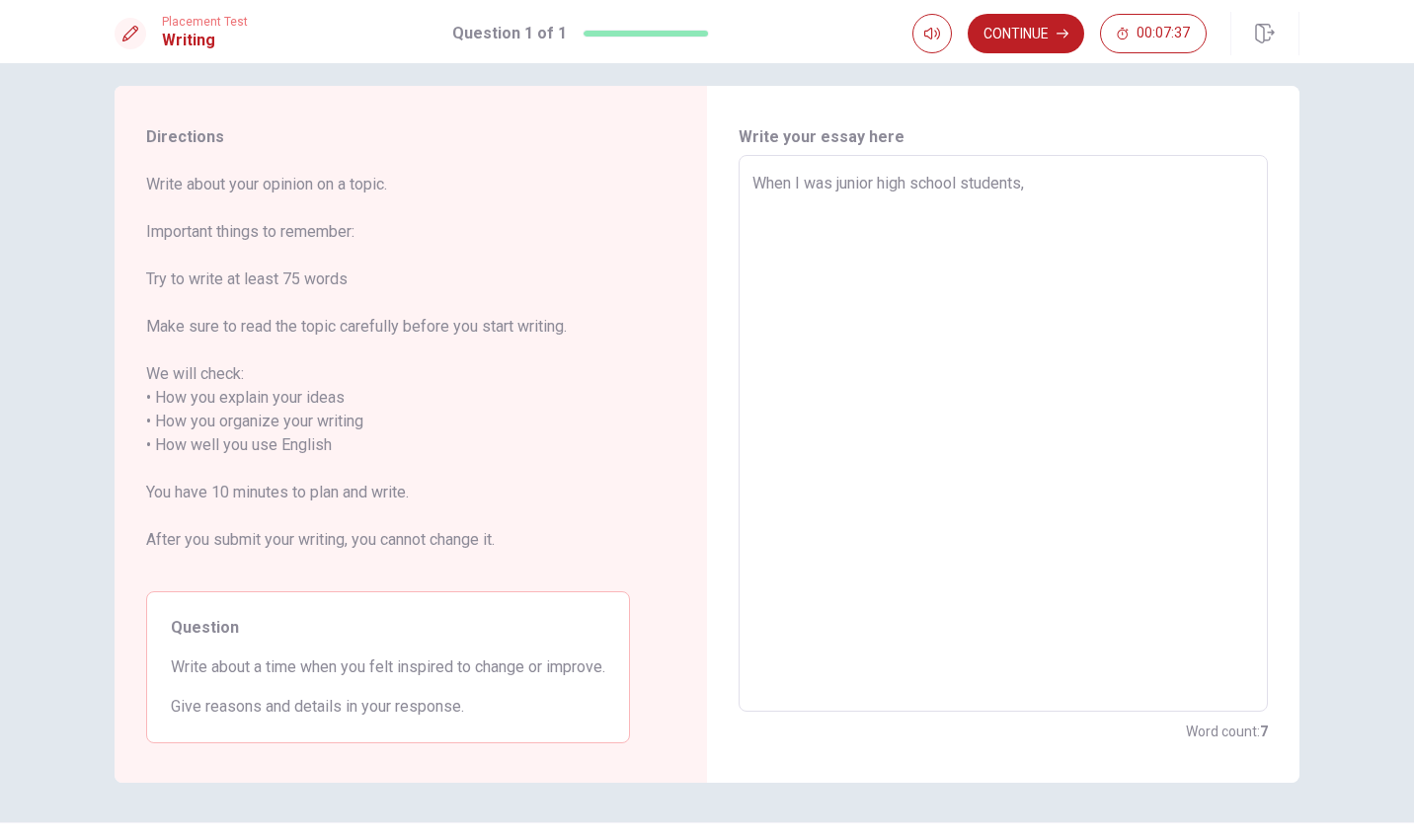 type on "x" 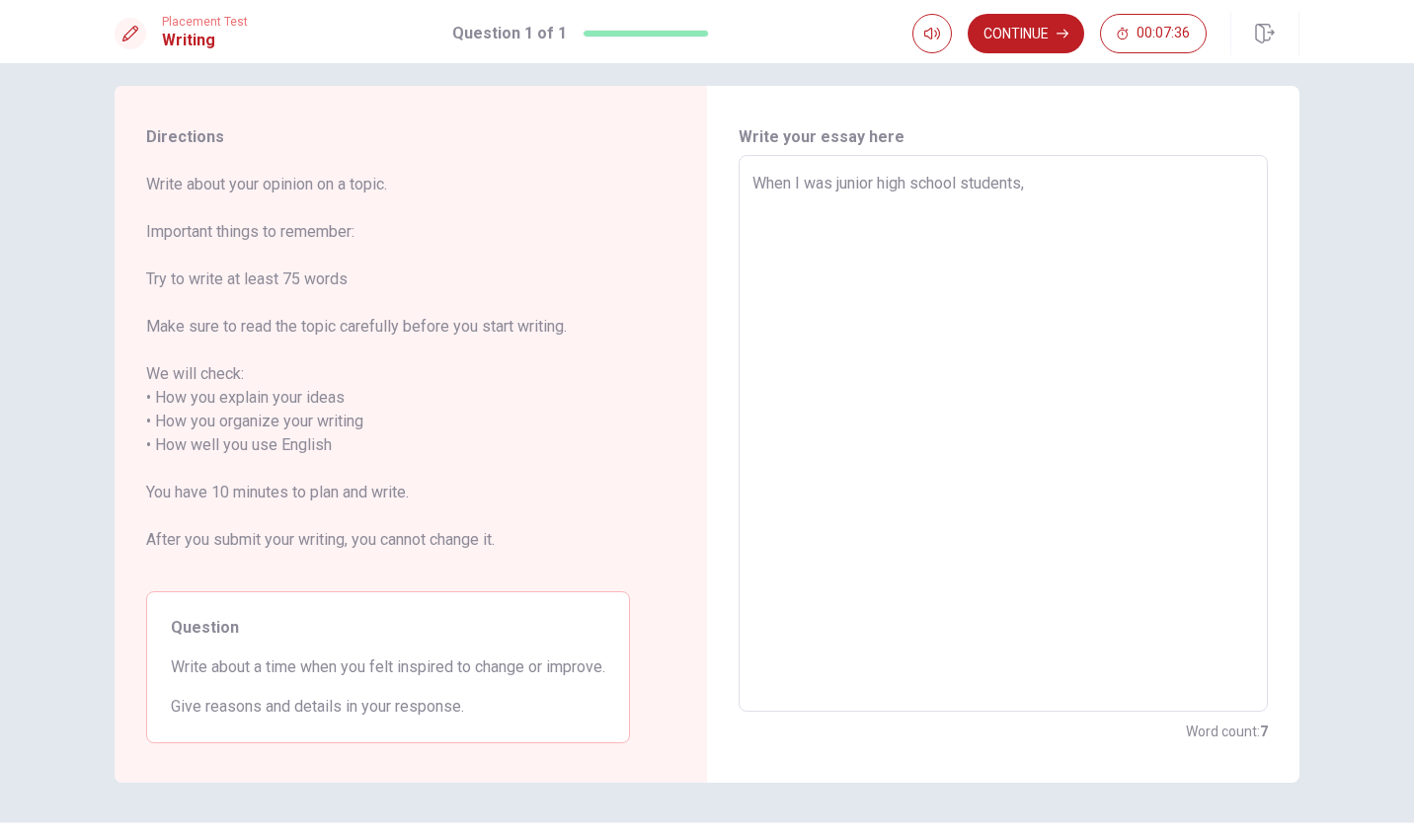 type on "When I was junior high school students," 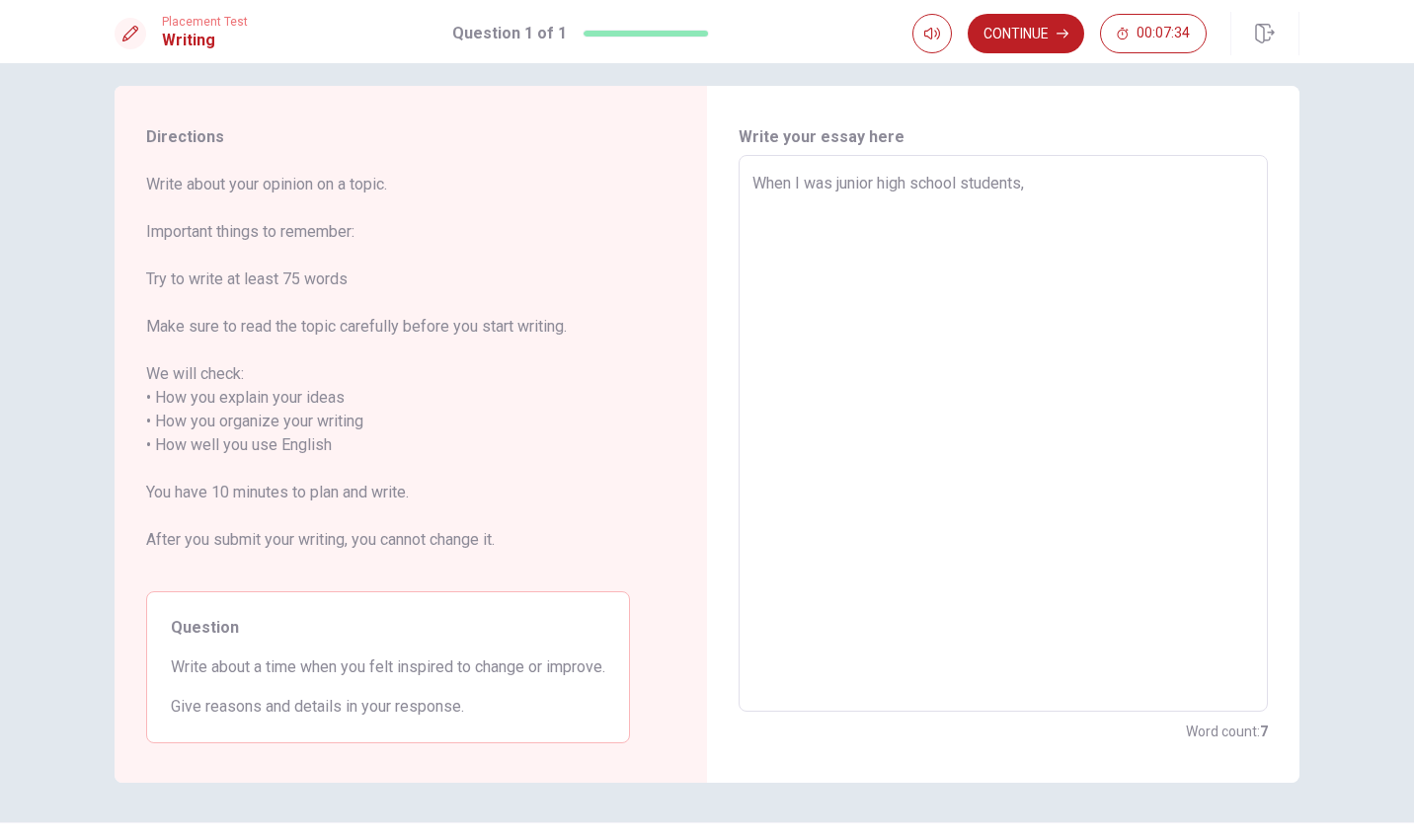type on "x" 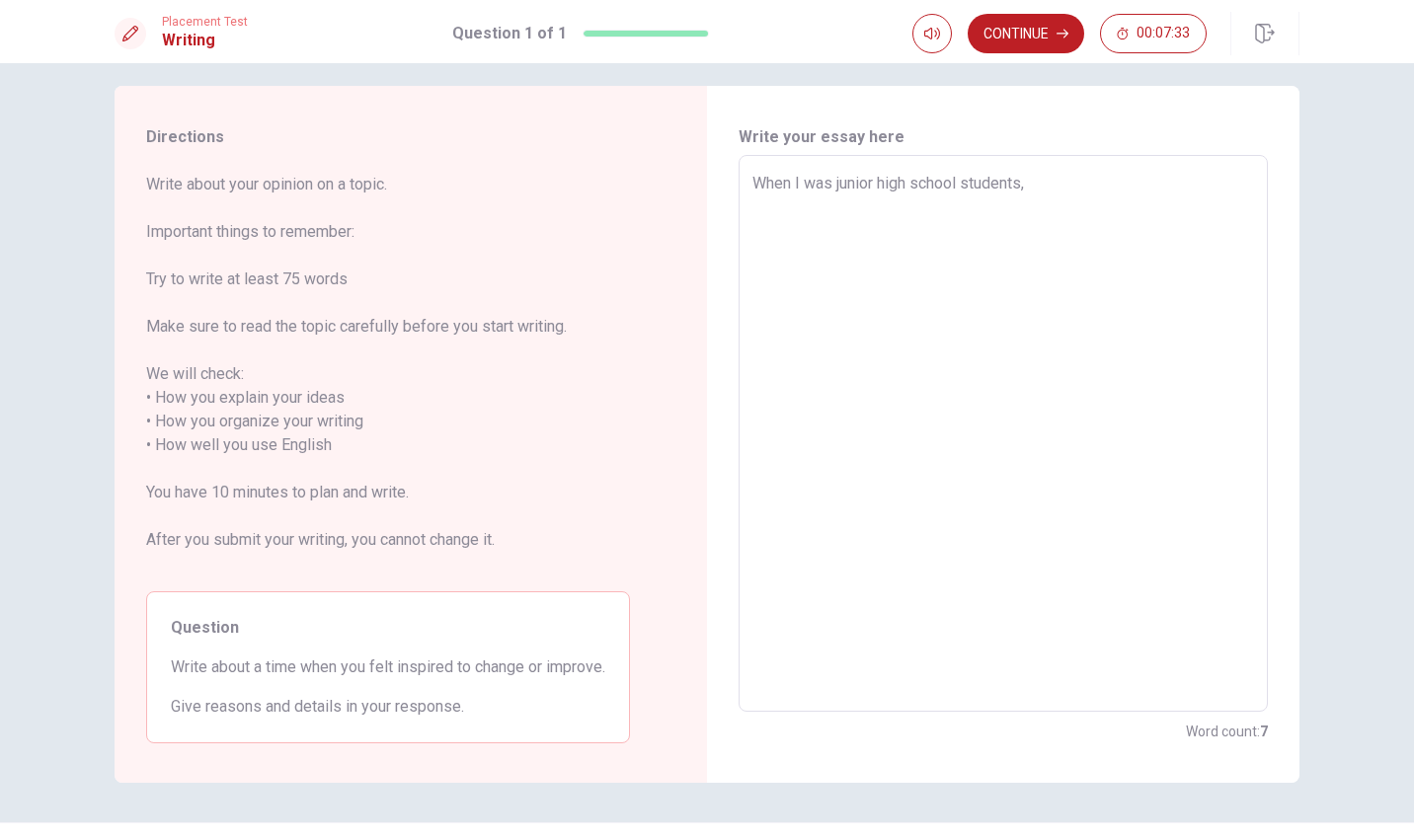 type on "When I was junior high school students, i" 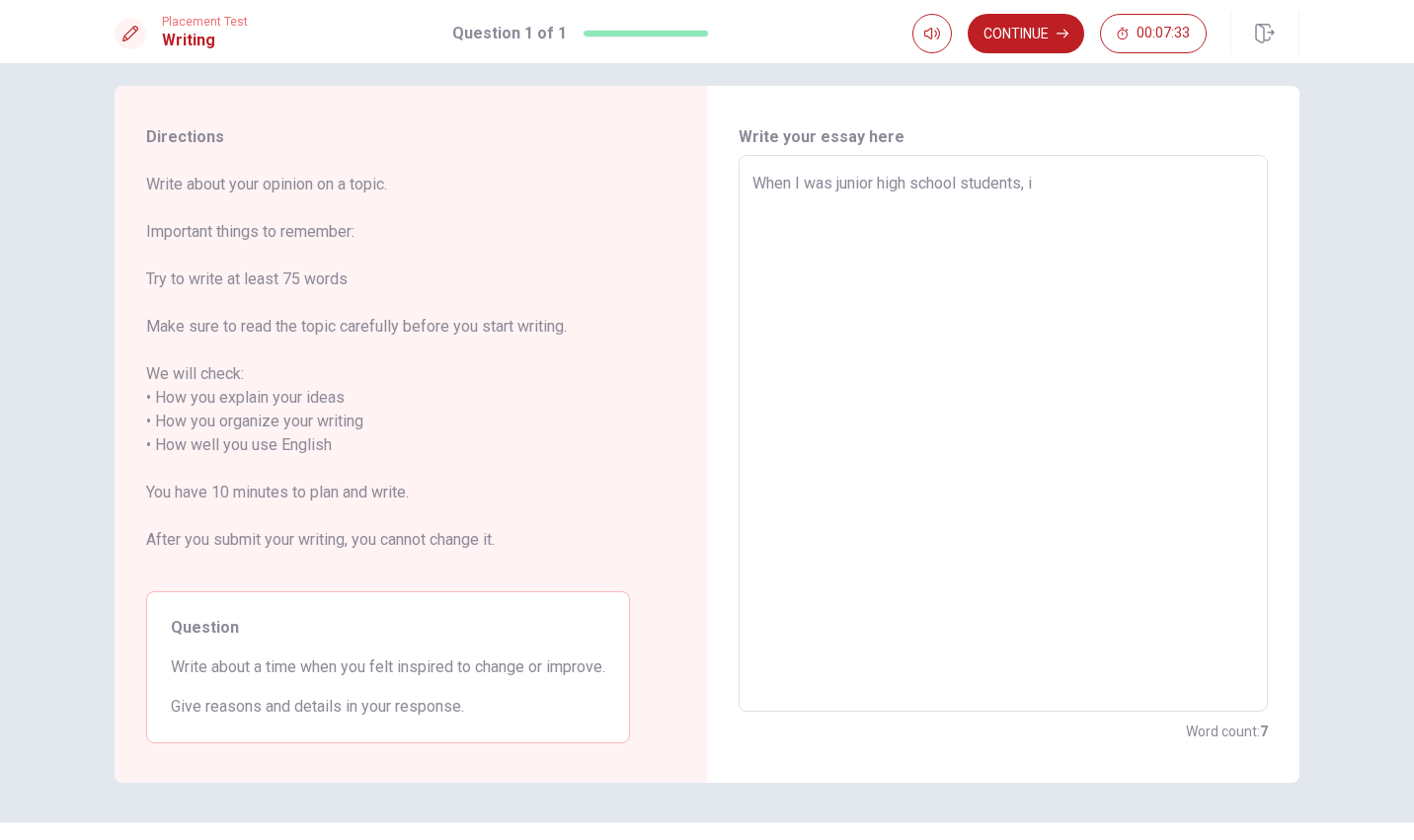 type on "x" 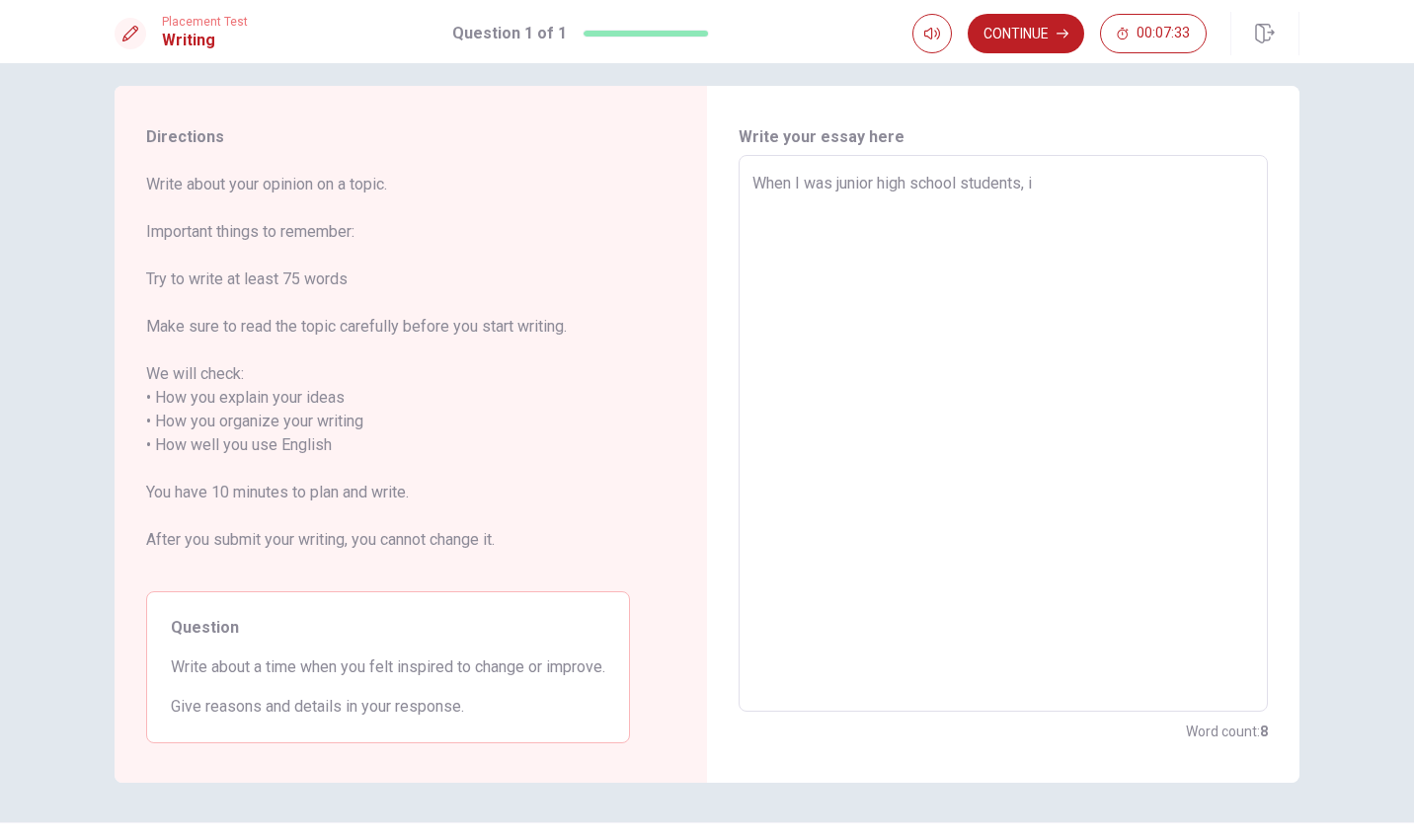 type on "x" 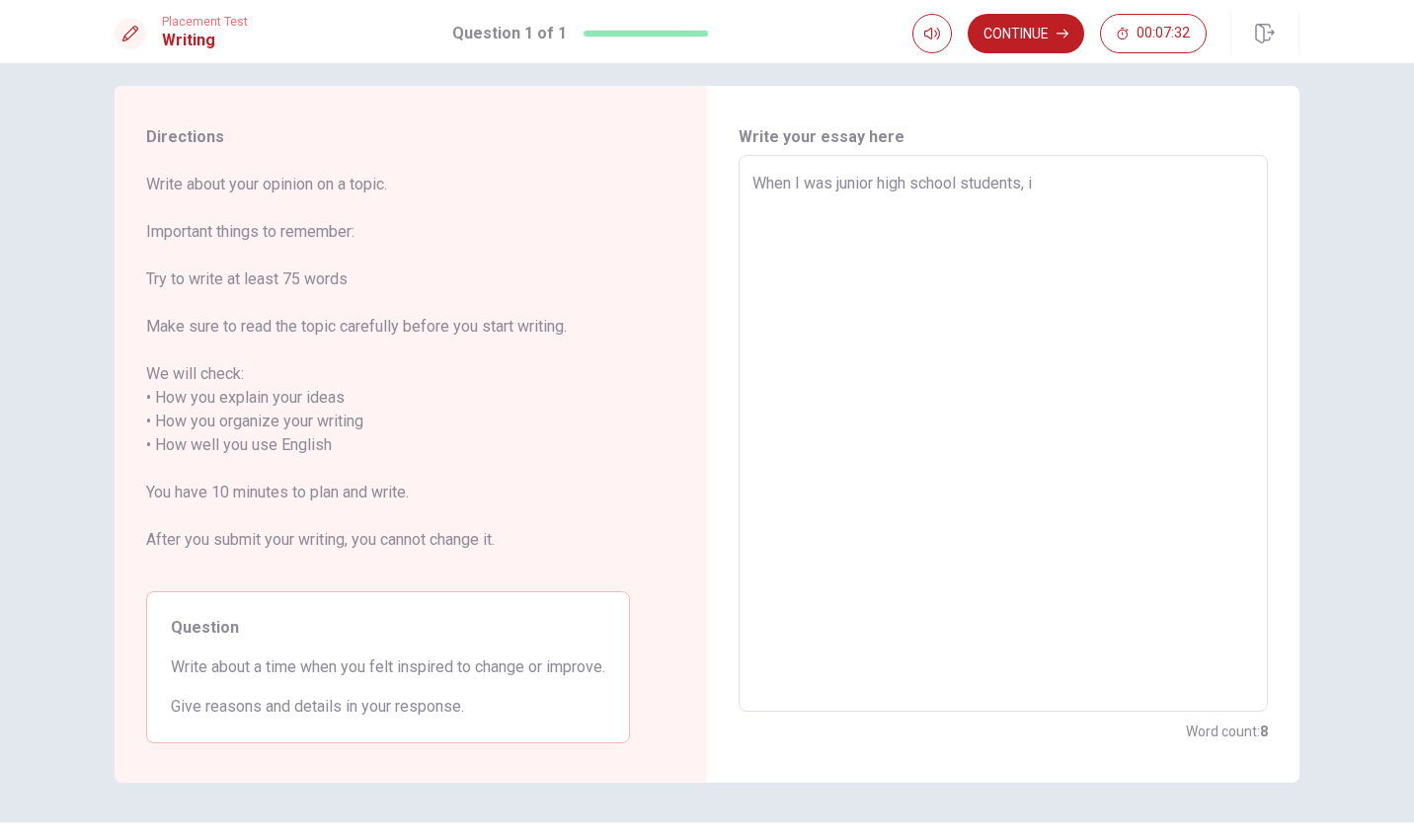 type on "When I was junior high school students, i" 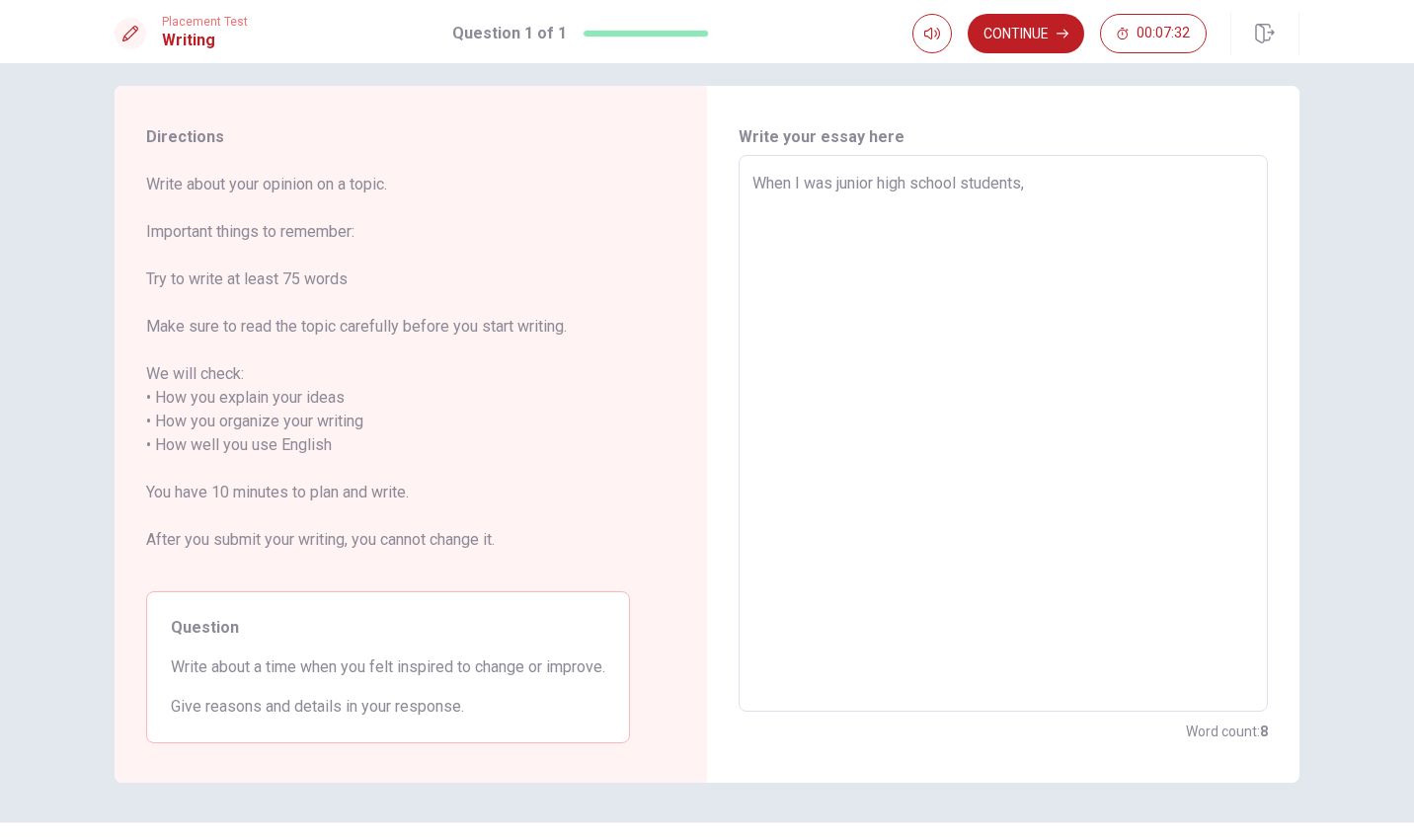 type on "x" 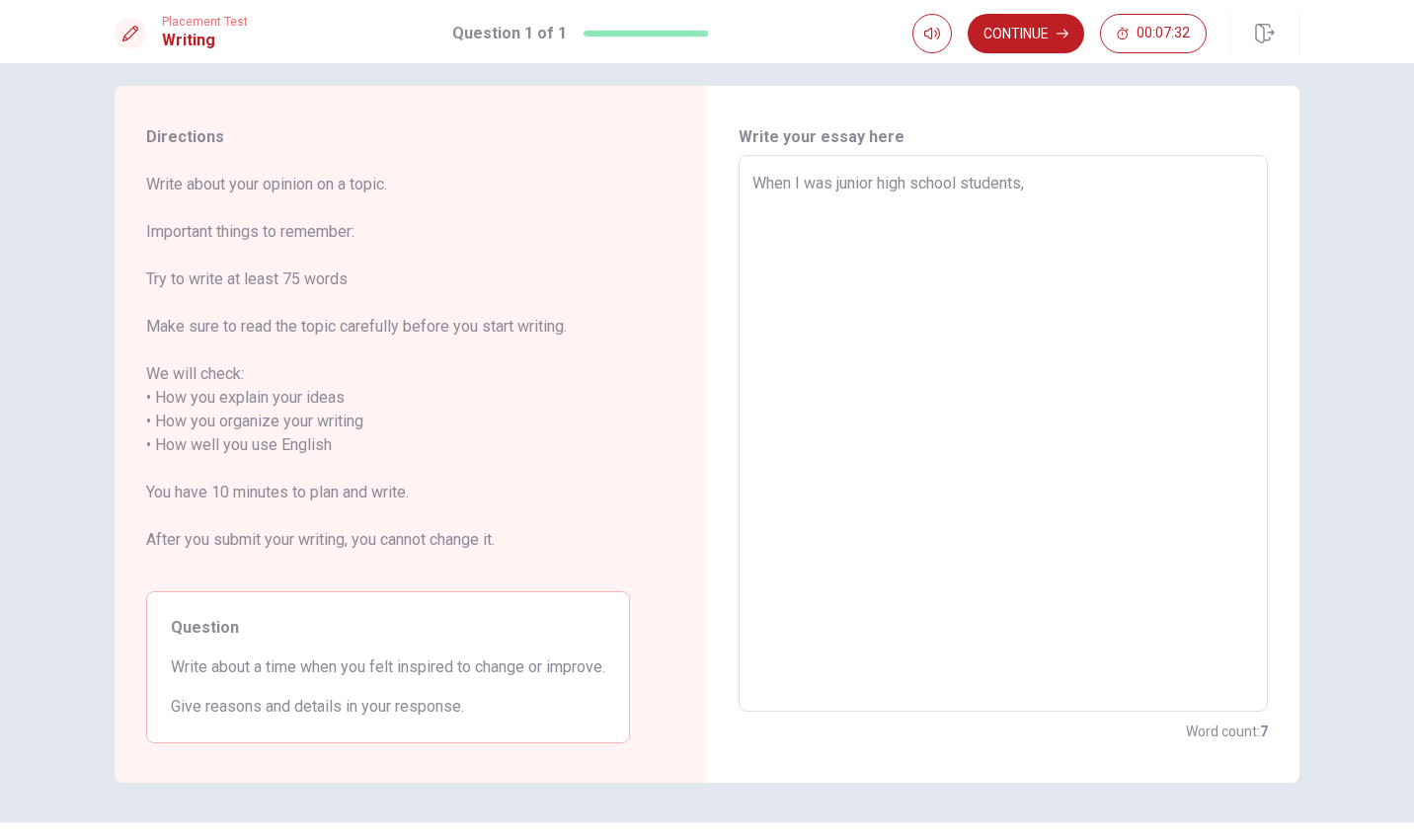 type on "When I was junior high school students, I" 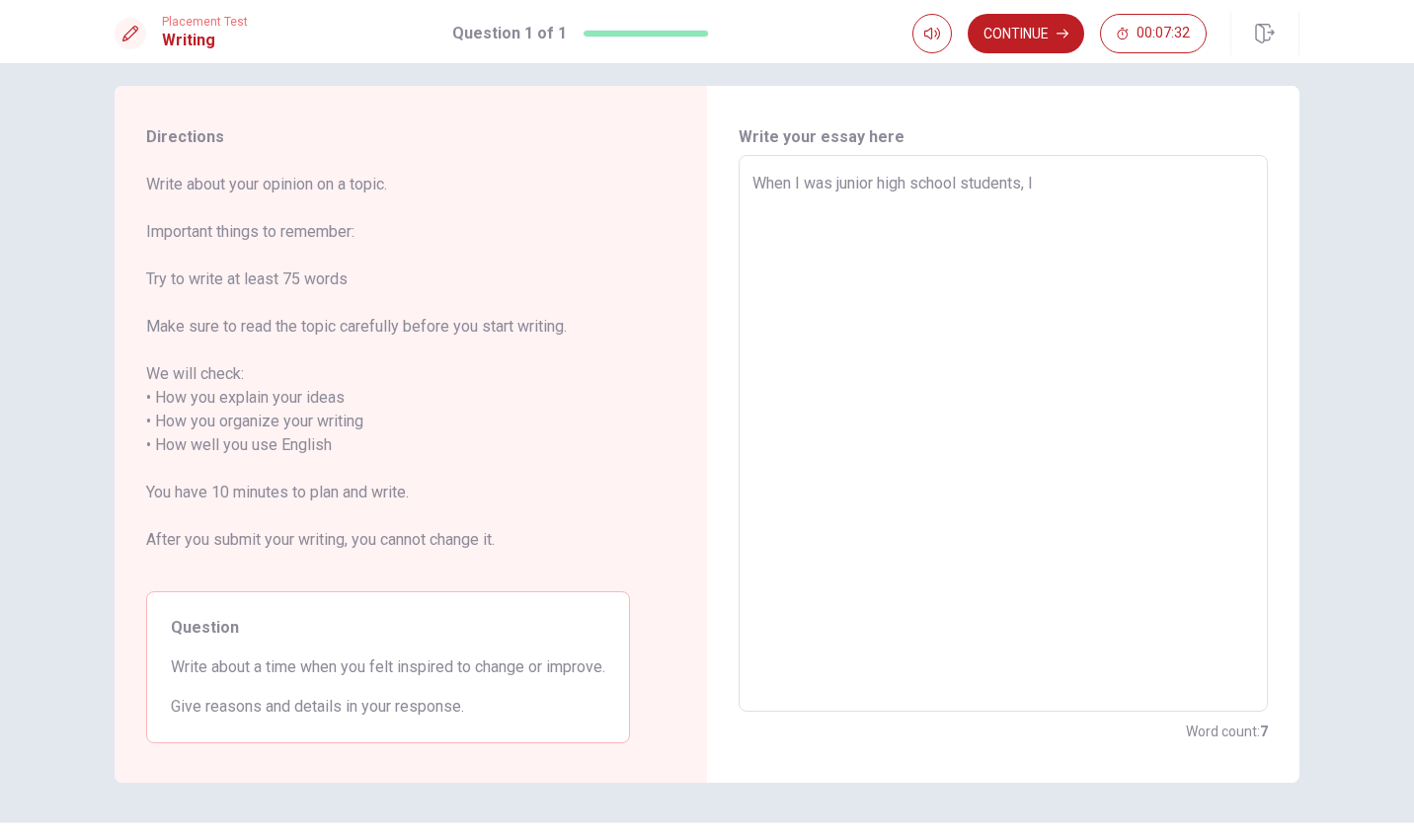 type on "x" 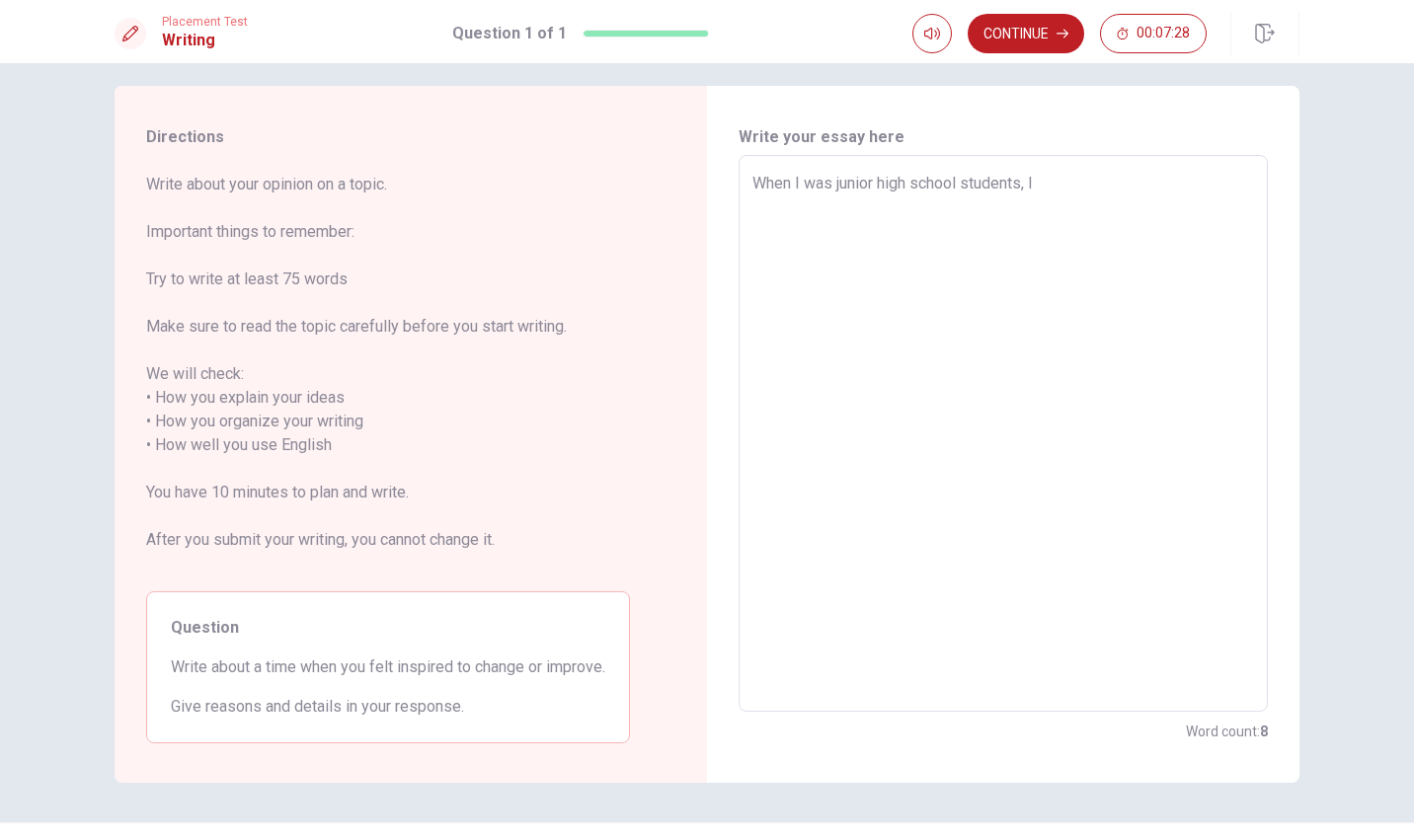 type on "x" 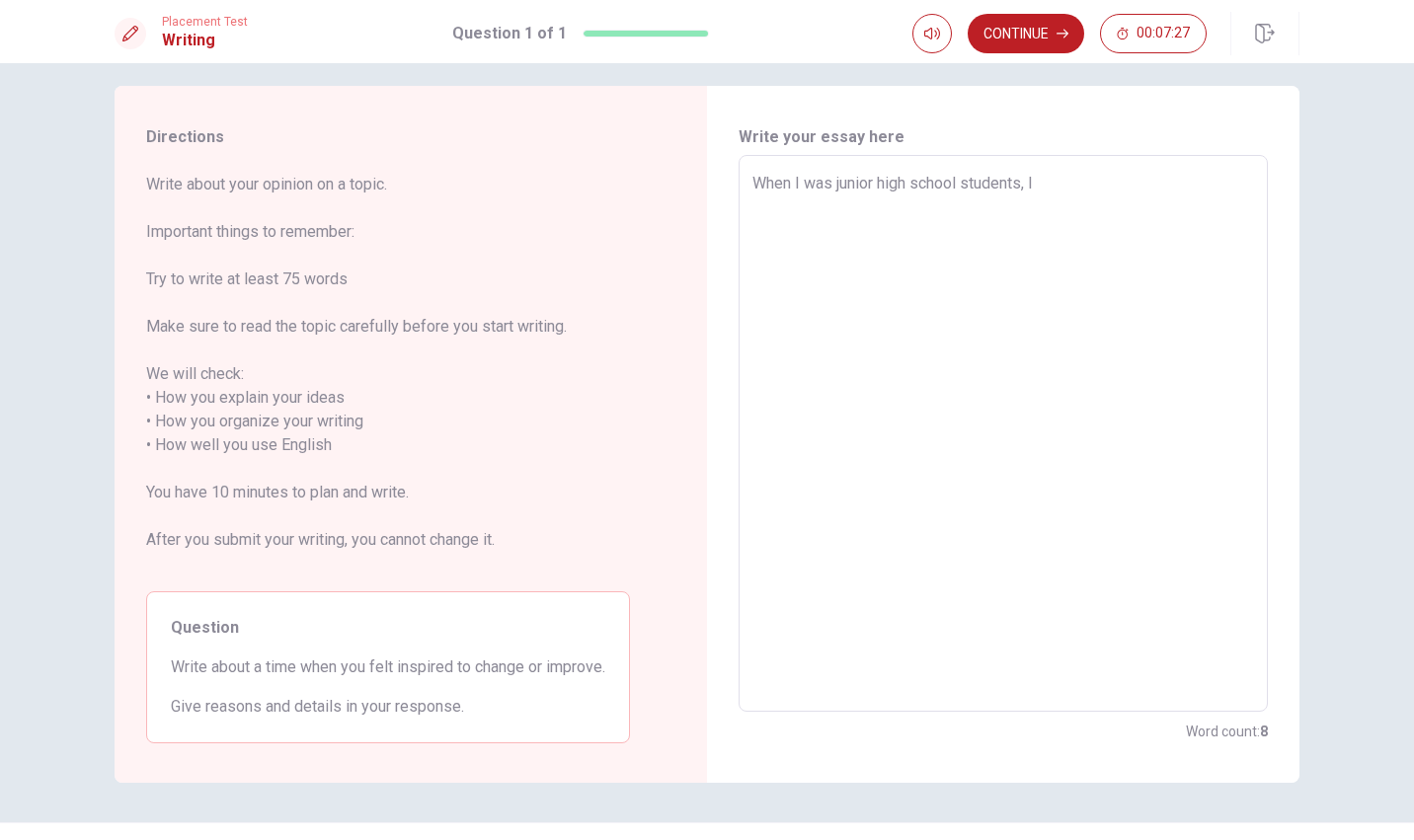 type on "When I was junior high school students, I w" 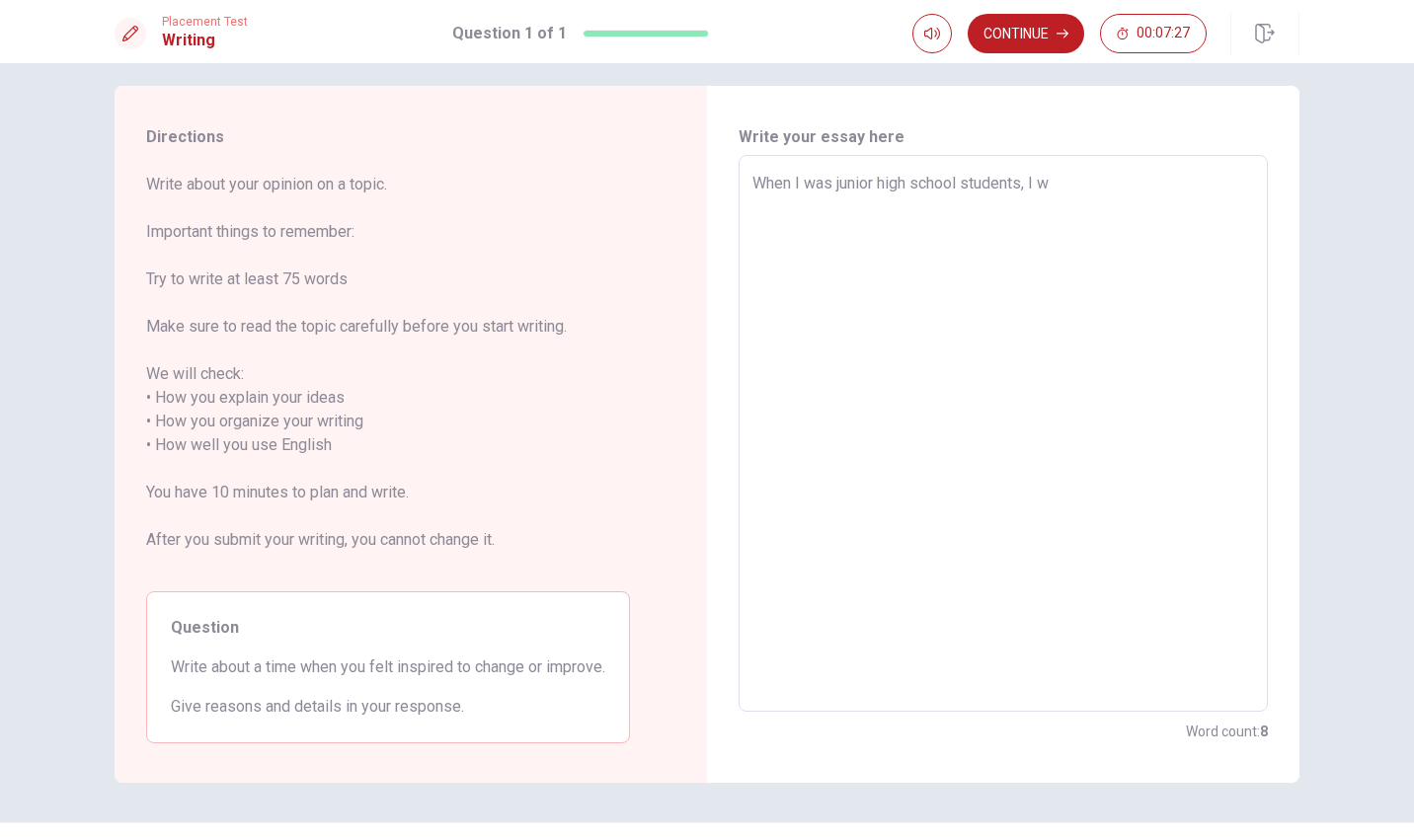 type on "x" 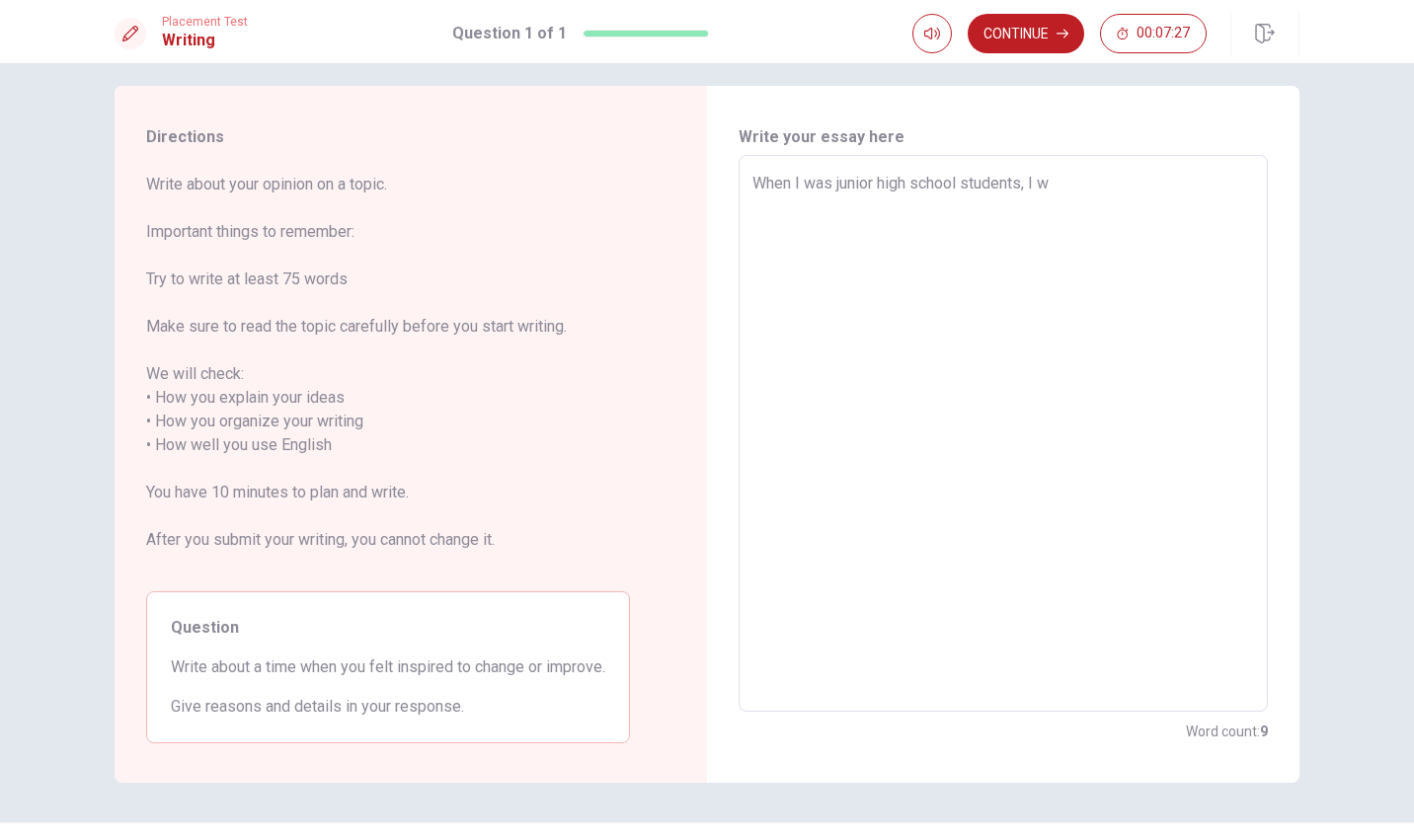 type on "When I was junior high school students, I wa" 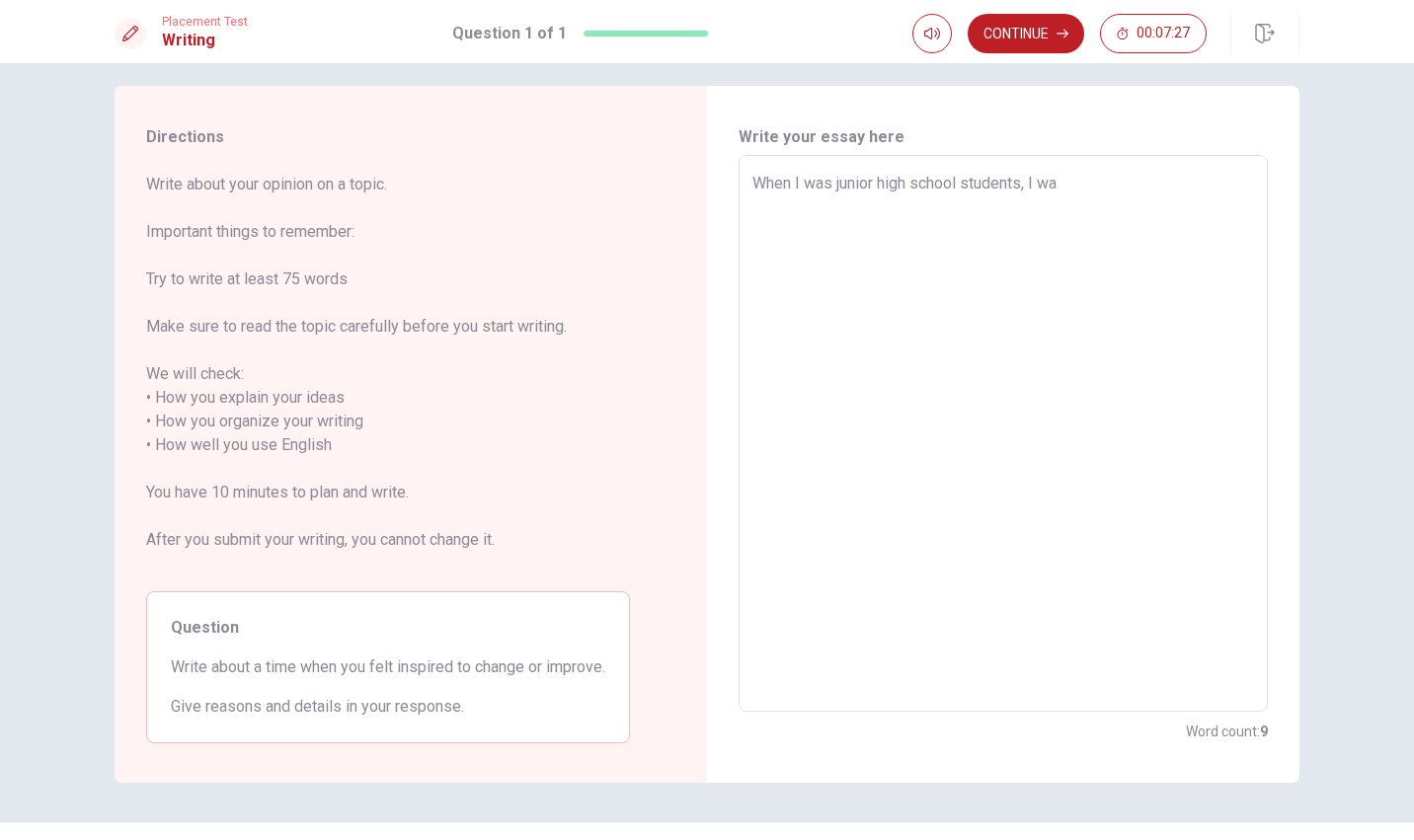 type on "x" 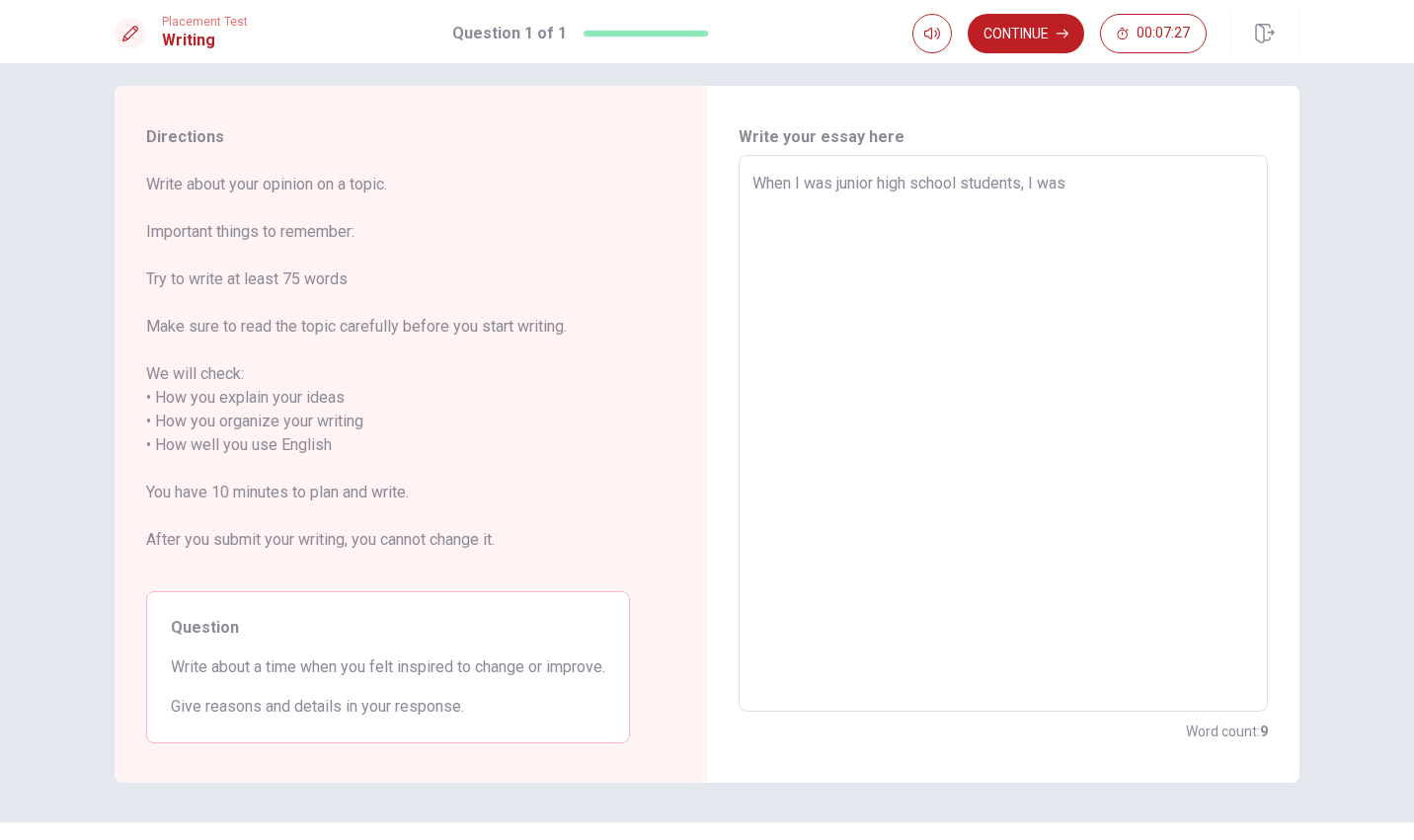 type on "x" 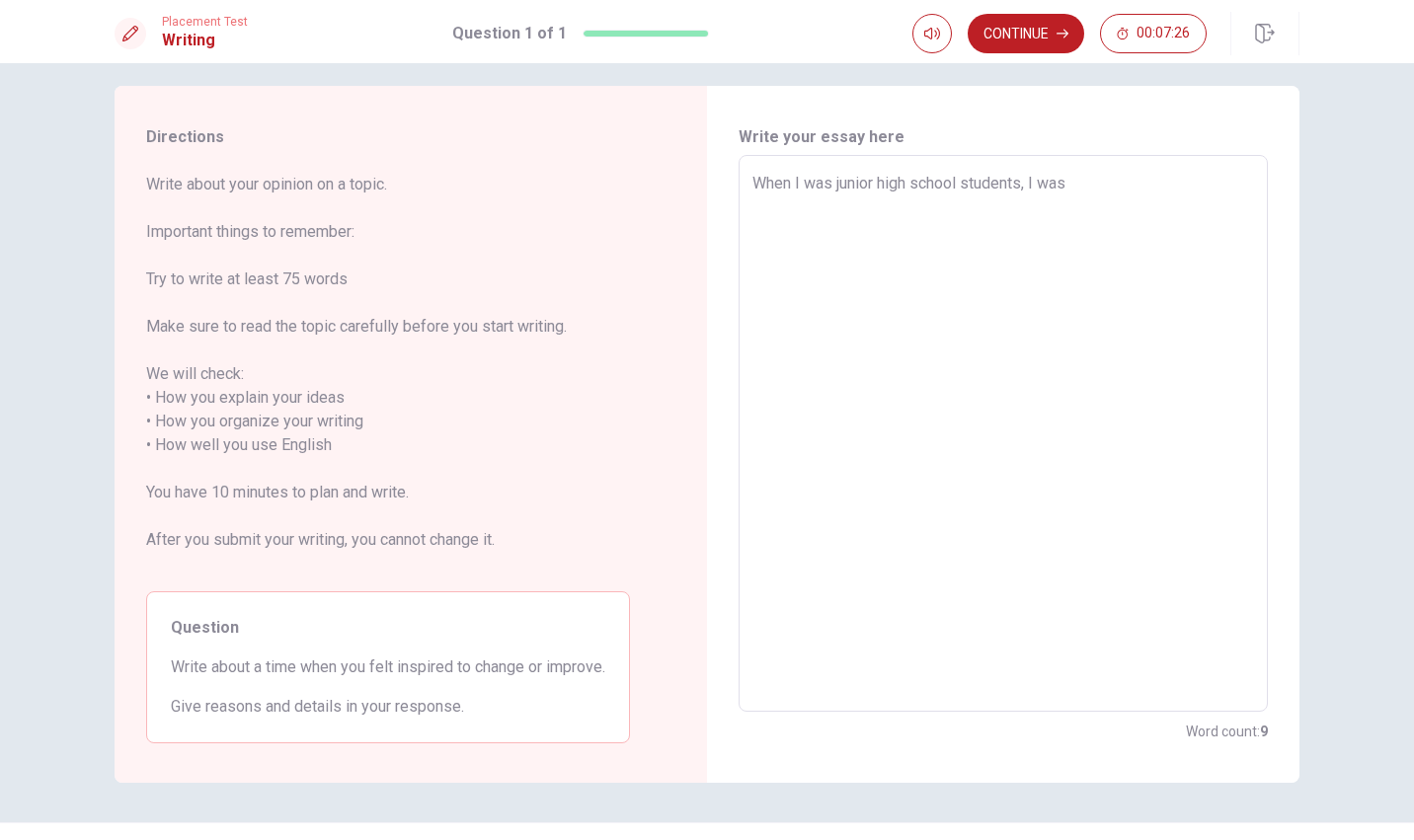 type on "When I was junior high school students, I was in i" 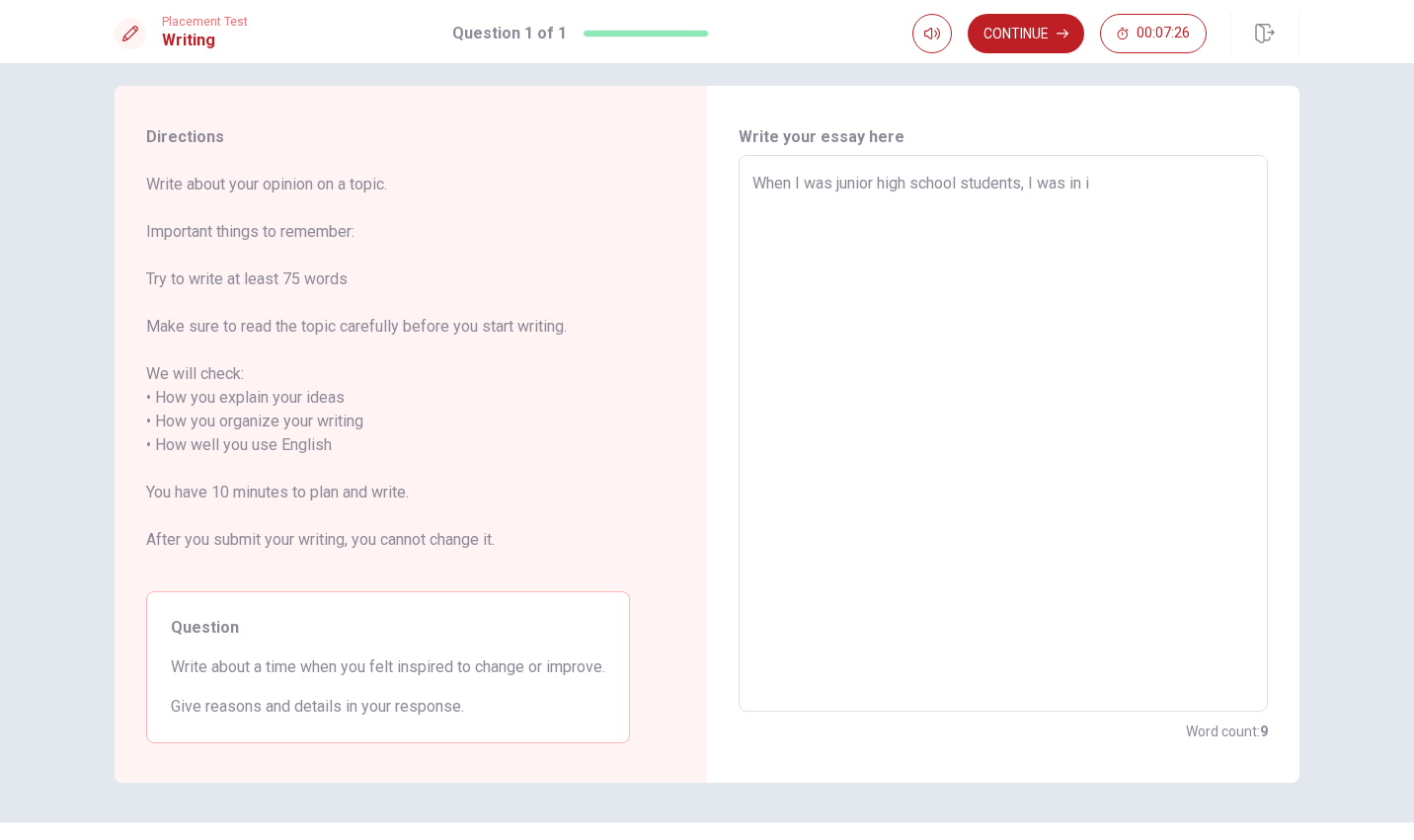 type on "x" 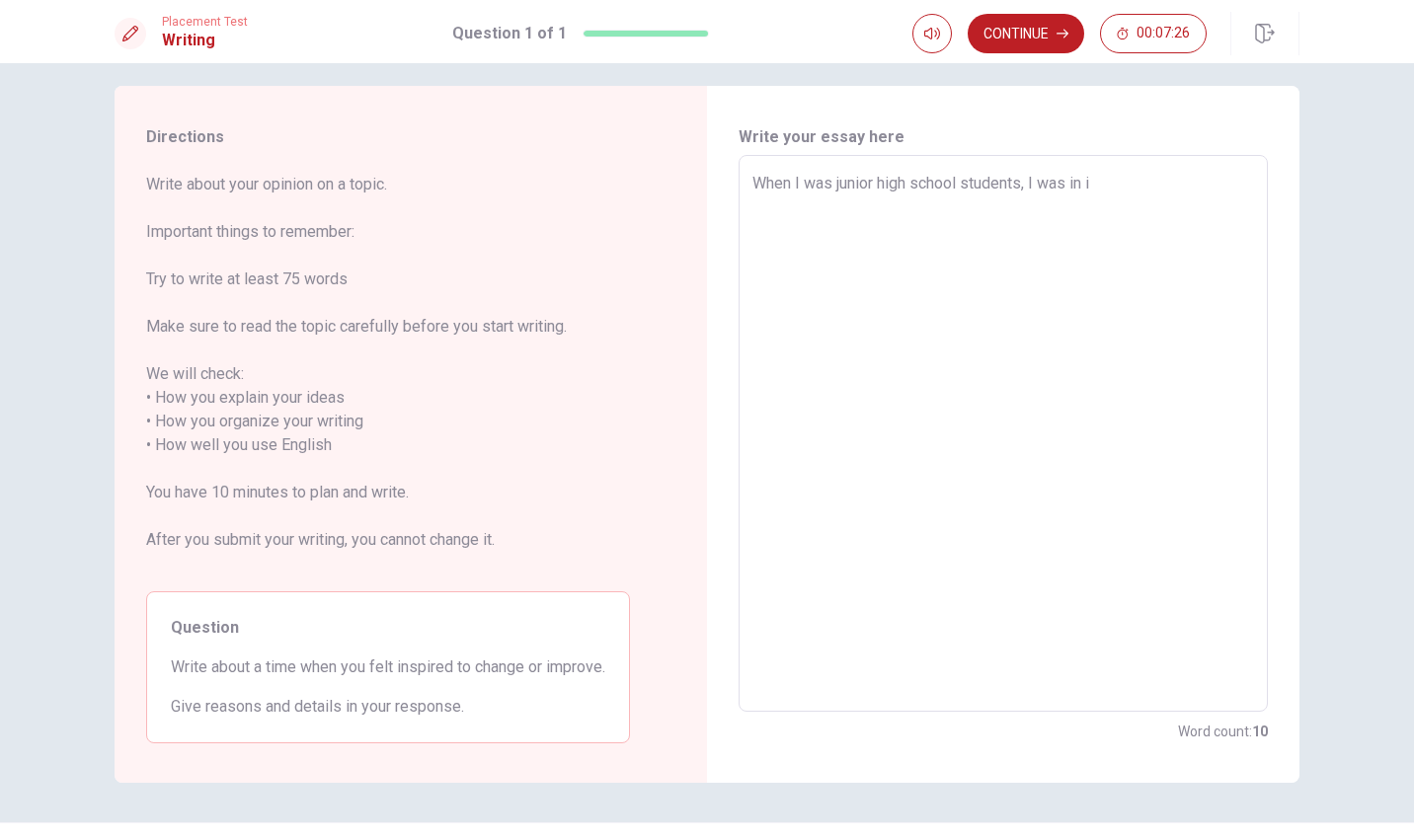 type on "When I was junior high school students, I was in" 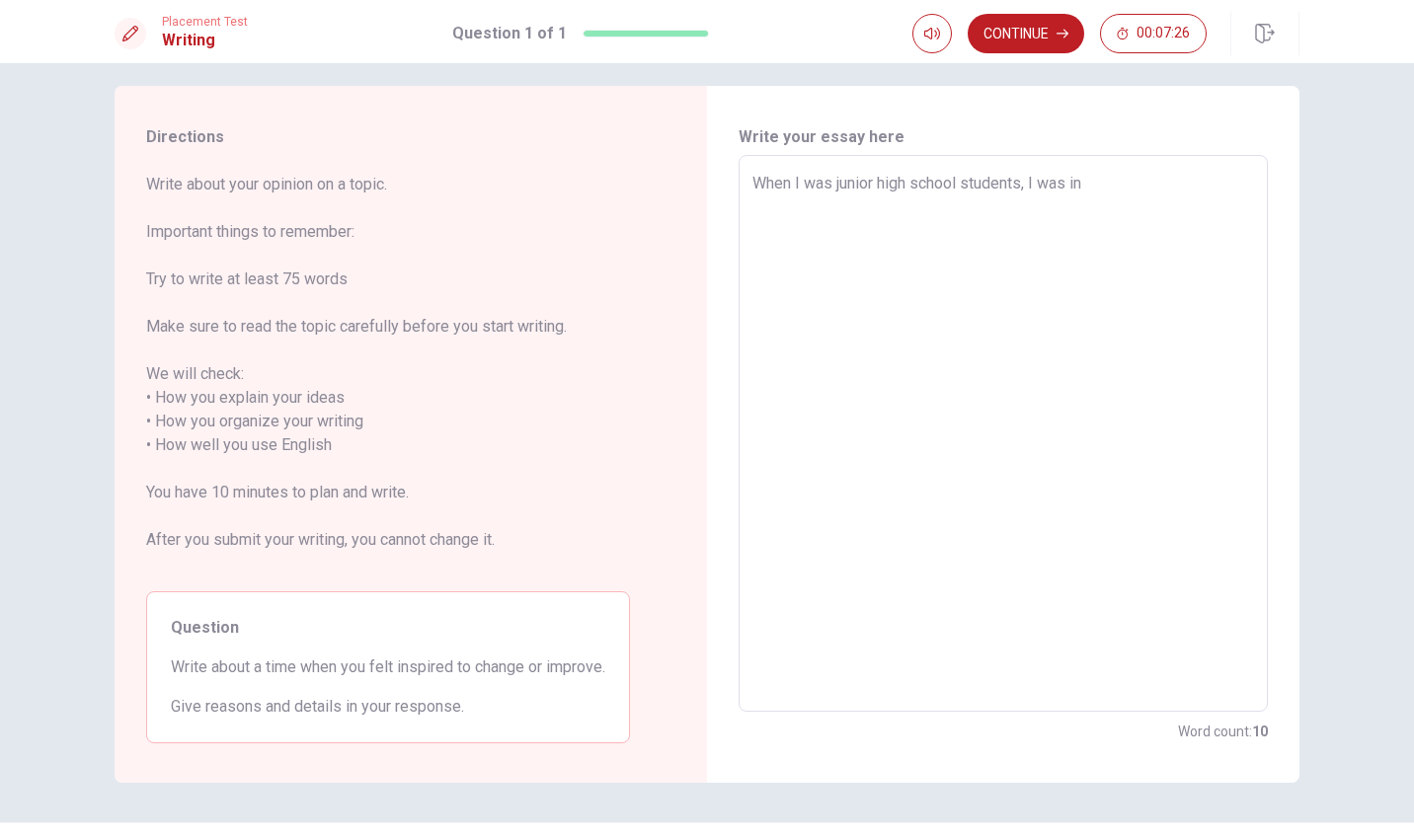 type on "x" 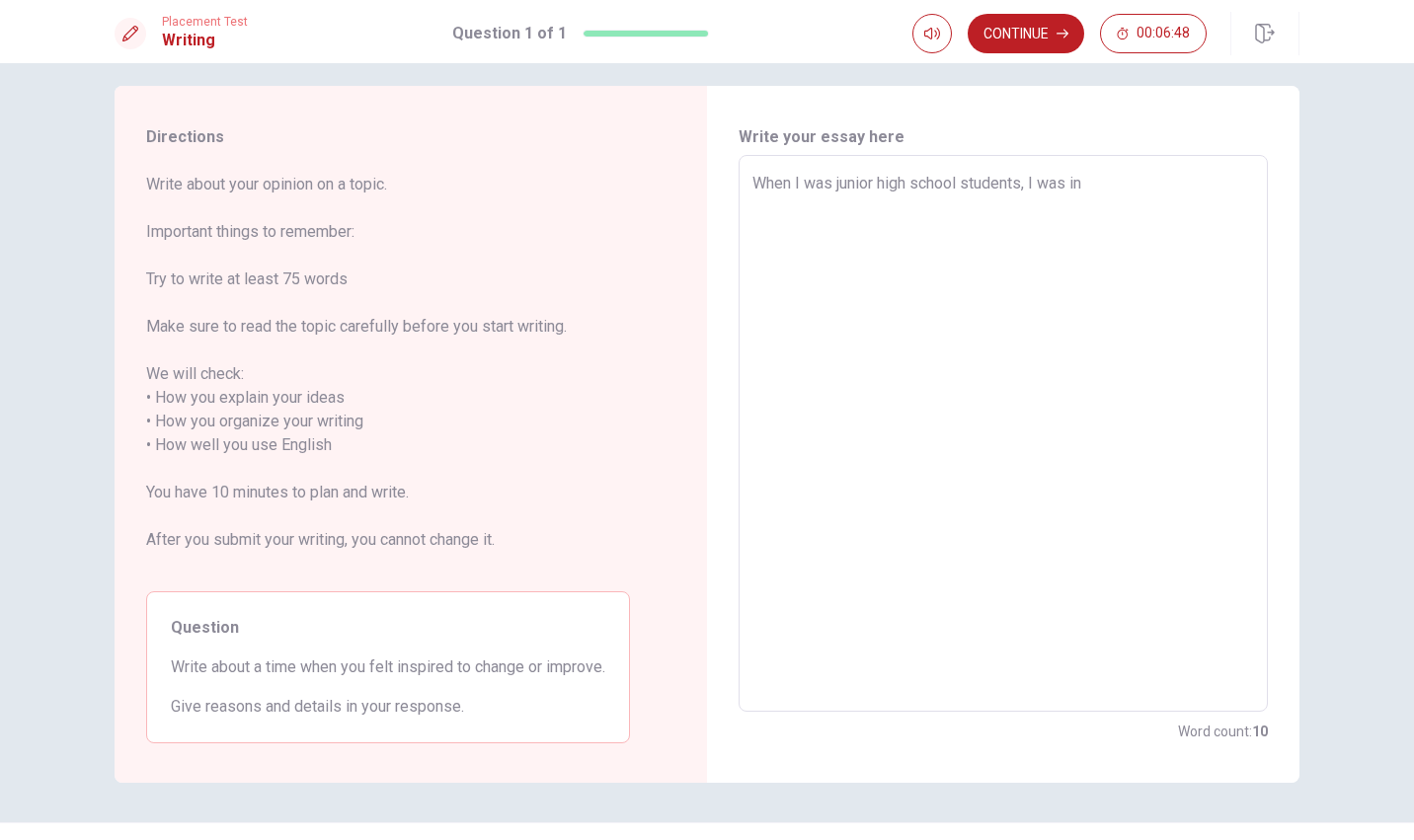 type on "x" 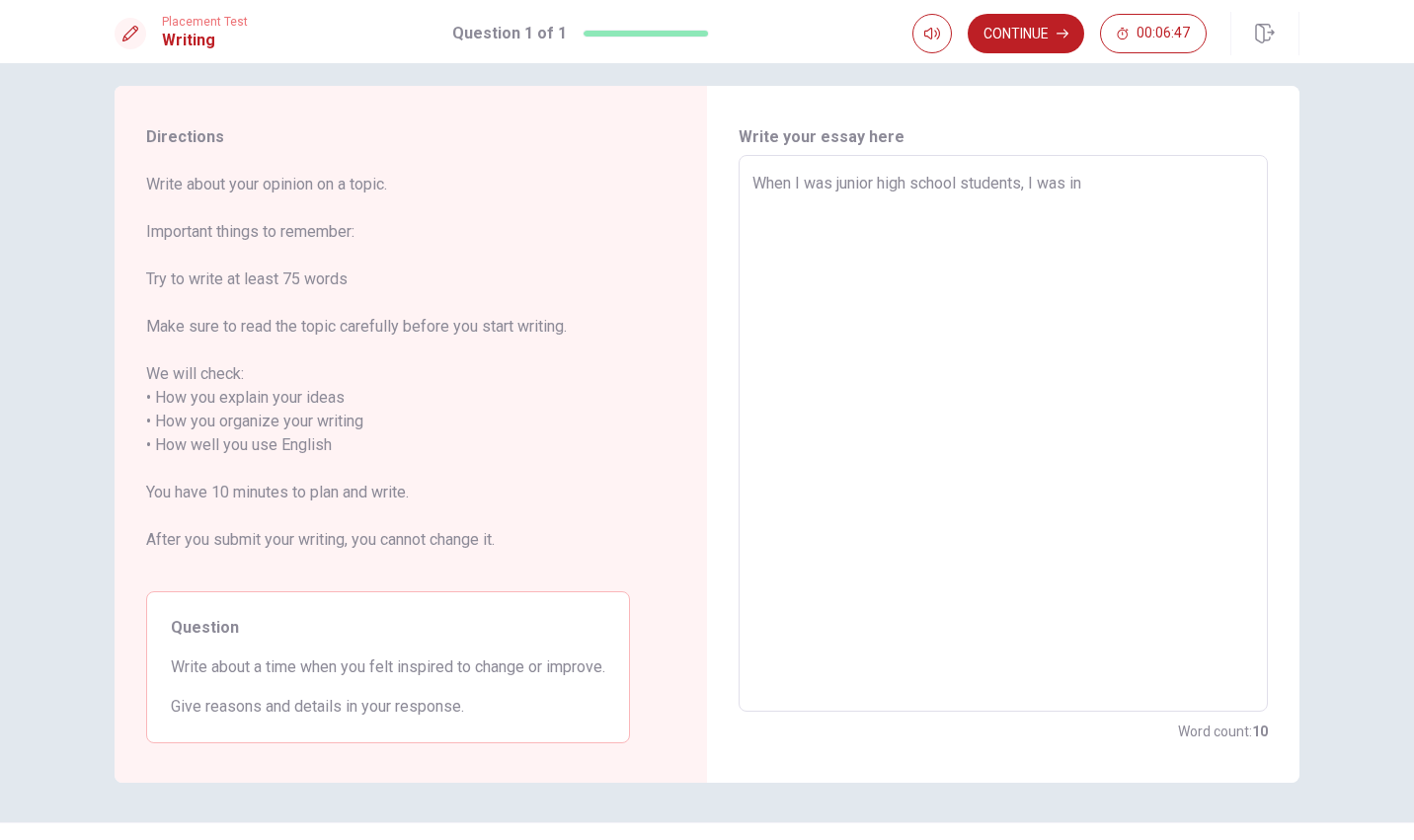 type on "When I was junior high school students, I was in t" 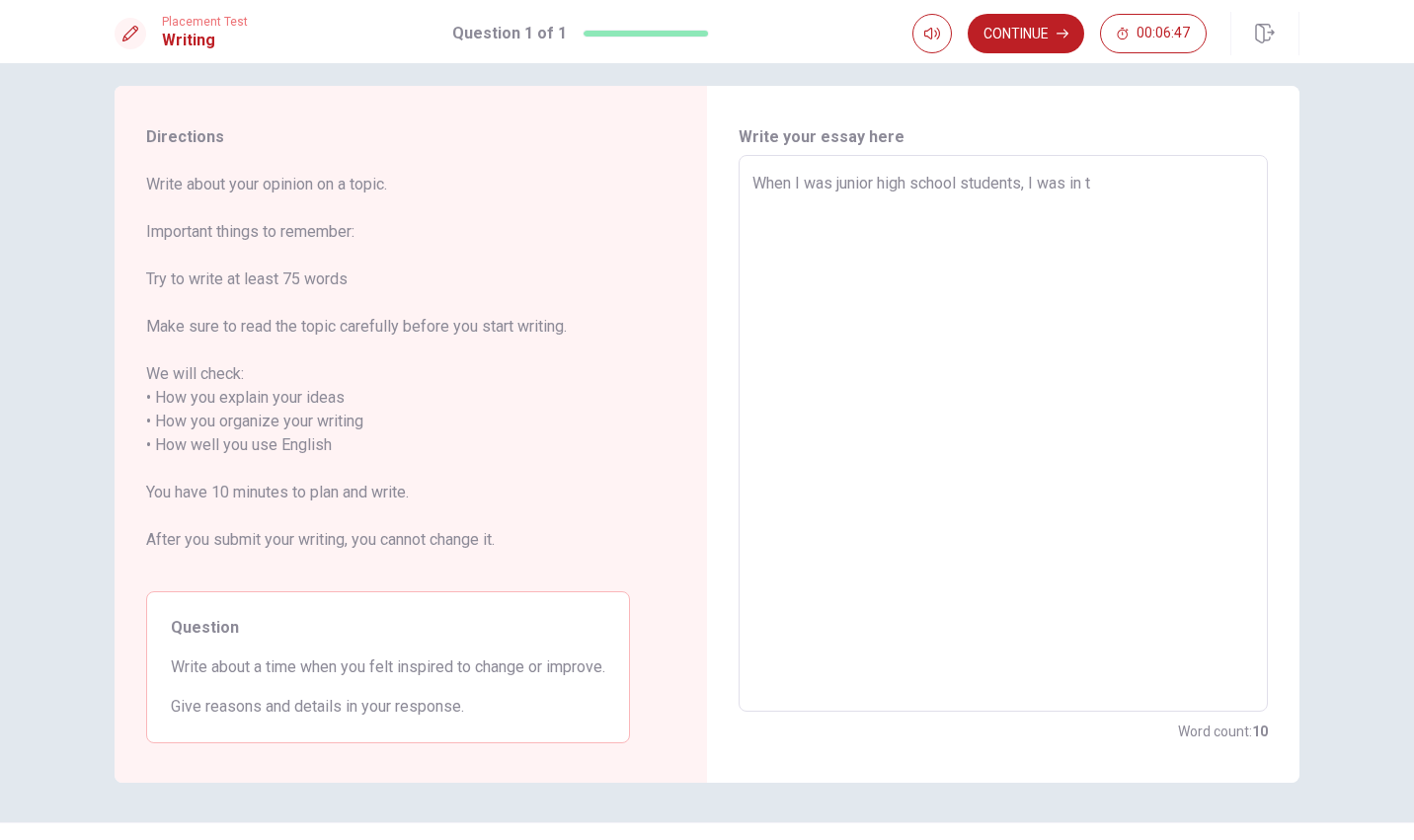 type on "x" 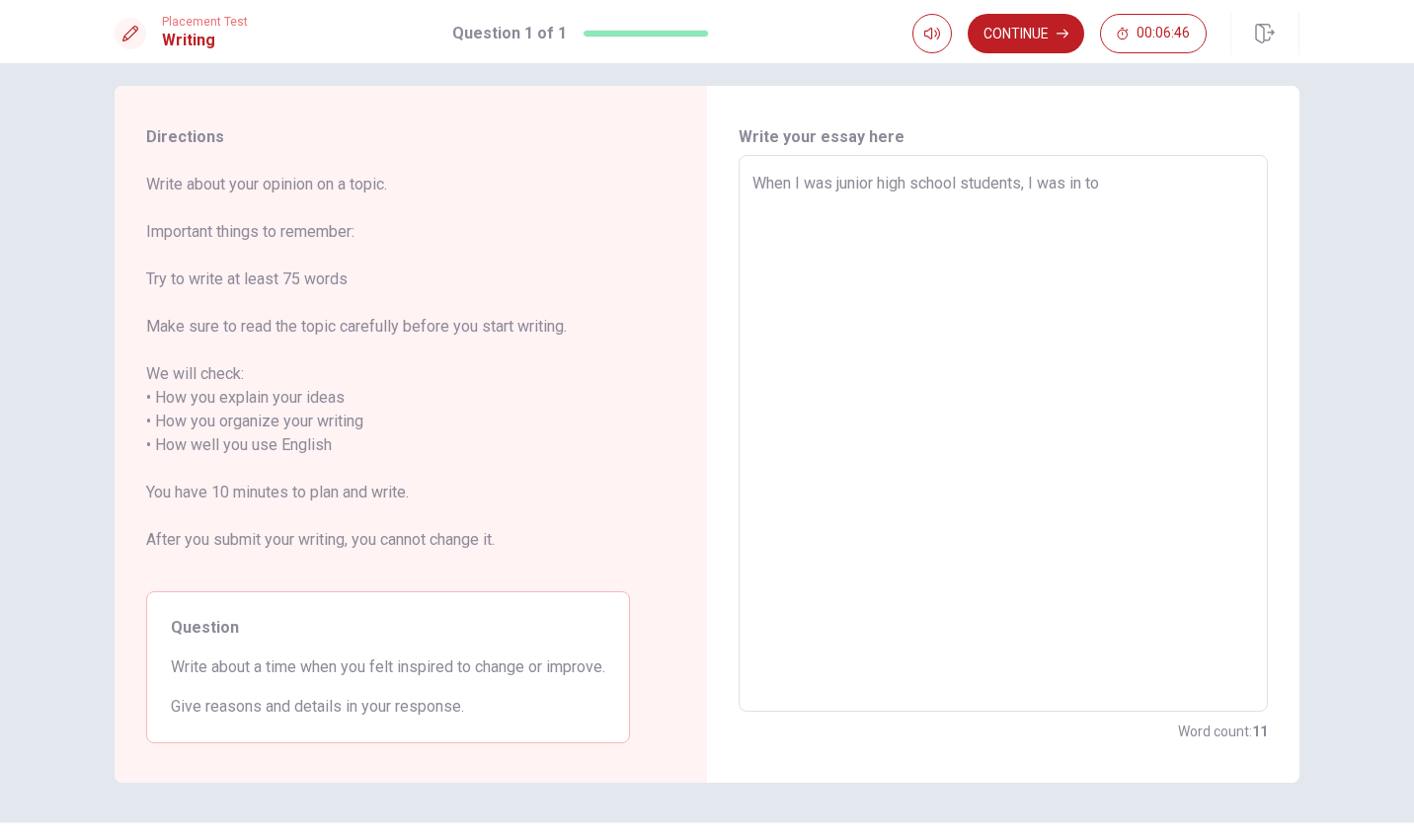 type on "x" 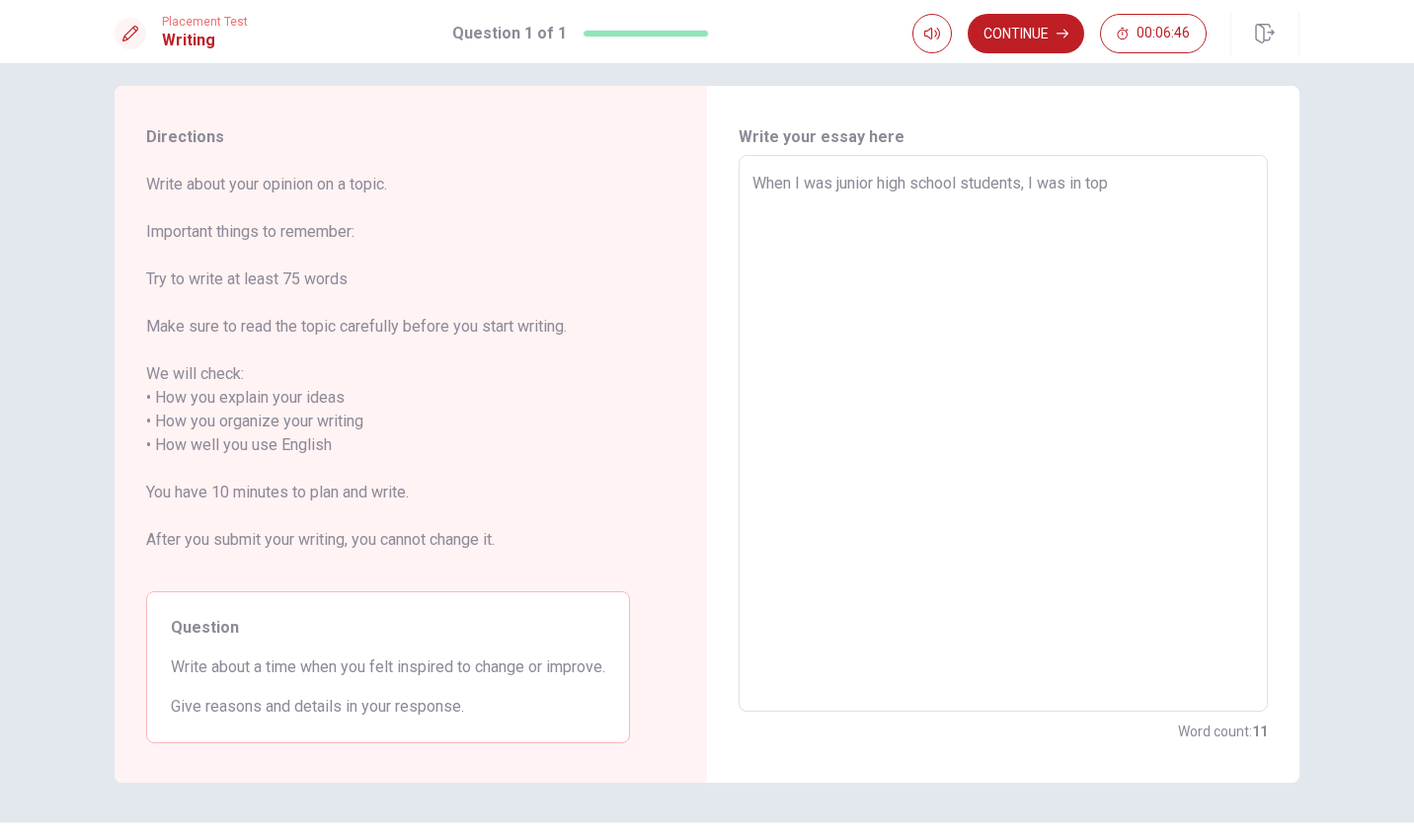 type on "x" 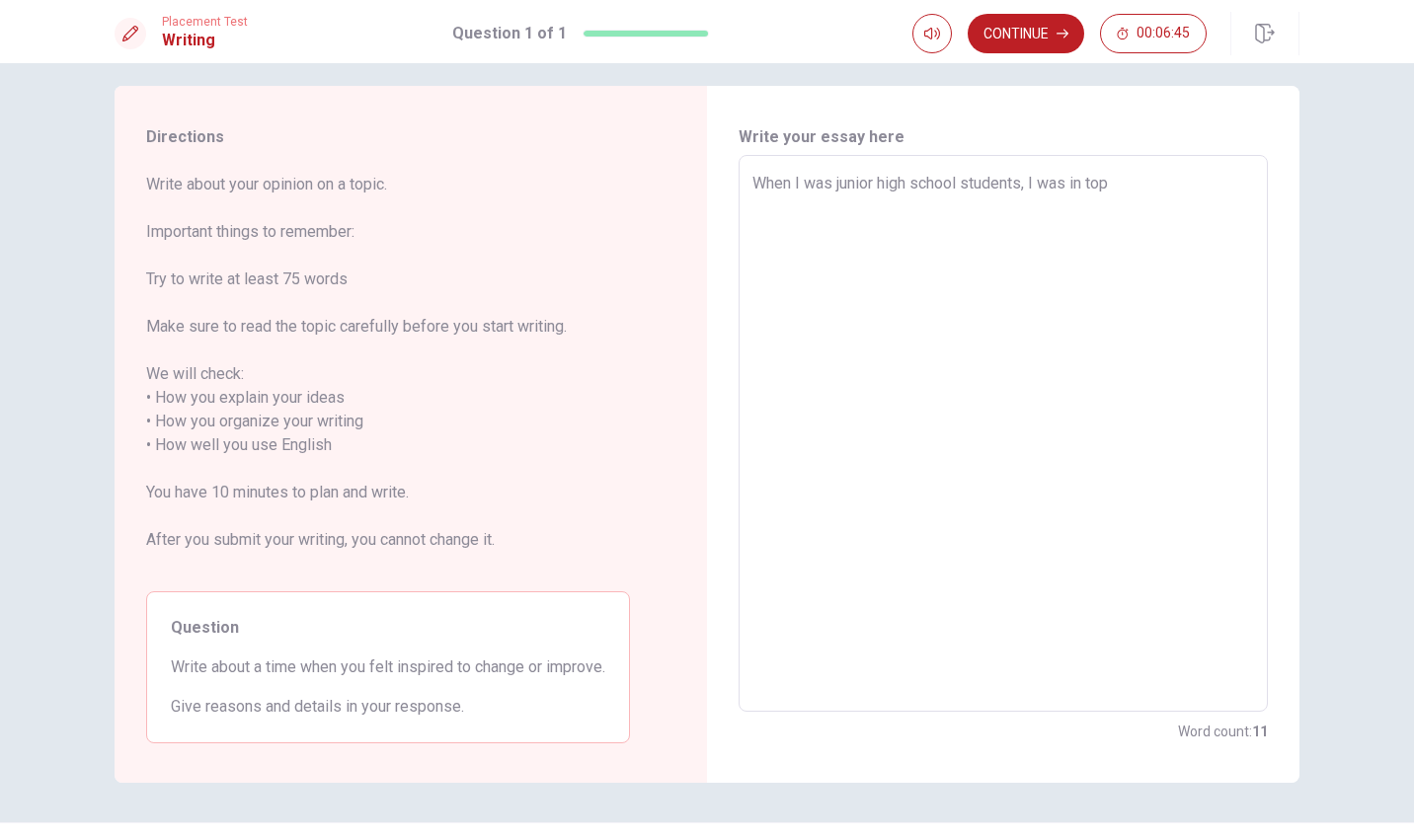 type on "When I was junior high school students, I was in top g" 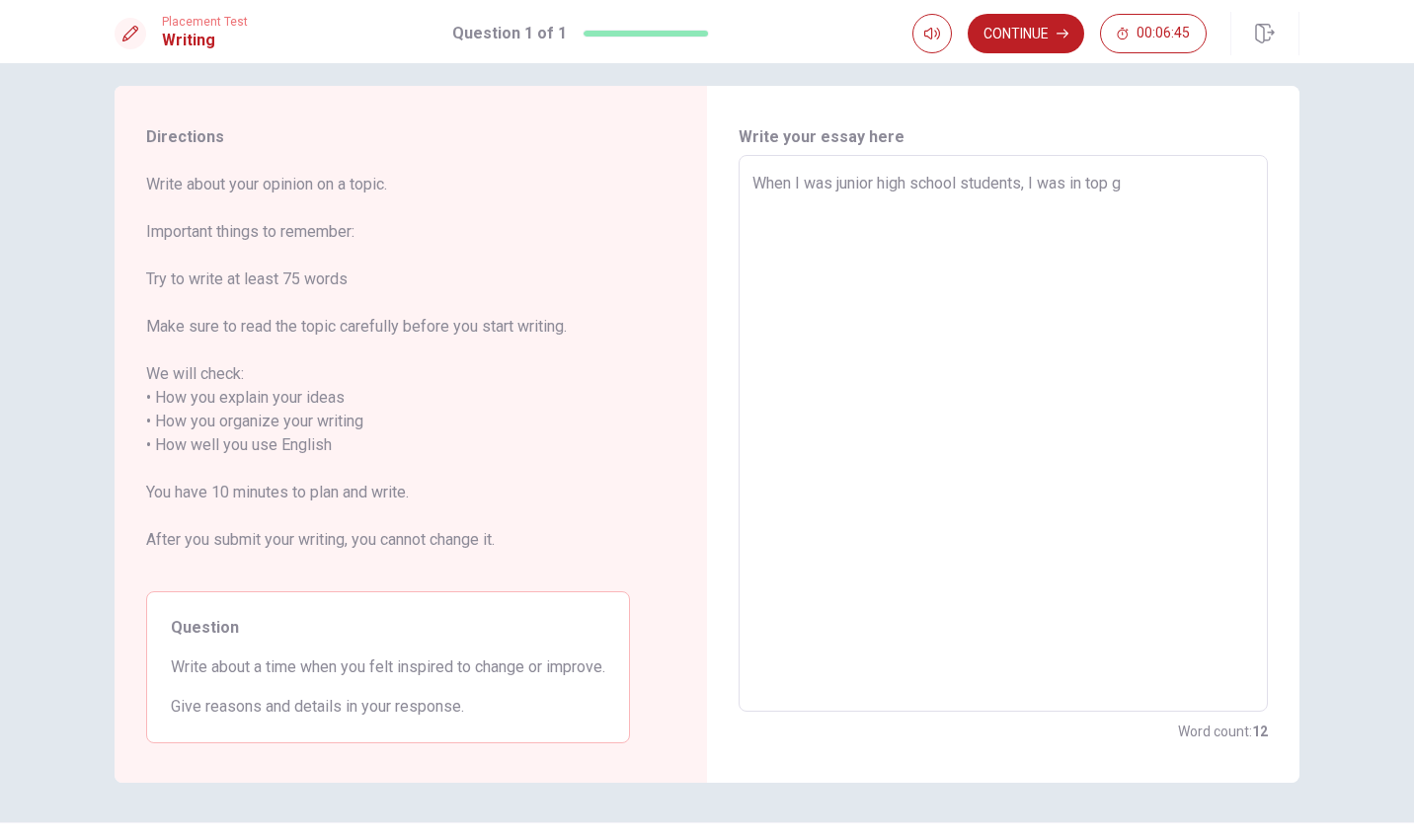 type on "x" 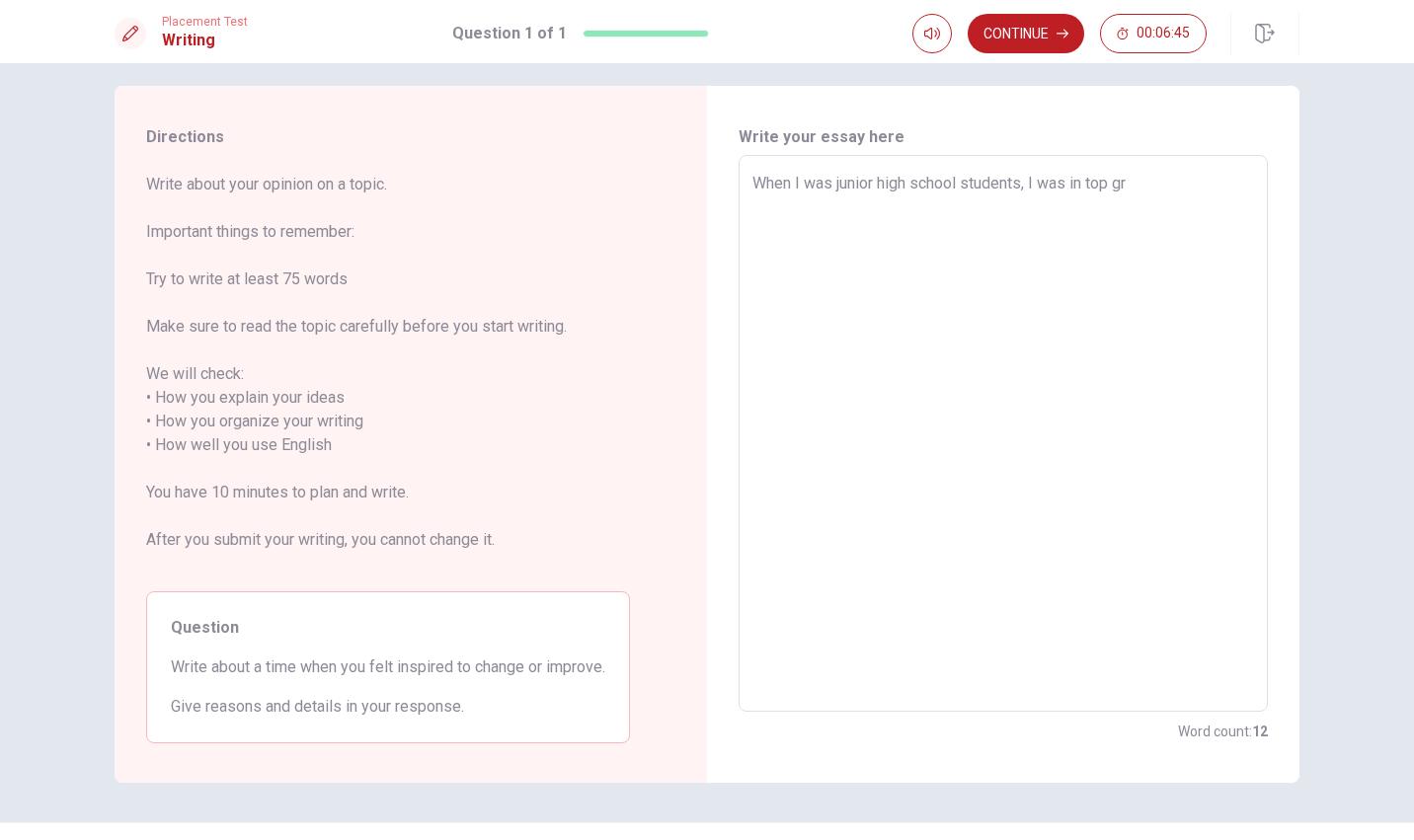 type on "x" 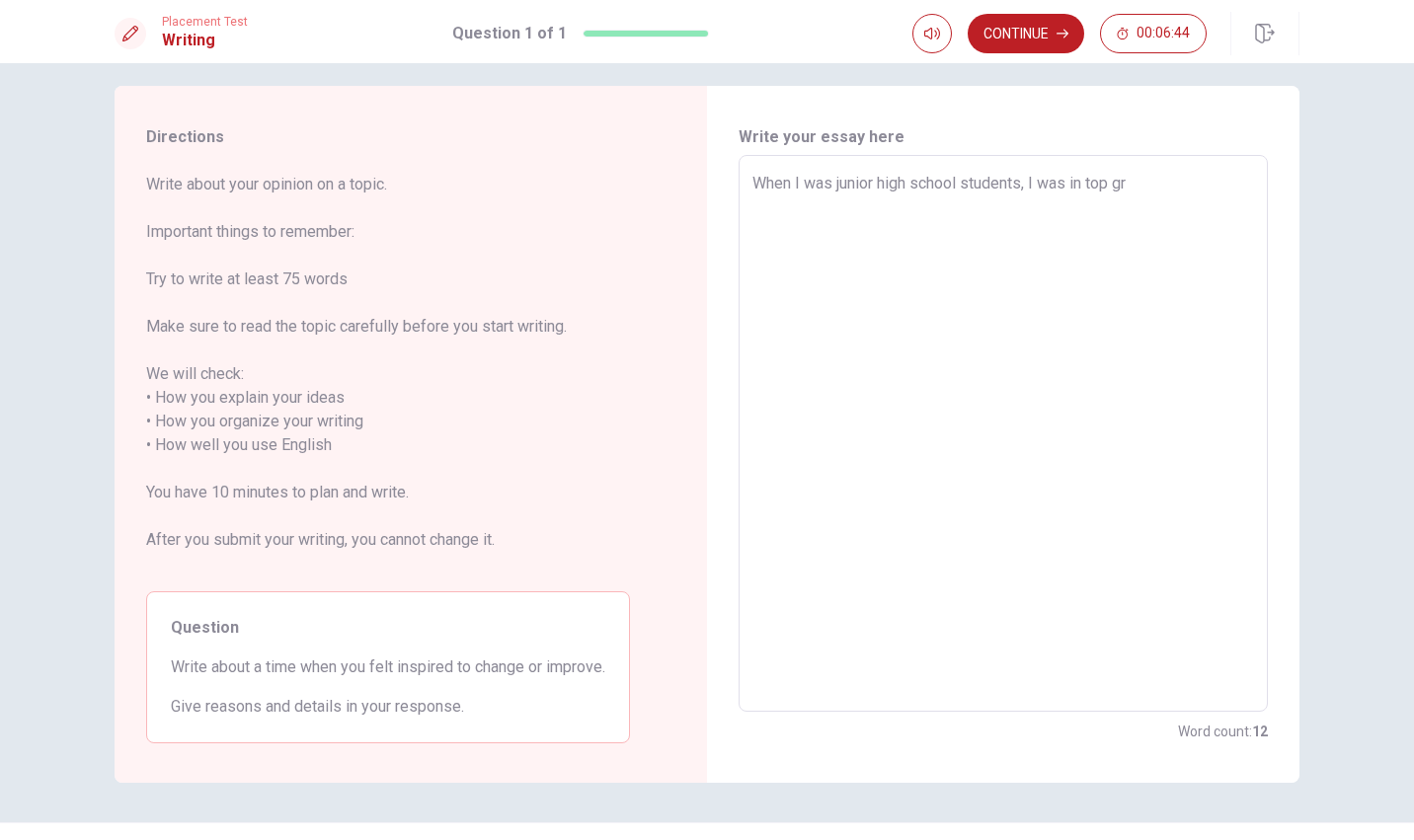 type on "When I was junior high school students, I was in top gro" 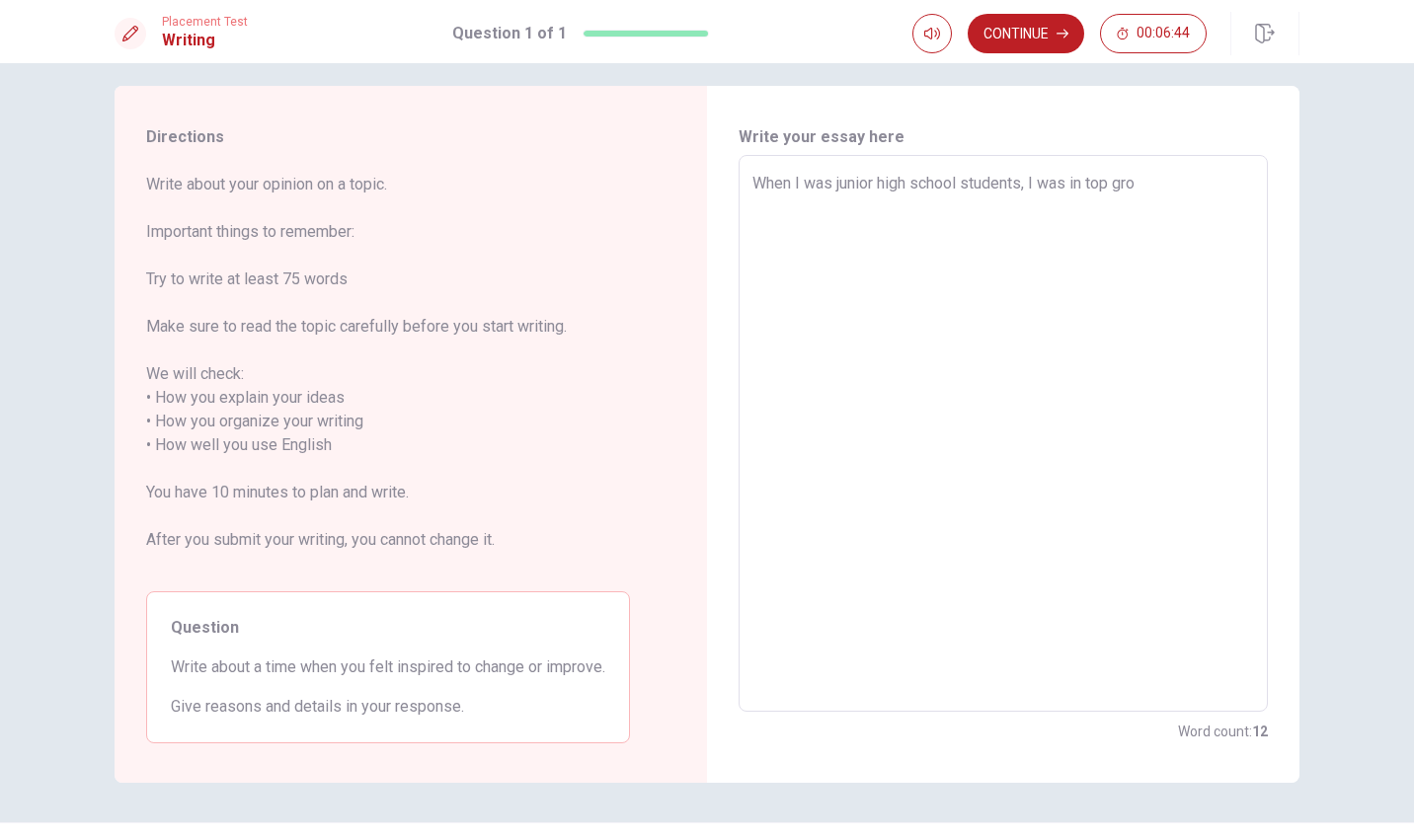 type on "x" 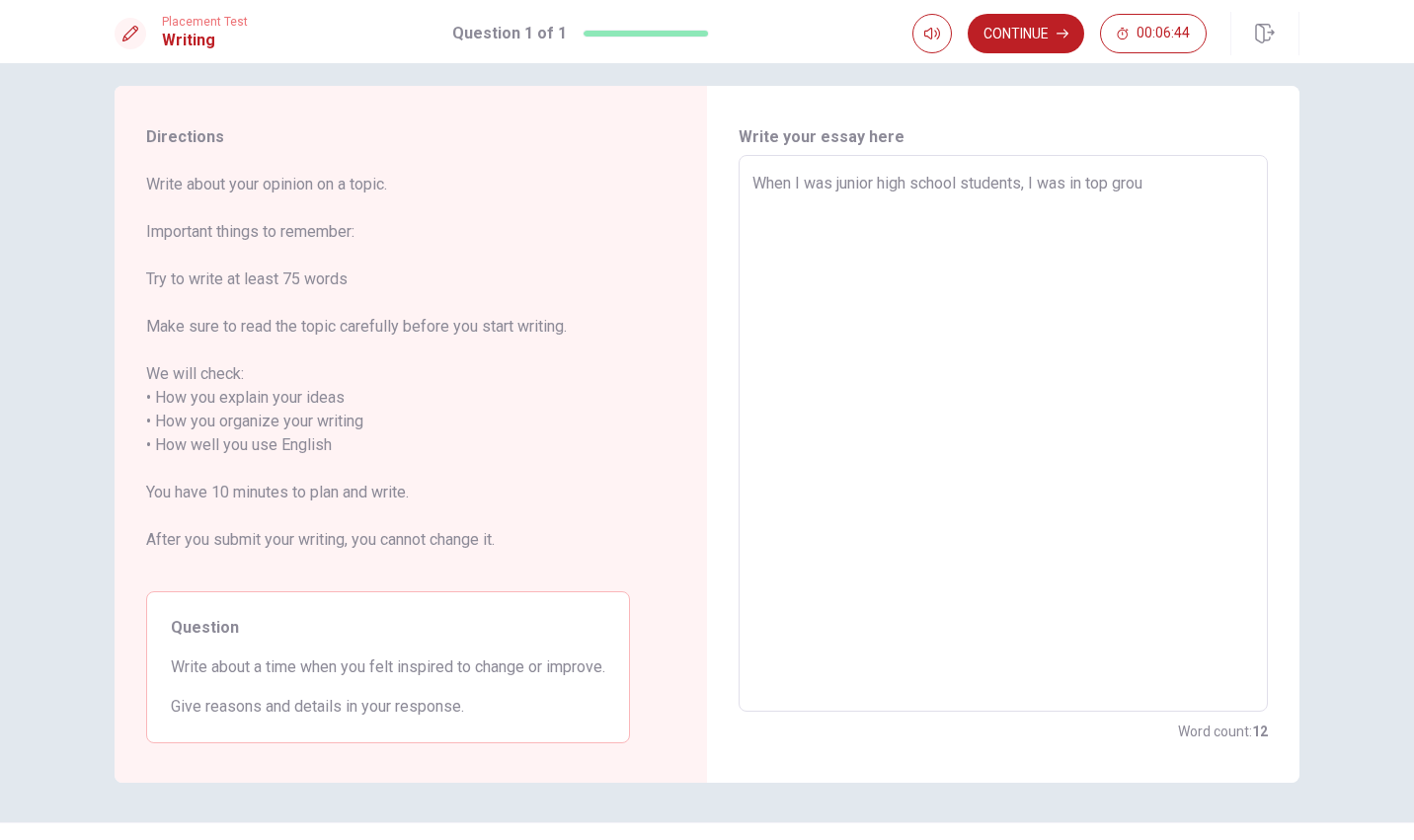 type on "x" 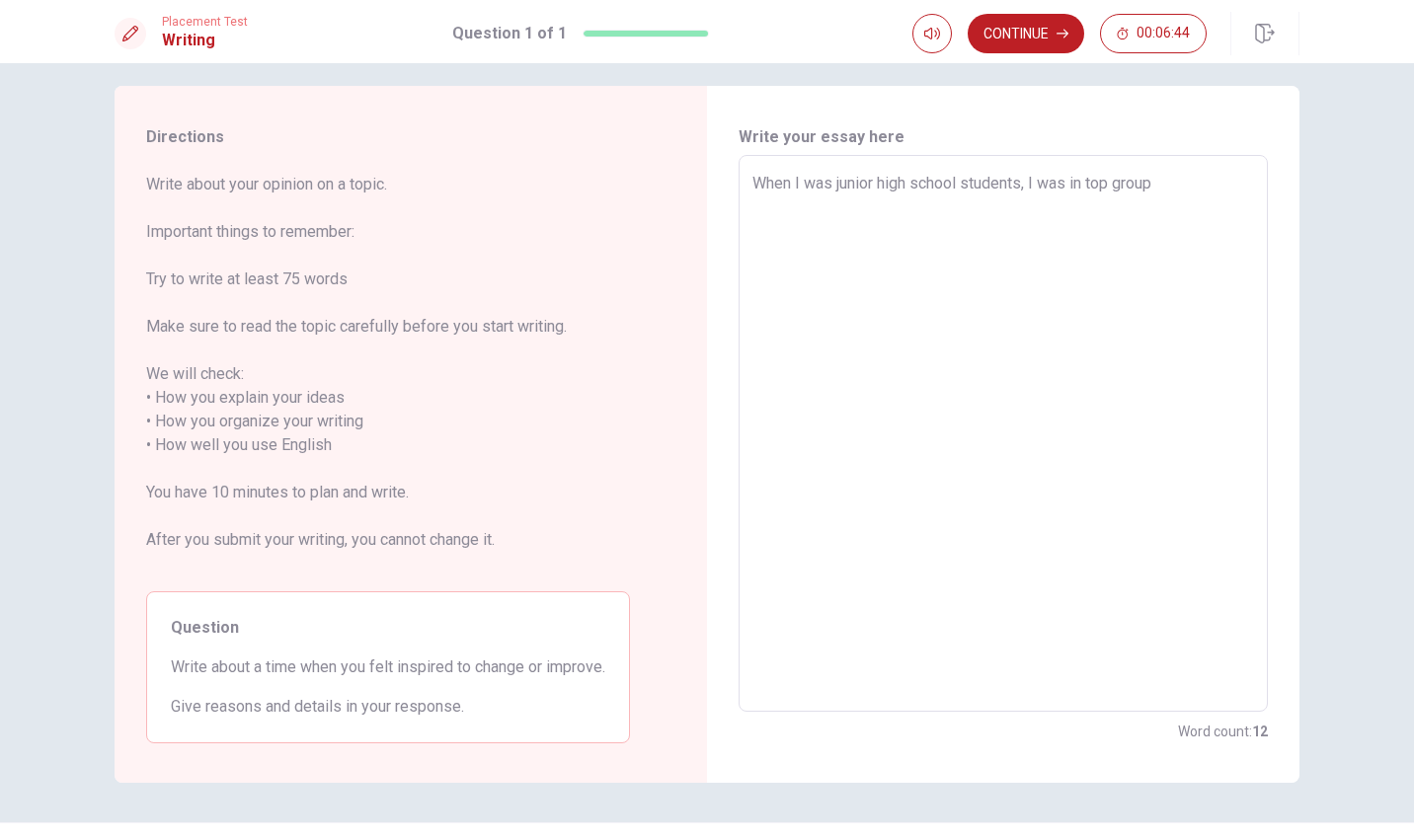 type on "x" 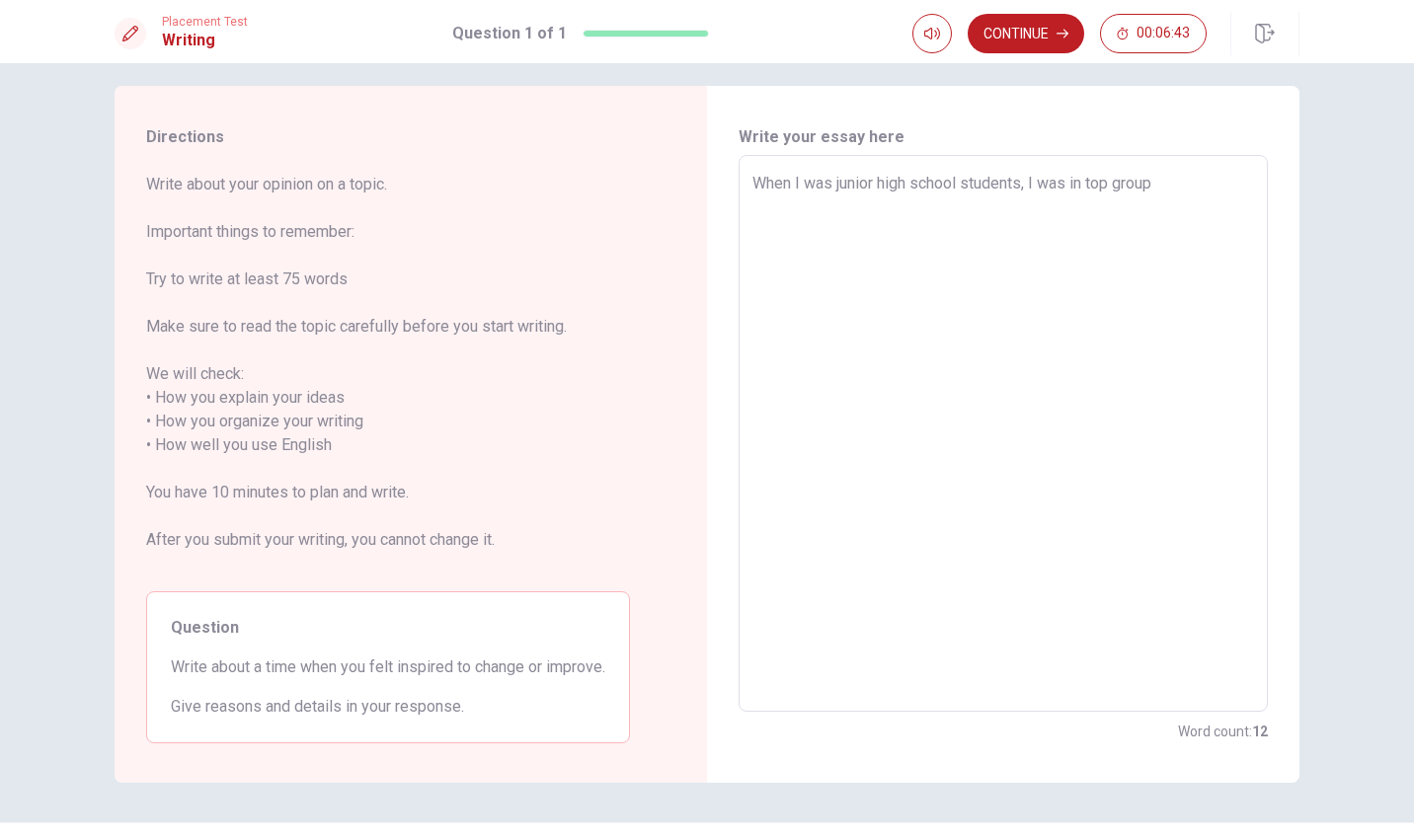 type on "x" 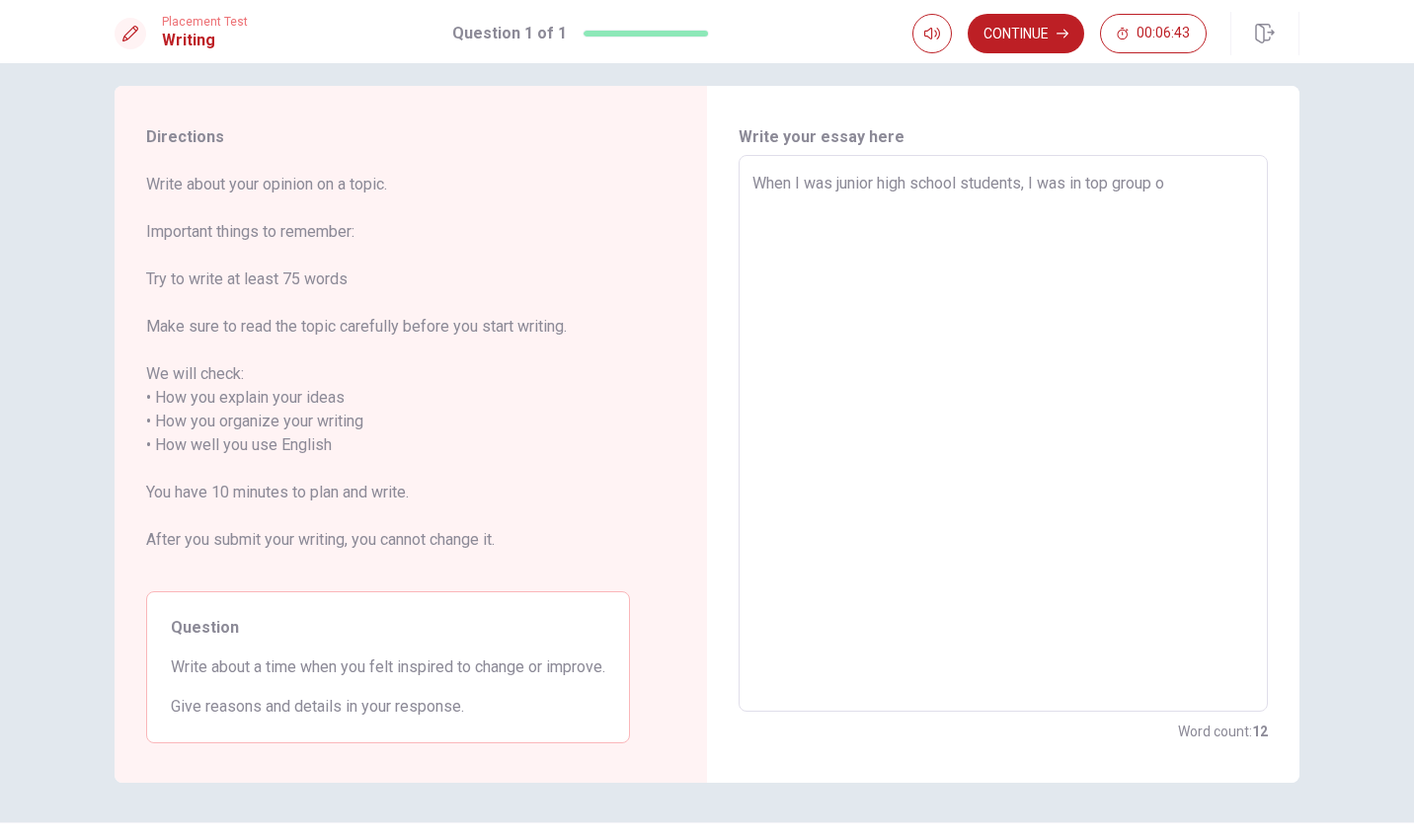 type on "x" 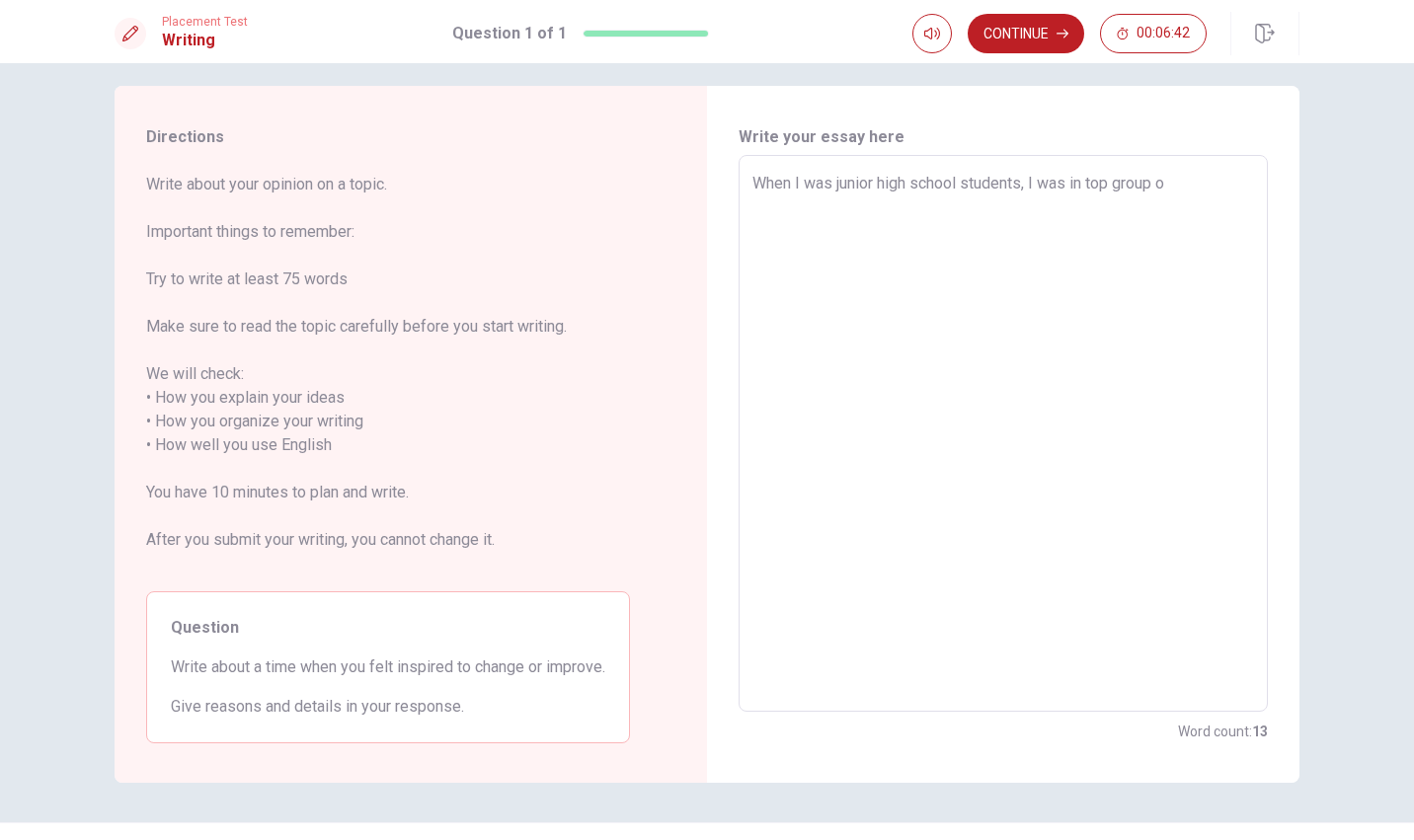 type on "When I was junior high school students, I was in top group of" 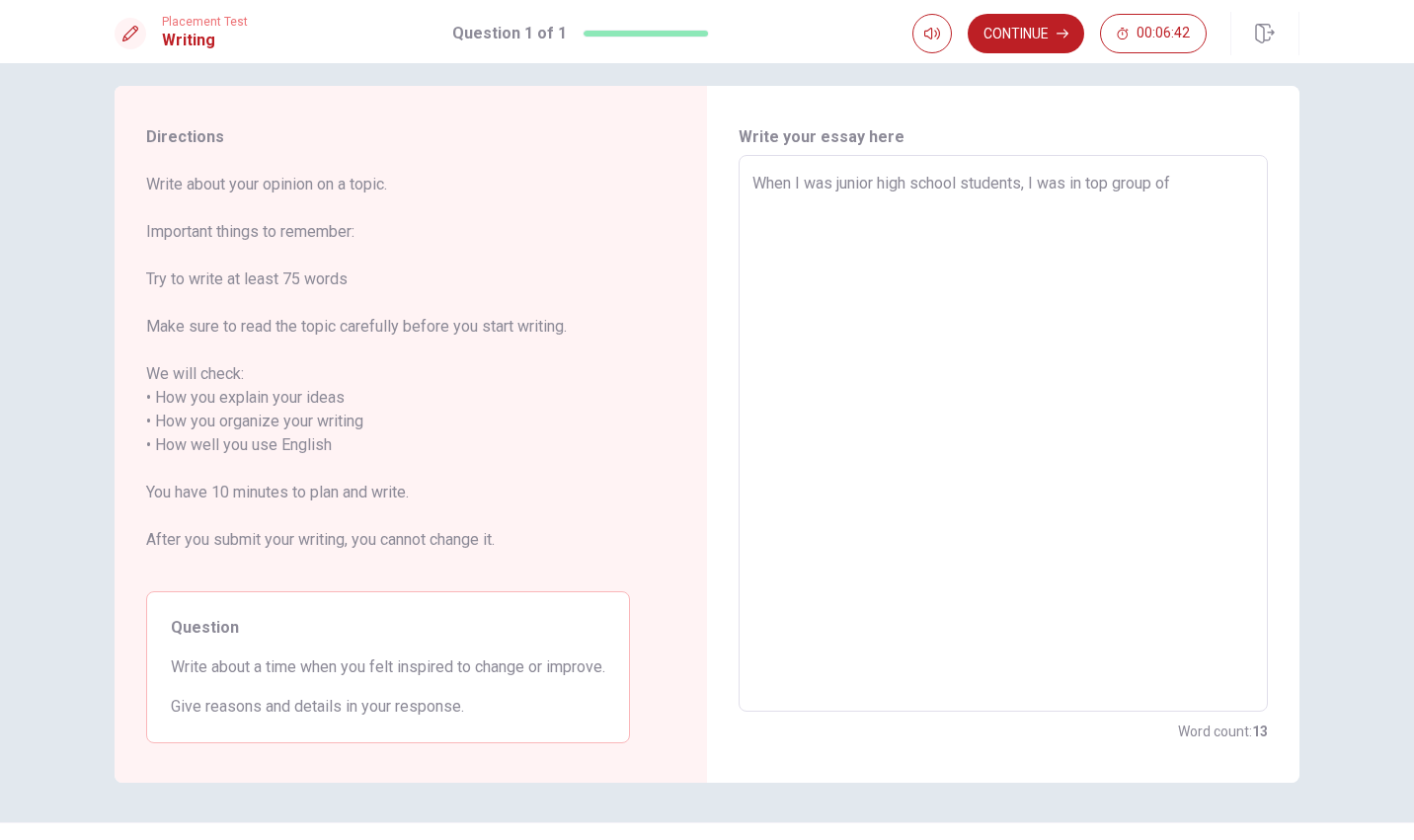 type on "x" 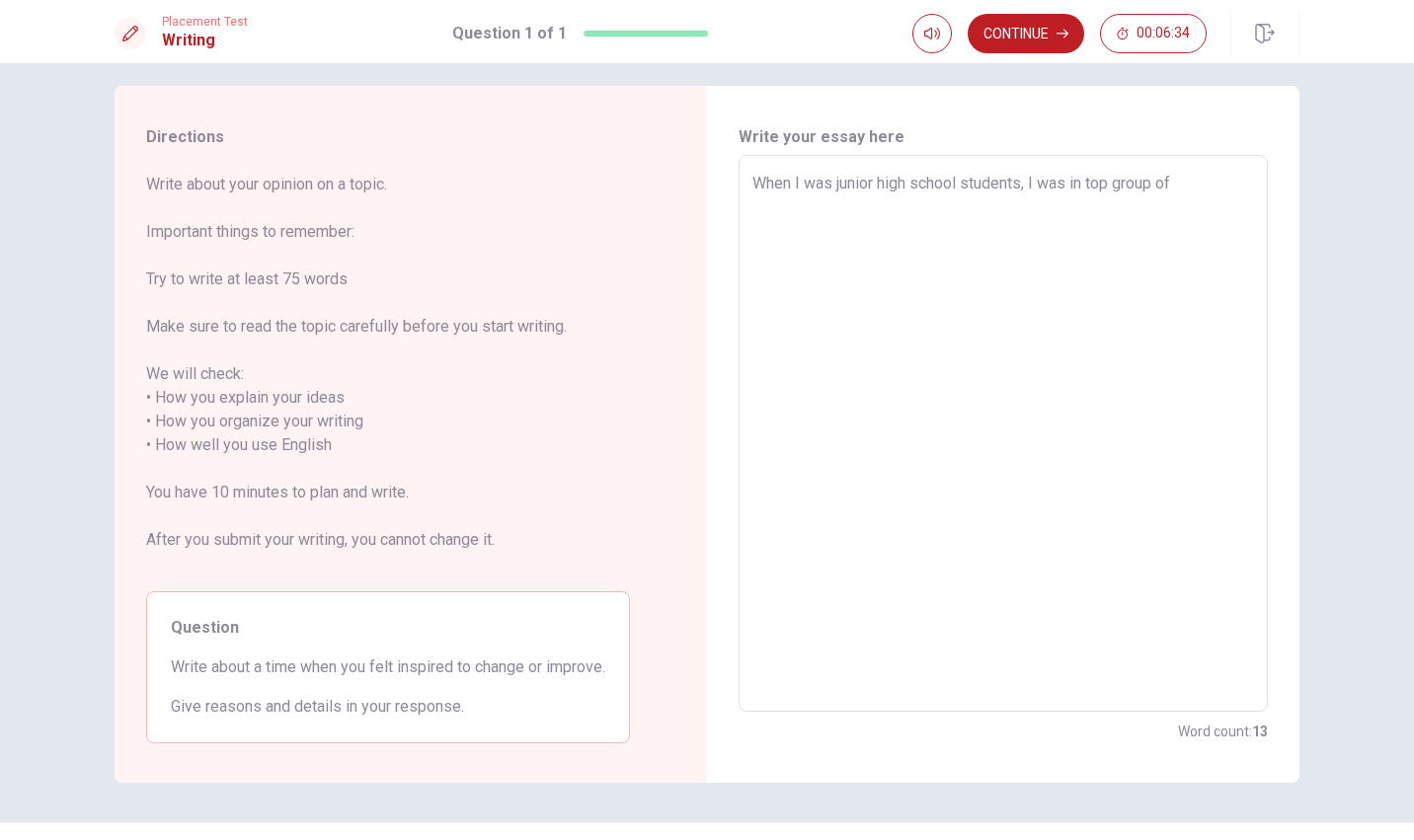 type on "x" 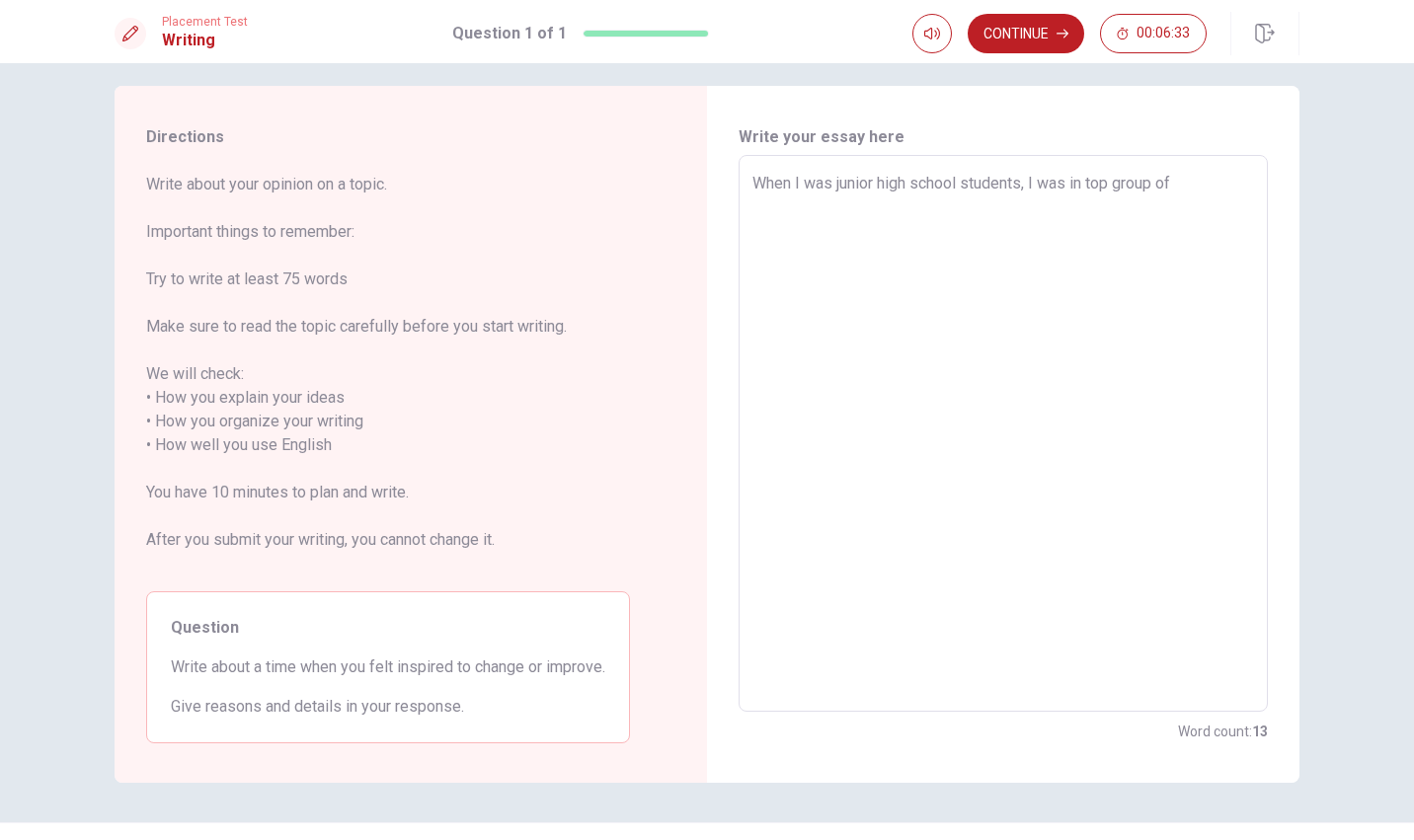 type on "When I was junior high school students, I was in top group of" 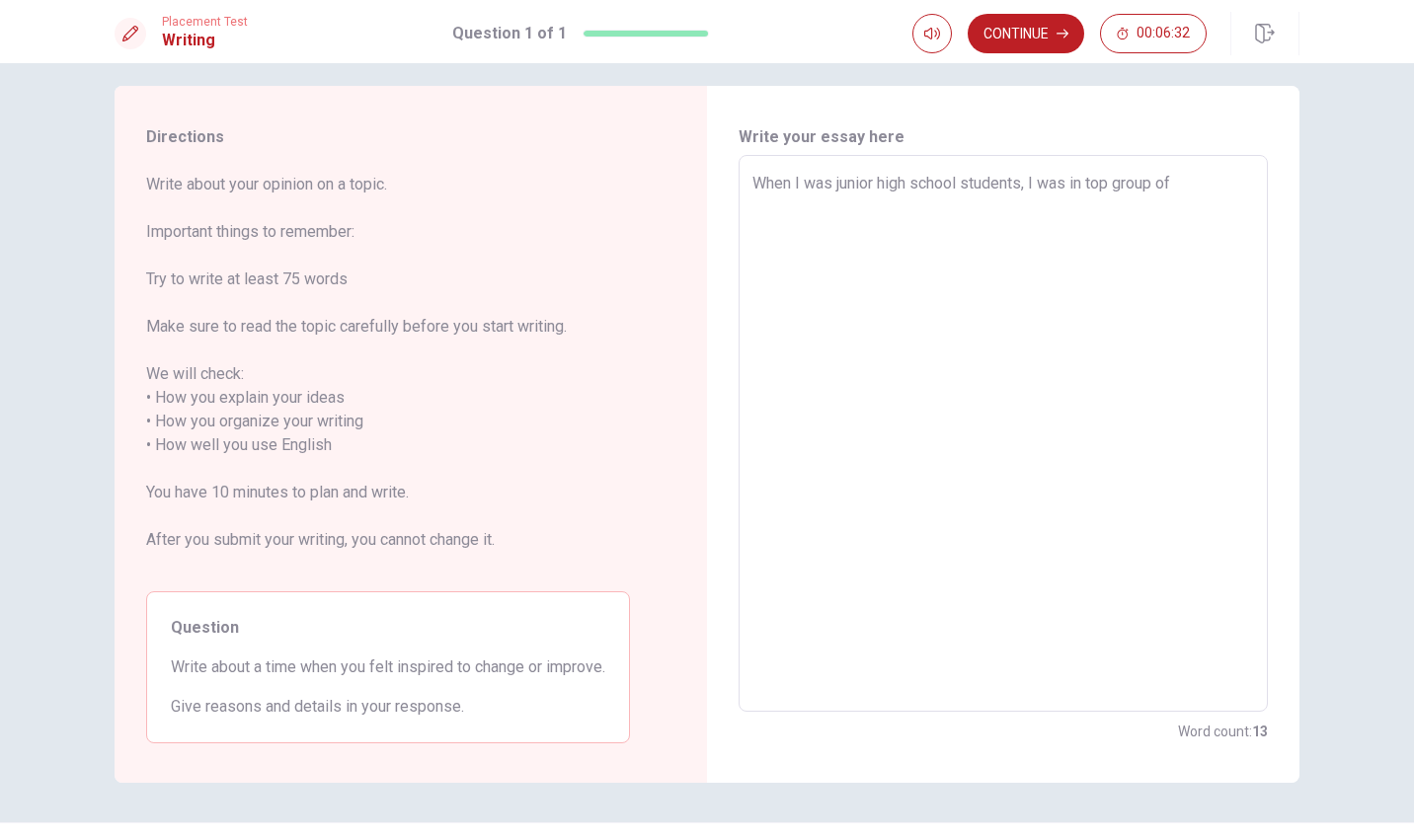 type on "When I was junior high school students, I was in top group o" 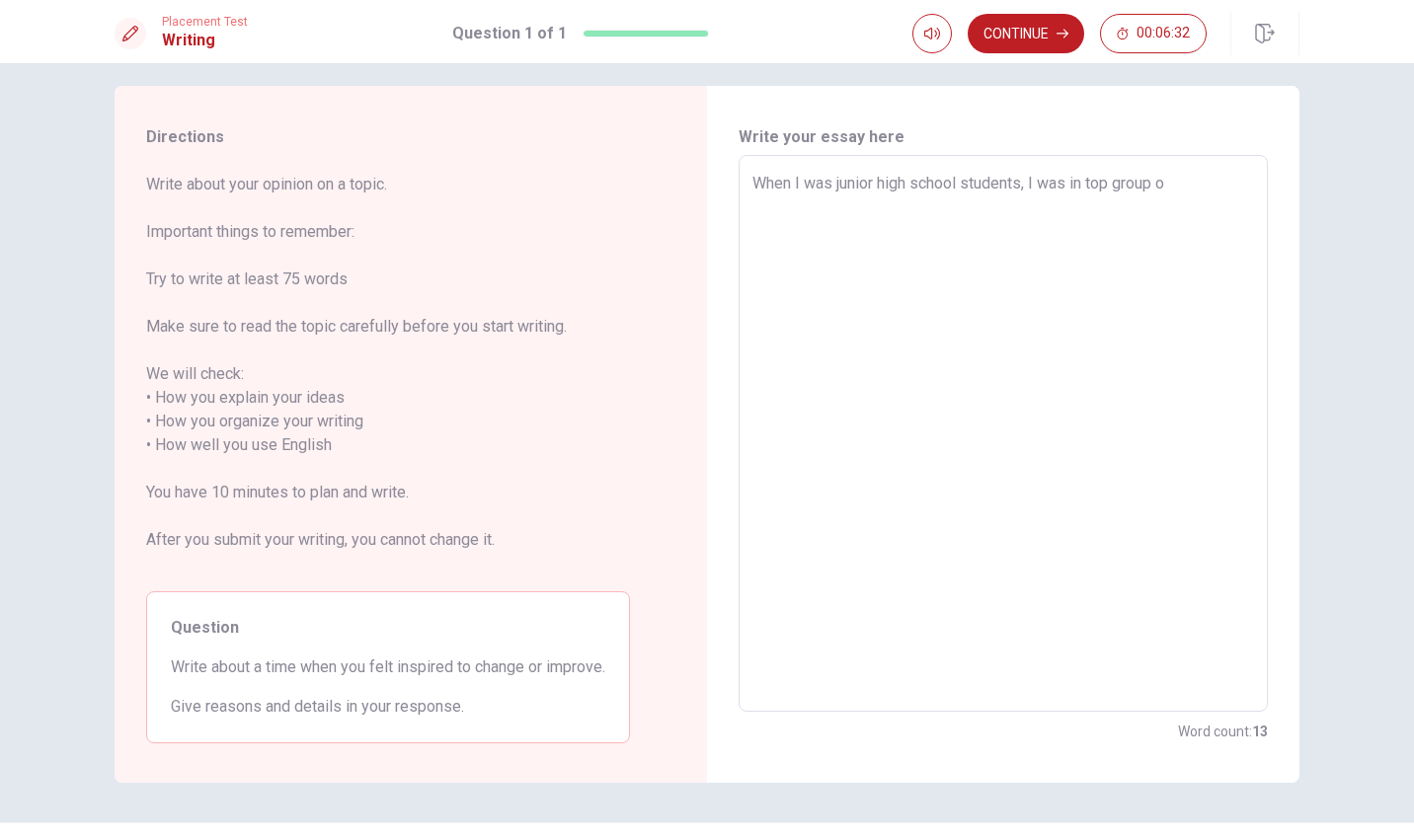 type on "x" 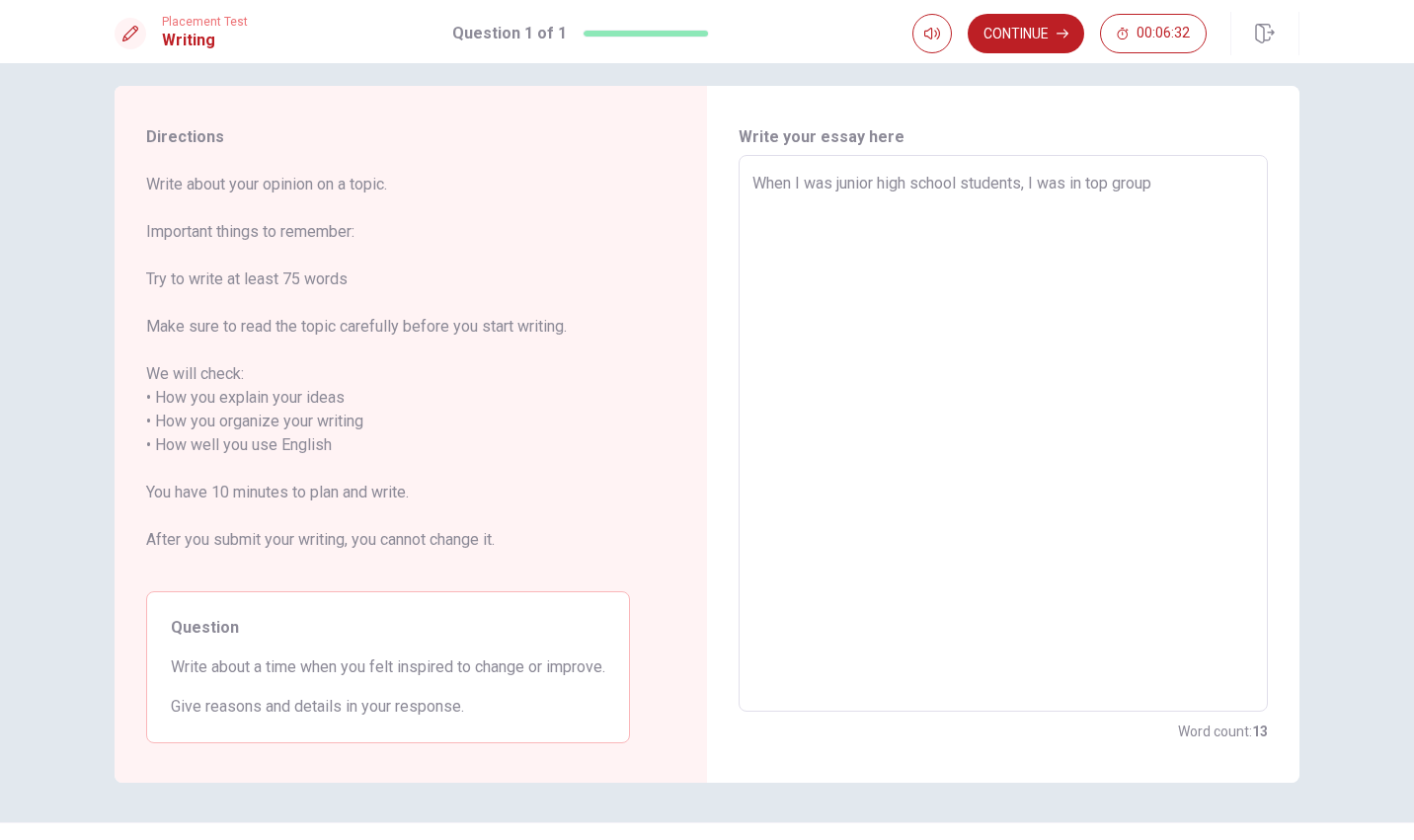 type on "x" 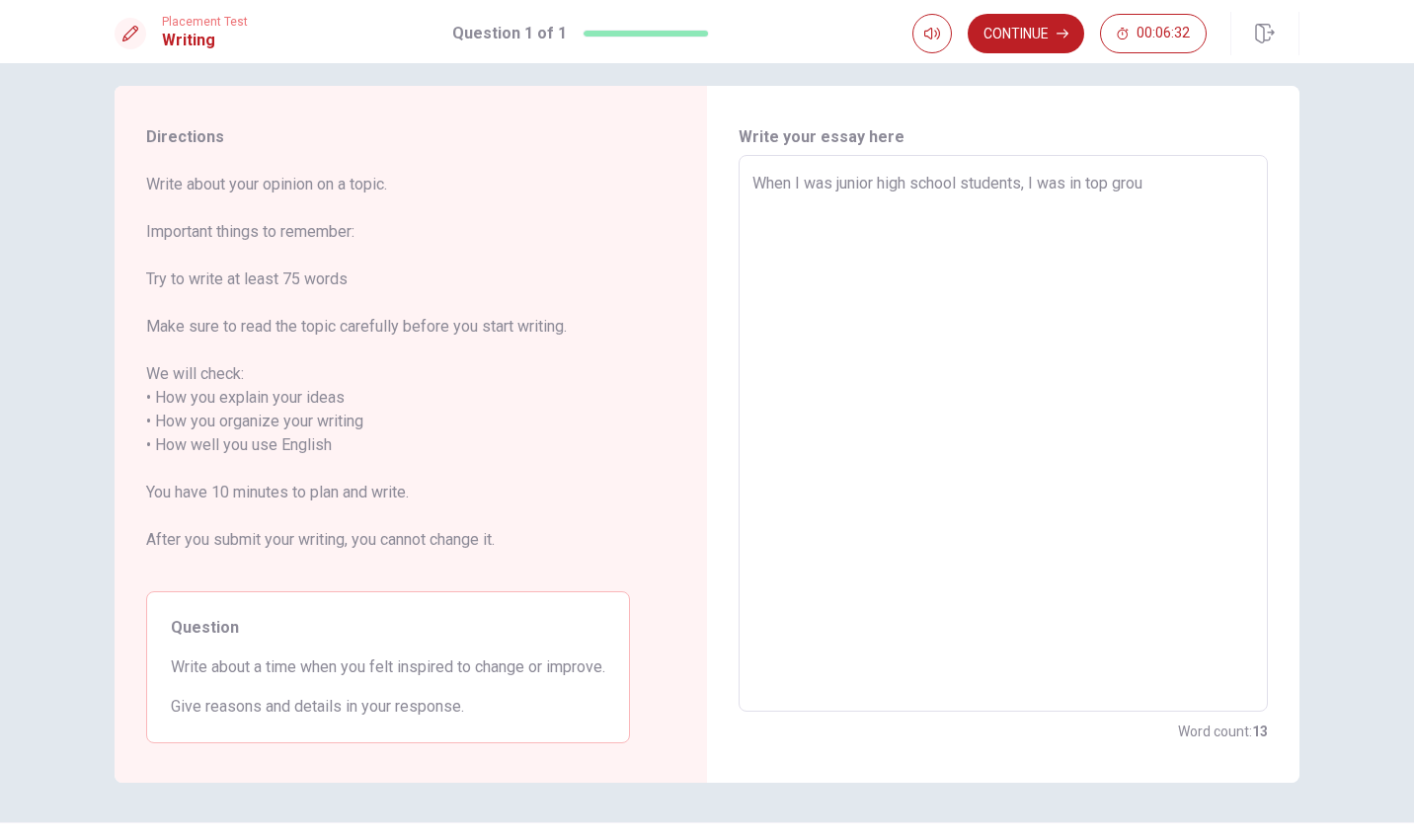 type on "x" 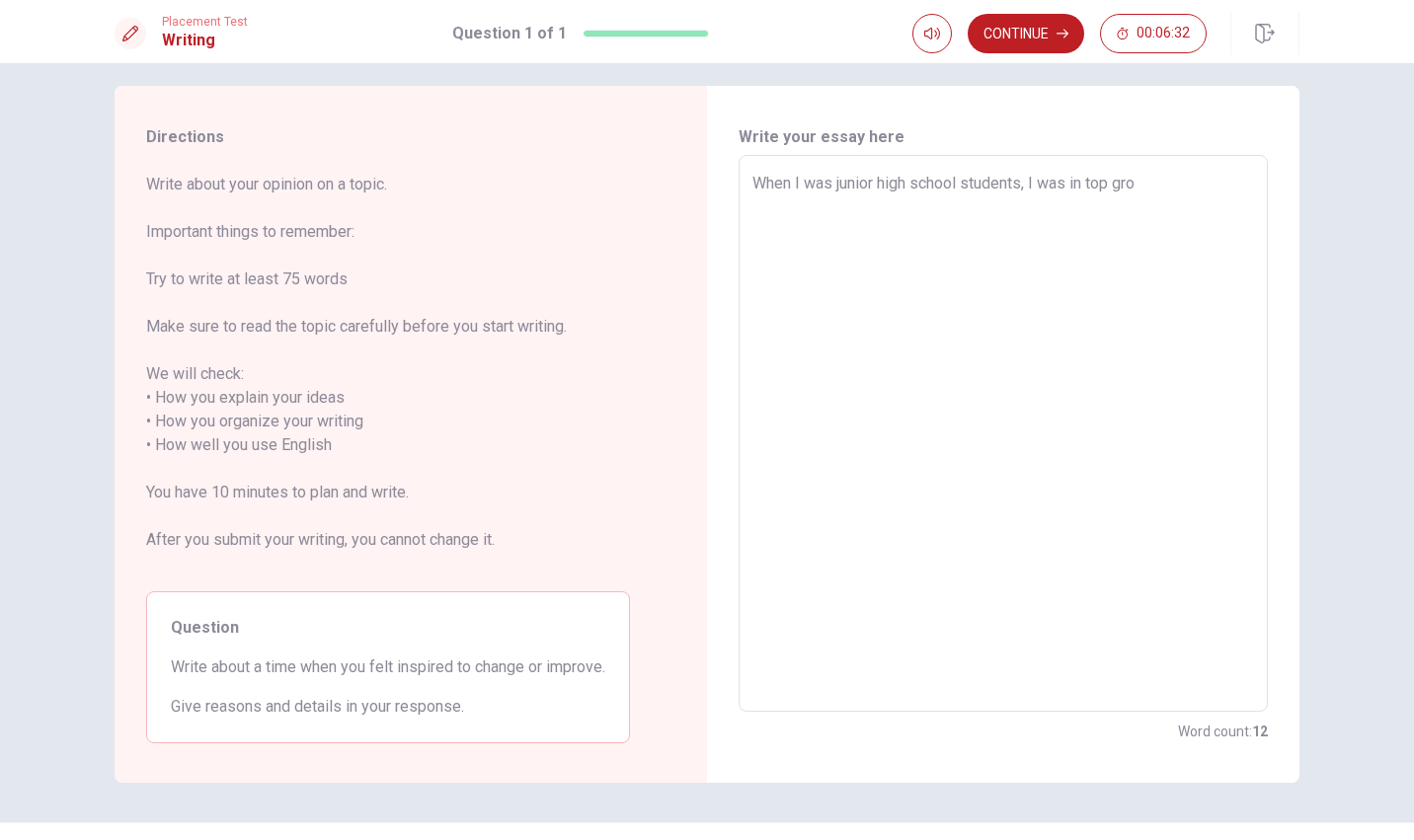 type on "x" 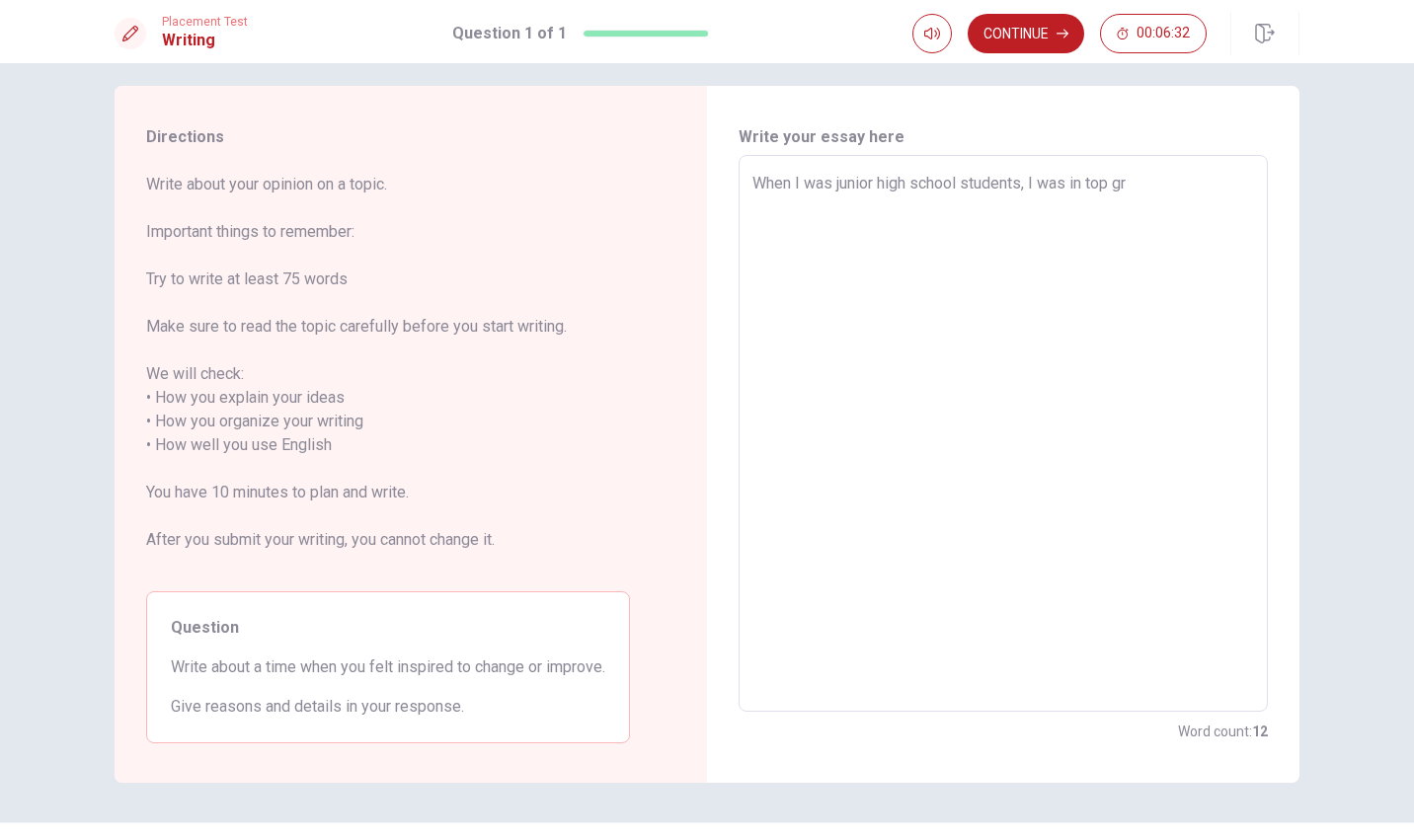 type on "x" 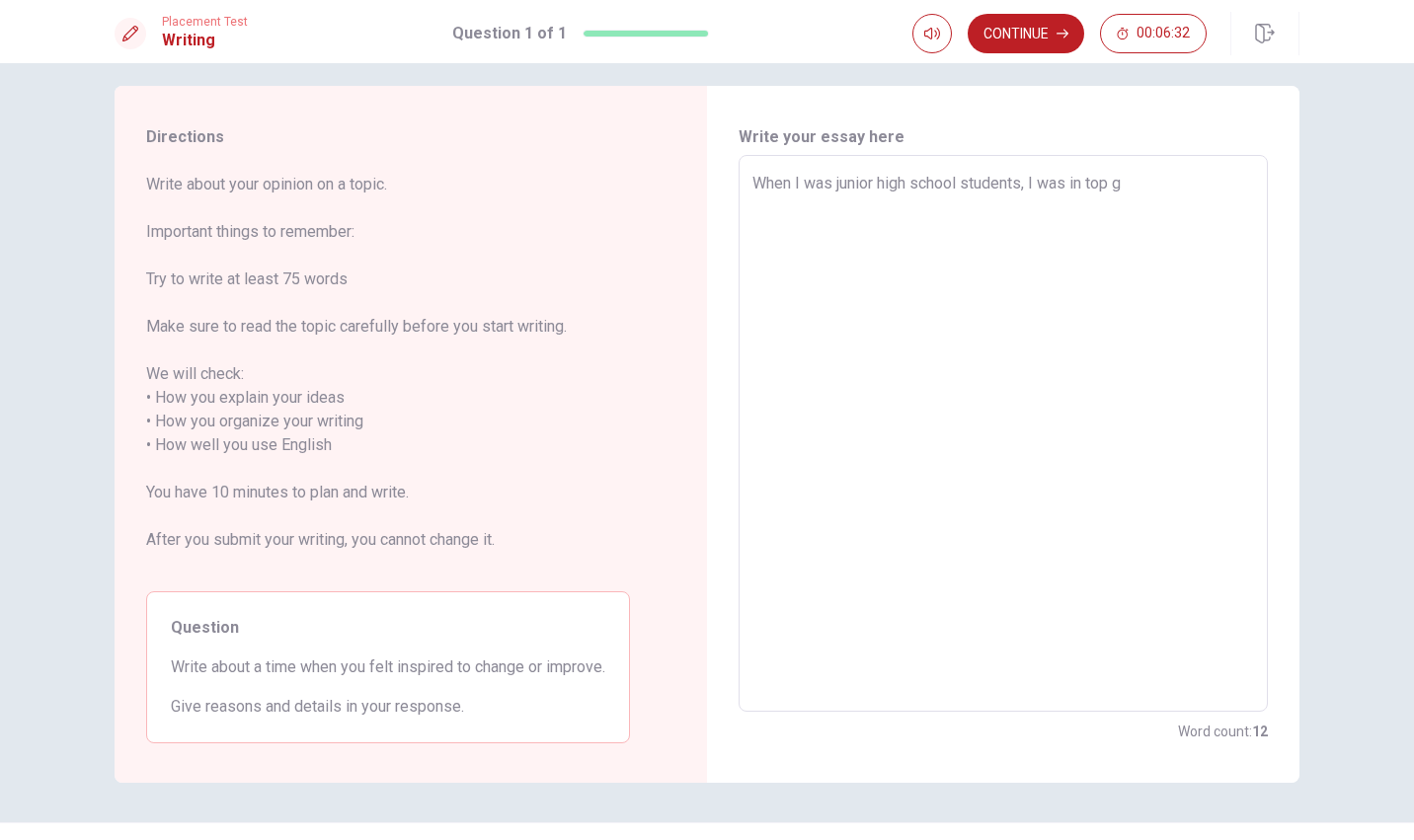 type on "x" 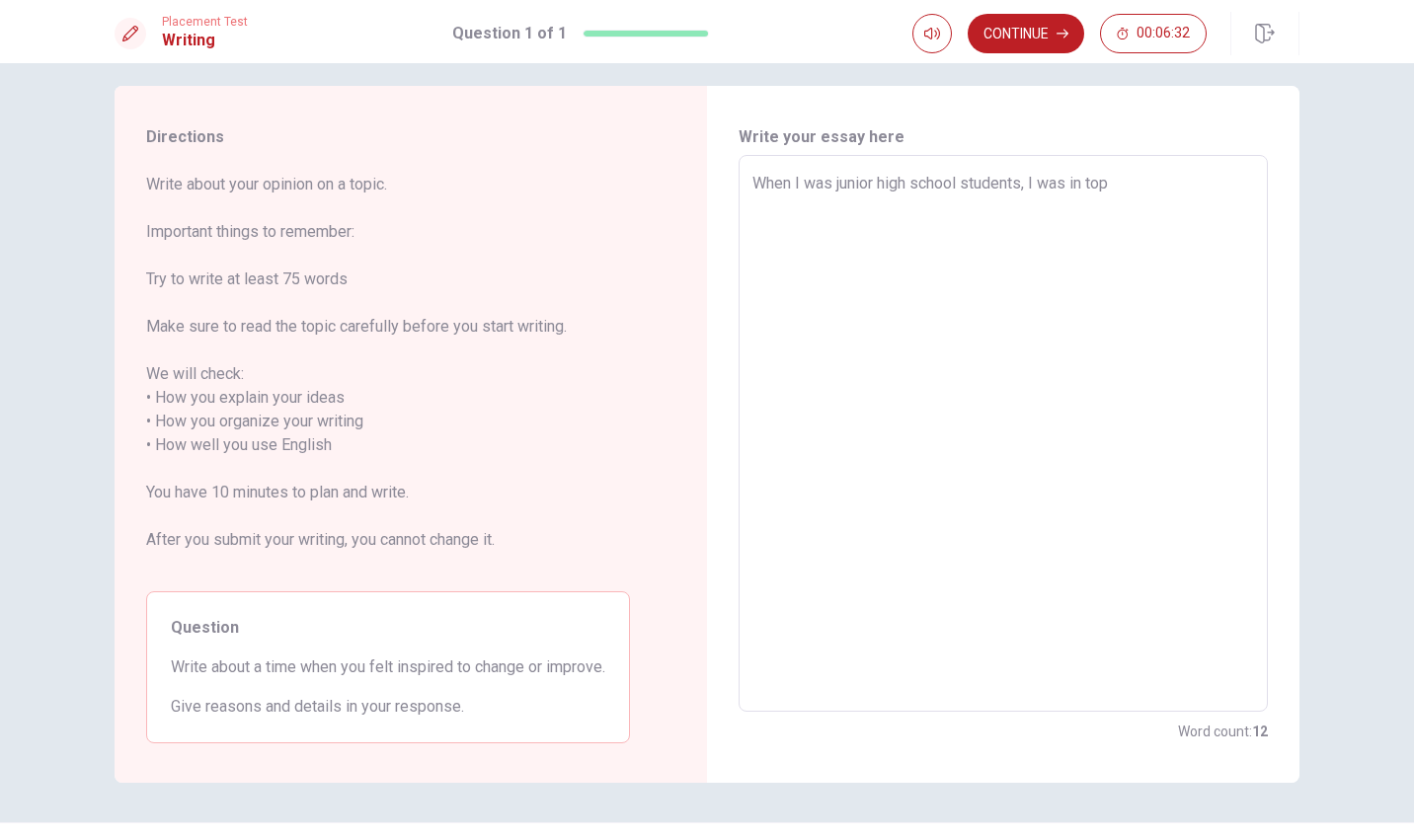 type on "When I was junior high school students, I was in top" 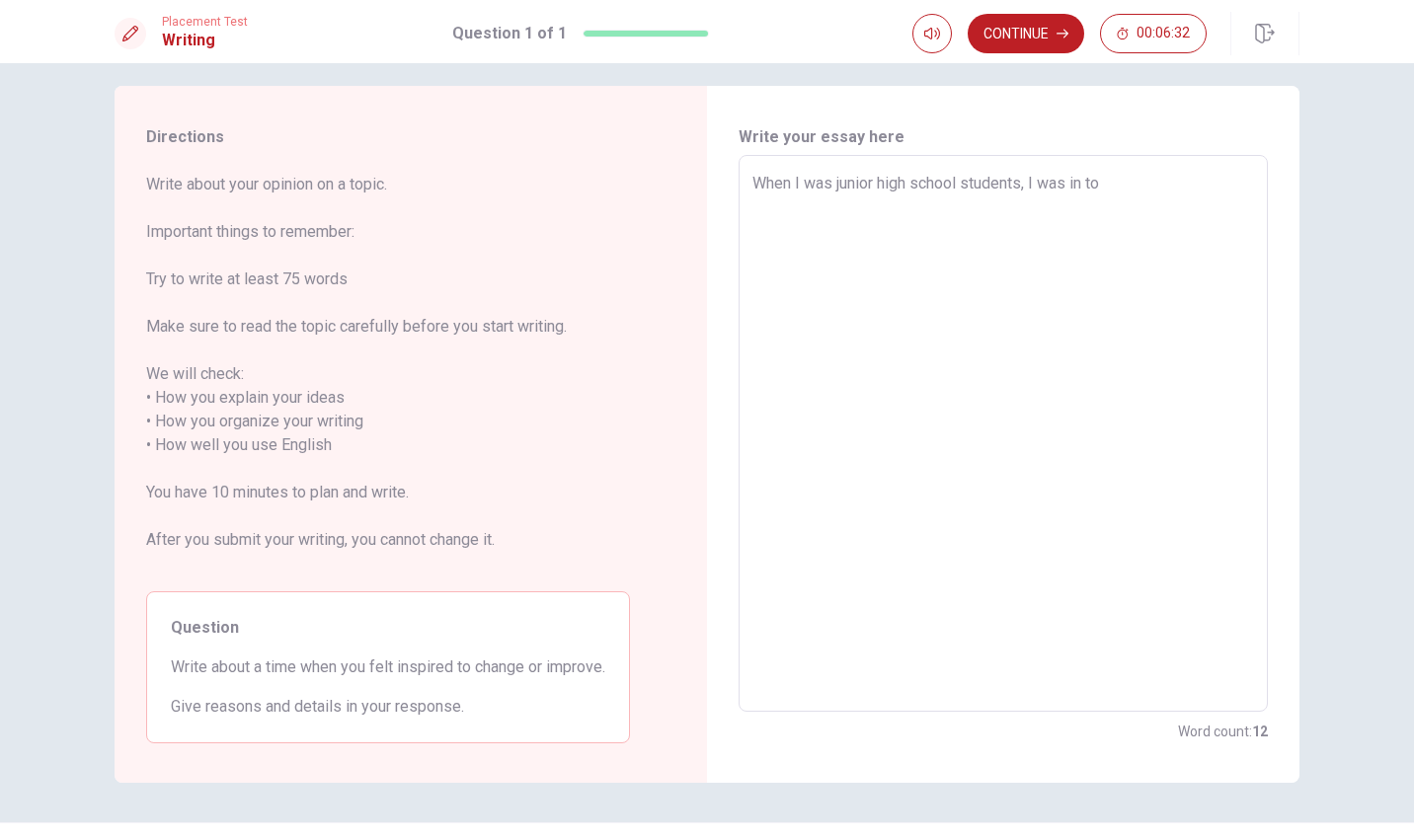 type on "When I was junior high school students, I was in t" 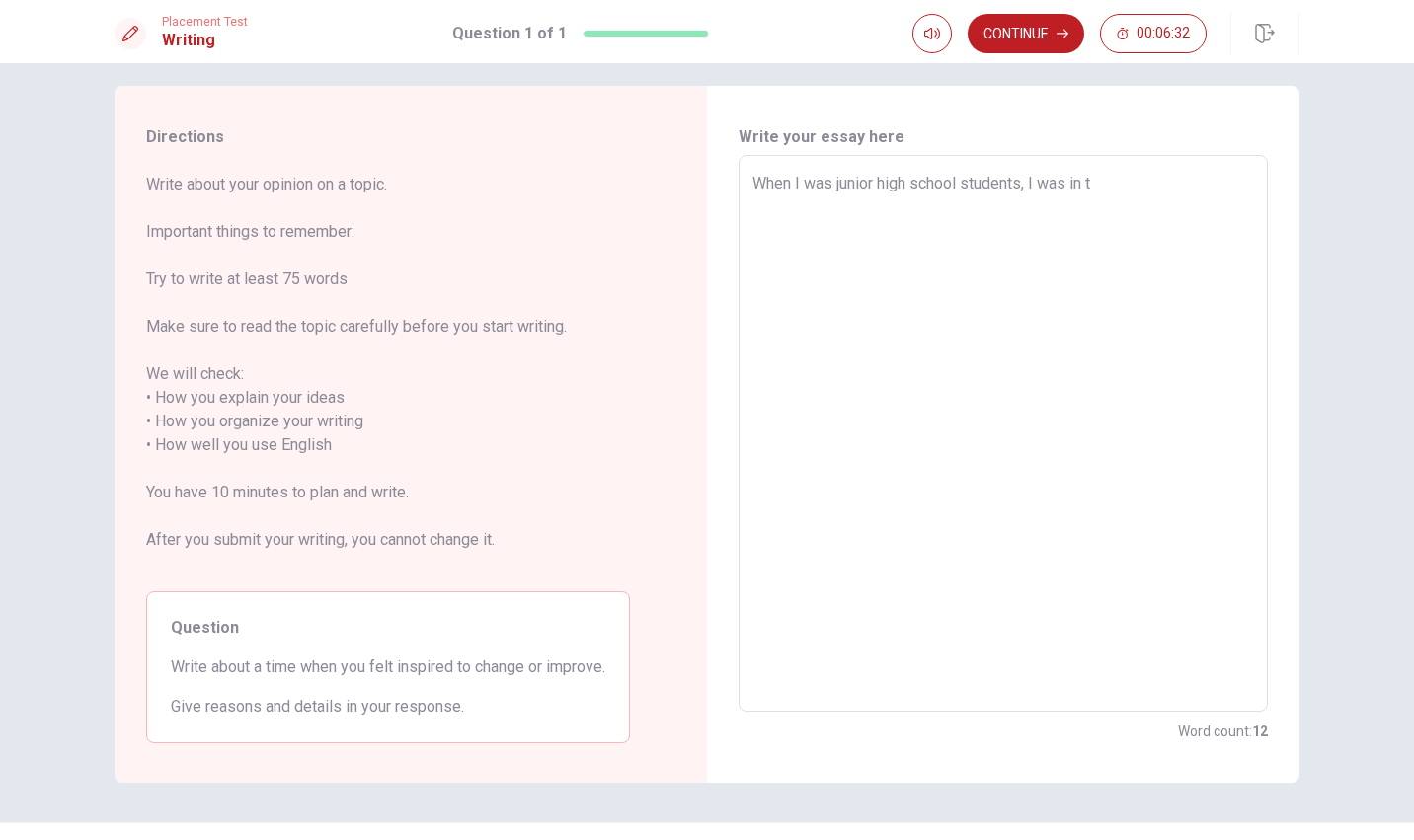 type on "When I was junior high school students, I was in" 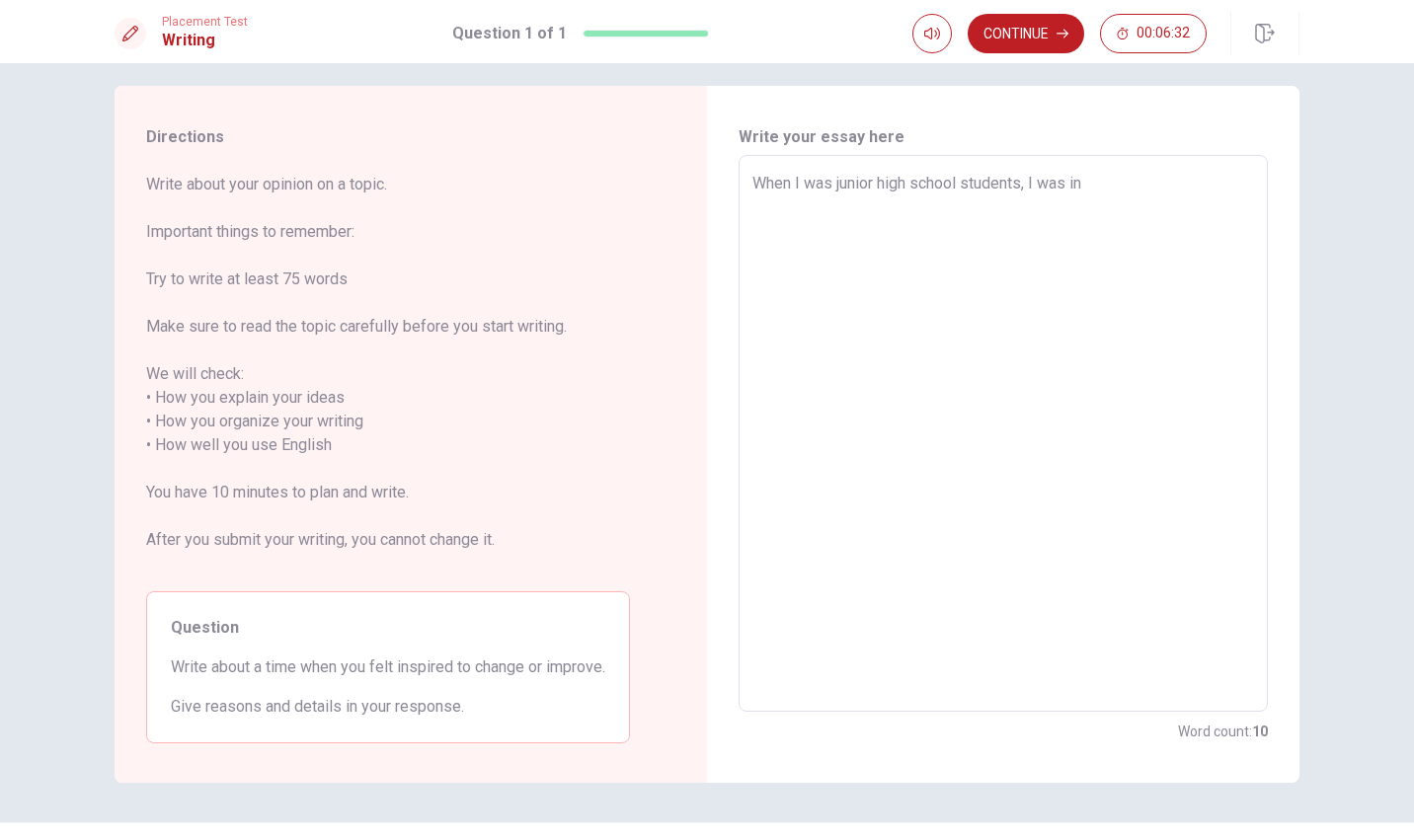 type on "When I was junior high school students, I was in" 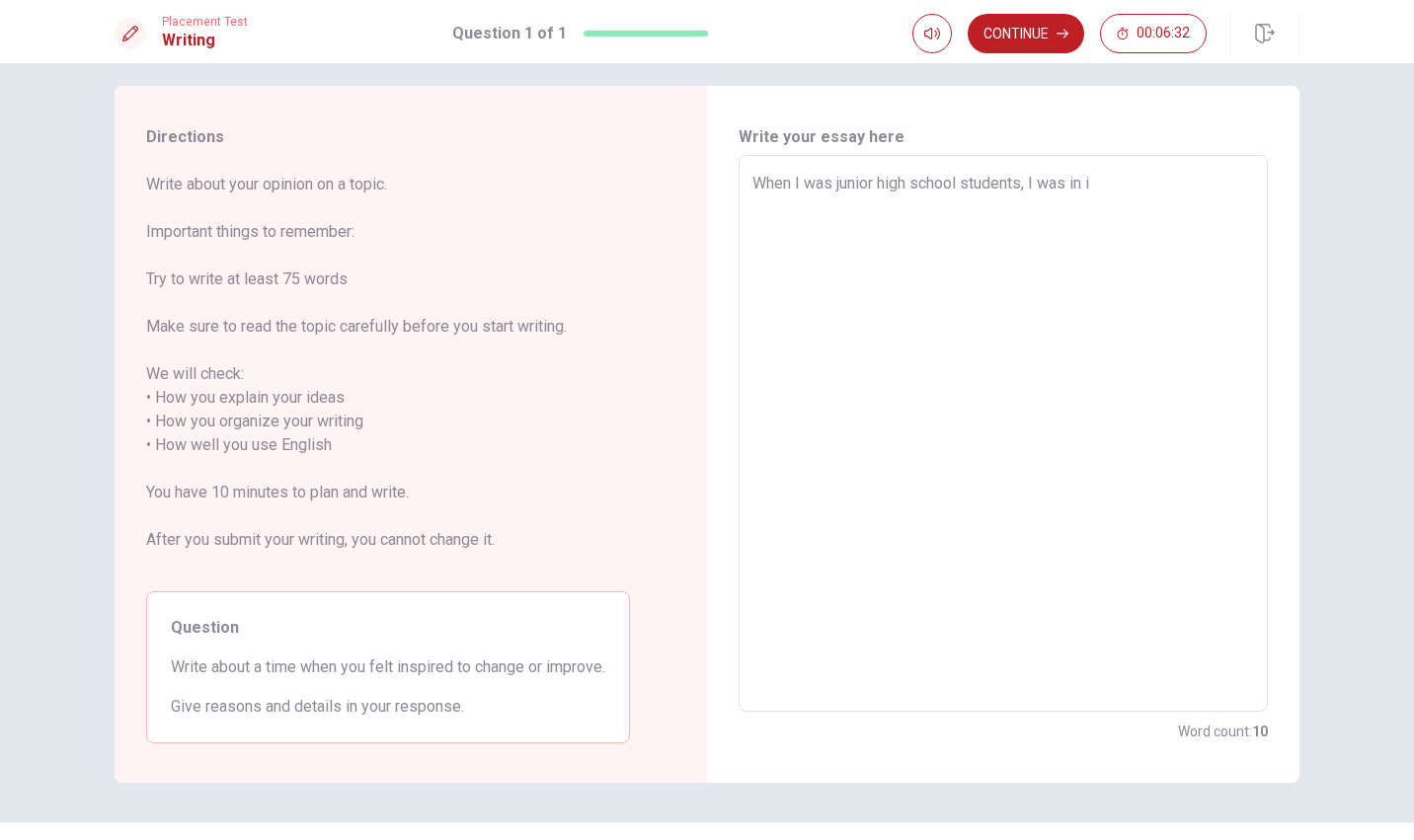 type on "x" 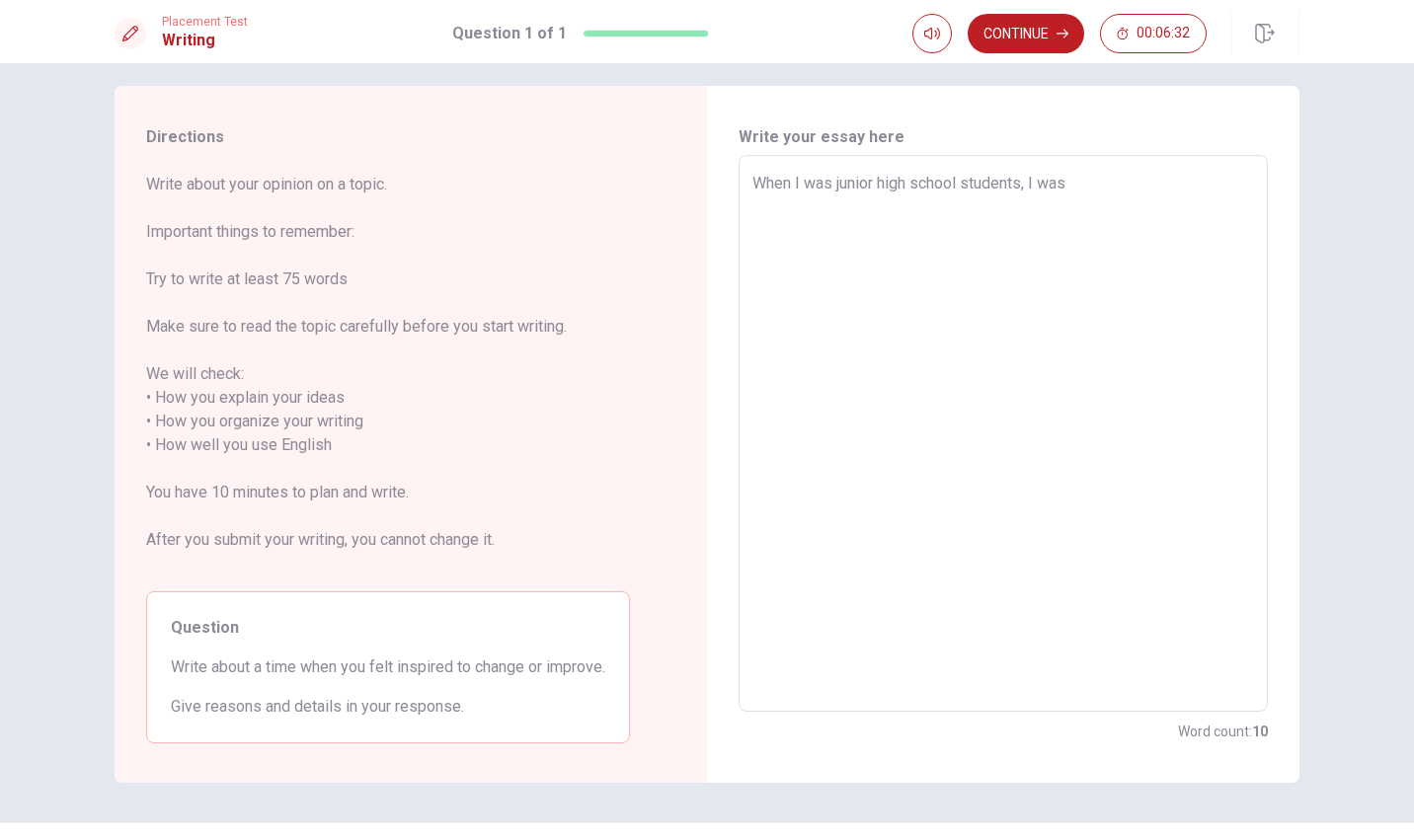 type on "x" 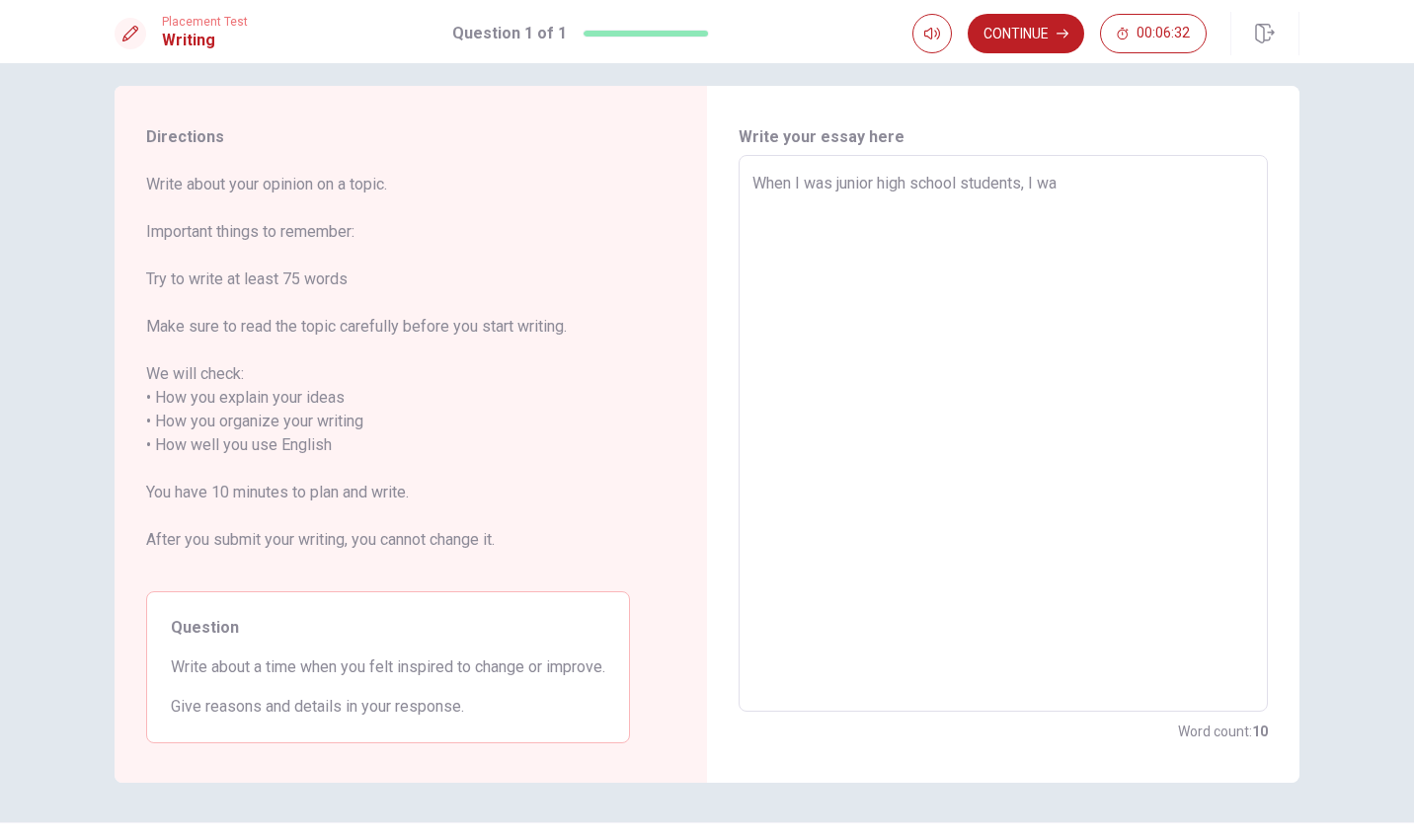 type 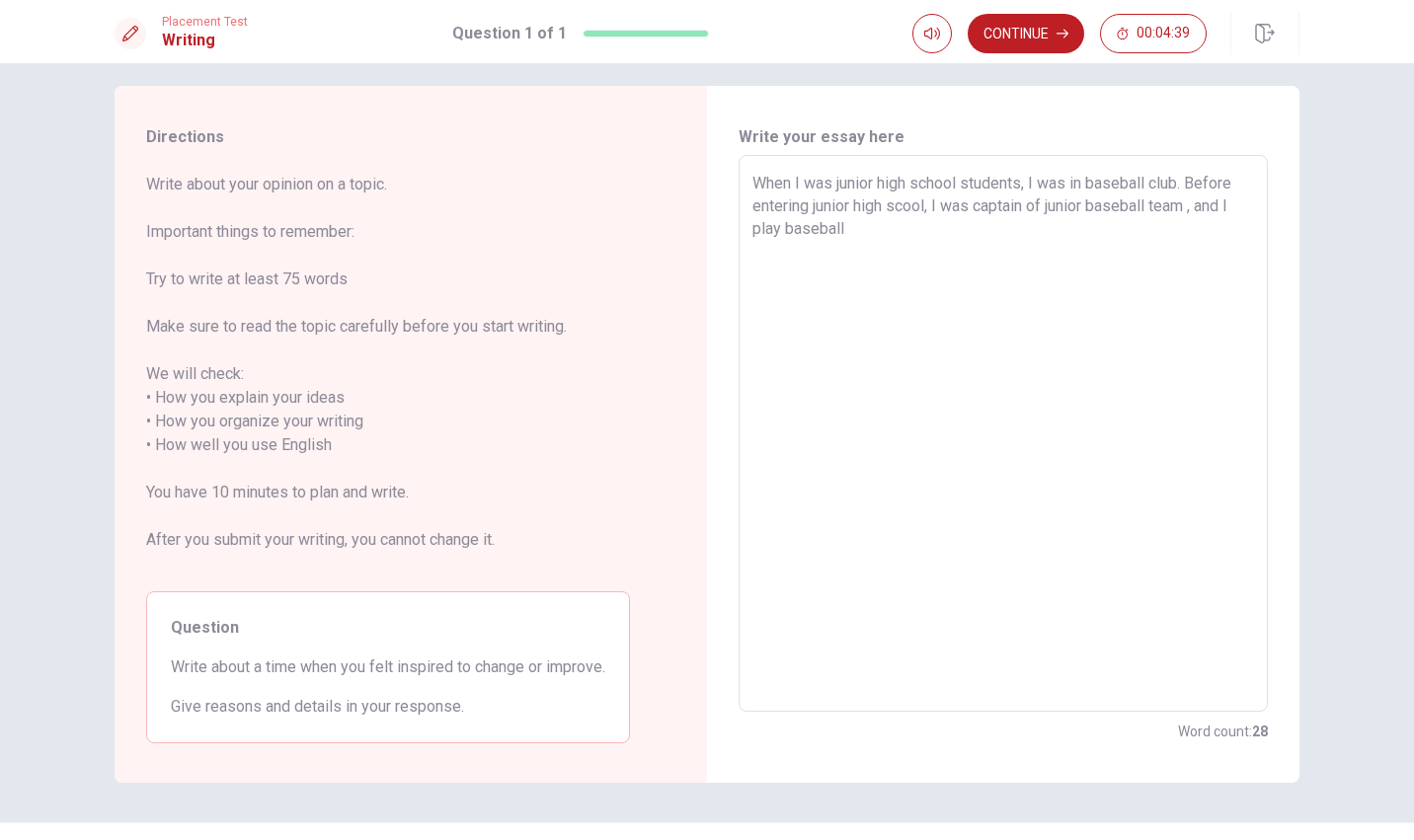 click on "When I was junior high school students, I was in baseball club. Before entering junior high scool, I was captain of junior baseball team , and I play baseball" at bounding box center (1003, 433) 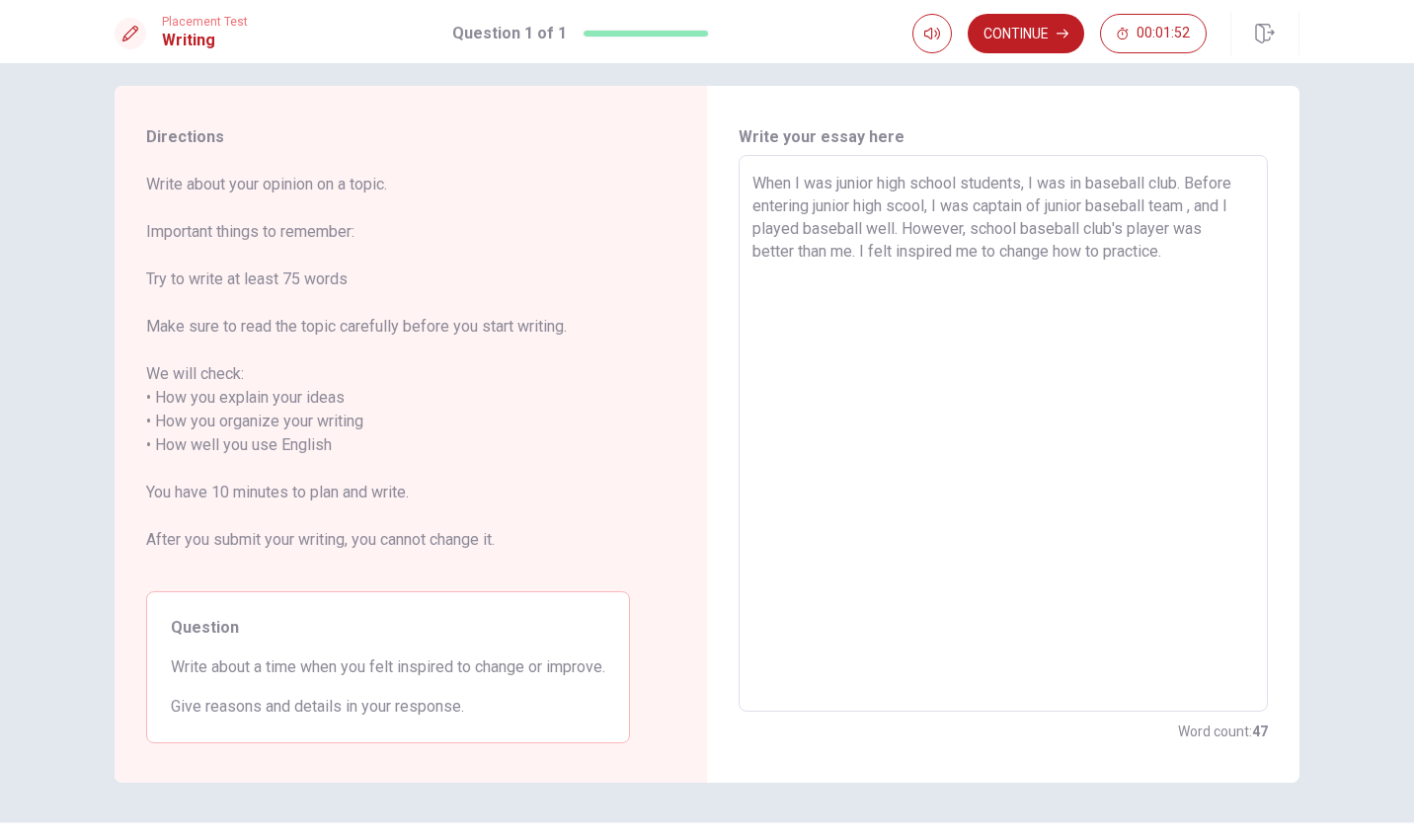 click on "When I was junior high school students, I was in baseball club. Before entering junior high scool, I was captain of junior baseball team , and I played baseball well. However, school baseball club's player was better than me. I felt inspired me to change how to practice." at bounding box center (1003, 433) 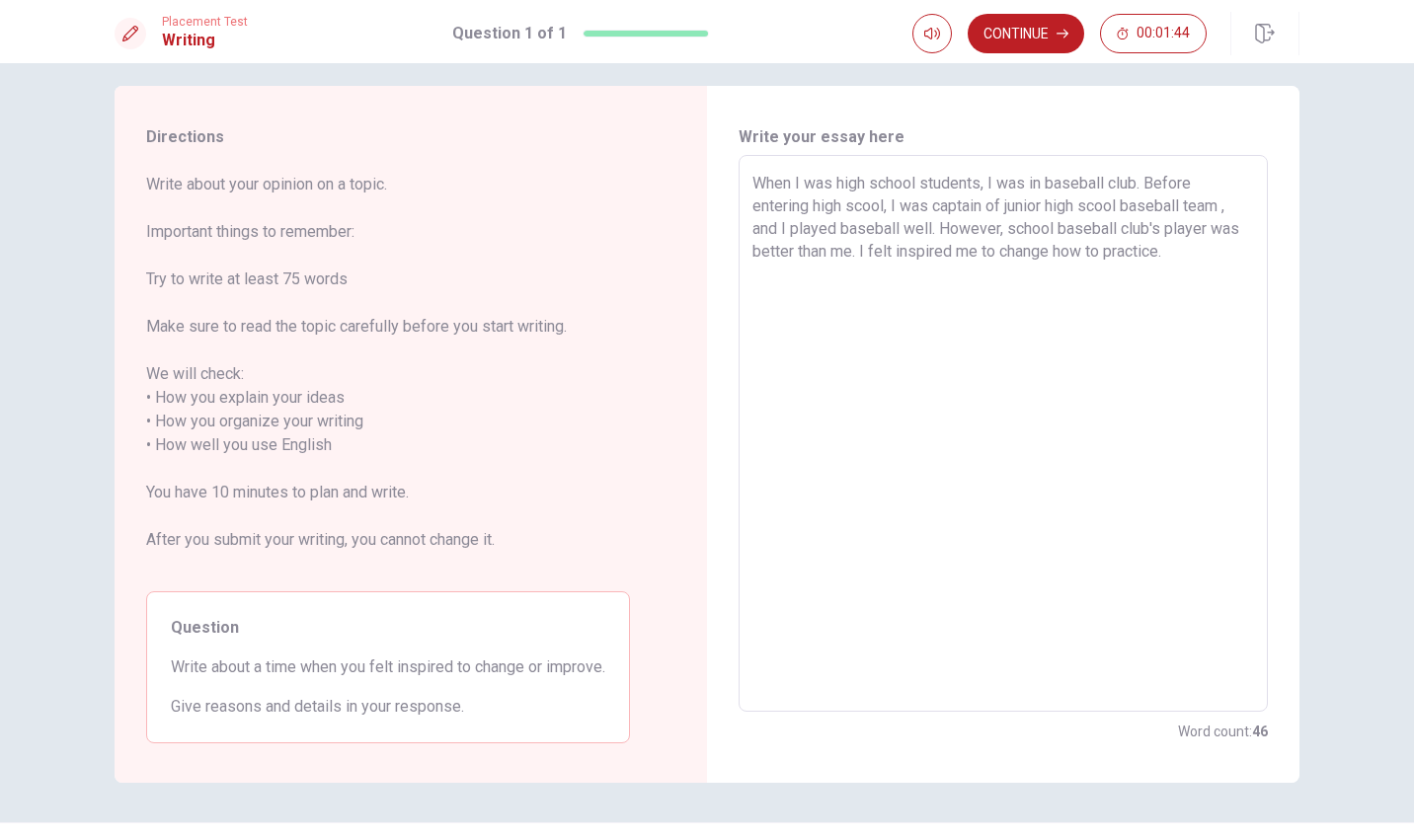 click on "When I was high school students, I was in baseball club. Before entering high scool, I was captain of junior high scool baseball team , and I played baseball well. However, school baseball club's player was better than me. I felt inspired me to change how to practice." at bounding box center [1003, 433] 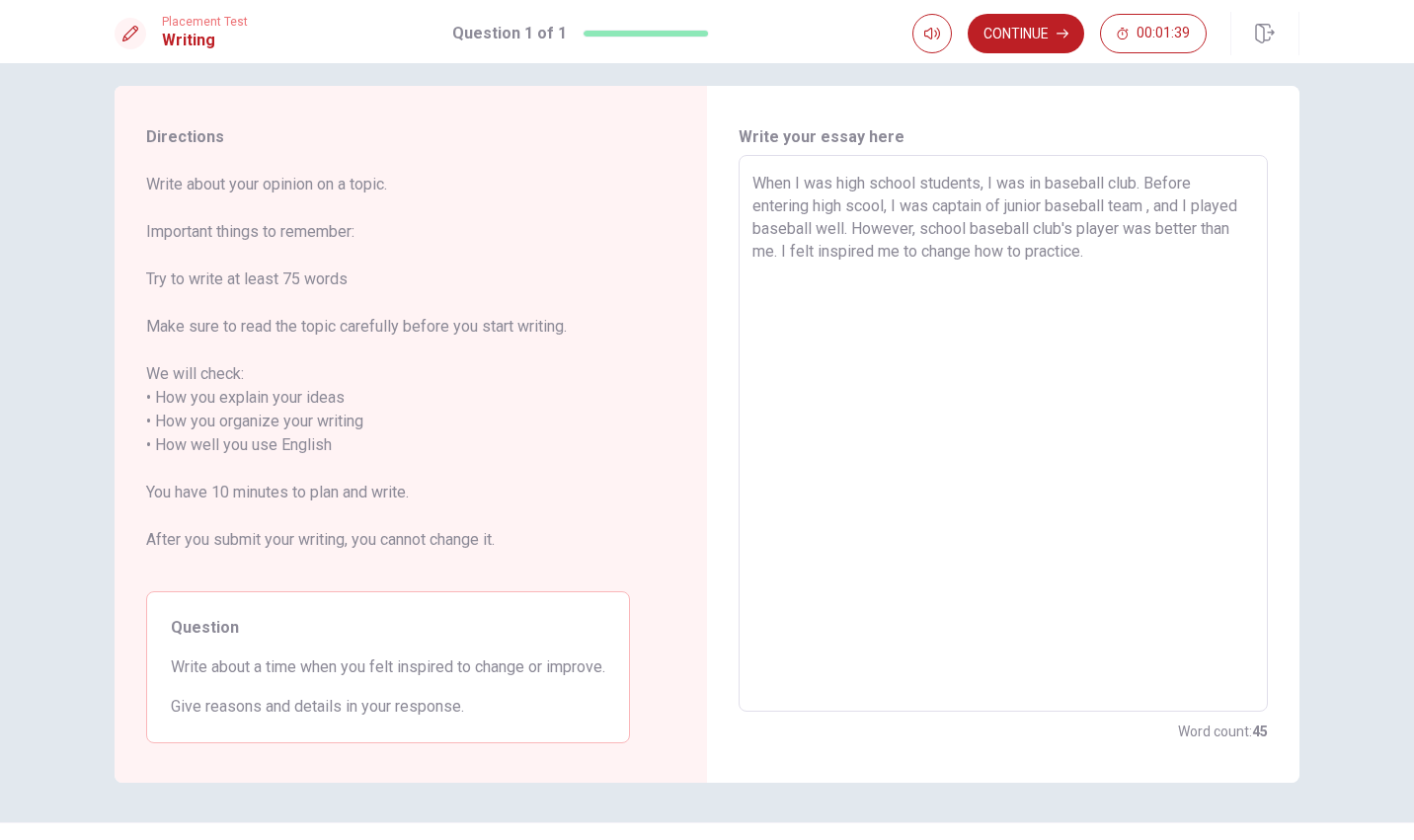 click on "When I was high school students, I was in baseball club. Before entering high scool, I was captain of junior baseball team , and I played baseball well. However, school baseball club's player was better than me. I felt inspired me to change how to practice." at bounding box center (1003, 433) 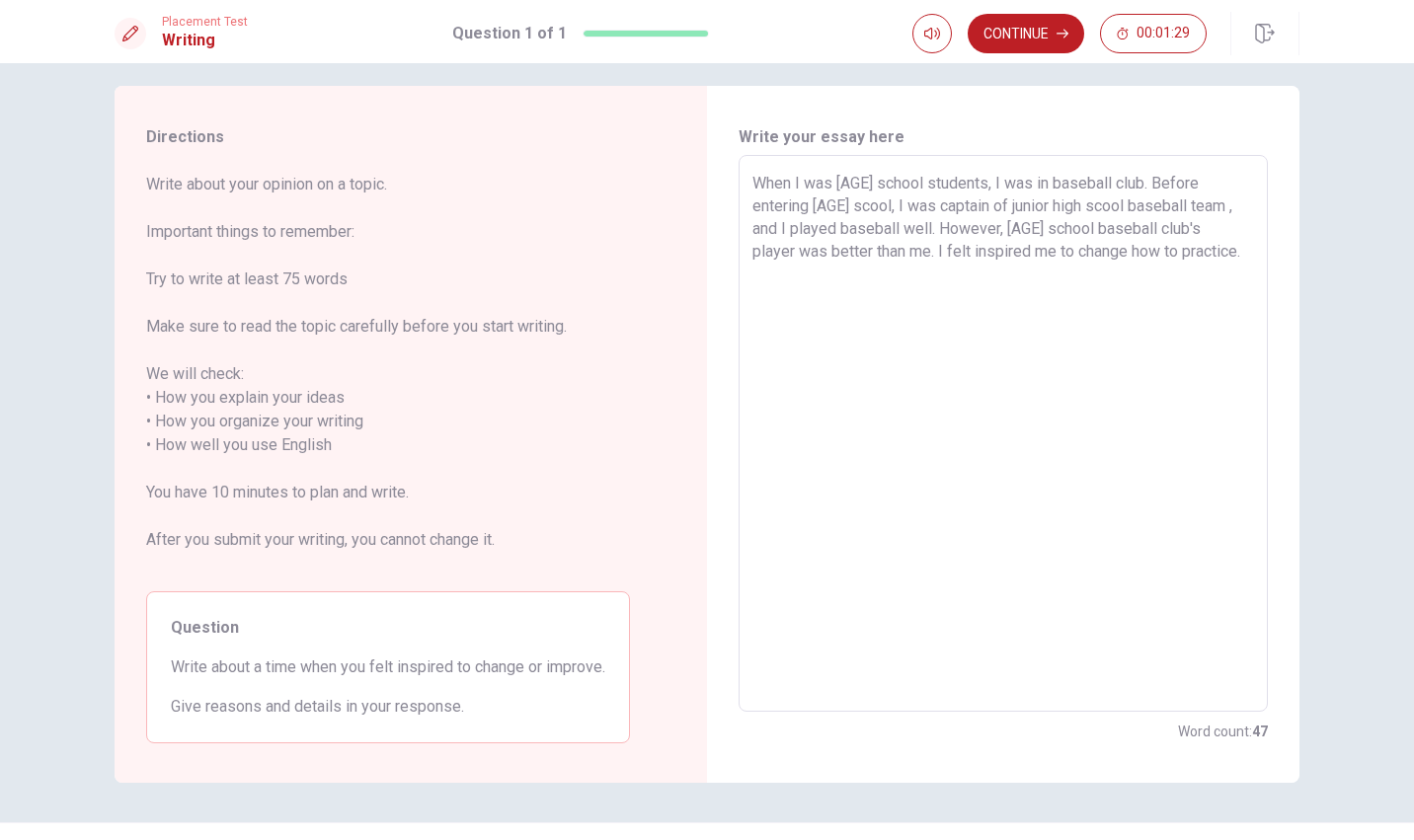 click on "When I was [AGE] school students, I was in baseball club. Before entering [AGE] scool, I was captain of junior high scool baseball team , and I played baseball well. However, [AGE] school baseball club's player was better than me. I felt inspired me to change how to practice." at bounding box center [1003, 433] 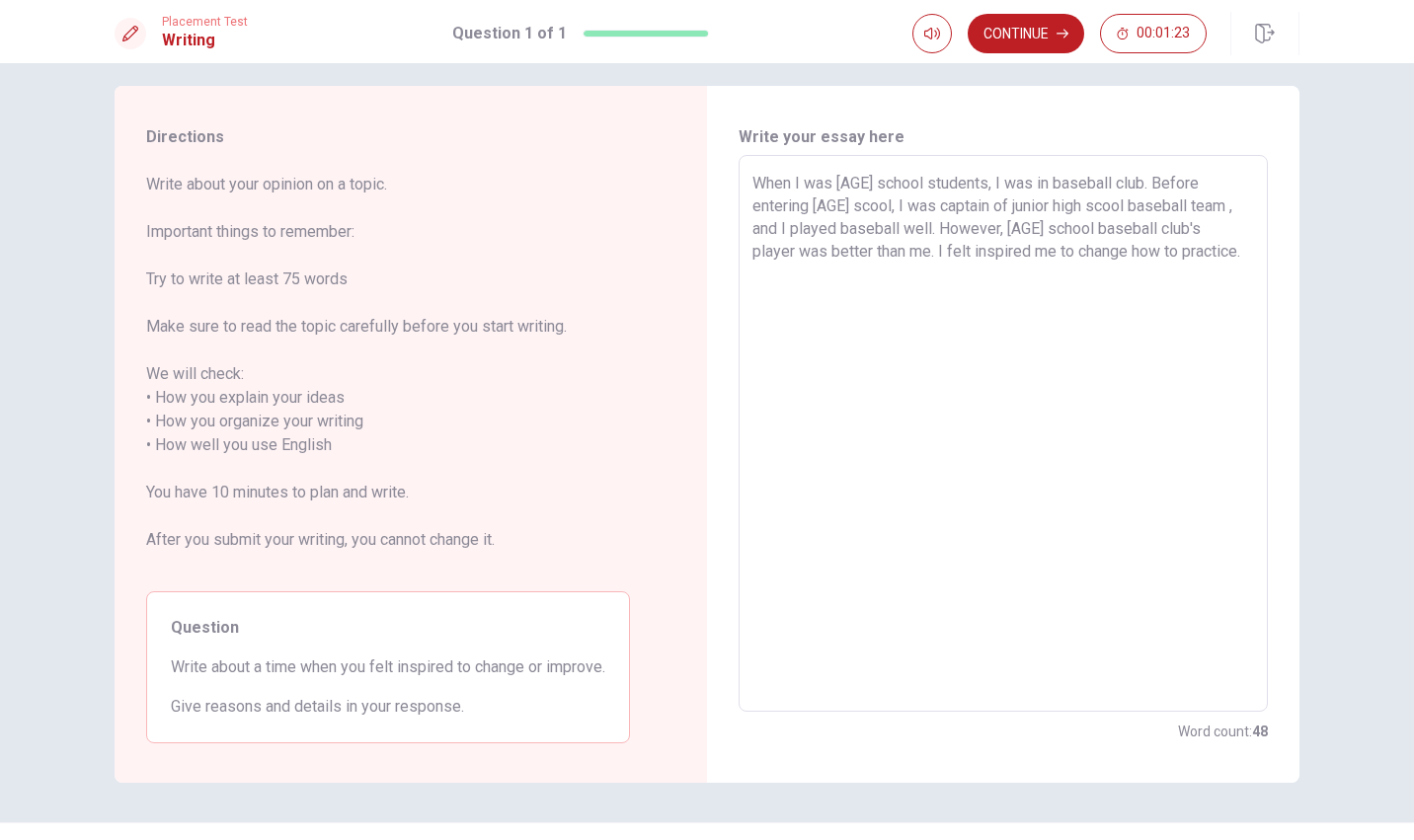 click on "When I was [AGE] school students, I was in baseball club. Before entering [AGE] scool, I was captain of junior high scool baseball team , and I played baseball well. However, [AGE] school baseball club's player was better than me. I felt inspired me to change how to practice." at bounding box center (1003, 433) 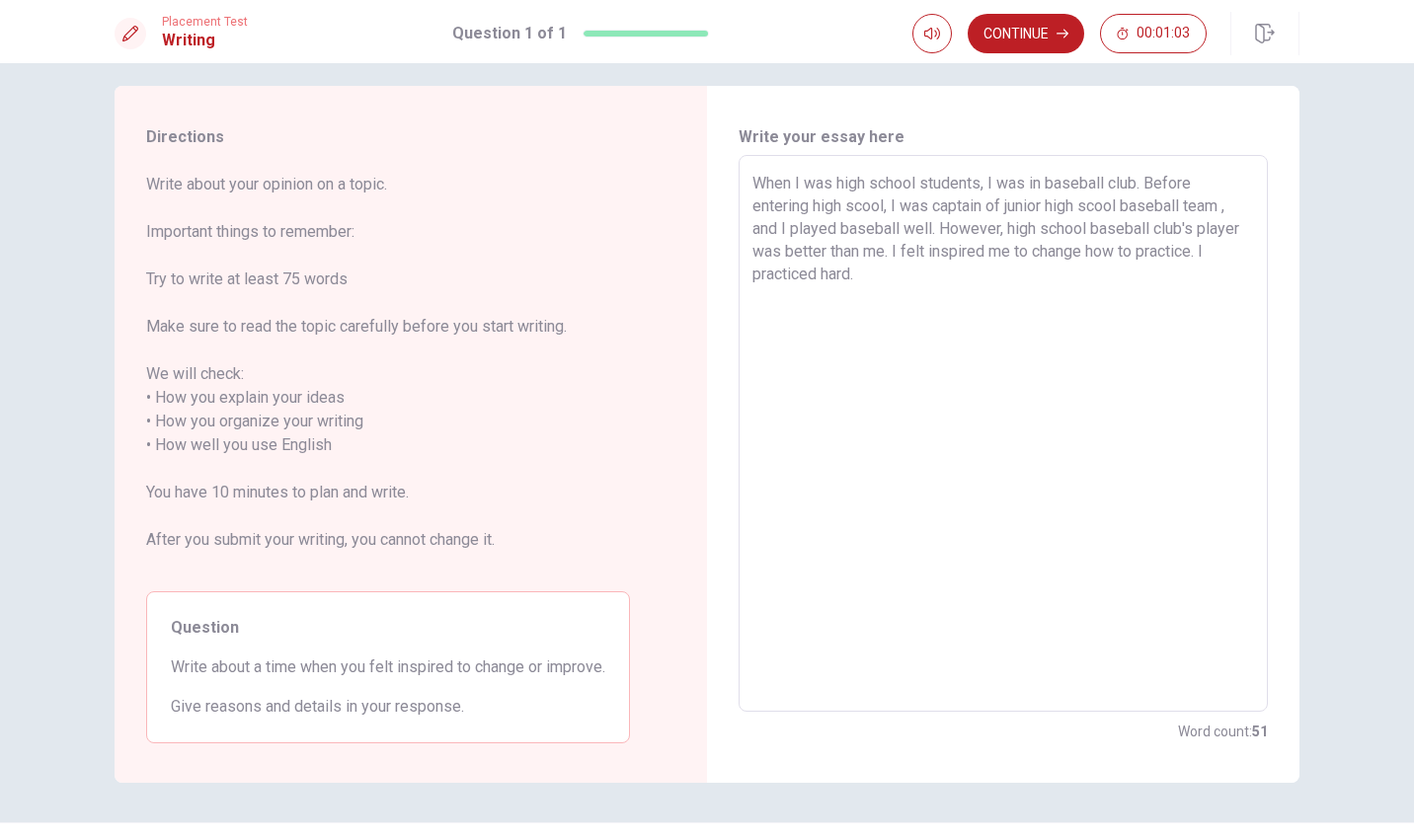 click on "When I was high school students, I was in baseball club. Before entering high scool, I was captain of junior high scool baseball team , and I played baseball well. However, high school baseball club's player was better than me. I felt inspired me to change how to practice. I practiced hard." at bounding box center [1003, 433] 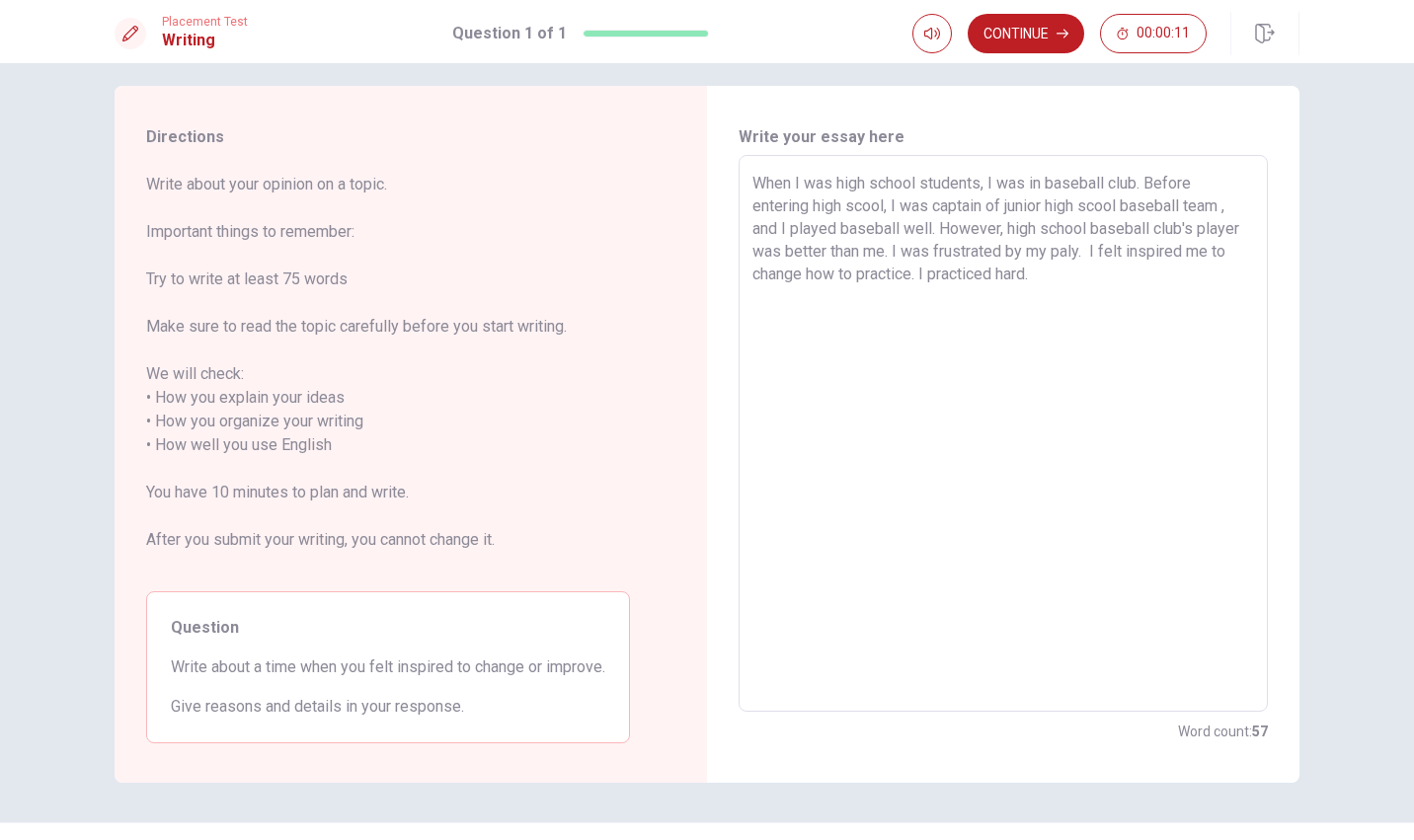 click on "When I was high school students, I was in baseball club. Before entering high scool, I was captain of junior high scool baseball team , and I played baseball well. However, high school baseball club's player was better than me. I was frustrated by my paly.  I felt inspired me to change how to practice. I practiced hard." at bounding box center [1003, 433] 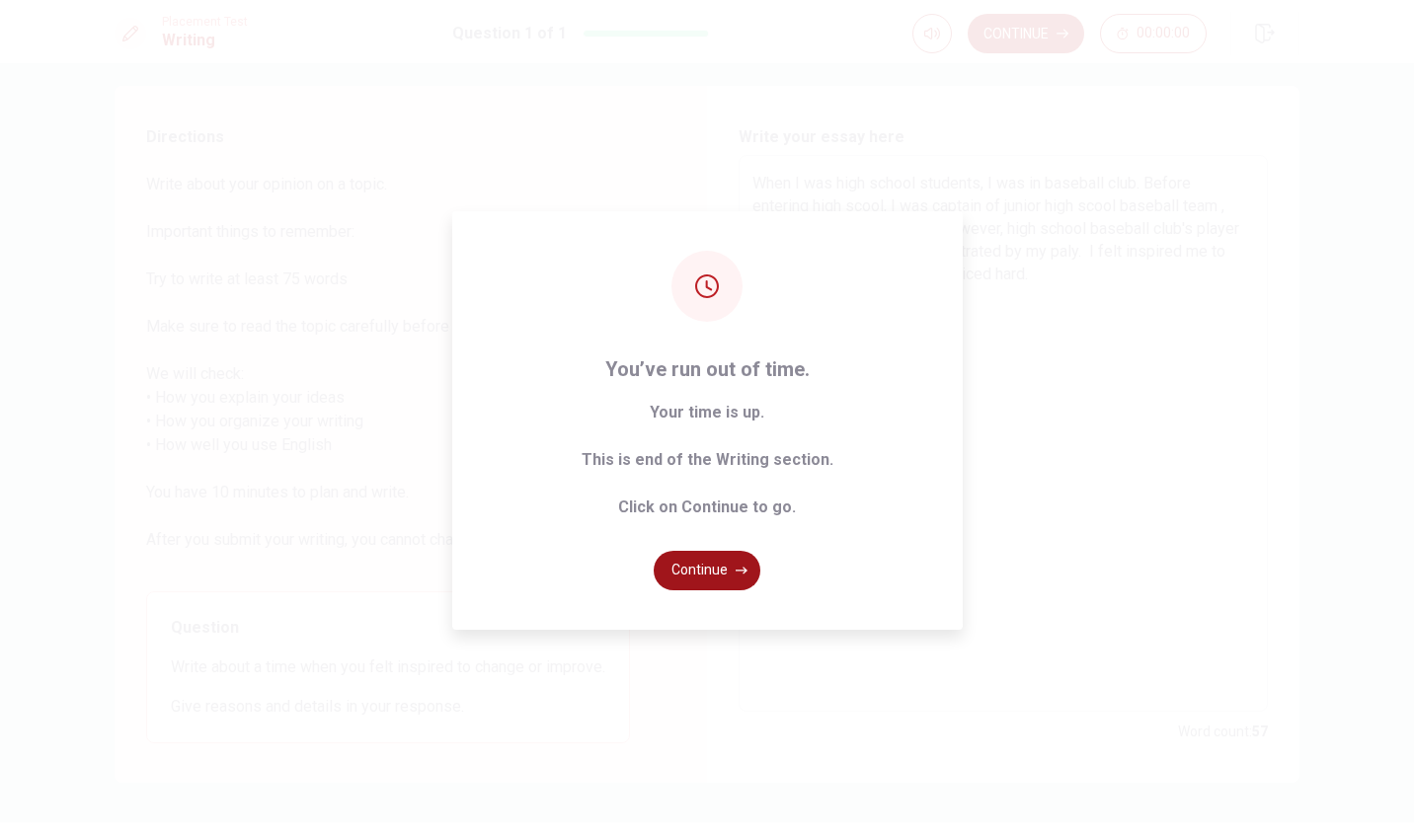 click on "Continue" at bounding box center [707, 571] 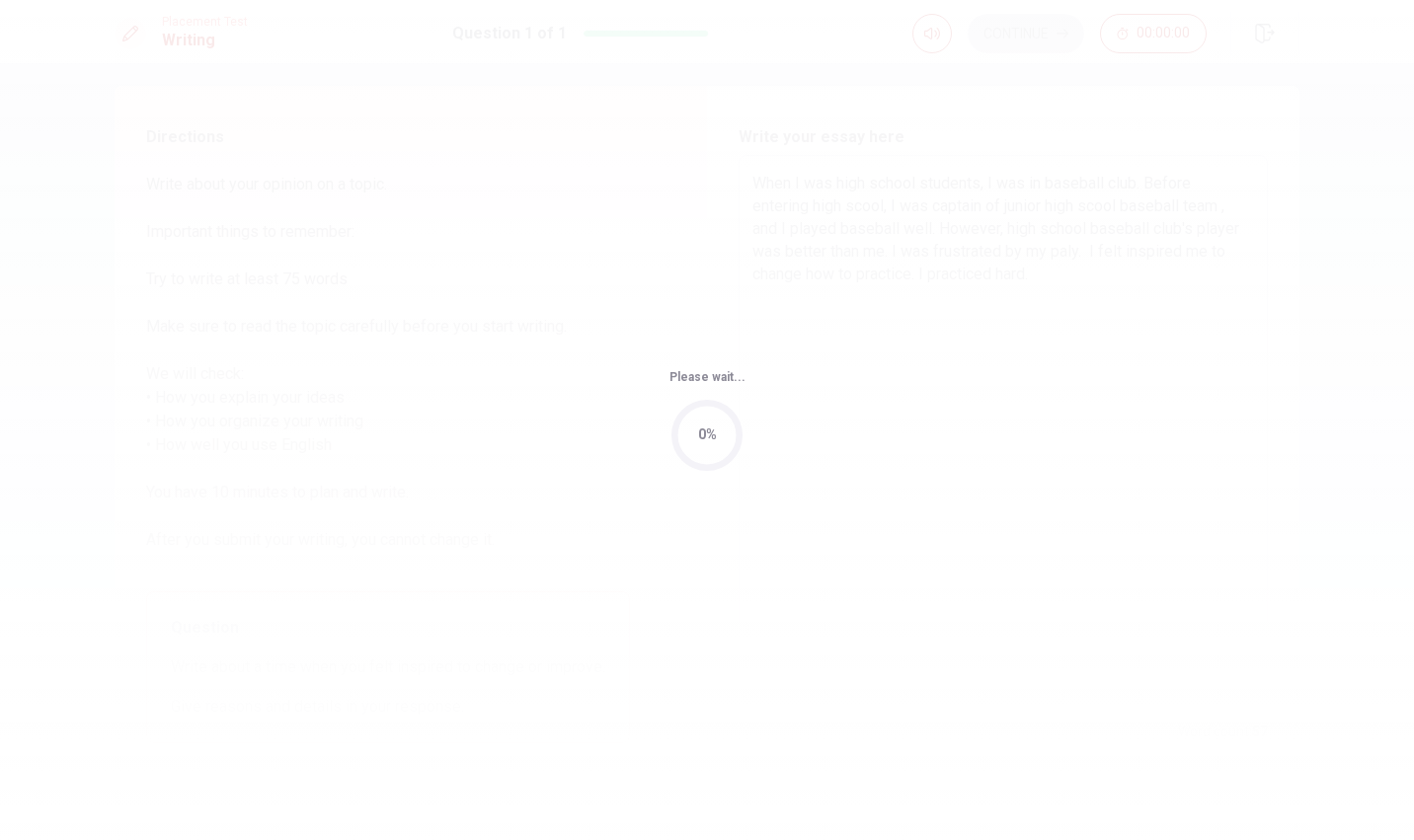 scroll, scrollTop: 0, scrollLeft: 0, axis: both 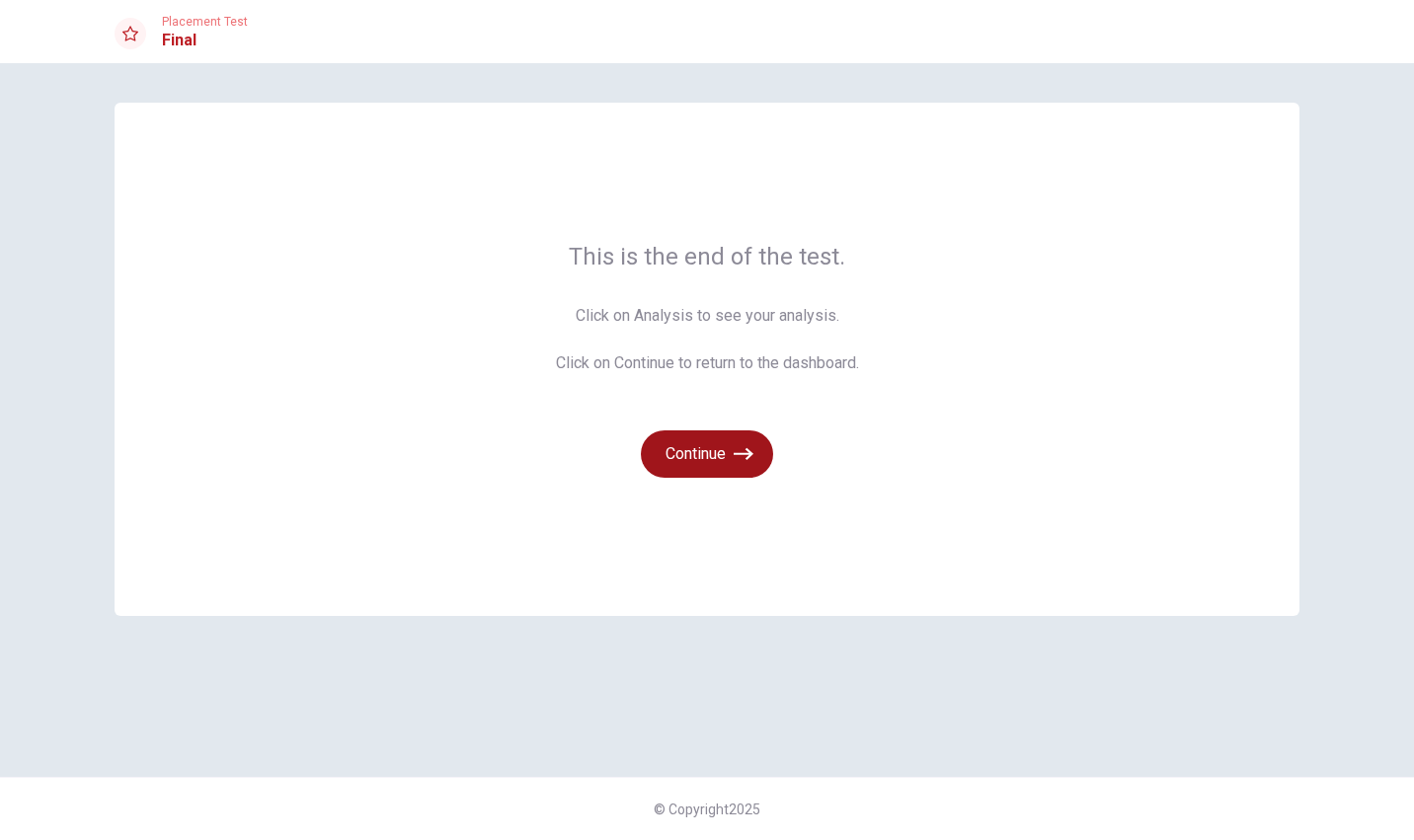 click on "Continue" at bounding box center [707, 454] 